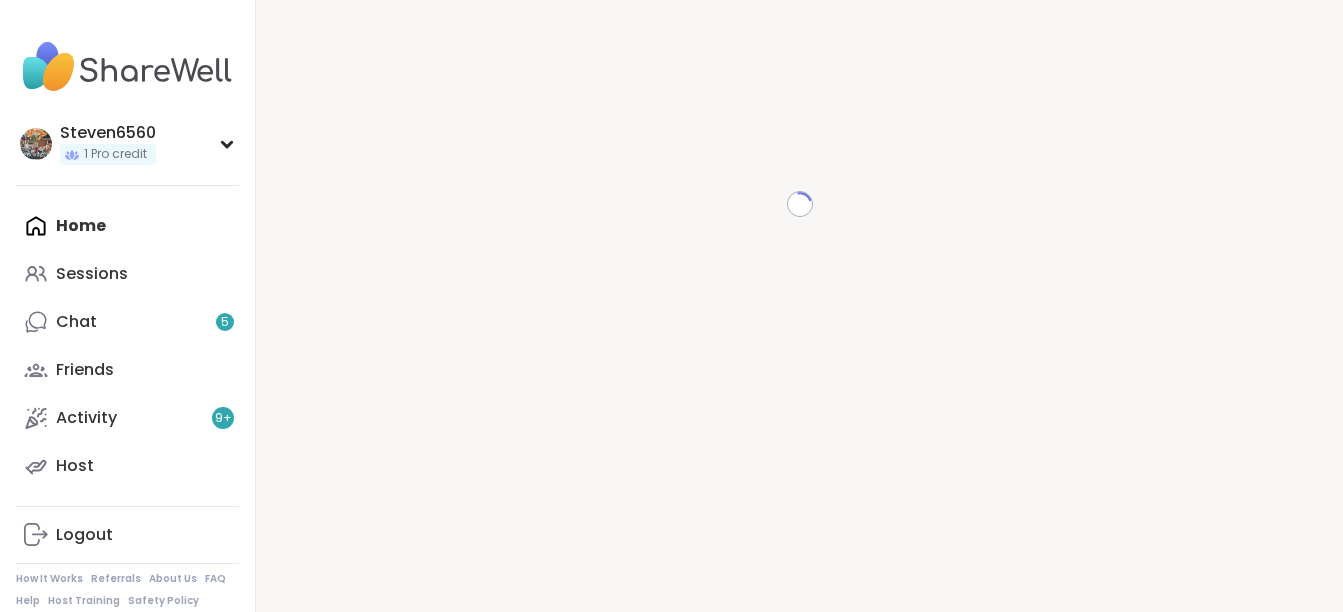 scroll, scrollTop: 0, scrollLeft: 0, axis: both 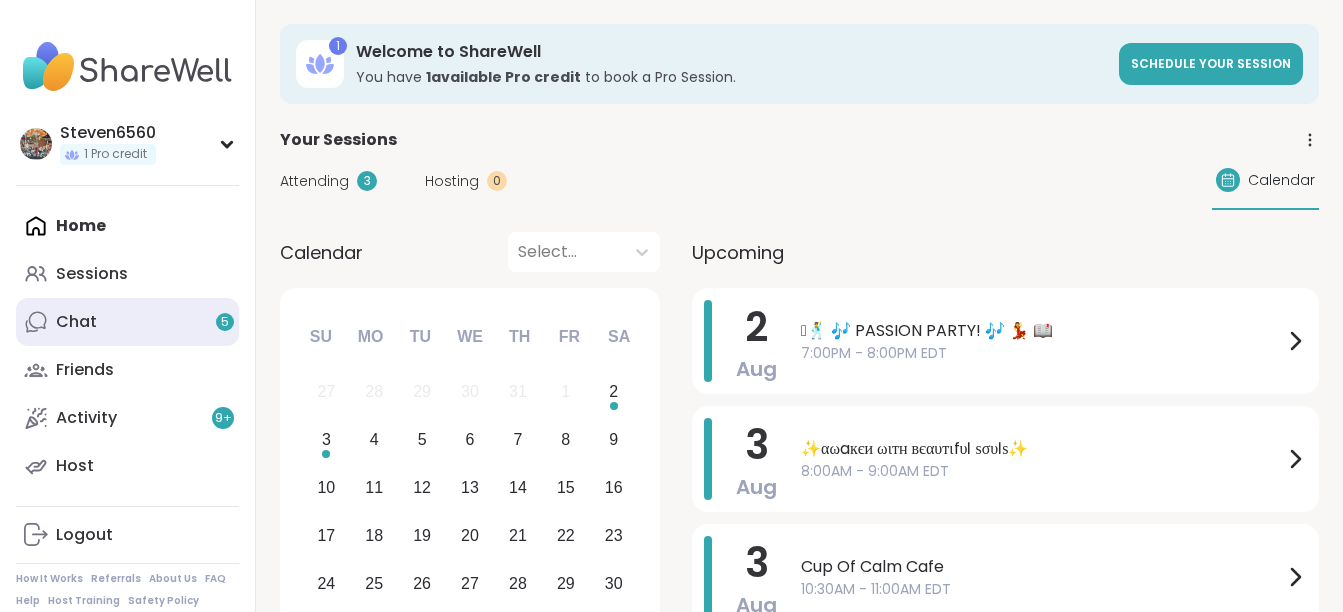 click on "Chat 5" at bounding box center (76, 322) 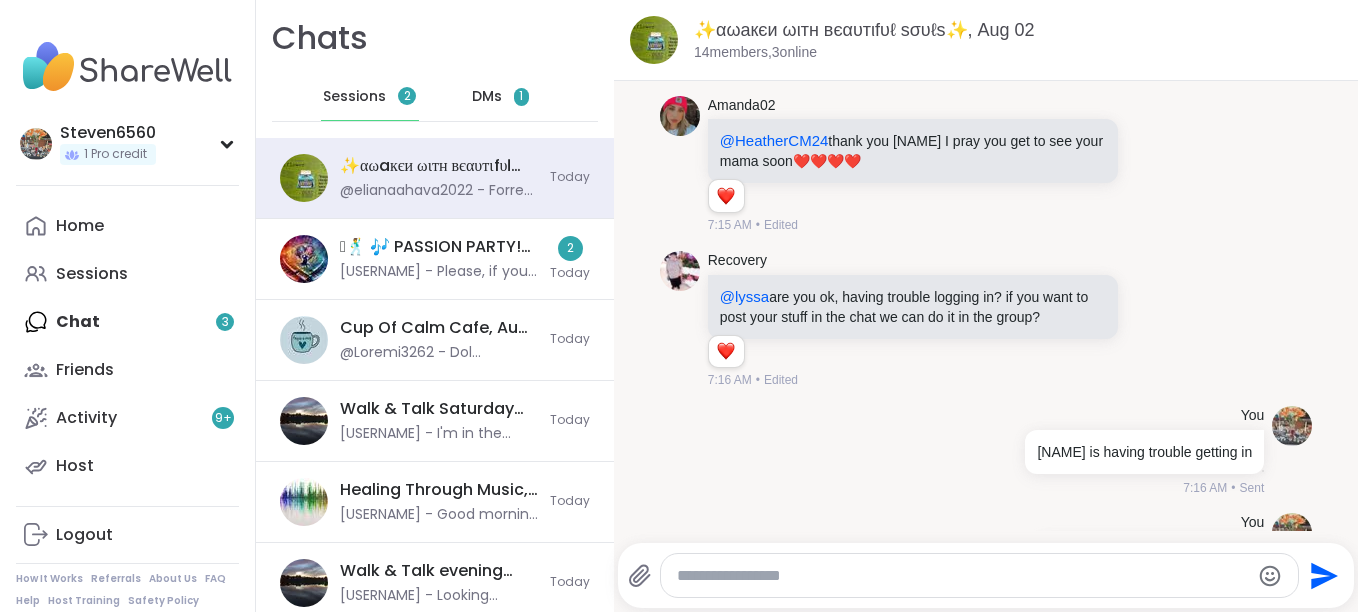 scroll, scrollTop: 9094, scrollLeft: 0, axis: vertical 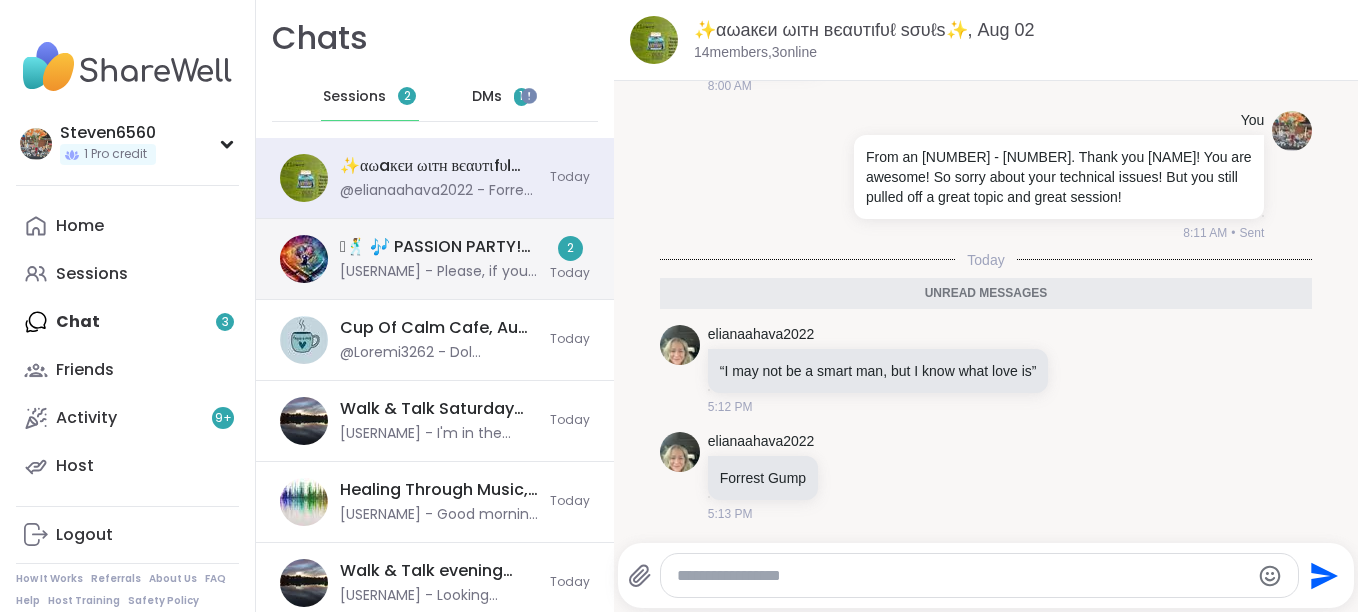 click on "🪩🕺 🎶 PASSION PARTY! 🎶 💃 📖, [DATE] @[NAME] - Please, if you have time, have your stuff prepared to present tonight or let whatever you need to come off your heart or whatever you’re feeling in that moment! I am so excited to have this party with you all tonight. Cheers to passion party." at bounding box center [439, 259] 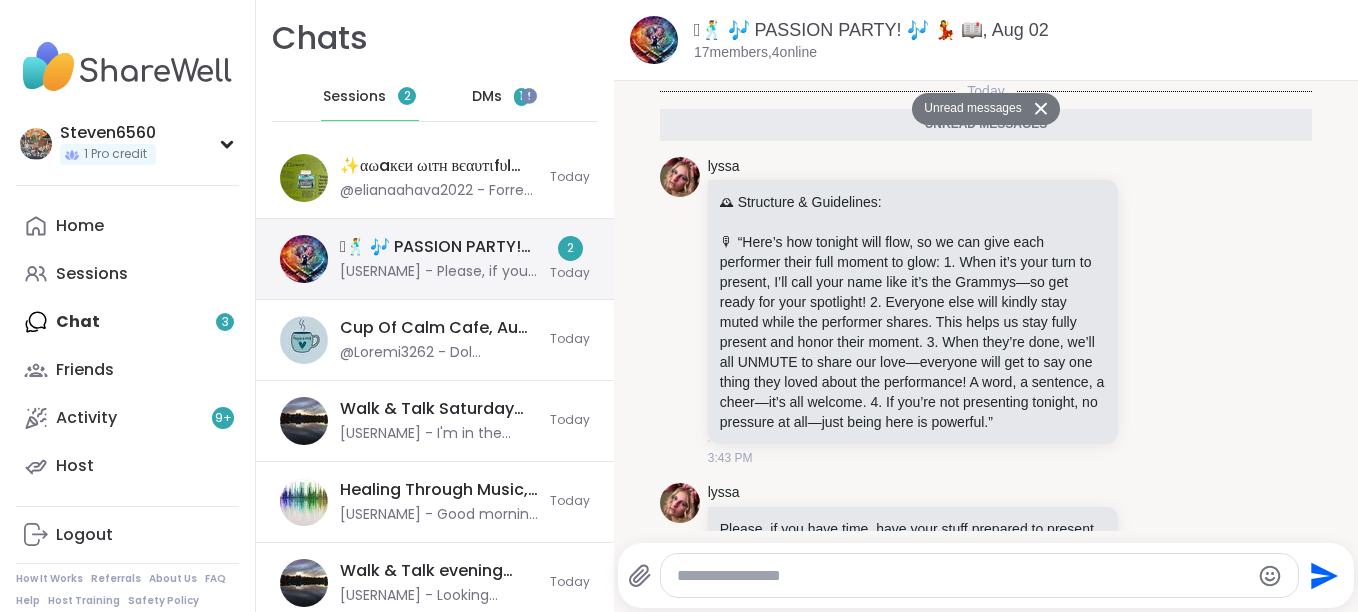 scroll, scrollTop: 151, scrollLeft: 0, axis: vertical 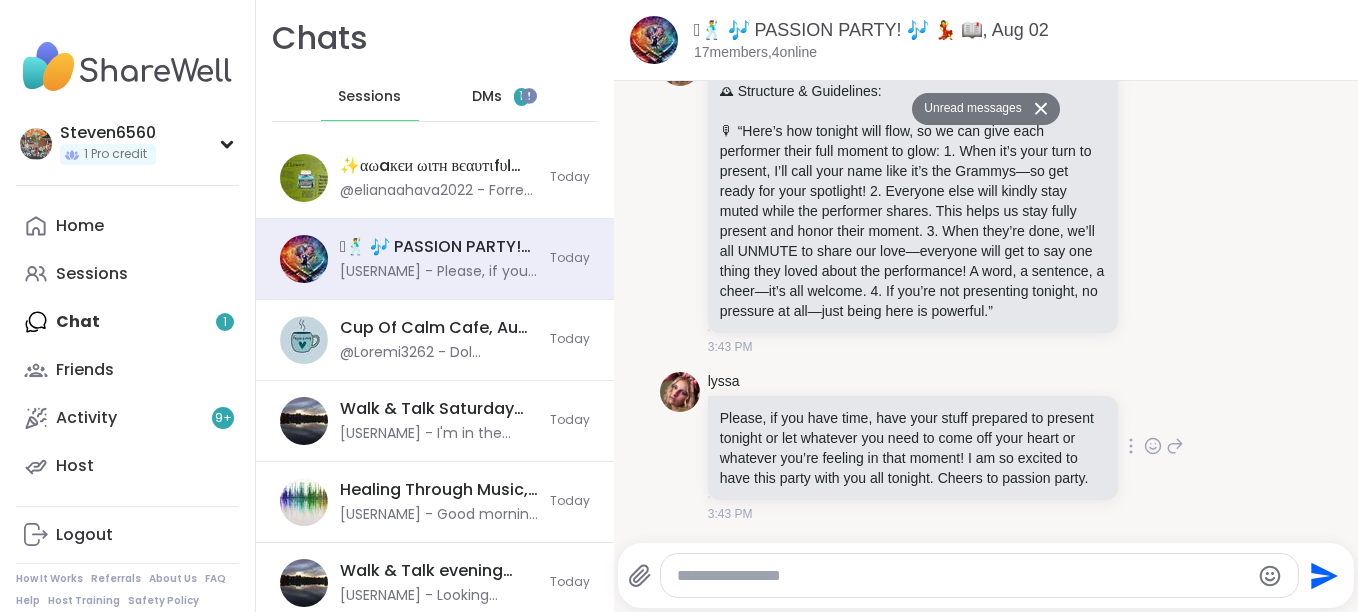 click on "Please, if you have time, have your stuff prepared to present tonight or let whatever you need to come off your heart or whatever you’re feeling in that moment! I am so excited to have this party with you all tonight. Cheers to passion party." at bounding box center (913, 448) 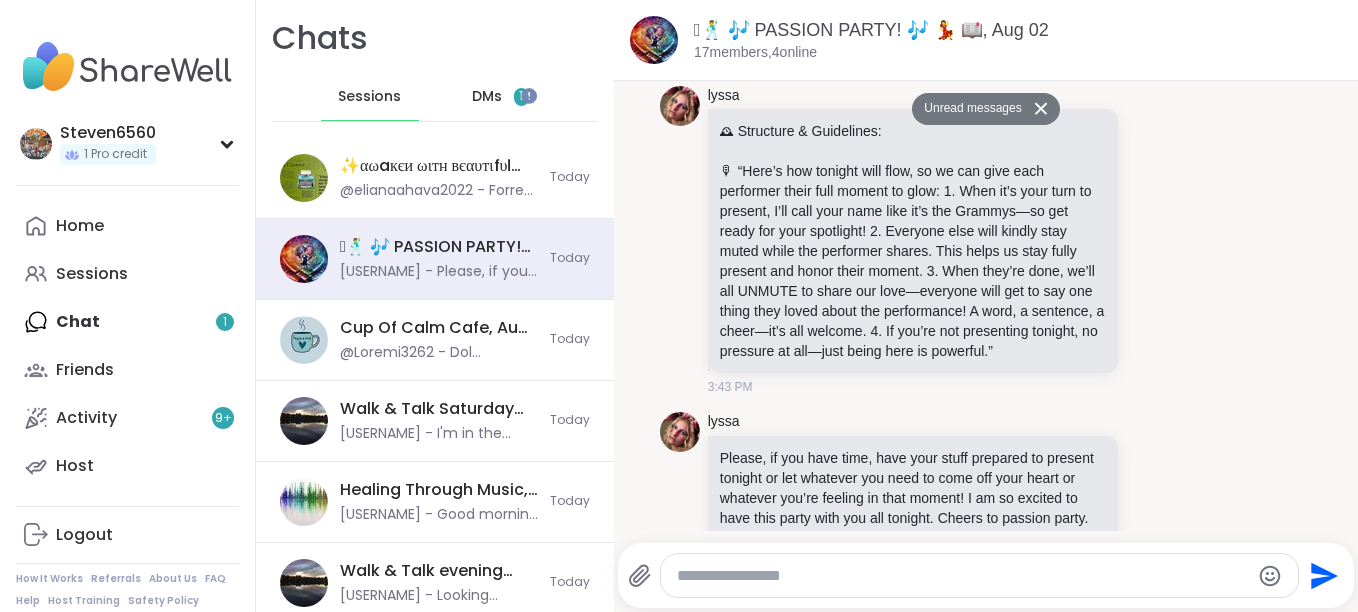 scroll, scrollTop: 31, scrollLeft: 0, axis: vertical 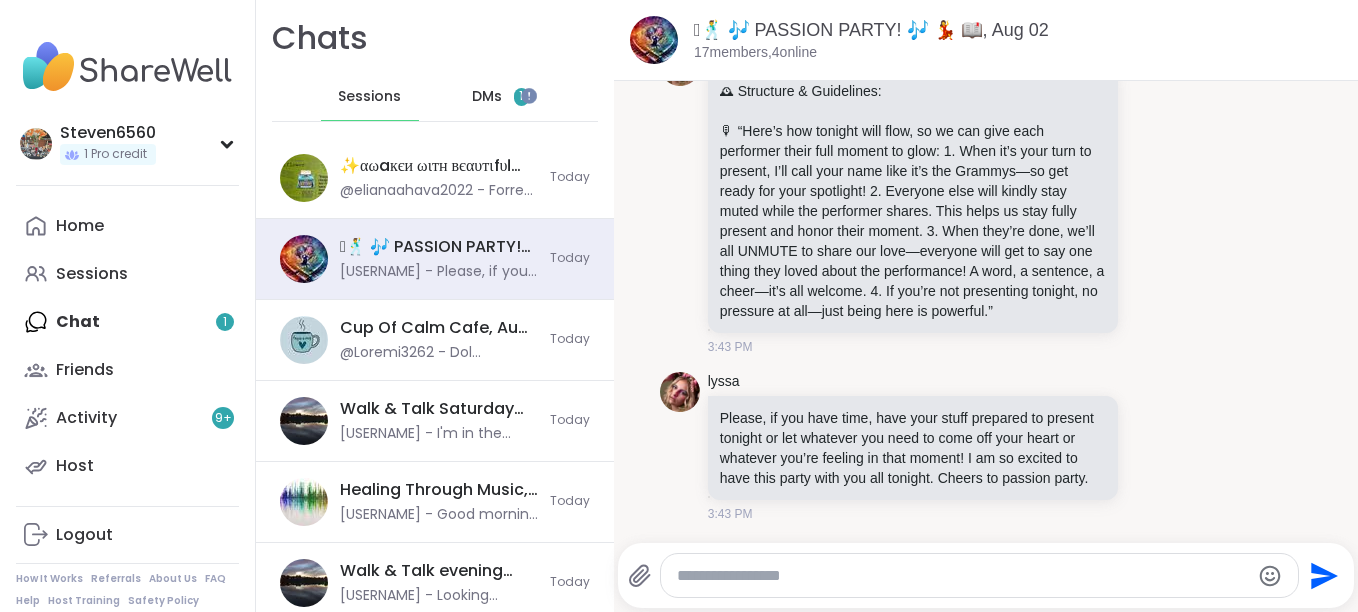 click at bounding box center (963, 576) 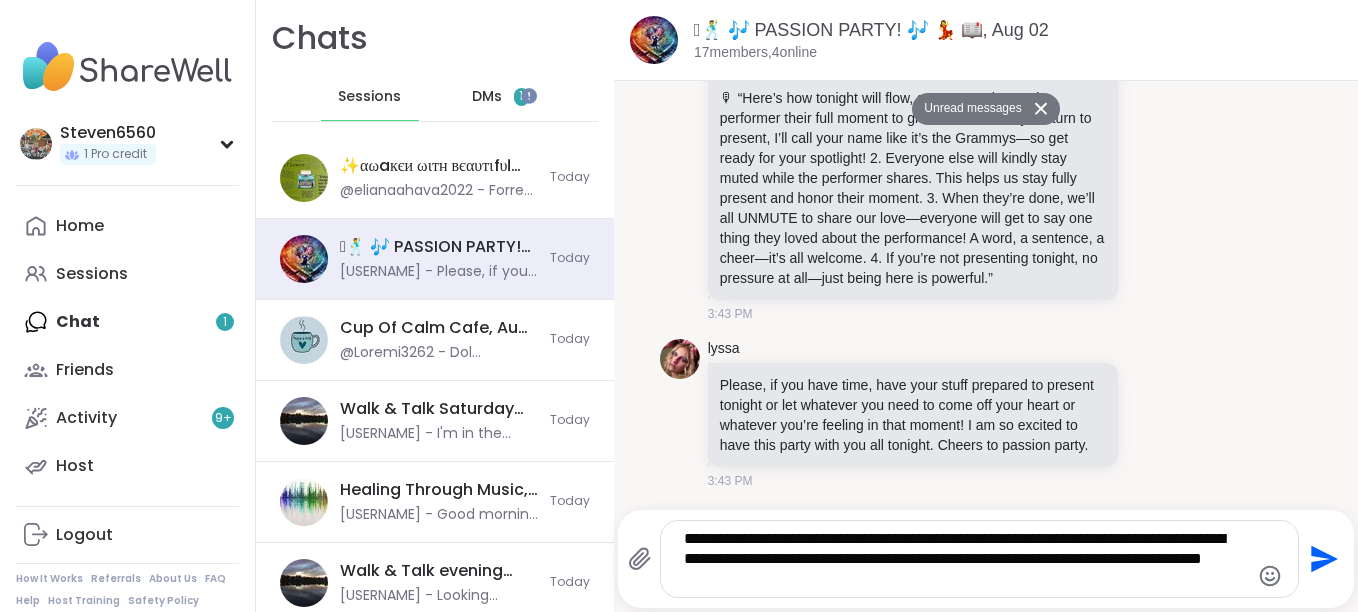 type on "**********" 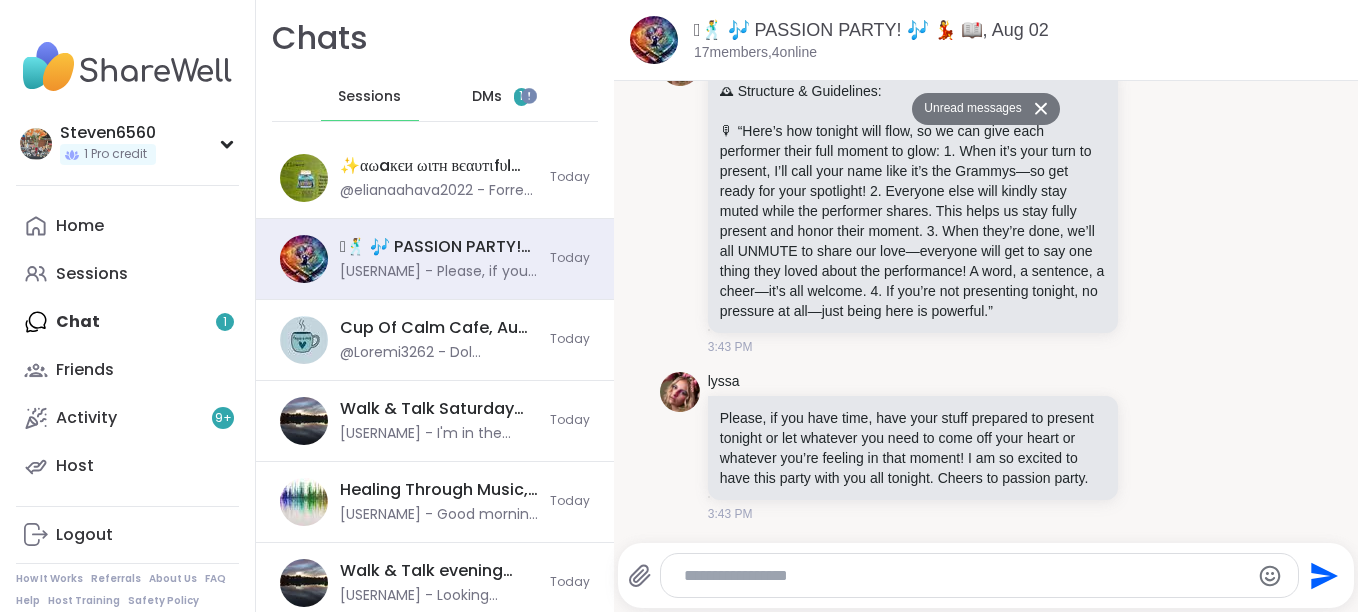 scroll, scrollTop: 270, scrollLeft: 0, axis: vertical 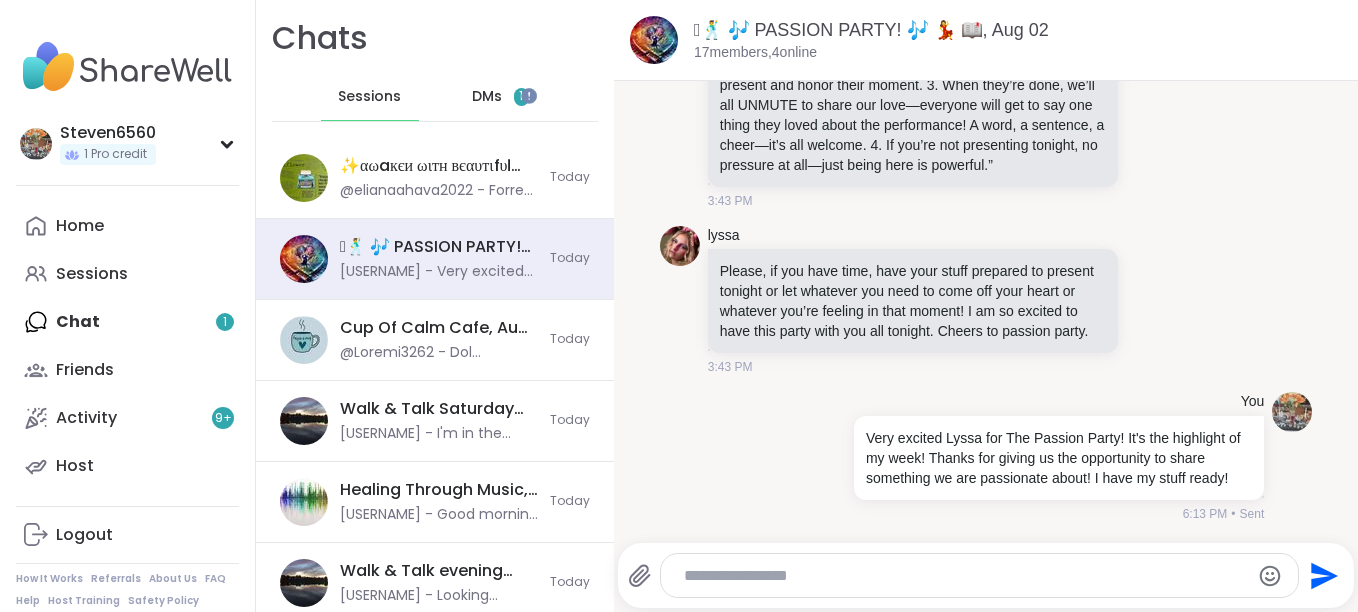 click on "DMs" at bounding box center [487, 97] 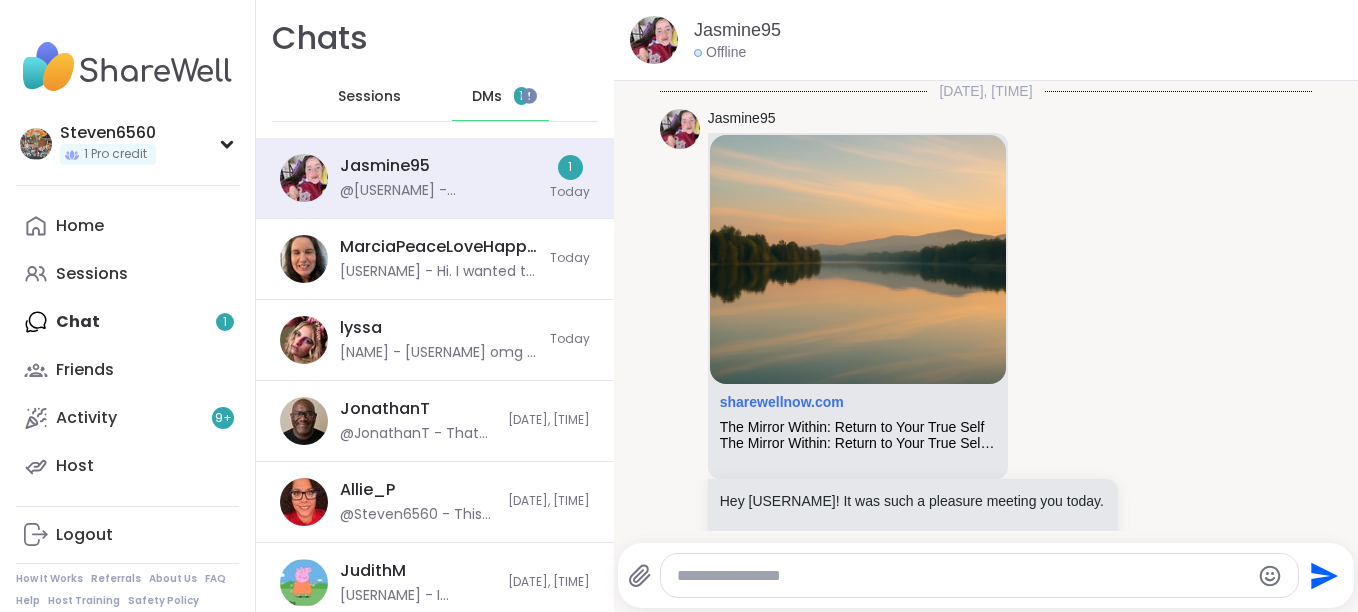 scroll, scrollTop: 4698, scrollLeft: 0, axis: vertical 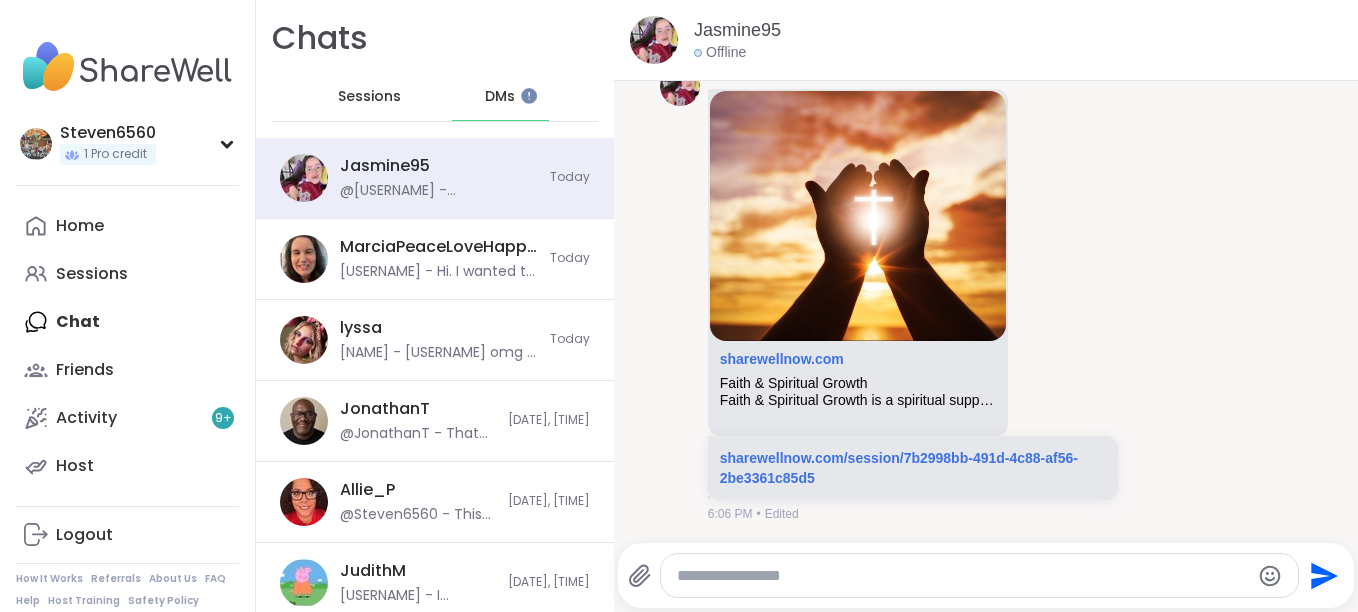 click on "DMs" at bounding box center [500, 97] 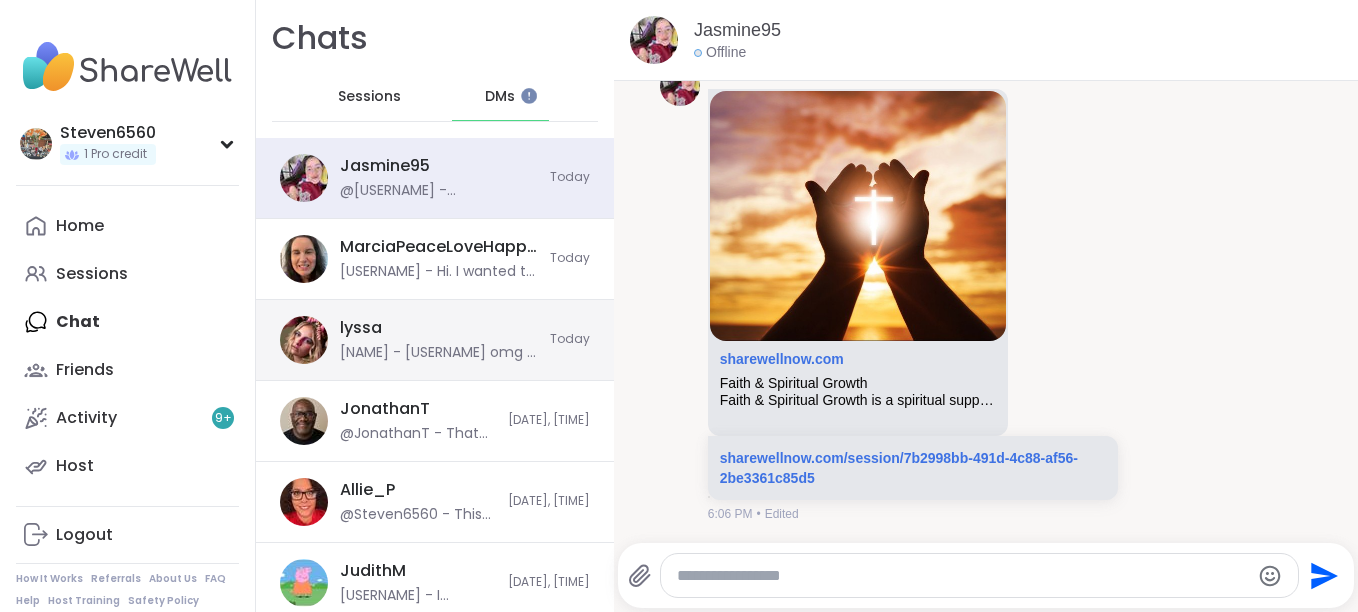 click on "lyssa @lyssa - Steven omg I just saw this" at bounding box center [439, 340] 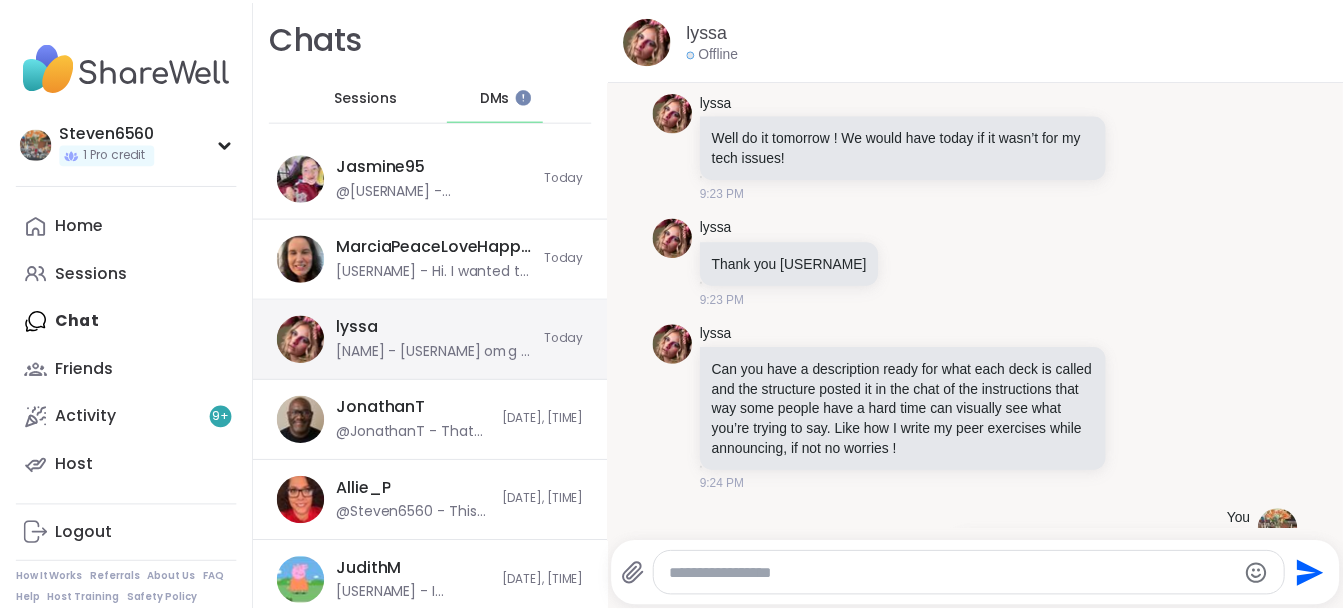 scroll, scrollTop: 21202, scrollLeft: 0, axis: vertical 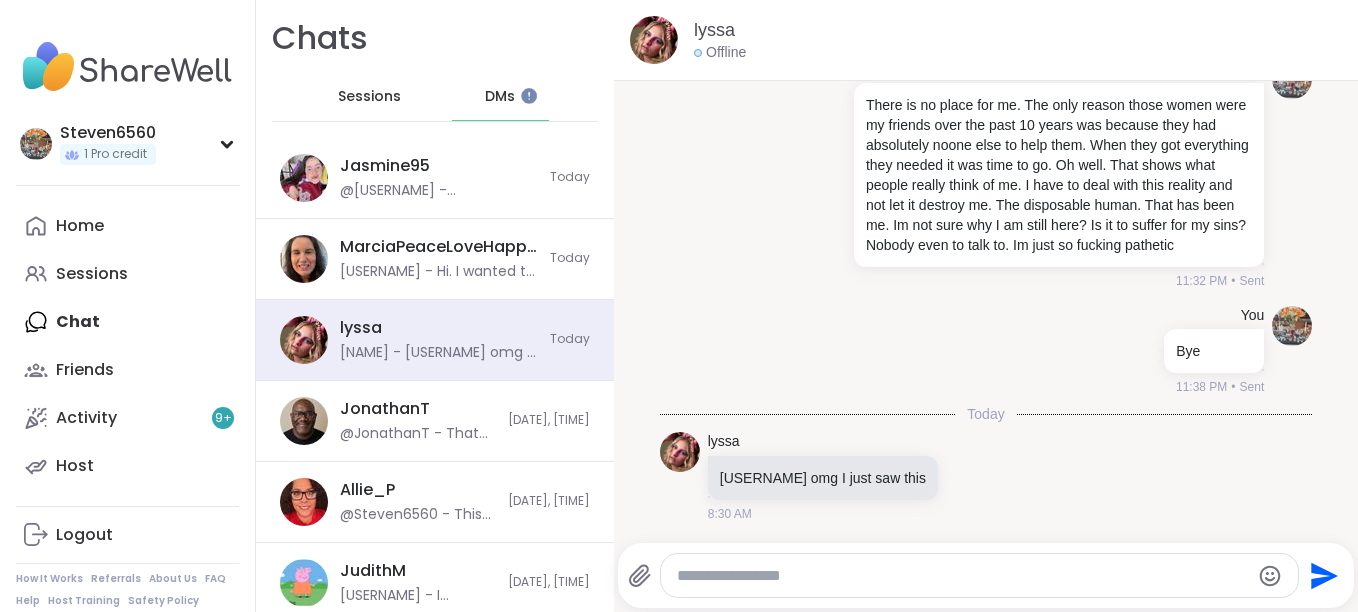 click on "DMs" at bounding box center [501, 97] 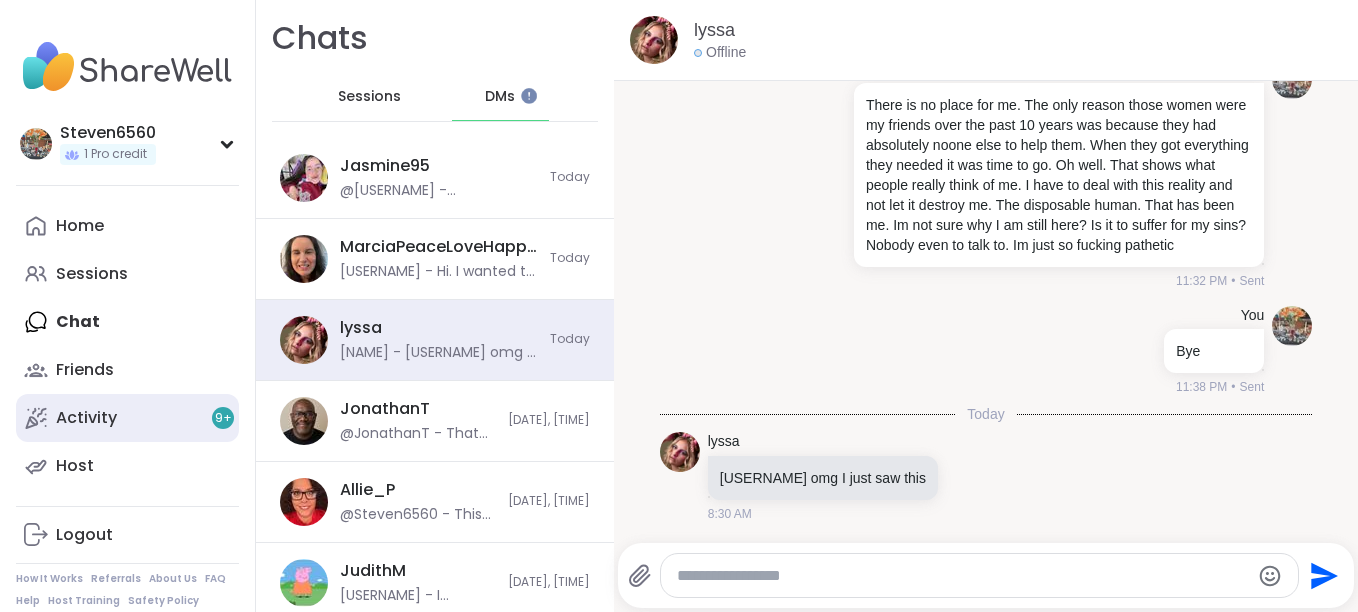 click on "Activity 9 +" at bounding box center [86, 418] 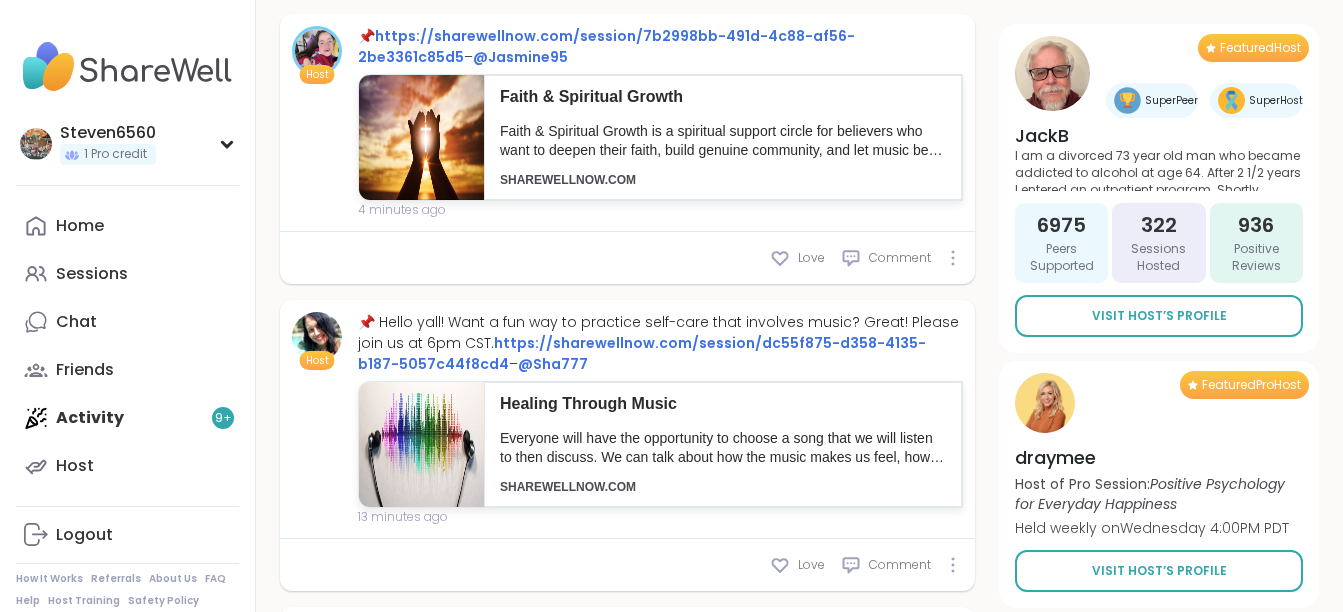 scroll, scrollTop: 920, scrollLeft: 0, axis: vertical 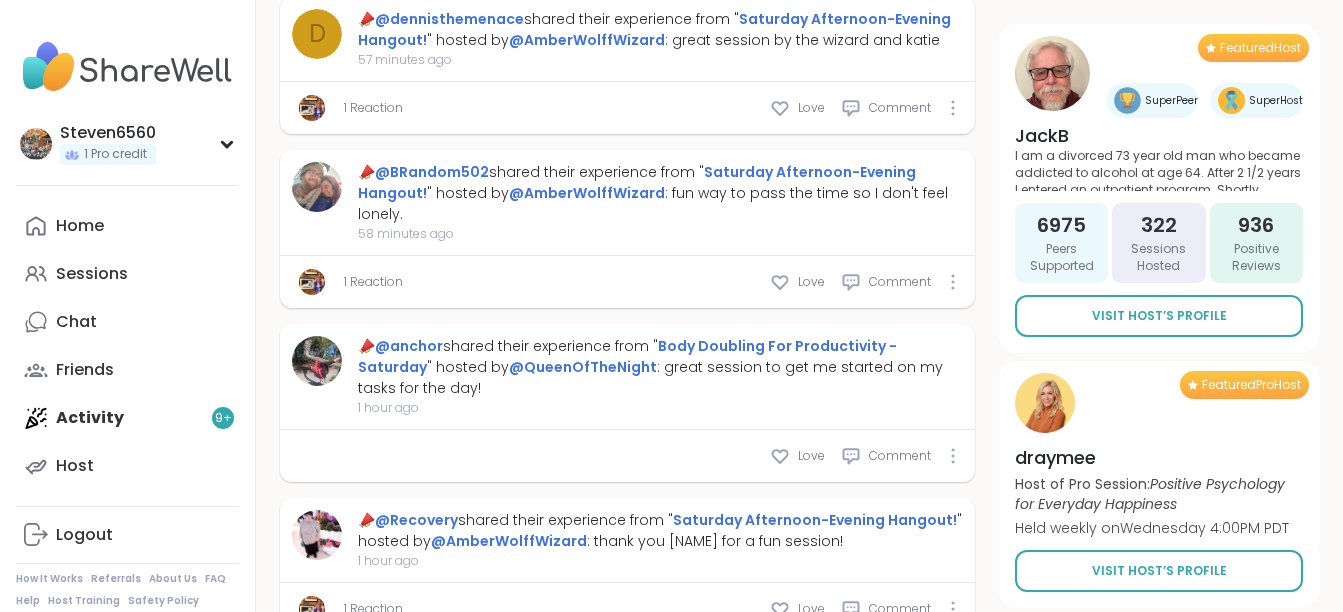 type on "*" 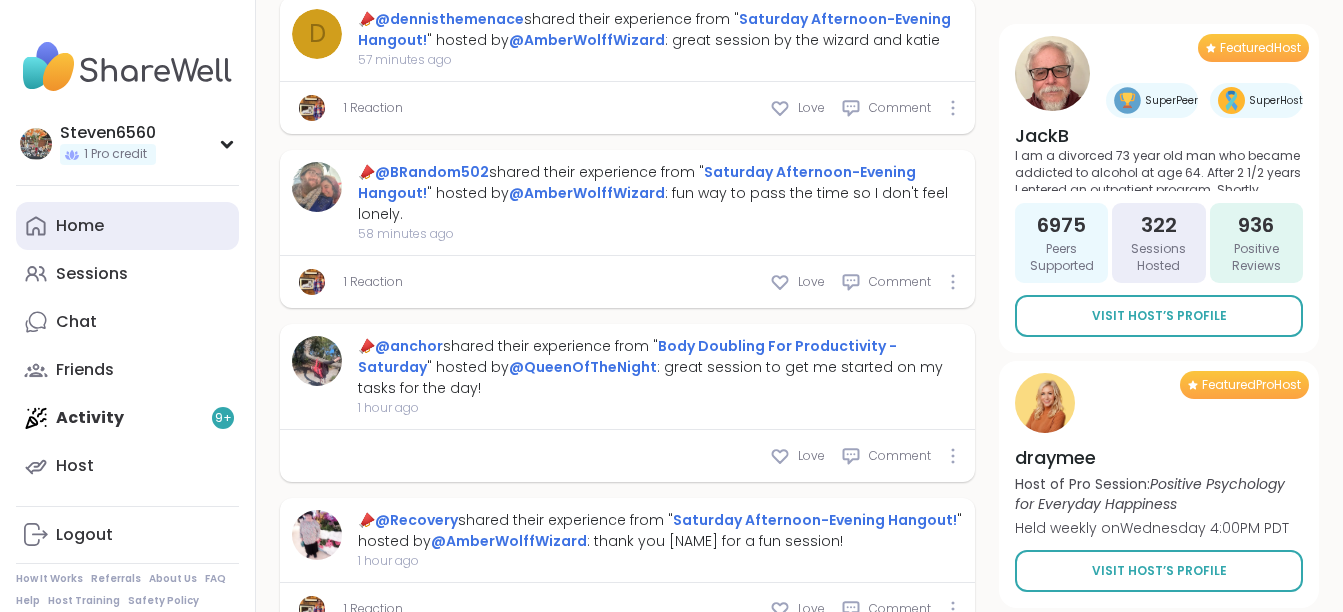 click on "Home" at bounding box center [80, 226] 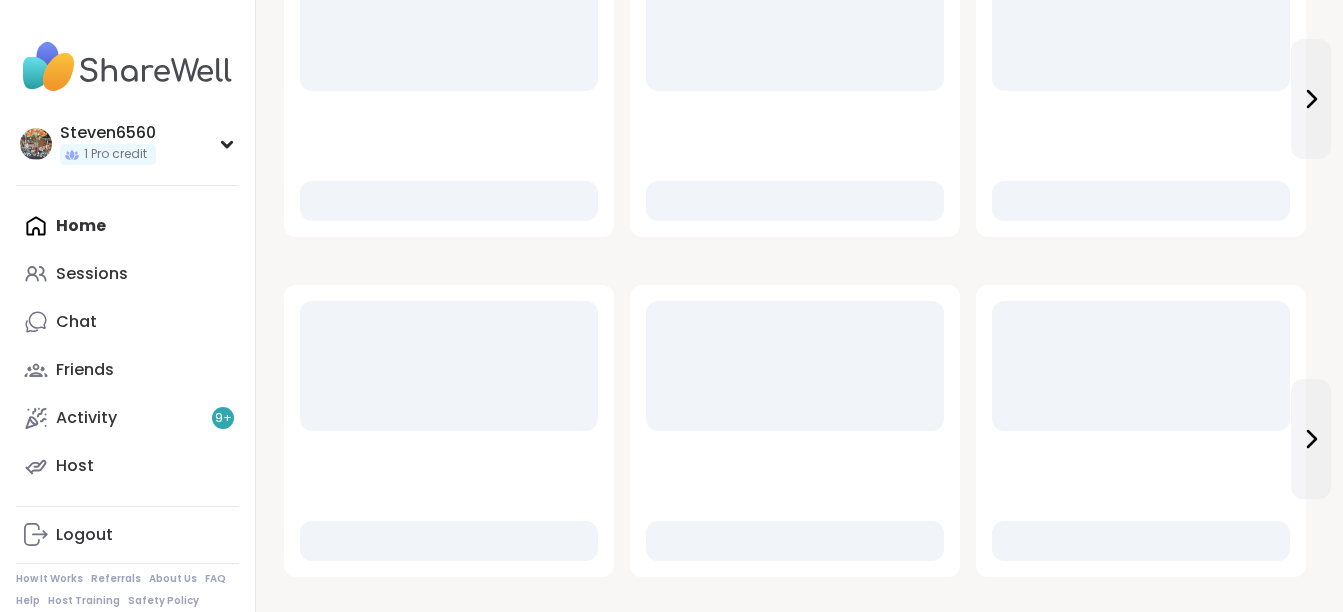 scroll, scrollTop: 0, scrollLeft: 0, axis: both 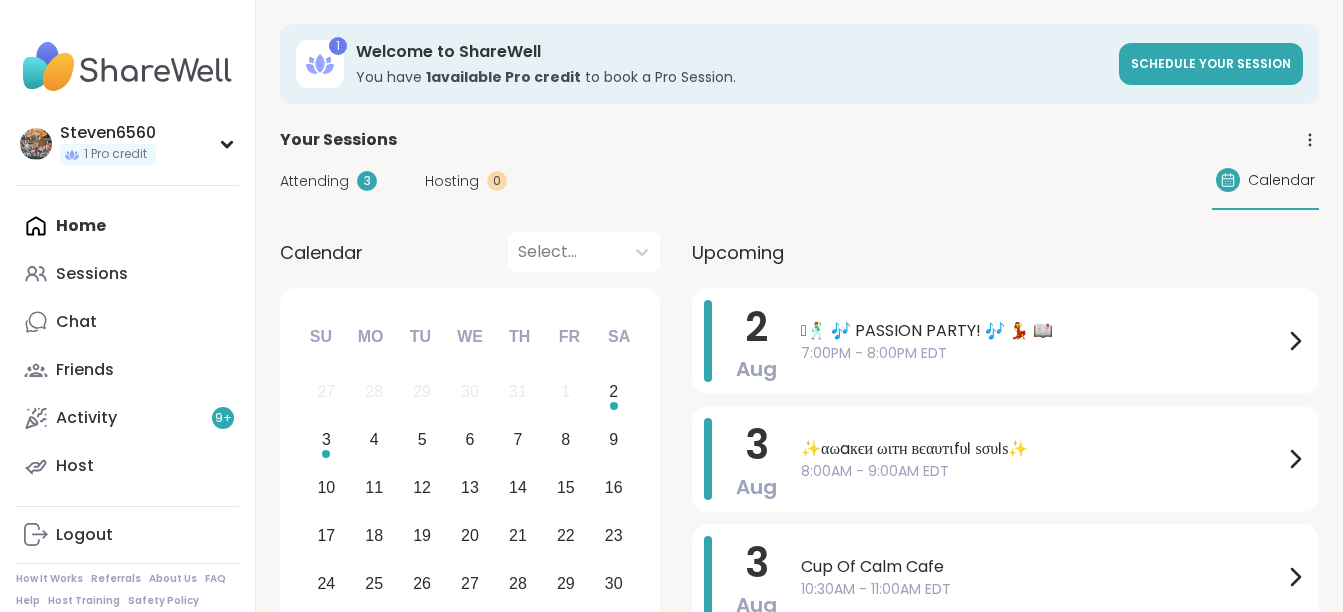click on "Attending" at bounding box center [314, 181] 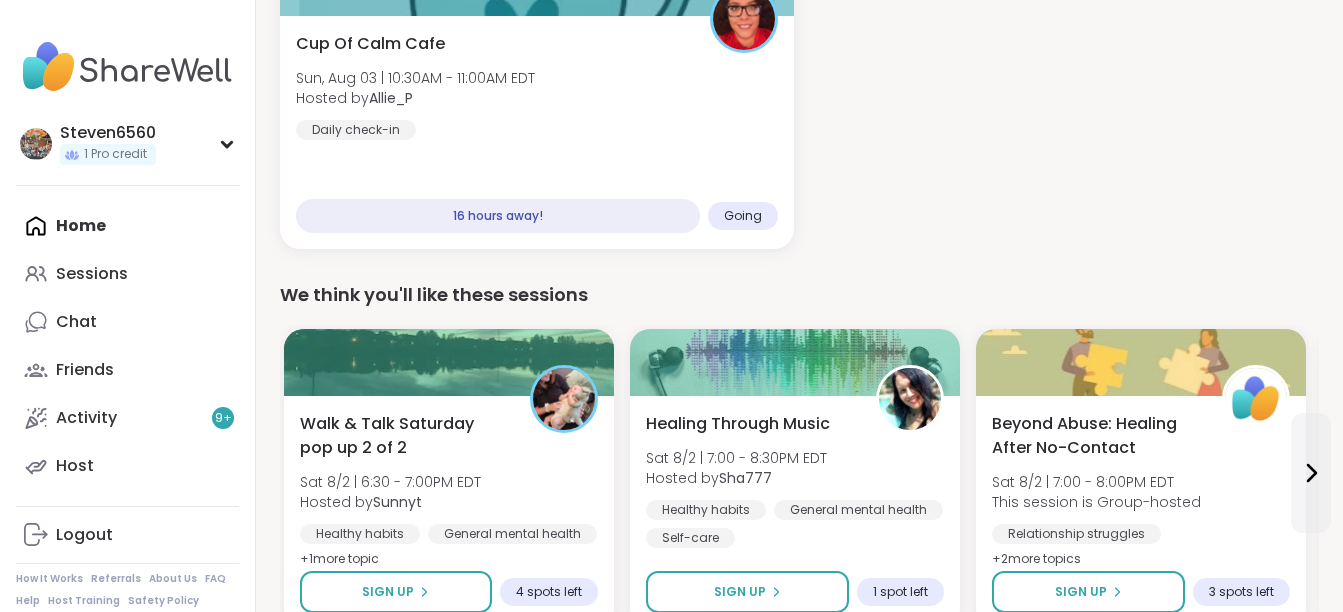 scroll, scrollTop: 653, scrollLeft: 0, axis: vertical 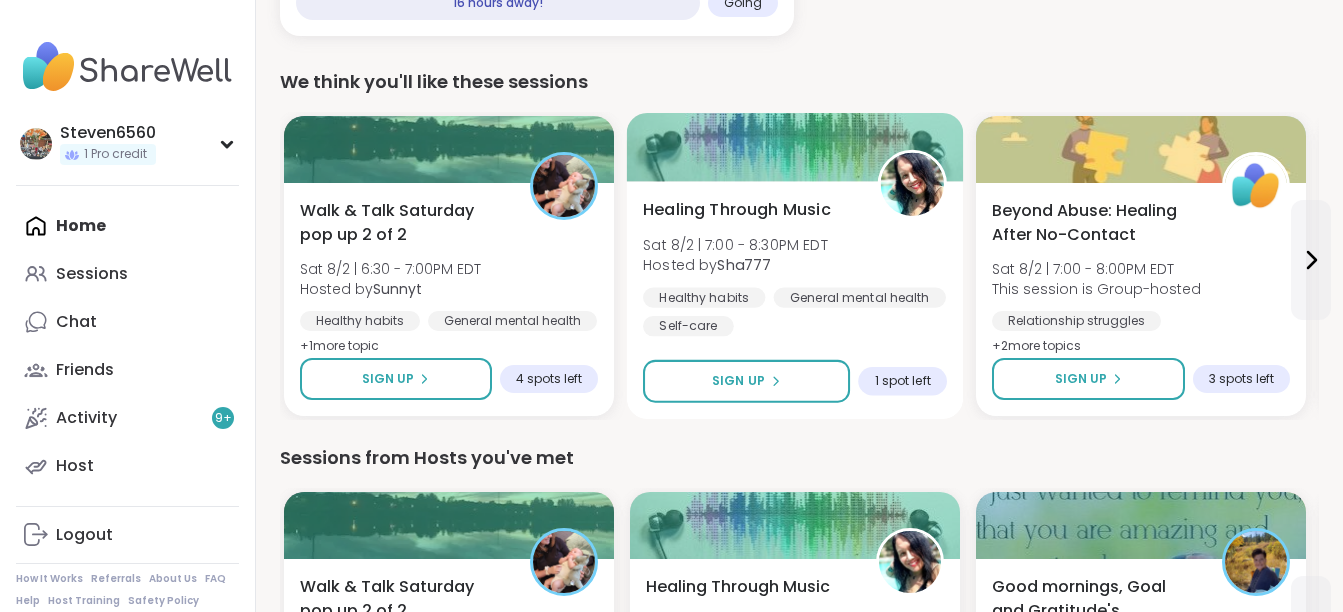 click on "General mental health" at bounding box center (860, 297) 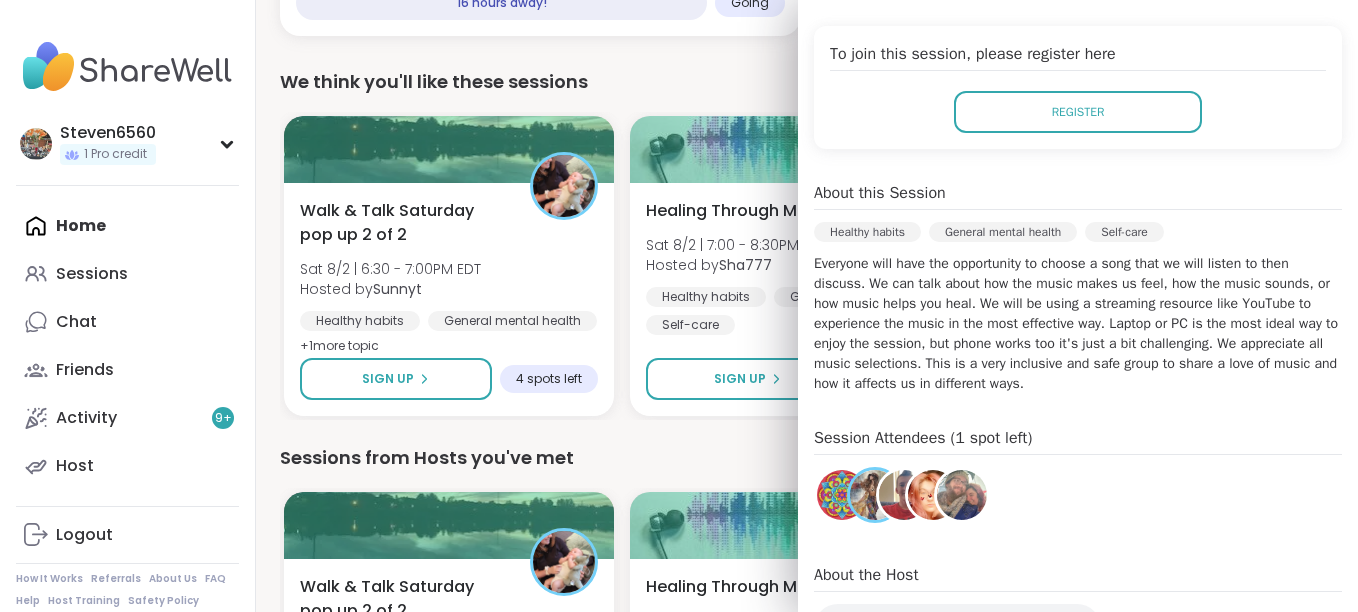 scroll, scrollTop: 413, scrollLeft: 0, axis: vertical 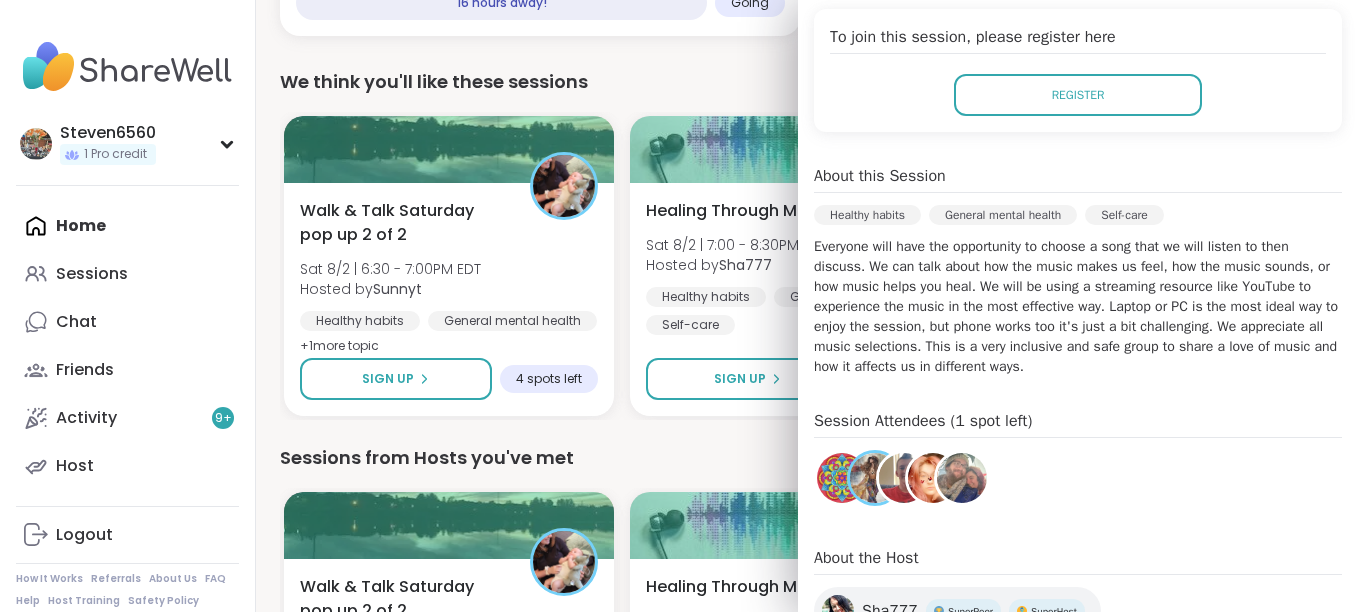 click at bounding box center (904, 478) 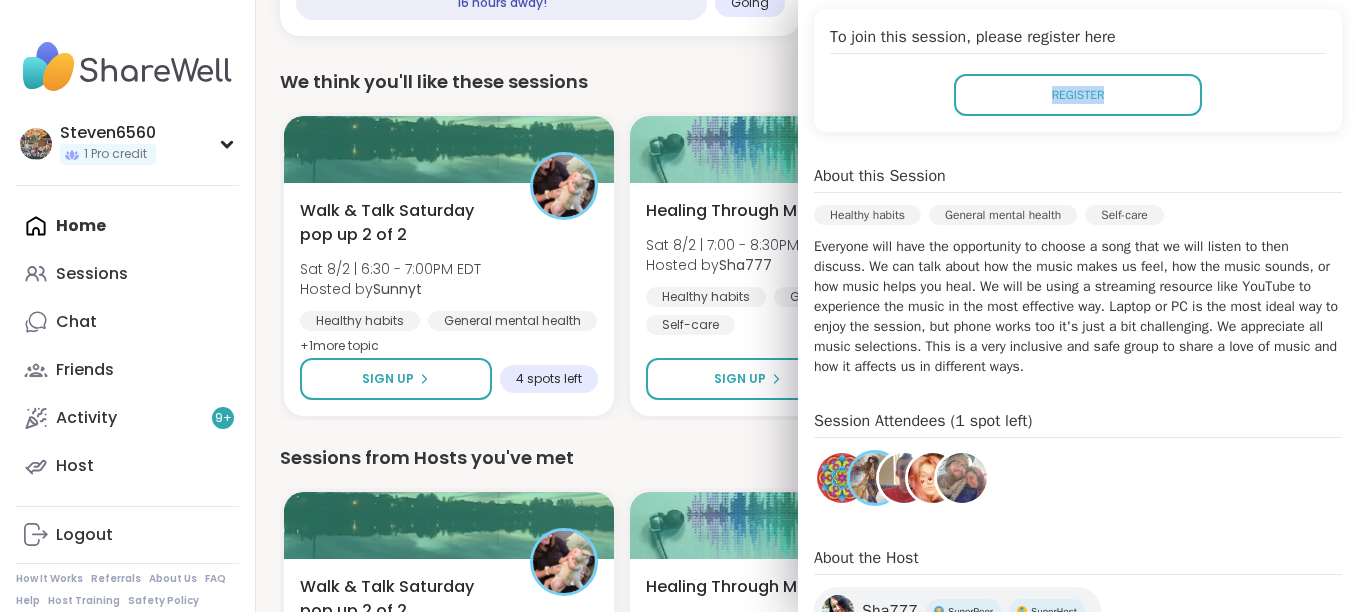 drag, startPoint x: 1298, startPoint y: 83, endPoint x: 1328, endPoint y: 49, distance: 45.343136 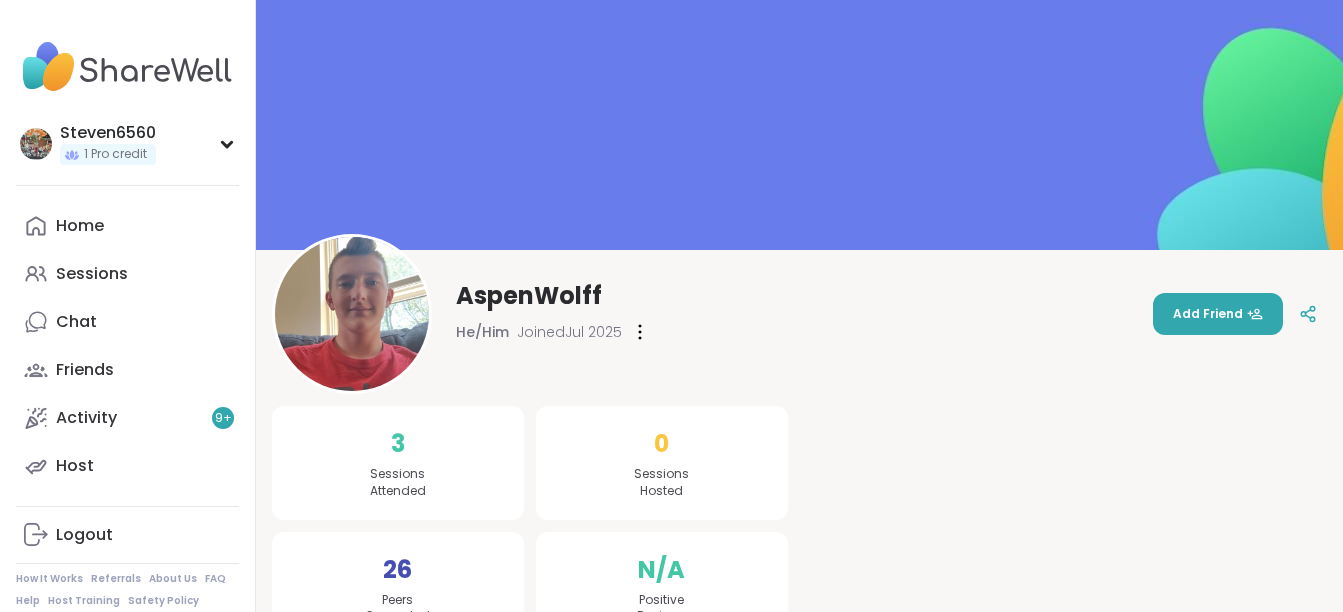 scroll, scrollTop: 0, scrollLeft: 0, axis: both 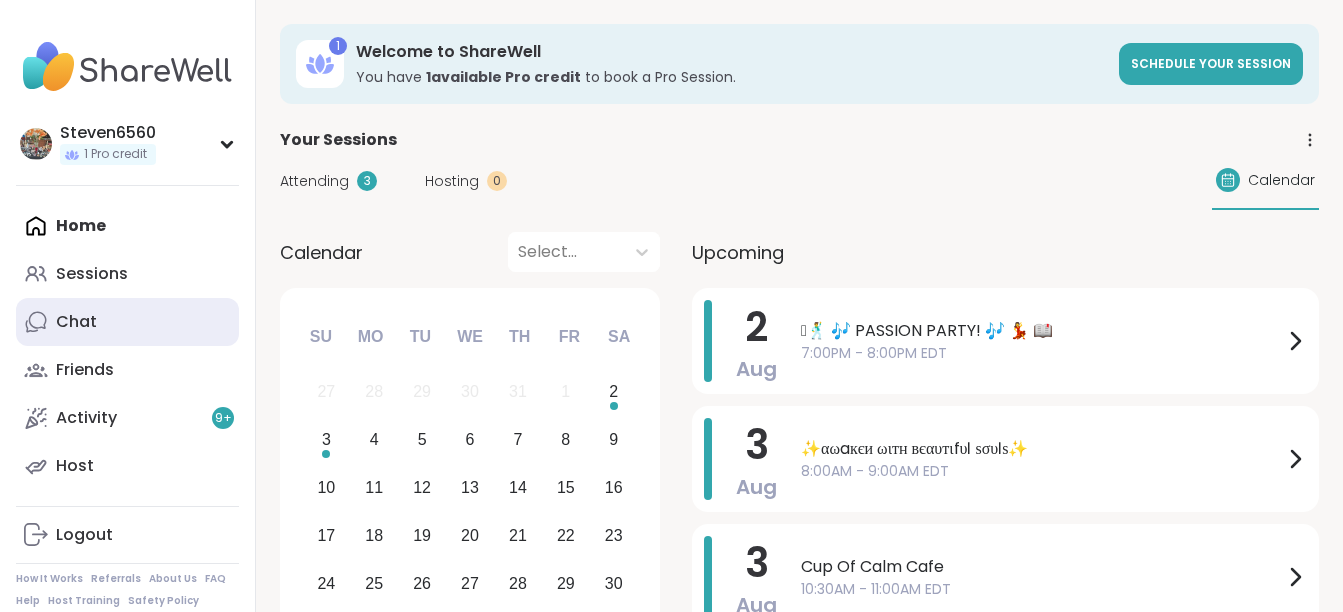 click on "Chat" at bounding box center (76, 322) 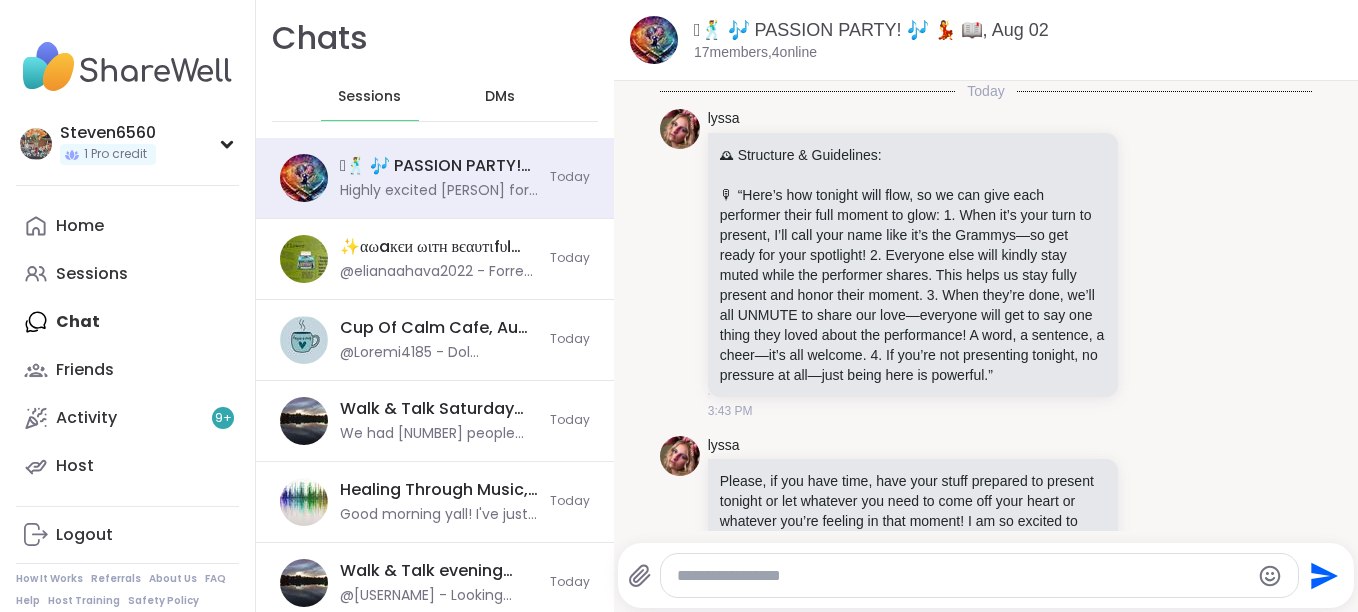 scroll, scrollTop: 270, scrollLeft: 0, axis: vertical 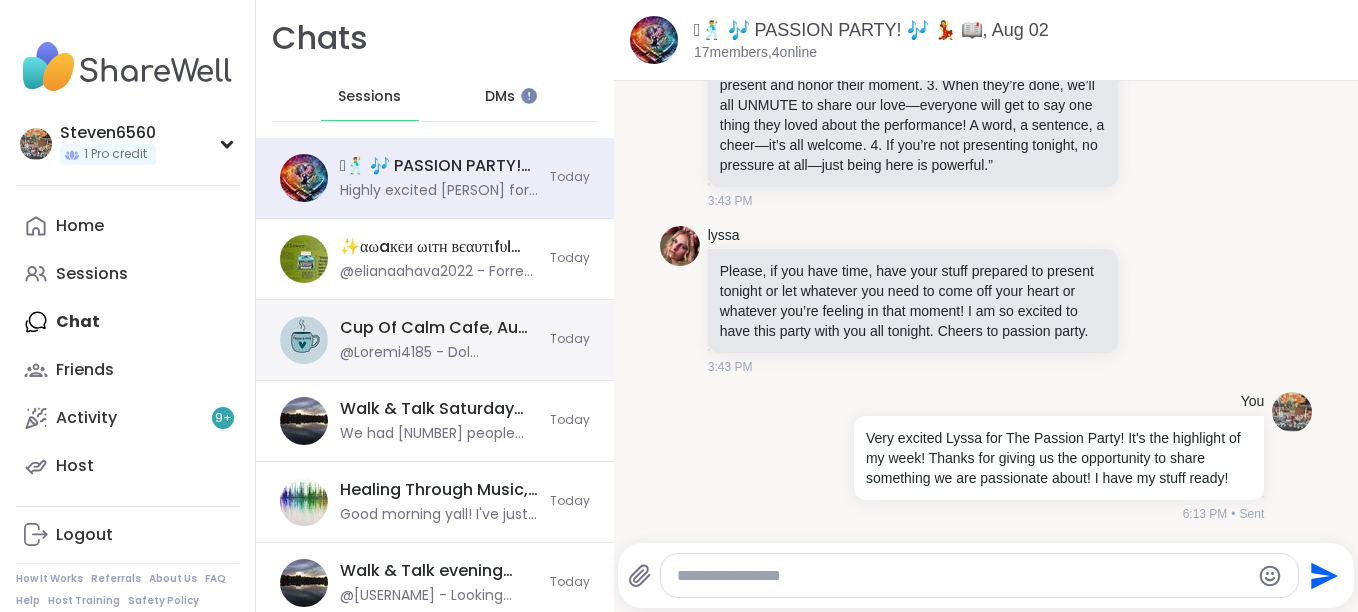 click on "Cup Of Calm Cafe, Aug 02" at bounding box center [439, 328] 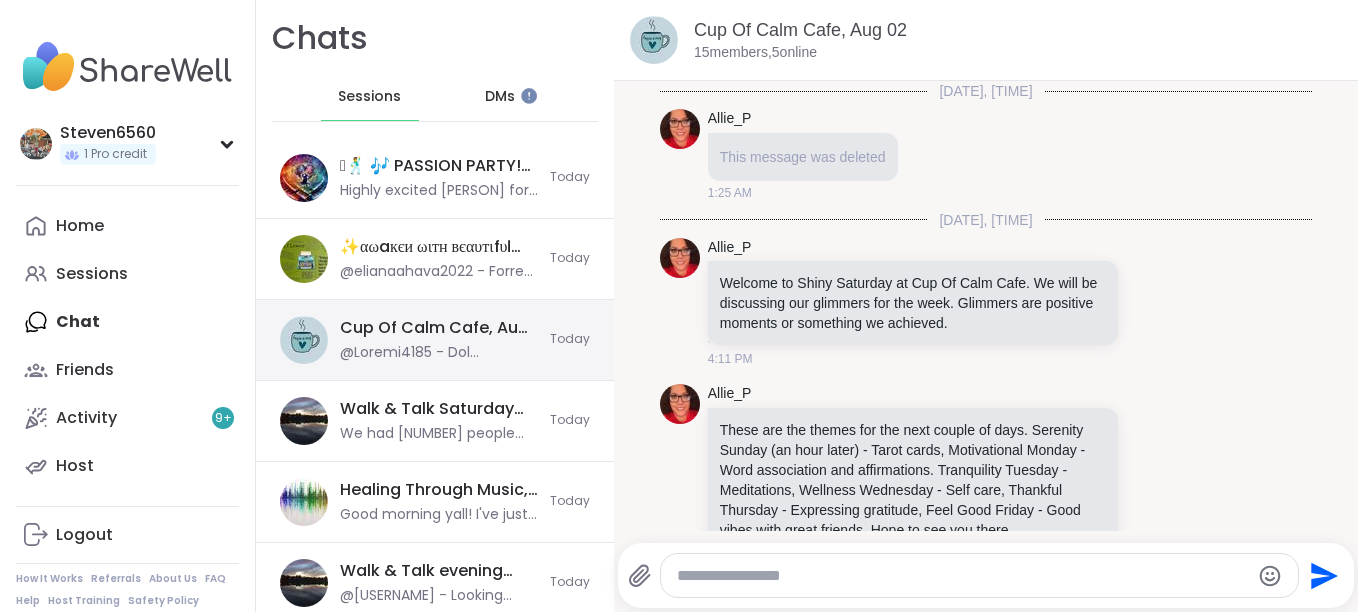 scroll, scrollTop: 7034, scrollLeft: 0, axis: vertical 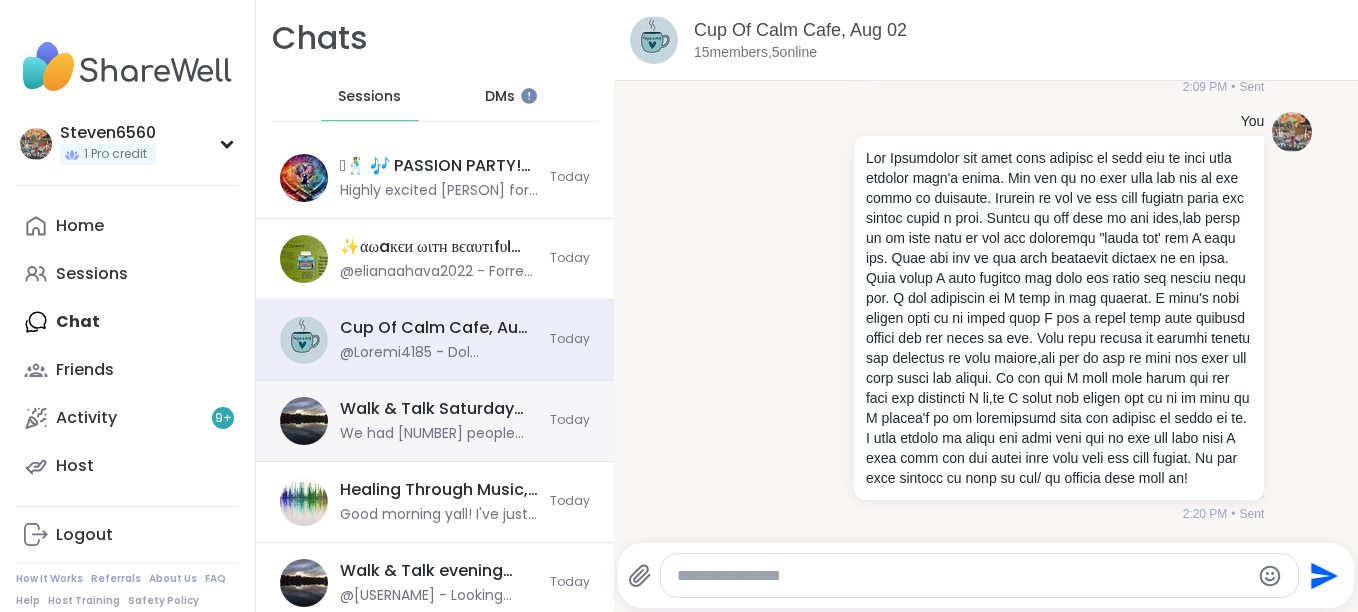 click on "Walk & Talk Saturday pop up 1 of 2, Aug 02" at bounding box center (439, 409) 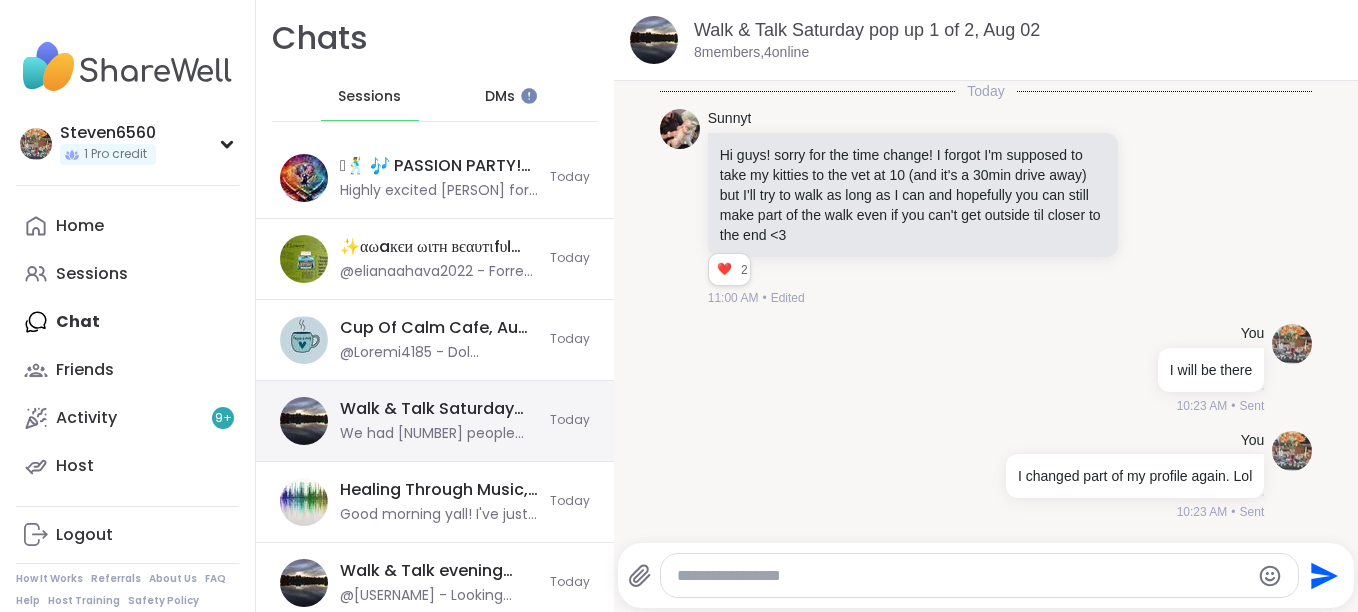 scroll, scrollTop: 1430, scrollLeft: 0, axis: vertical 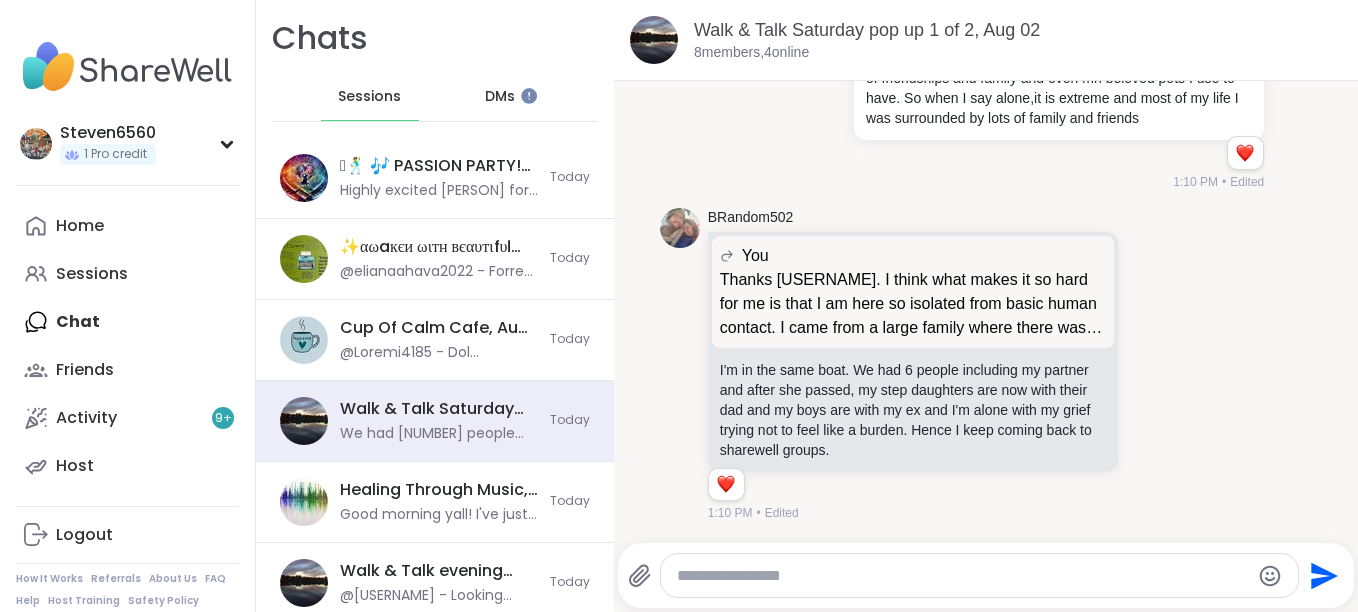 click at bounding box center [963, 576] 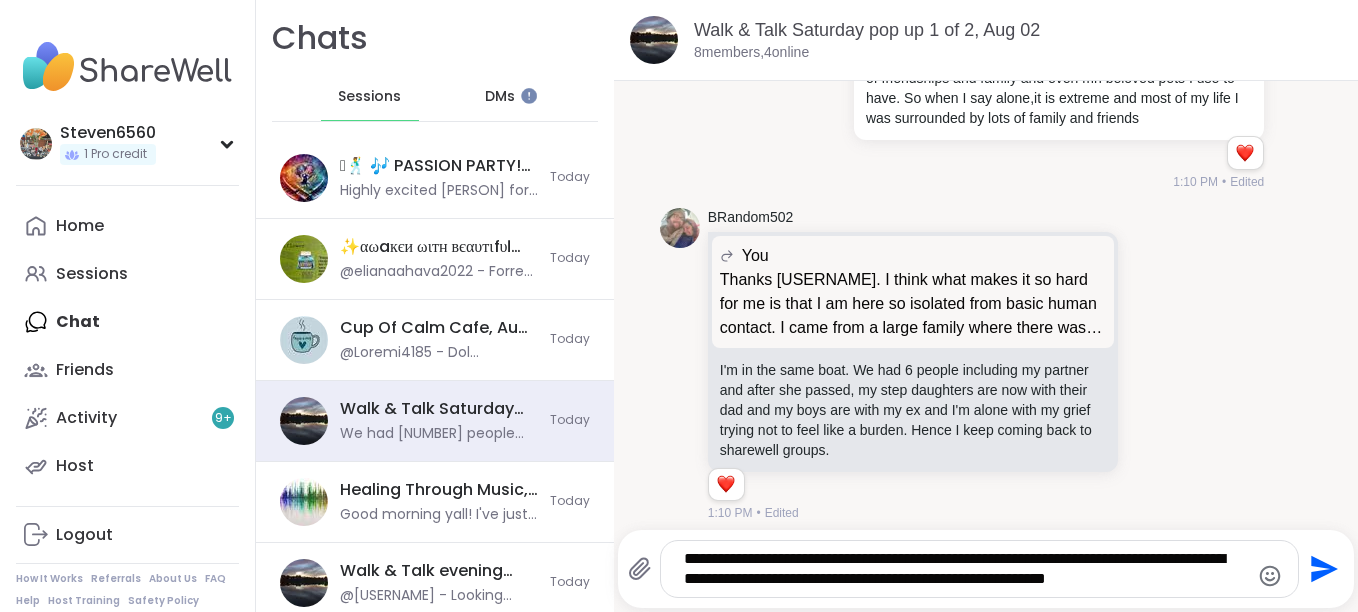 click on "**********" at bounding box center [962, 569] 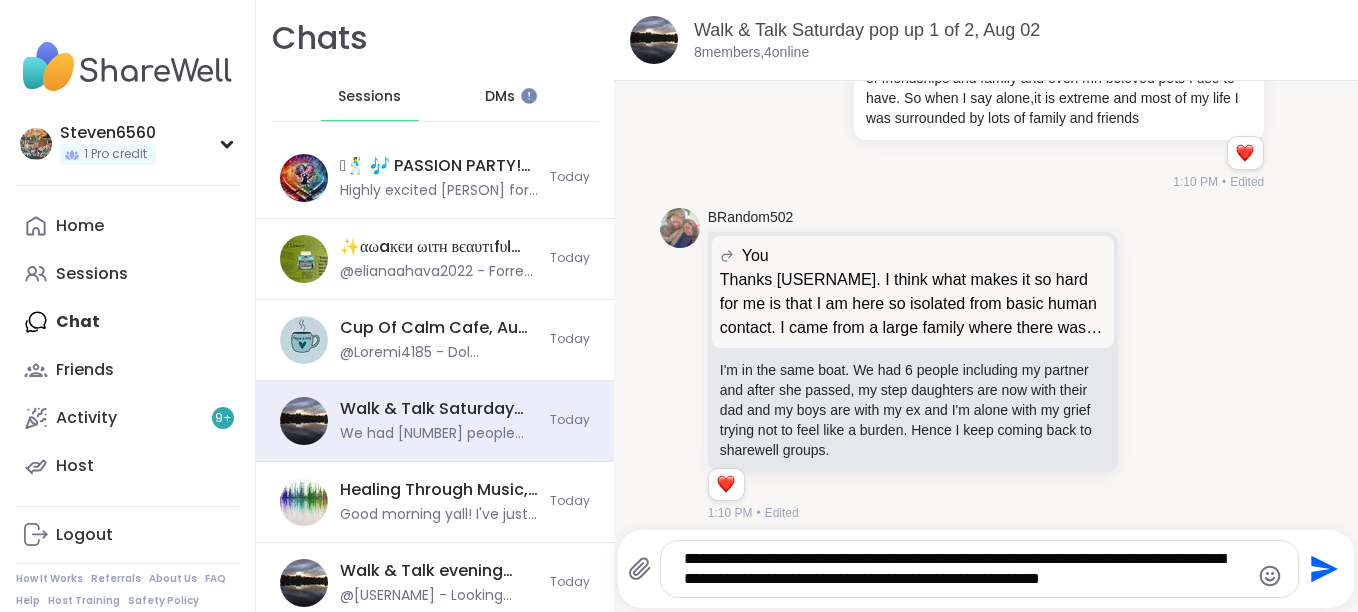 click on "**********" at bounding box center (962, 569) 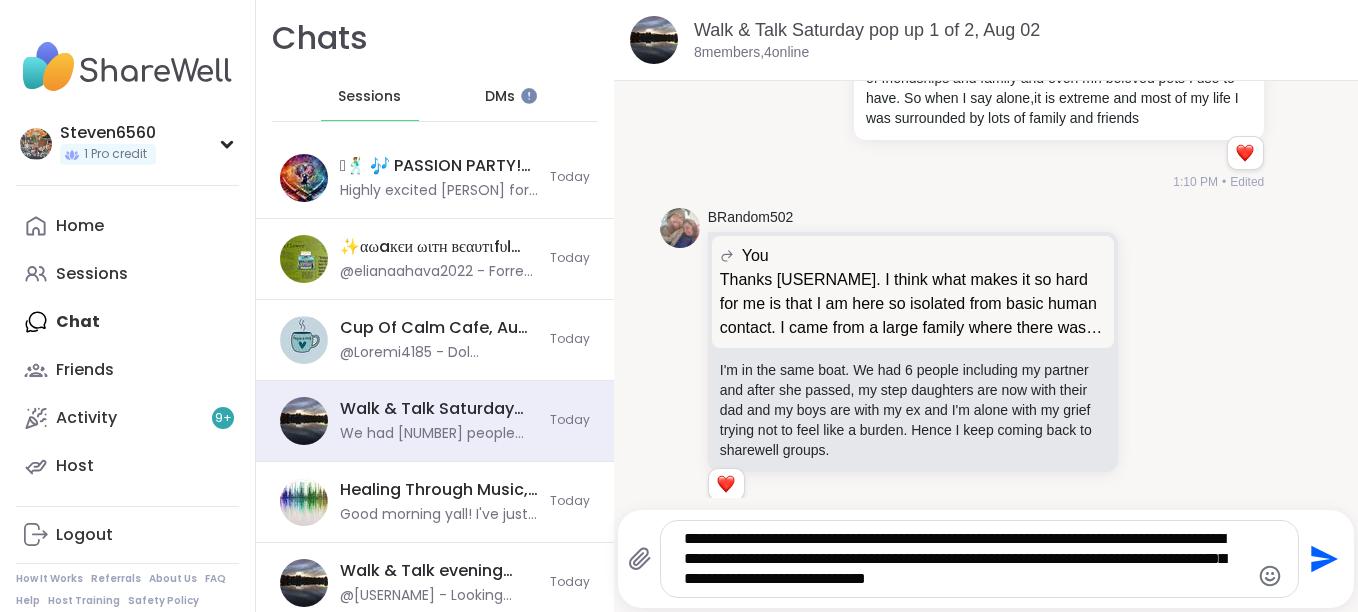 click on "**********" at bounding box center [962, 559] 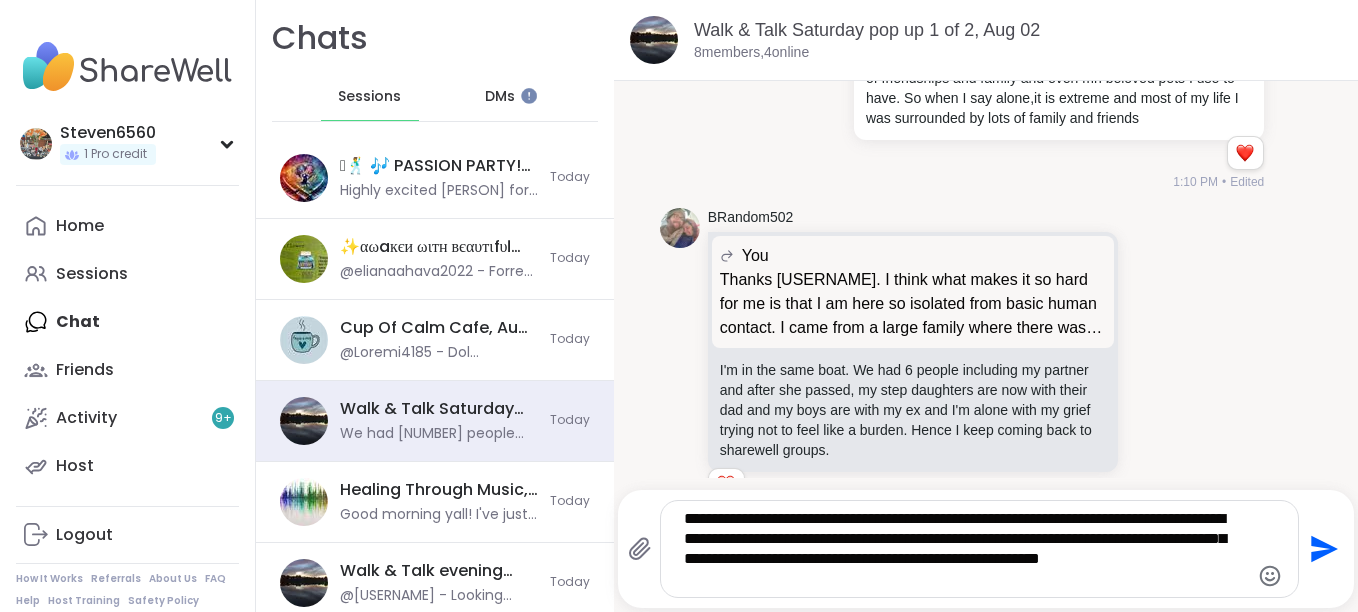 click on "**********" at bounding box center [962, 549] 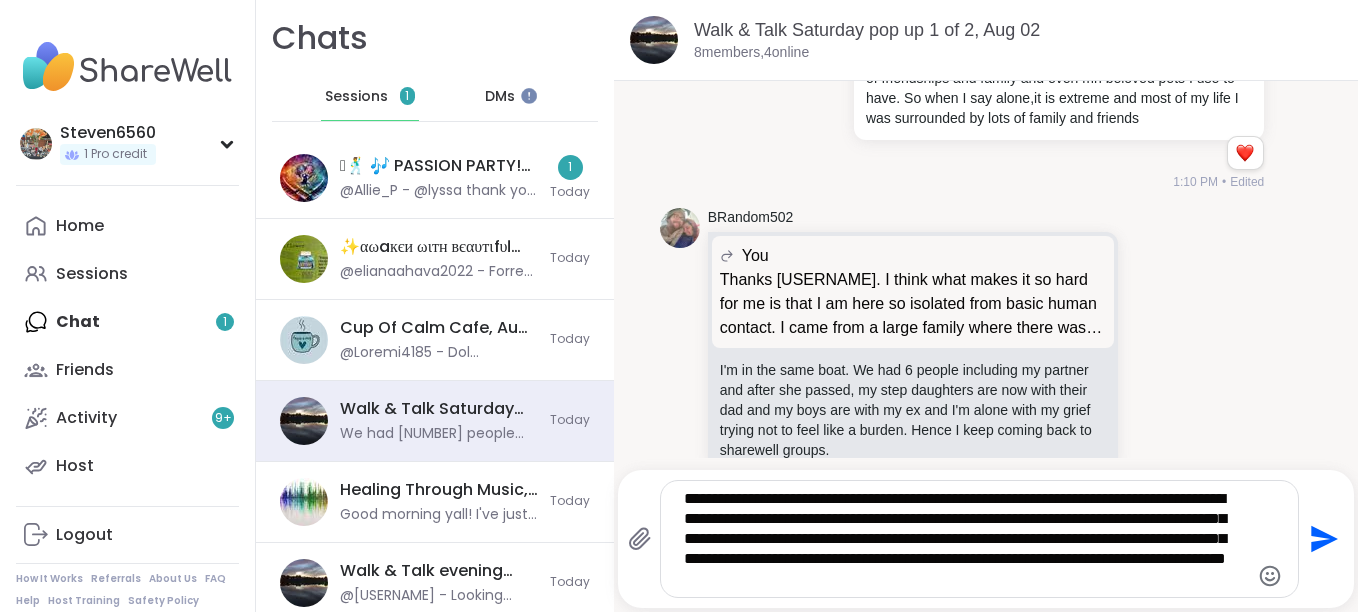 click on "**********" at bounding box center [962, 539] 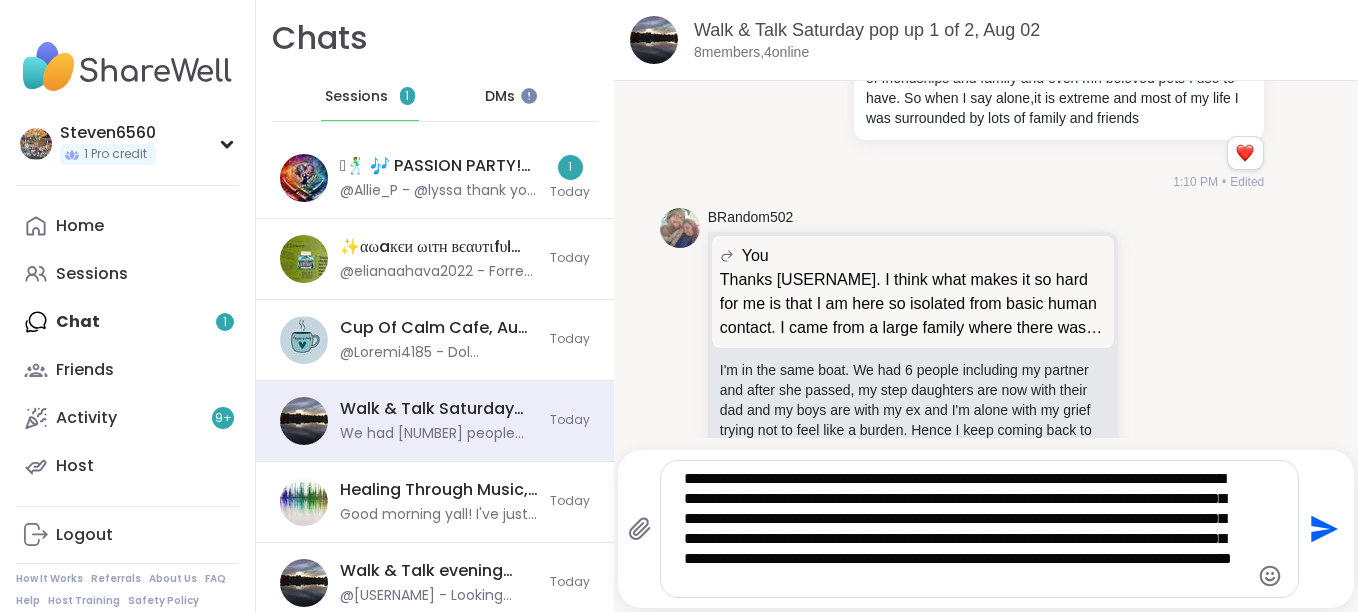 type on "**********" 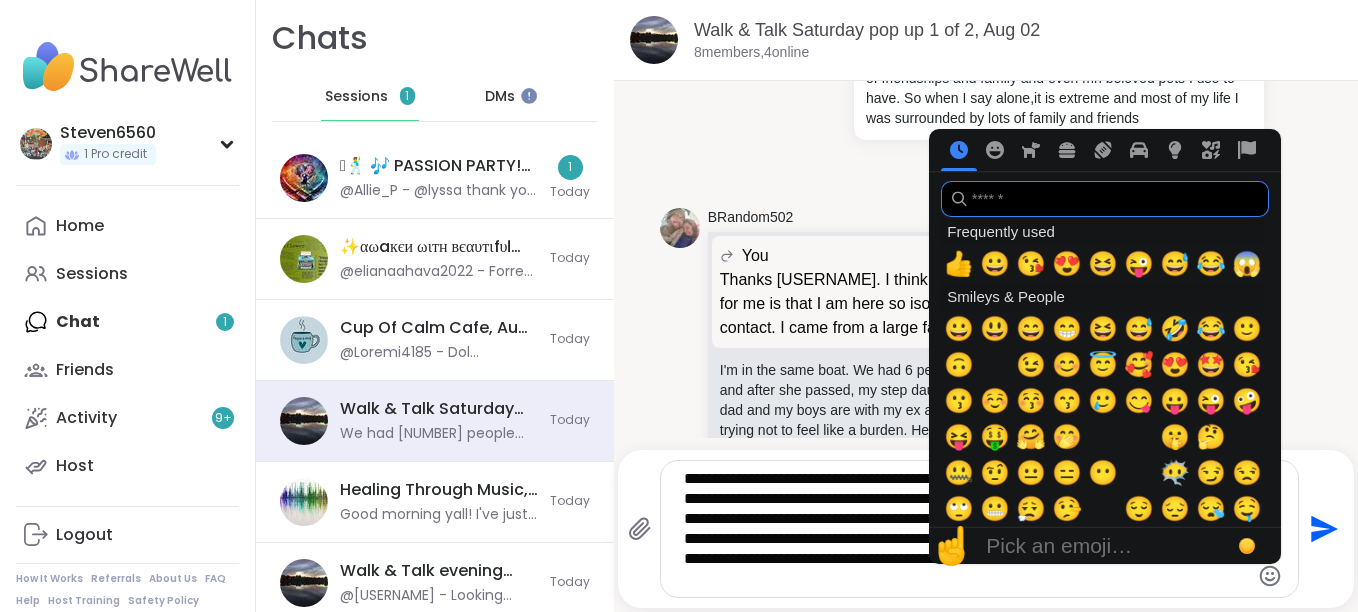 click at bounding box center [1105, 199] 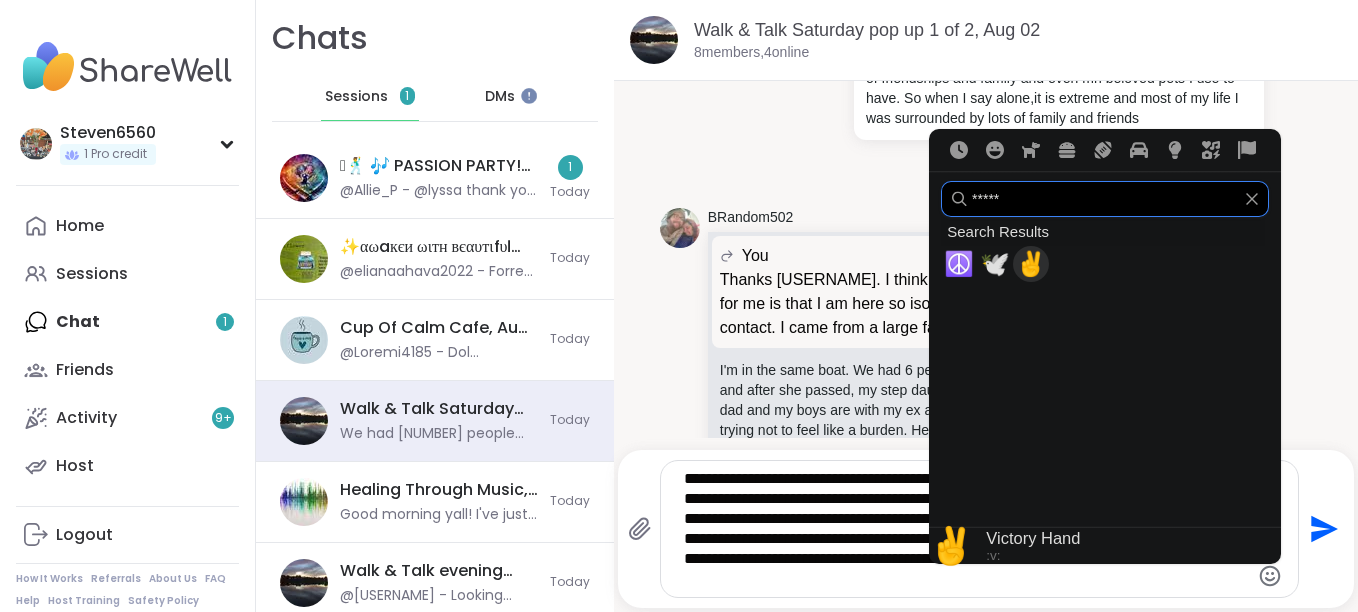 type on "*****" 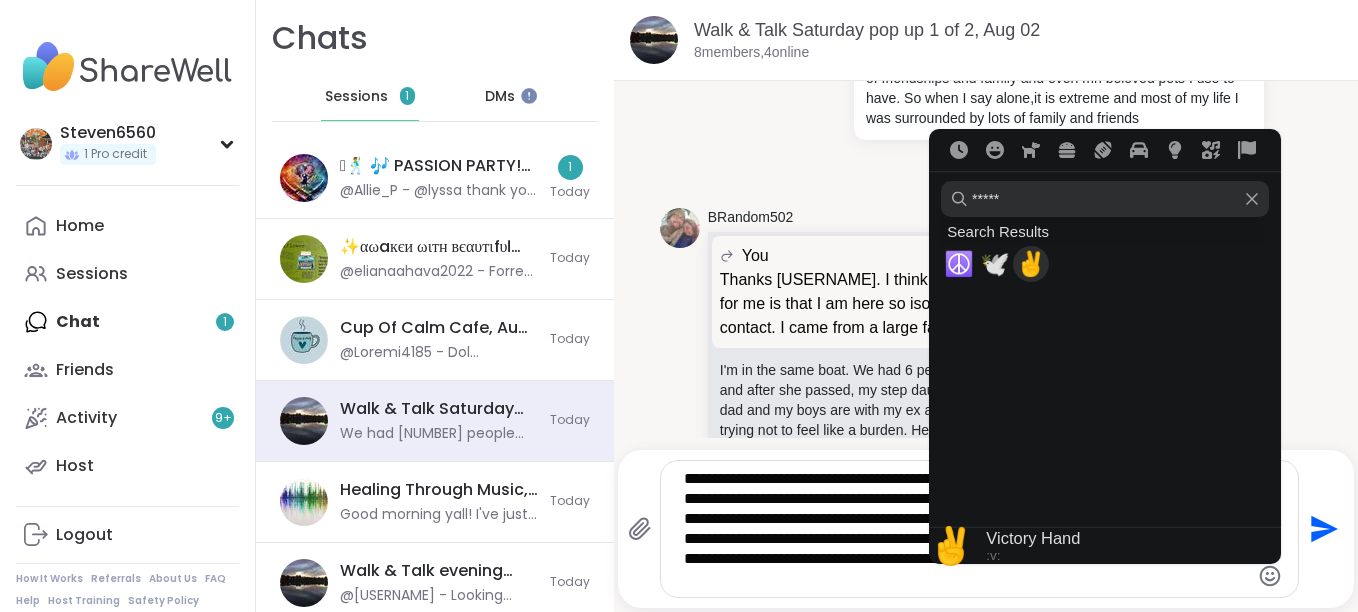 type on "**********" 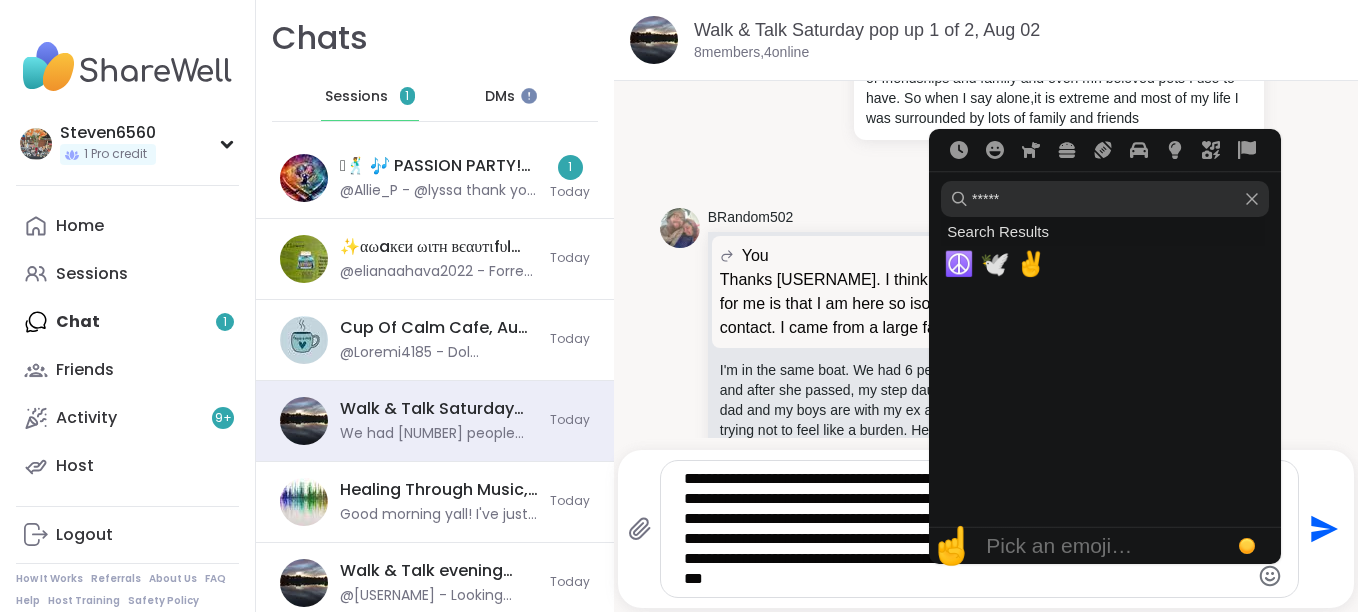 click 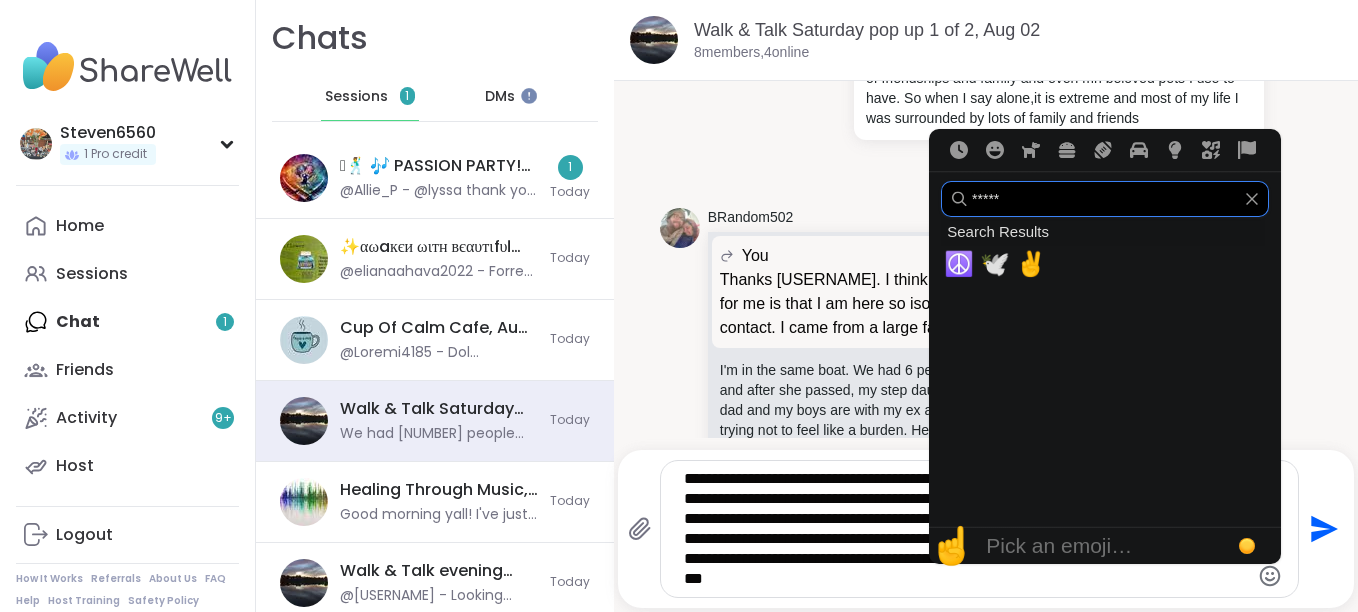 type 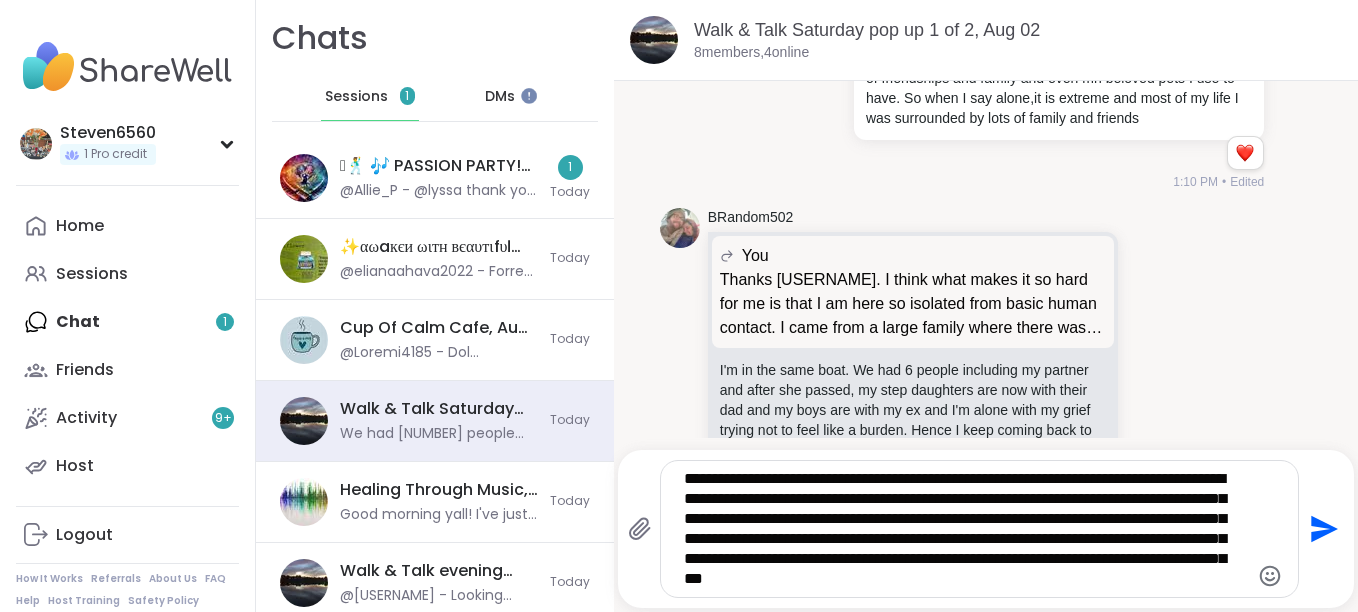 click on "You Thanks Brandom502. I think what makes it so hard for me is that I am here so isolated from basic human contact. I came from a large family where there was 8 of and then I had my own family of 6,my ex and 4 kids. I have no pets,no nothing. No affection no love from a pet or anyone. And so all I have is these flashbacks of all my loses of friendships and family and even mh beloved pets I use to have. So when I say alone,it is extreme and most of my life I was surrounded by lots of family and friends   1 1 1:10 PM • Edited" at bounding box center (986, 52) 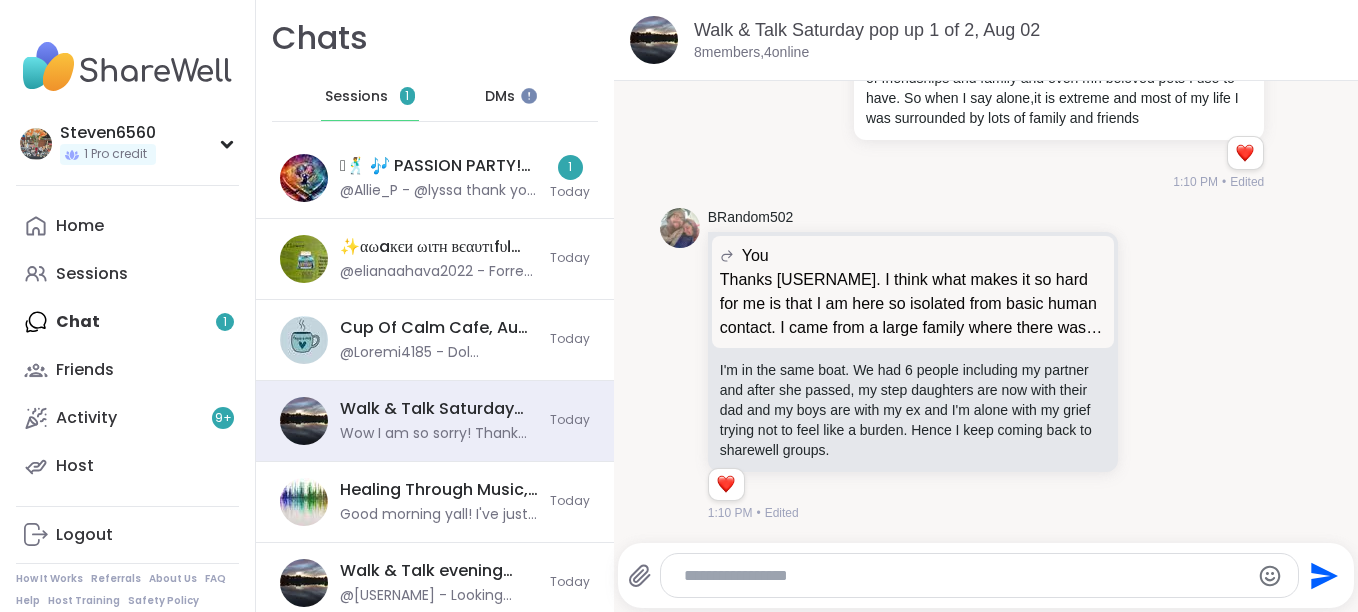 scroll, scrollTop: 1697, scrollLeft: 0, axis: vertical 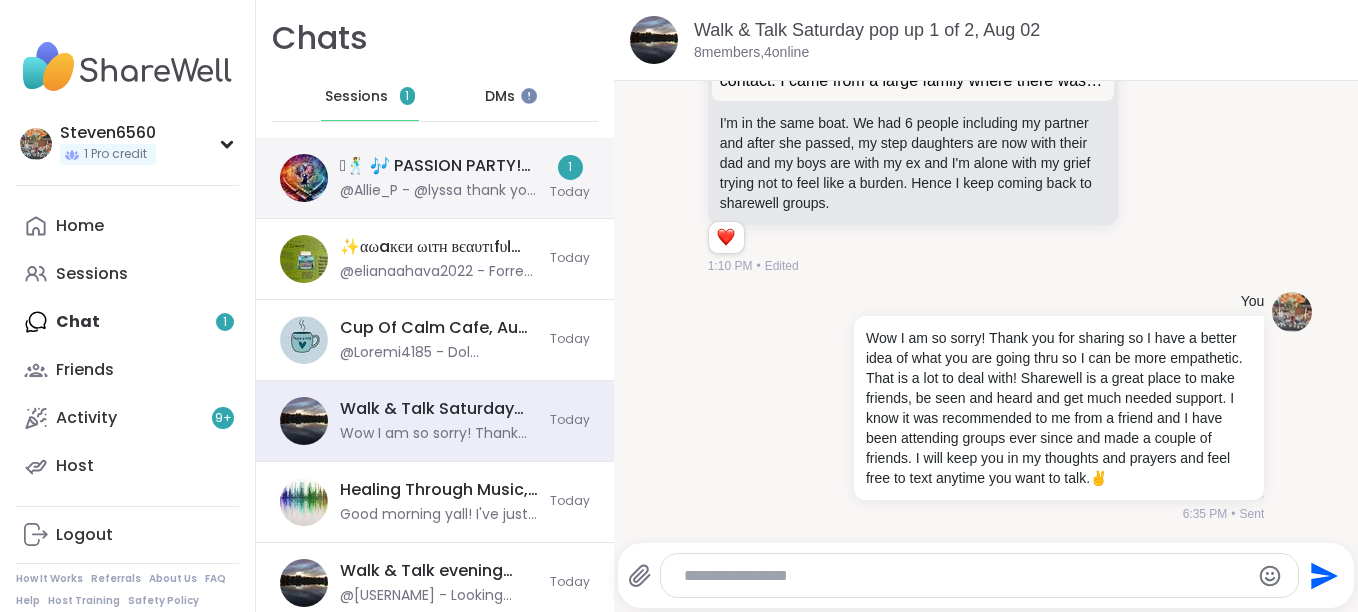 click on "🪩🕺 🎶 PASSION PARTY! 🎶 💃 📖, Aug 02" at bounding box center (439, 166) 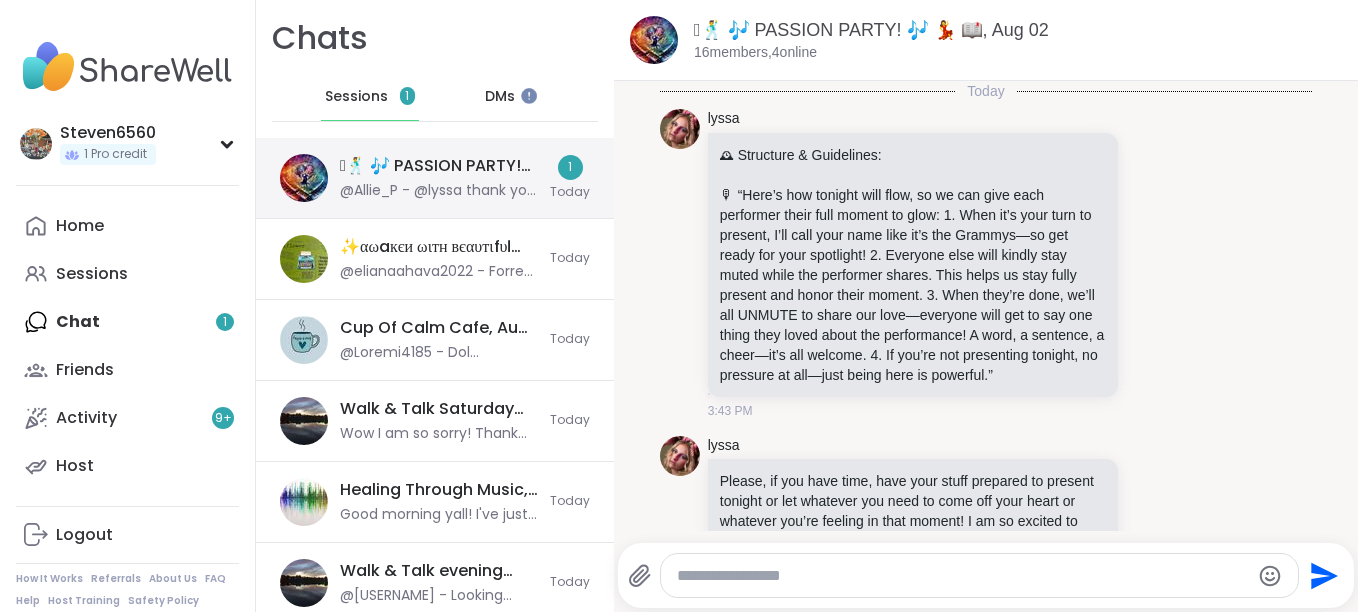 scroll, scrollTop: 464, scrollLeft: 0, axis: vertical 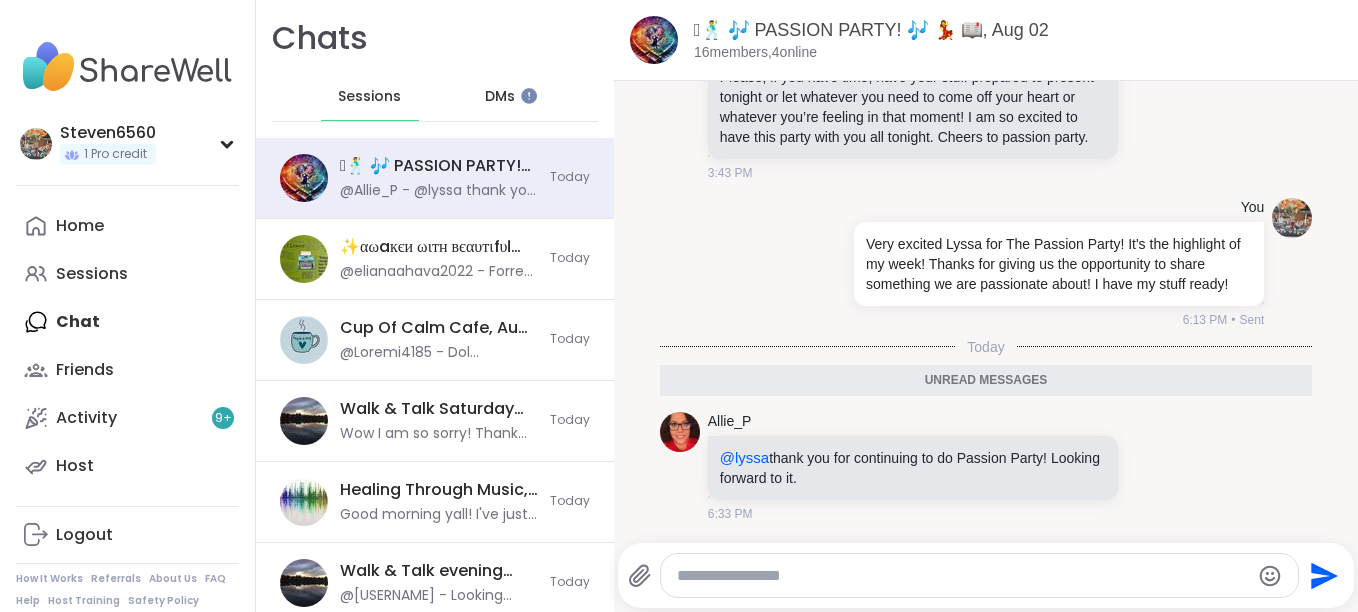 click at bounding box center [963, 576] 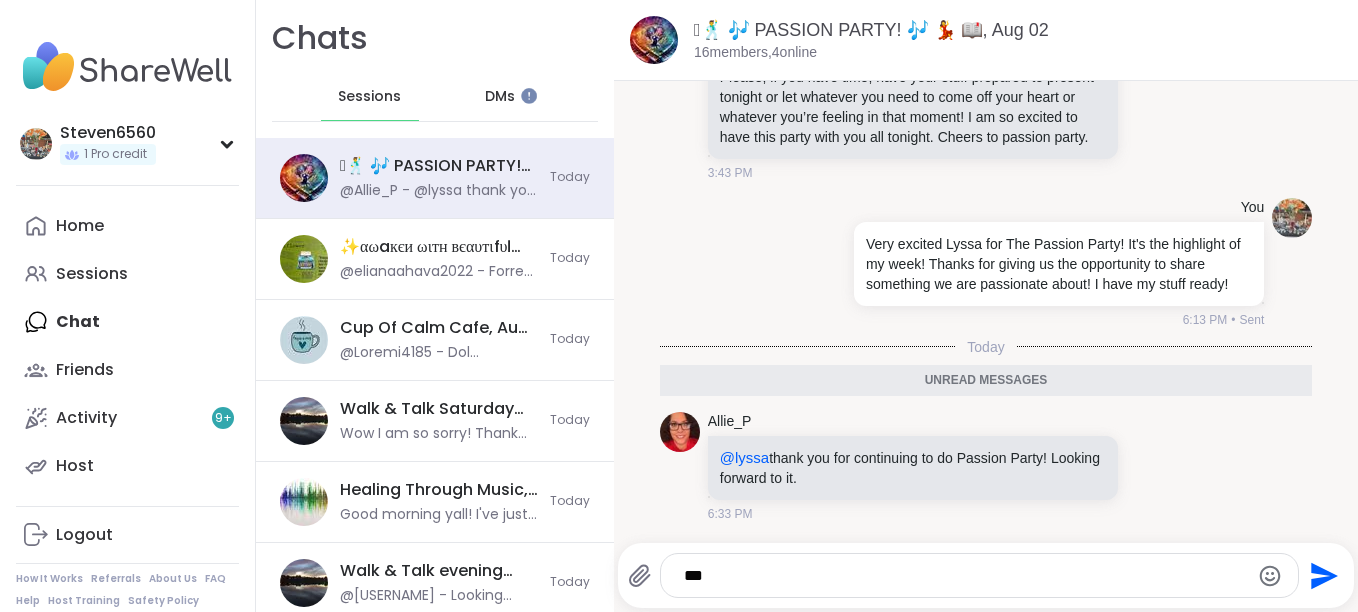 type on "***" 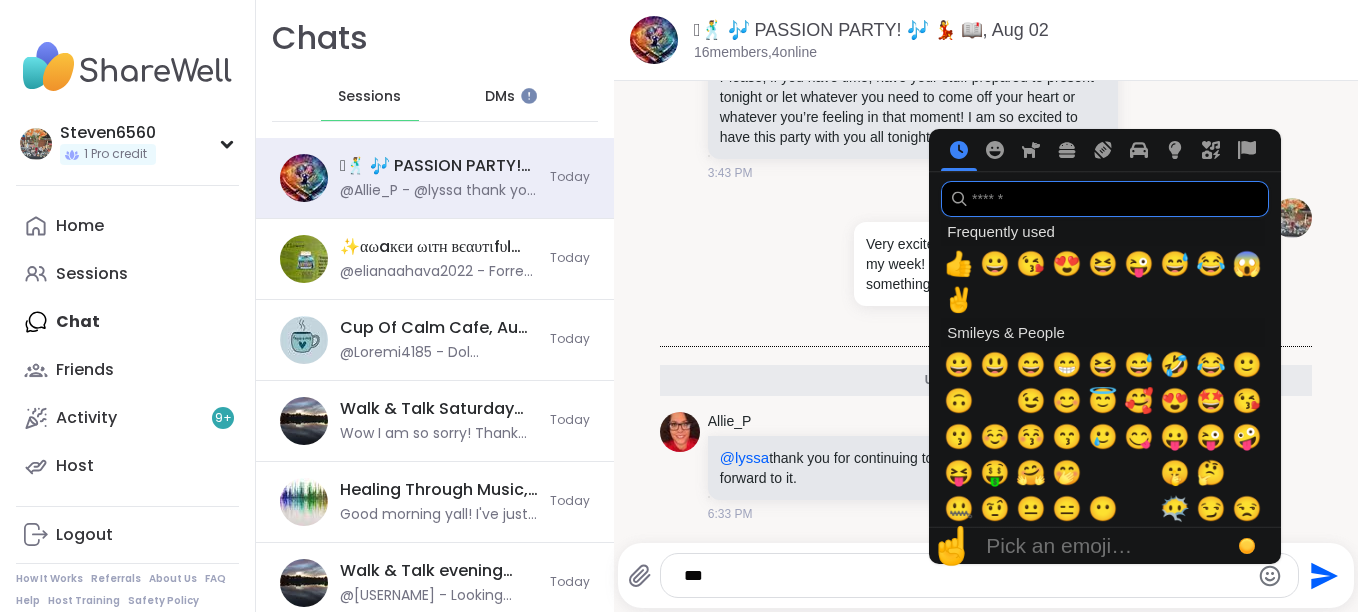 click at bounding box center [1105, 199] 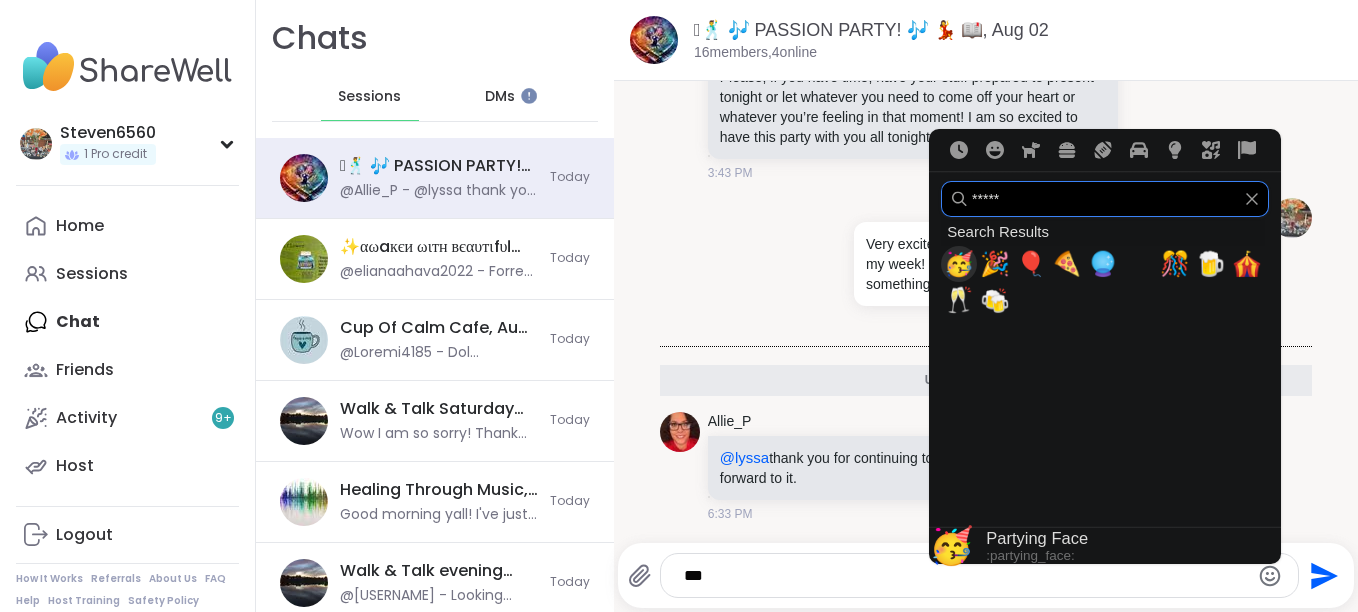 type on "*****" 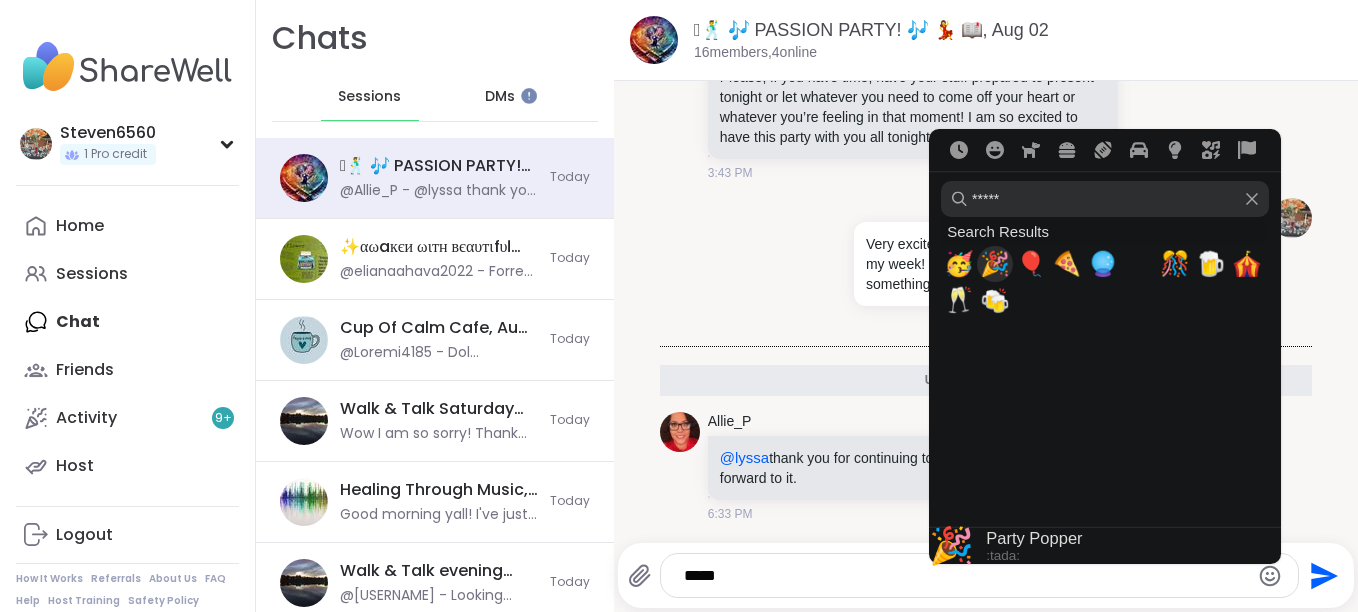 click on "🎉" at bounding box center (995, 264) 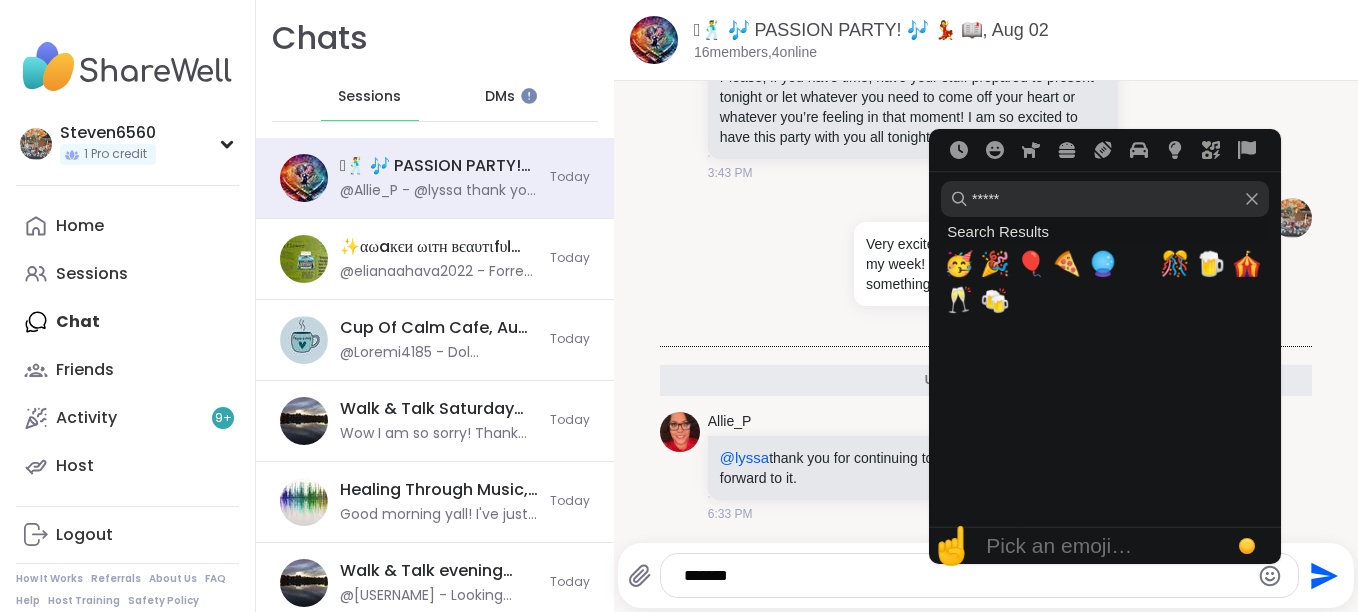 click 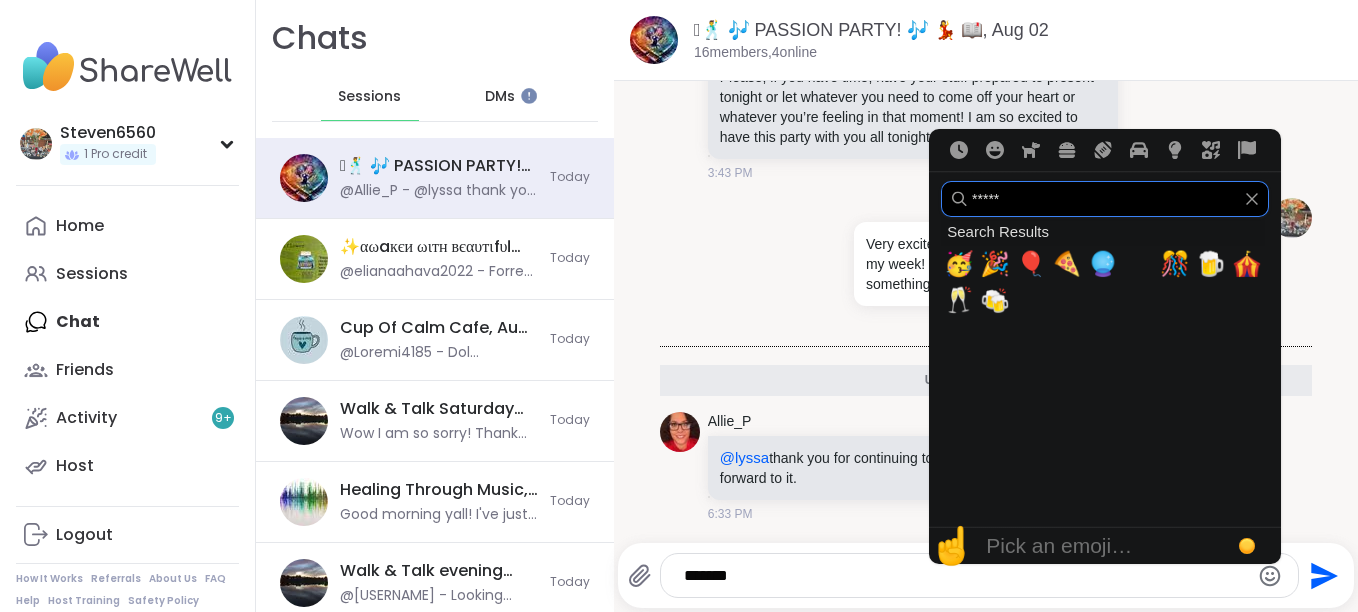 type 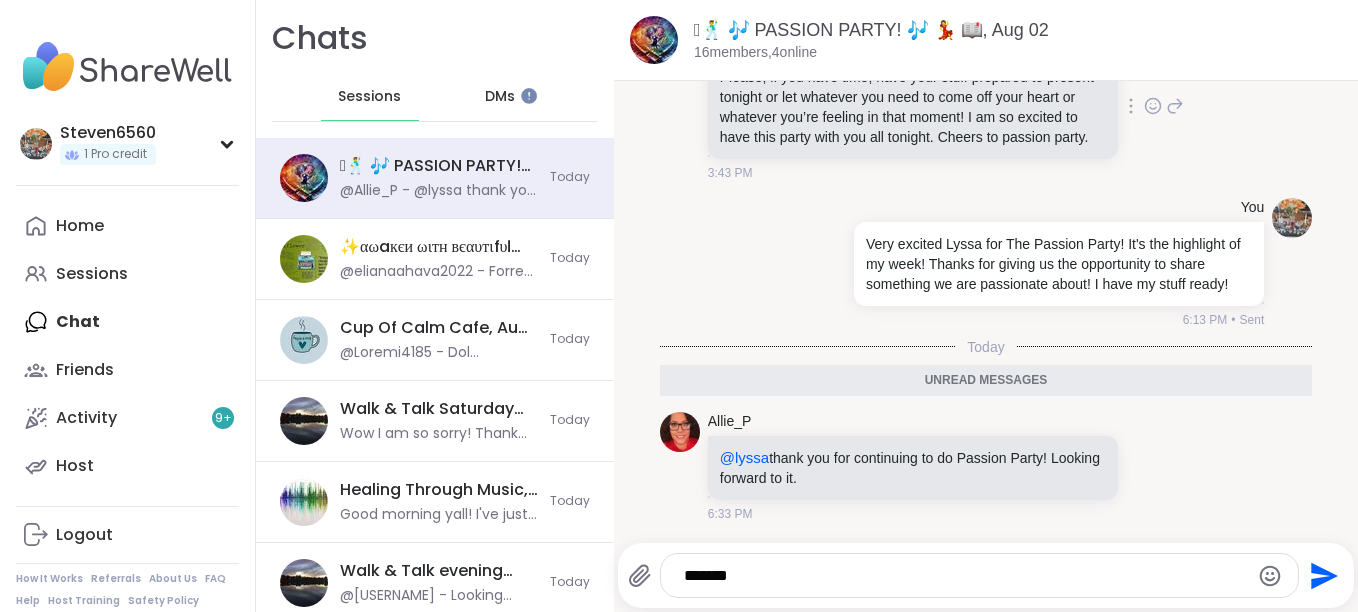 click on "lyssa Please, if you have time, have your stuff prepared to present tonight or let whatever you need to come off your heart or whatever you’re feeling in that moment! I am so excited to have this party with you all tonight. Cheers to passion party. 3:43 PM" at bounding box center (986, 107) 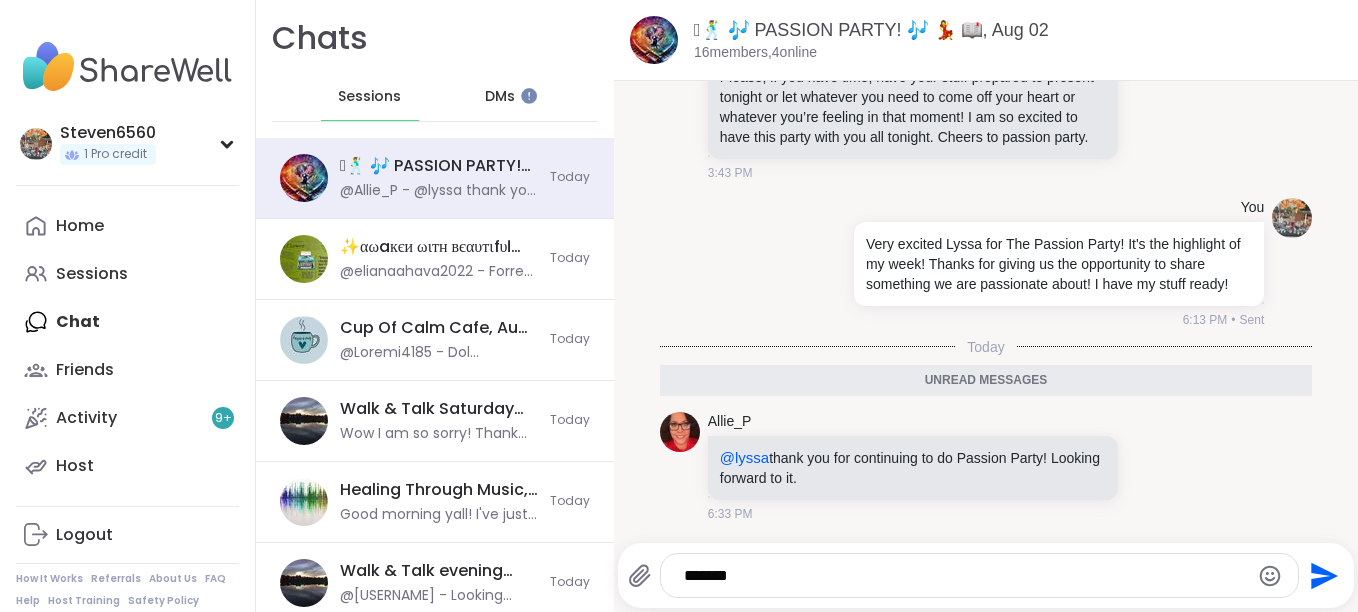 click 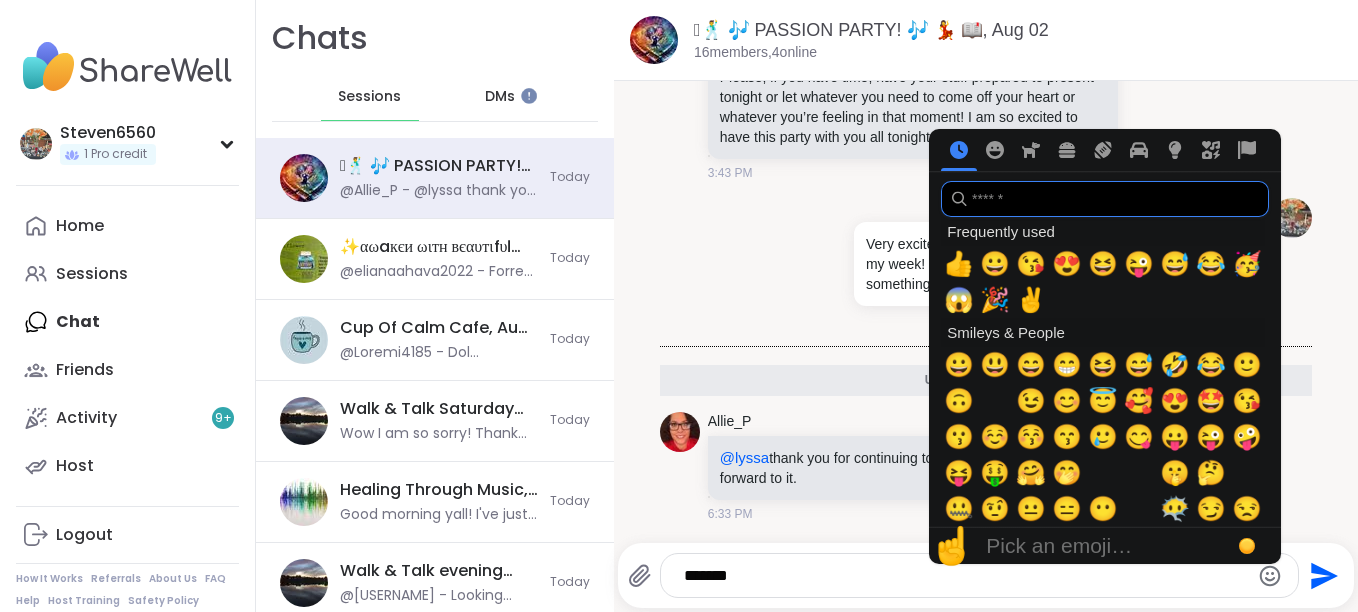 click at bounding box center (1105, 199) 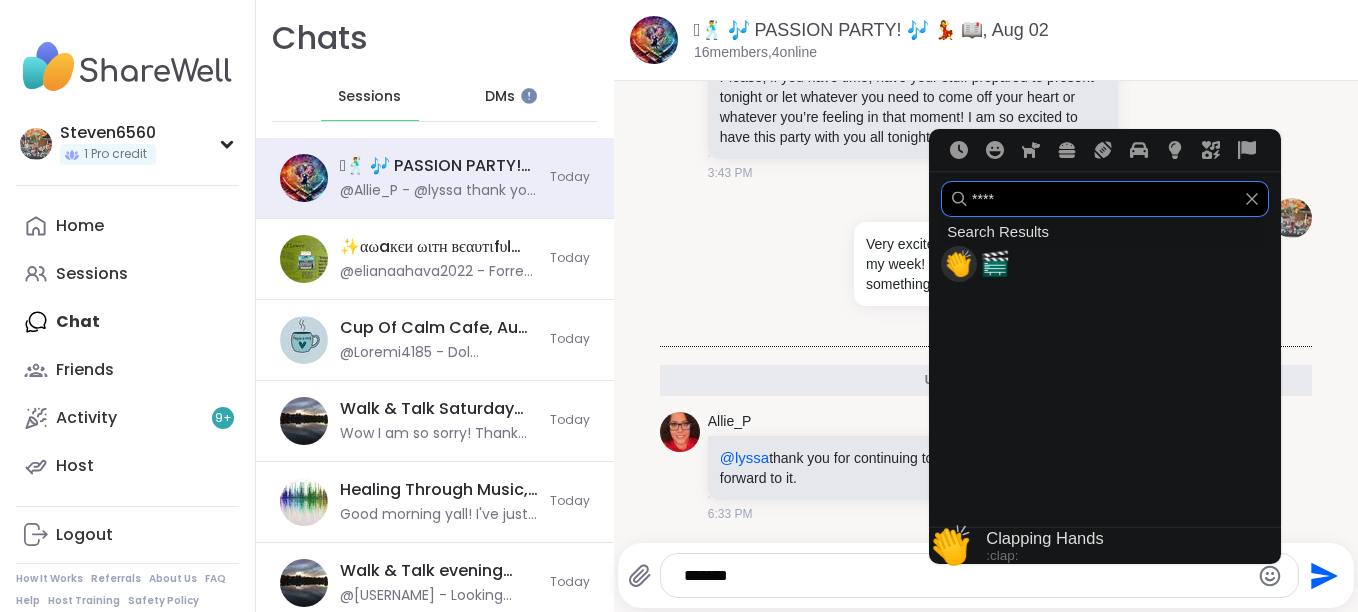 type on "****" 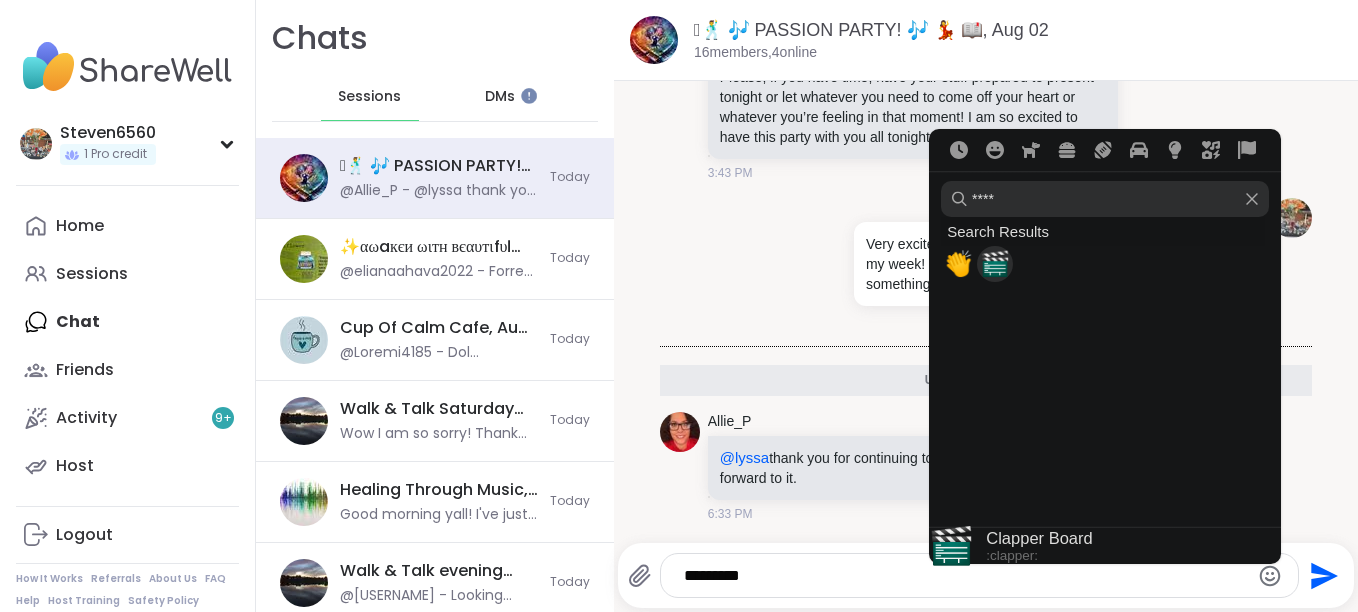 click on "🎬" at bounding box center (995, 264) 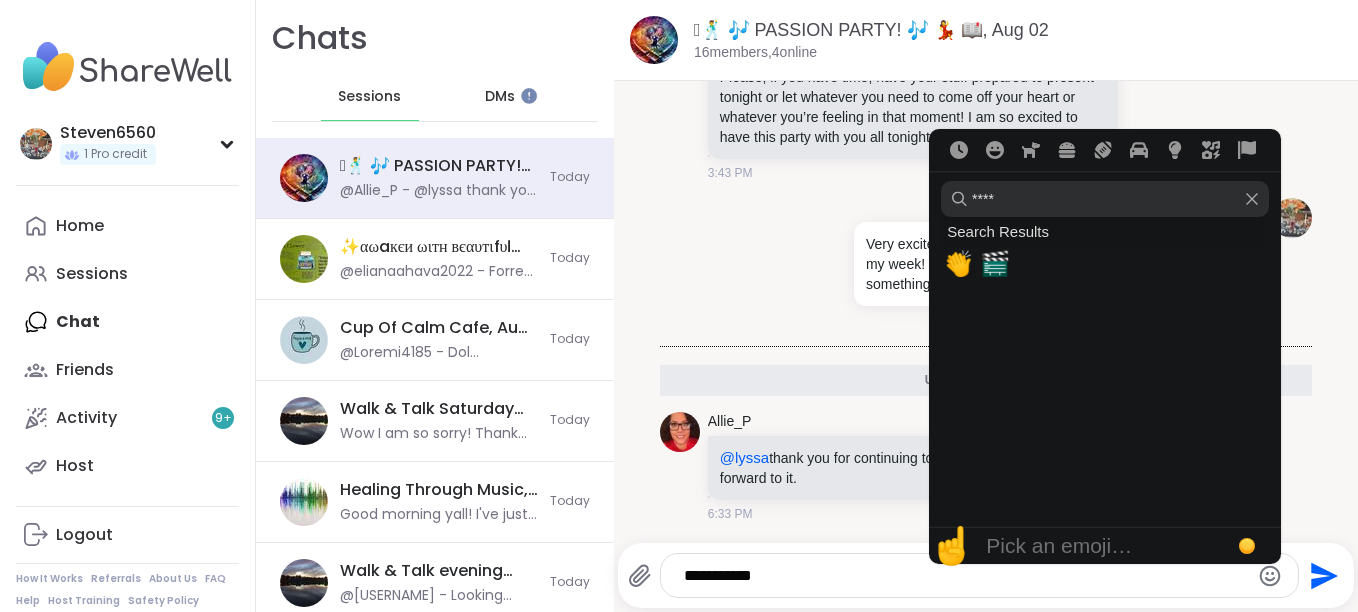 click 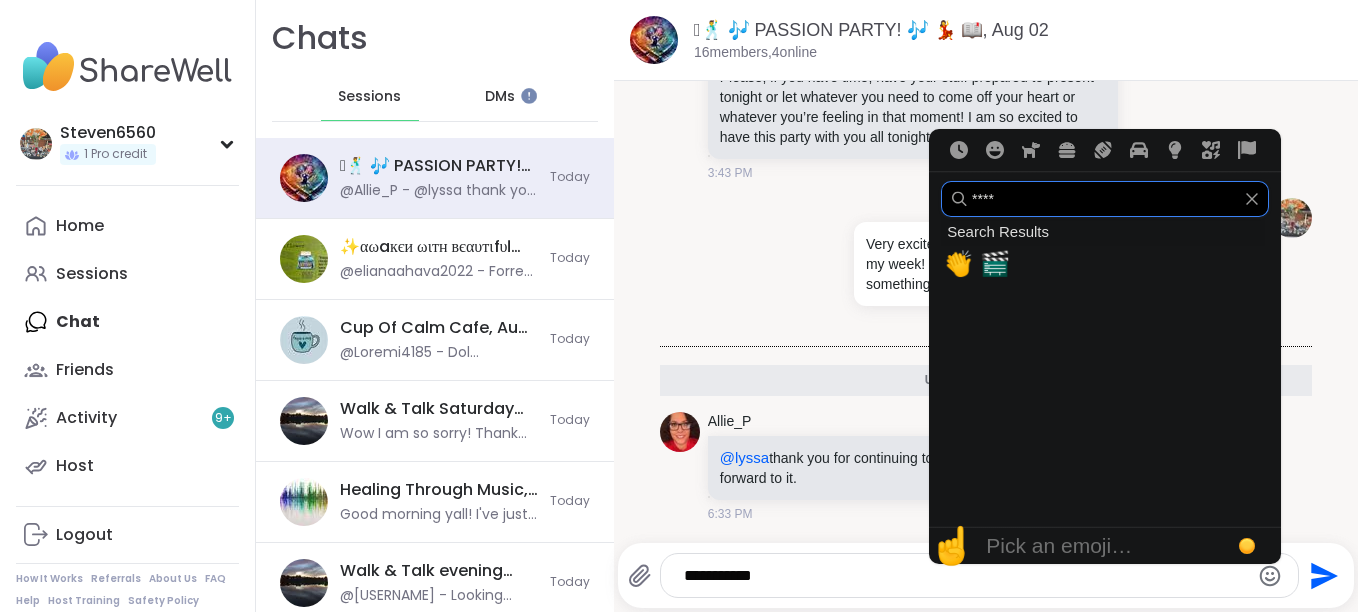 type 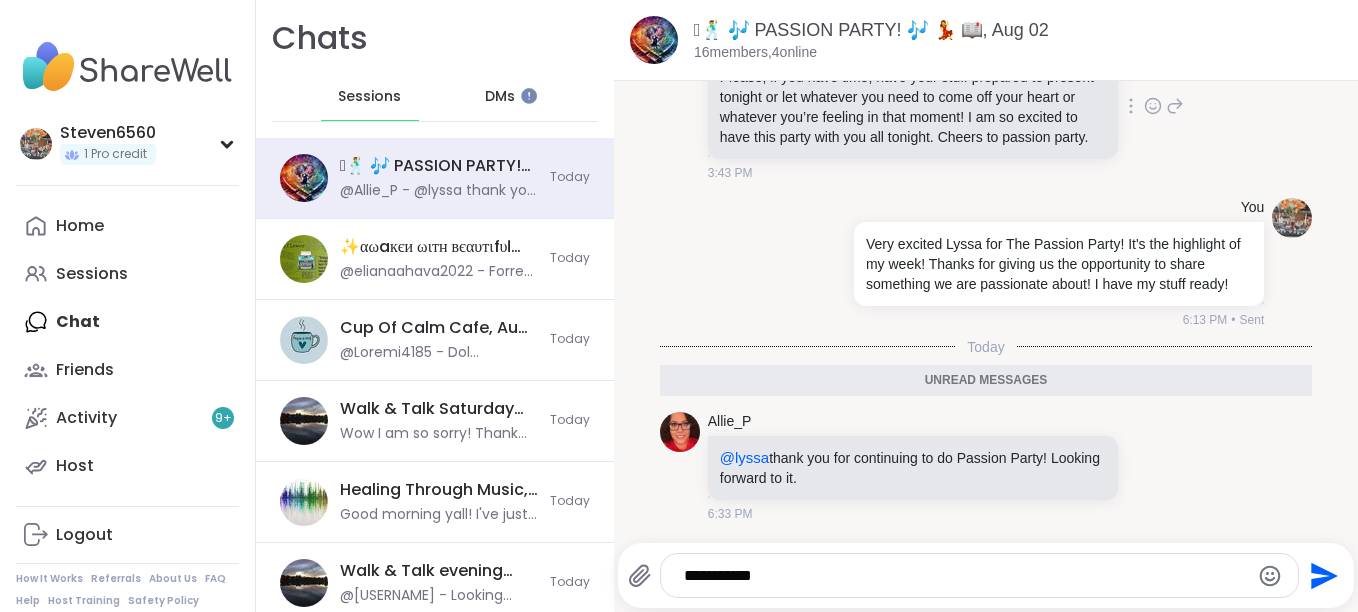 click on "lyssa Please, if you have time, have your stuff prepared to present tonight or let whatever you need to come off your heart or whatever you’re feeling in that moment! I am so excited to have this party with you all tonight. Cheers to passion party. 3:43 PM" at bounding box center [986, 107] 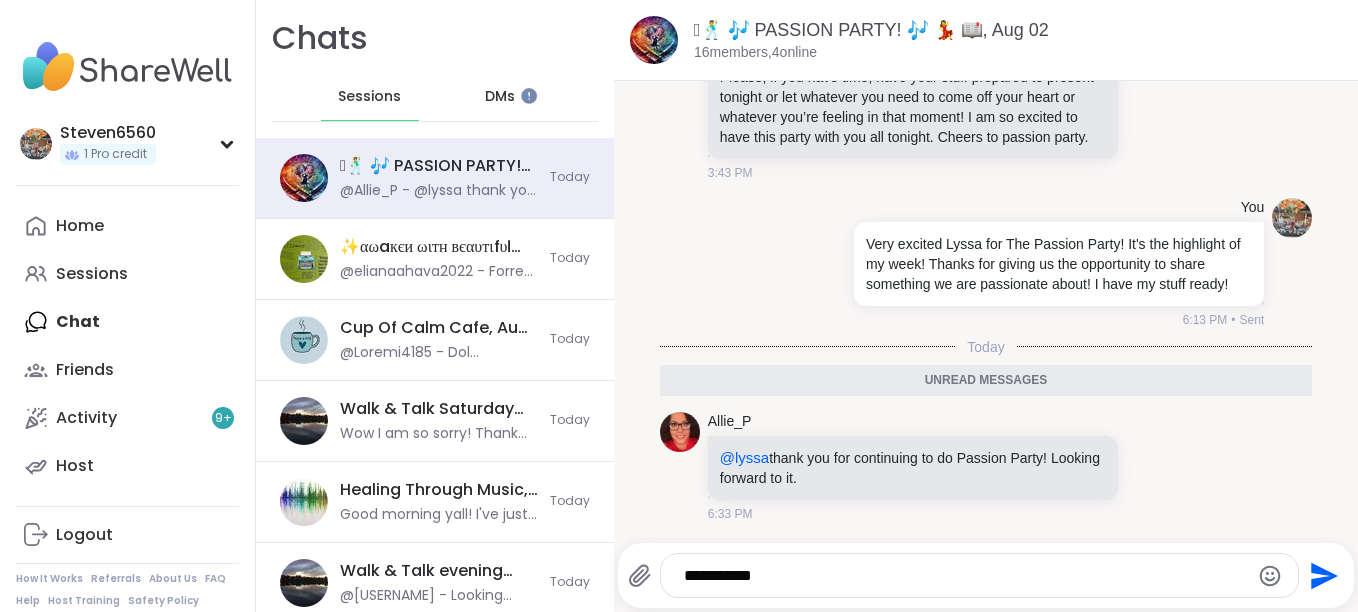 click 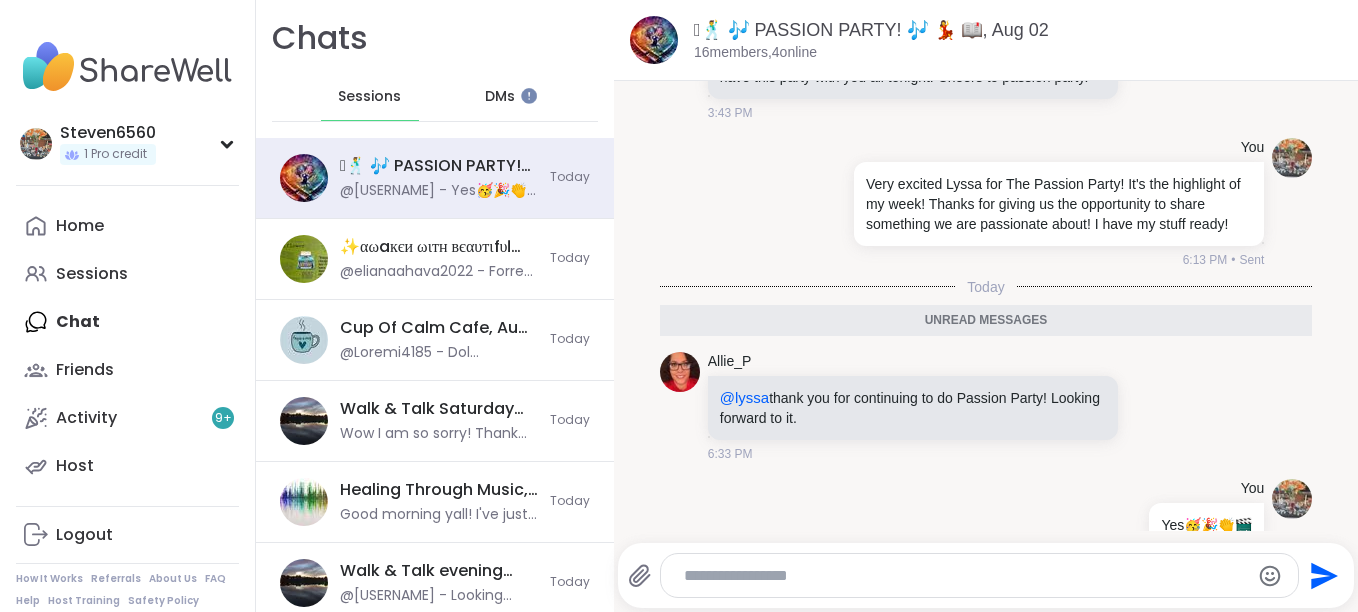 scroll, scrollTop: 523, scrollLeft: 0, axis: vertical 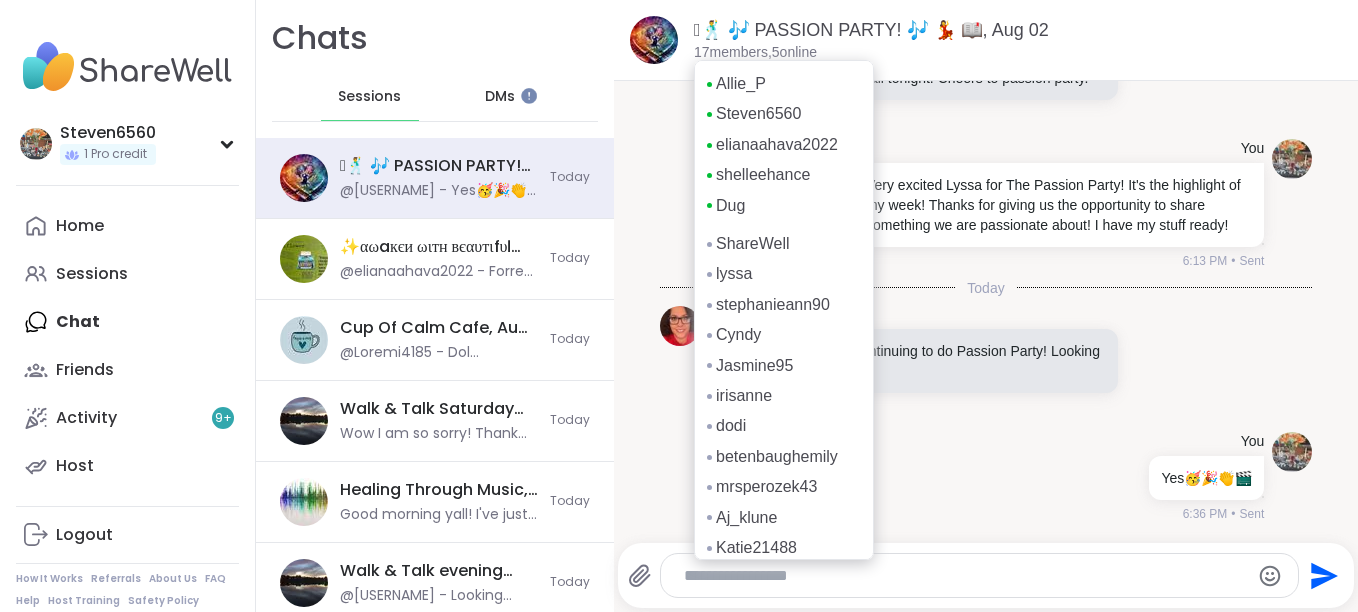 click on "17  members,  5  online" at bounding box center (755, 53) 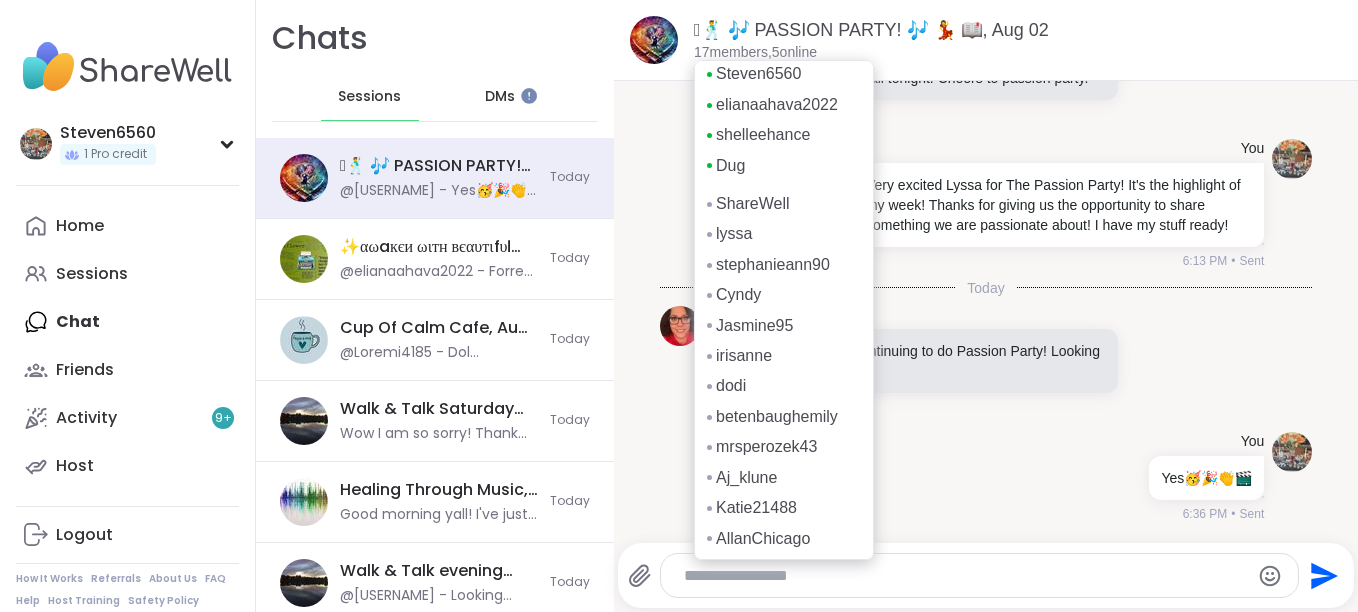scroll, scrollTop: 43, scrollLeft: 0, axis: vertical 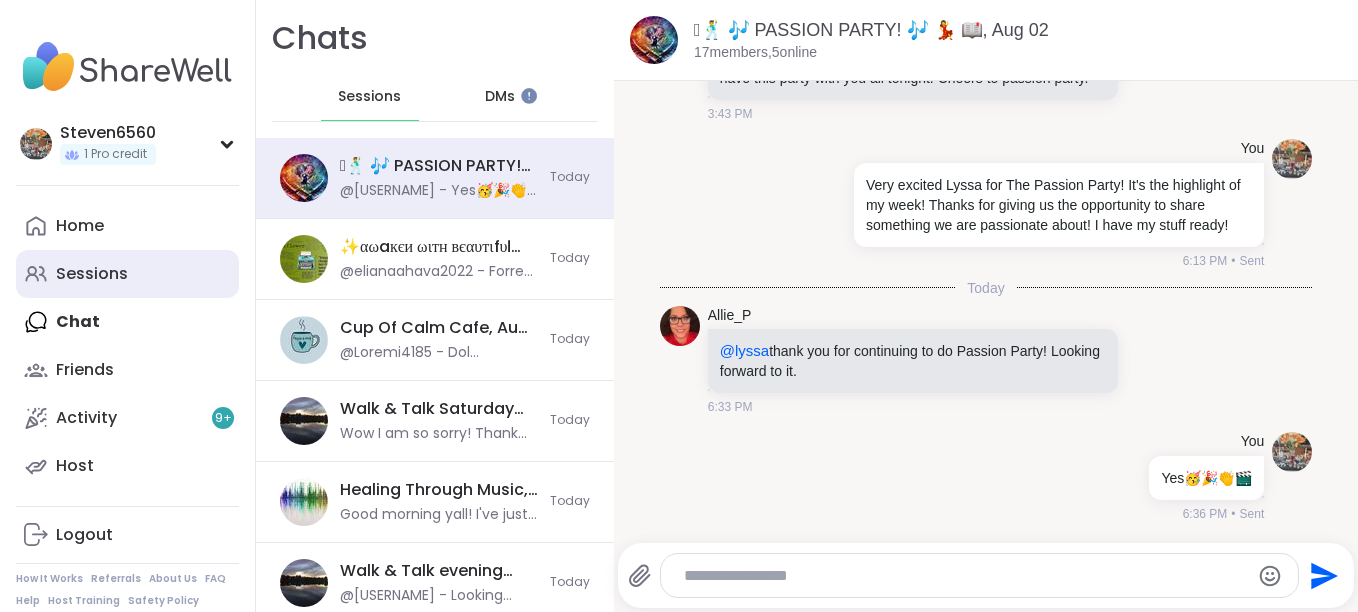 click on "Sessions" at bounding box center (92, 274) 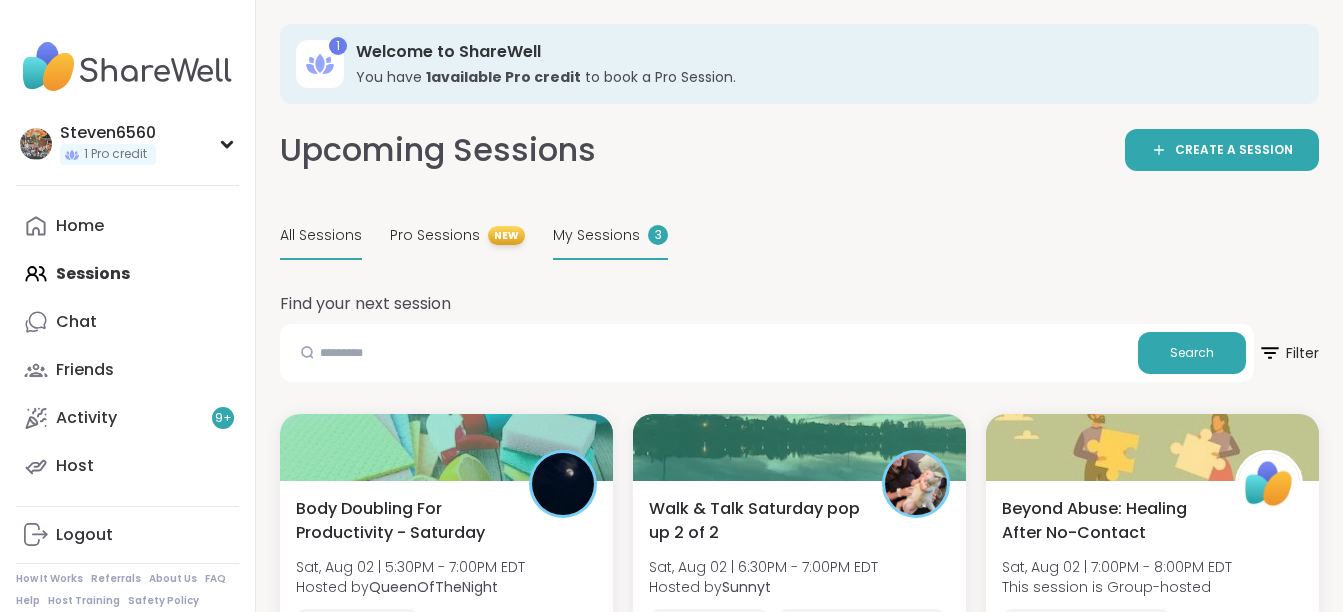 click on "My Sessions 3" at bounding box center [610, 236] 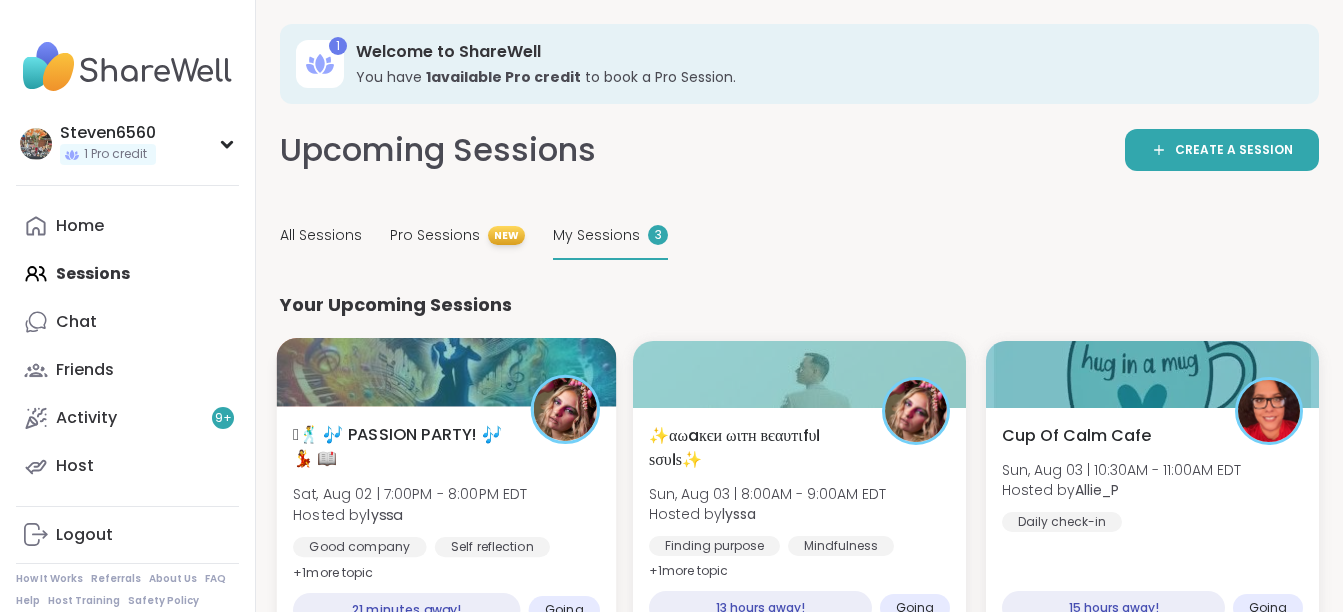 click on "🪩🕺 🎶 PASSION PARTY! 🎶 💃 📖" at bounding box center (400, 447) 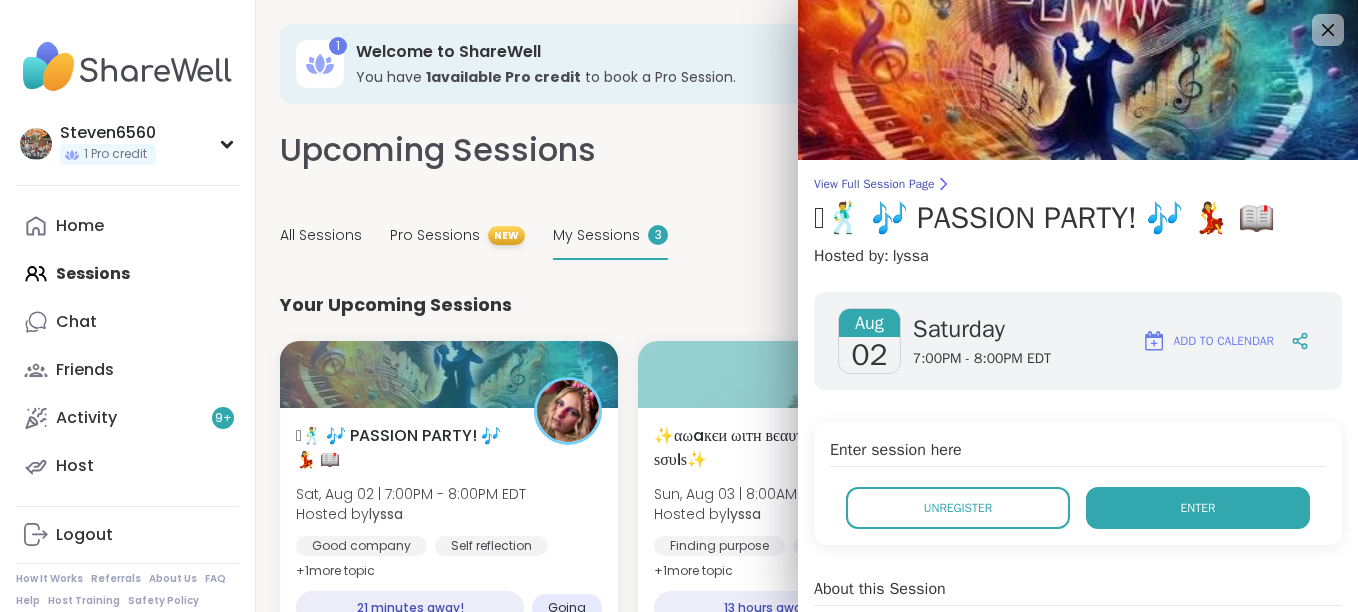 click on "Enter" at bounding box center (1198, 508) 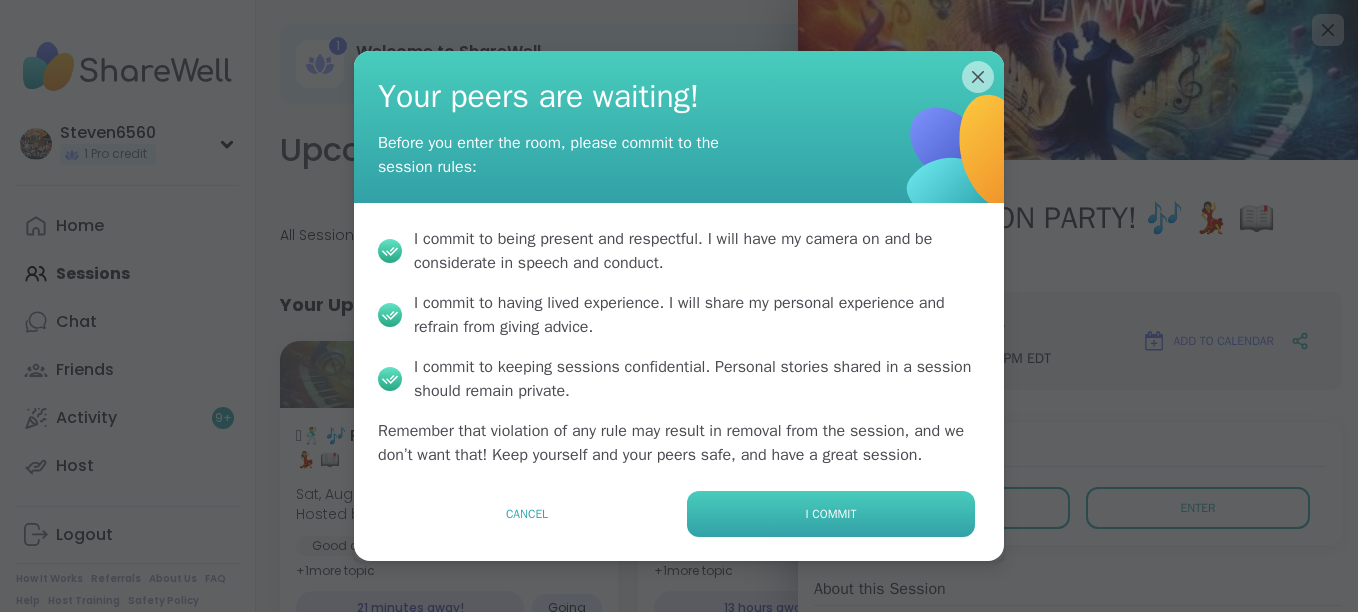 click on "I commit" at bounding box center [831, 514] 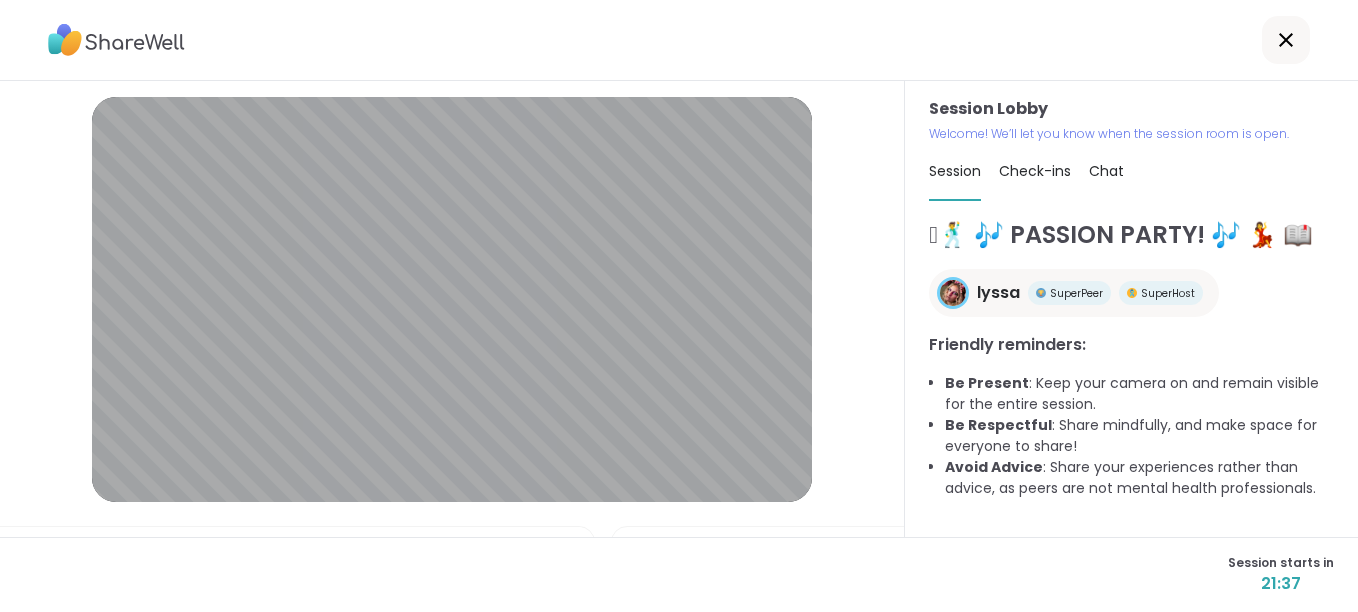 click on "Check-ins" at bounding box center (1035, 171) 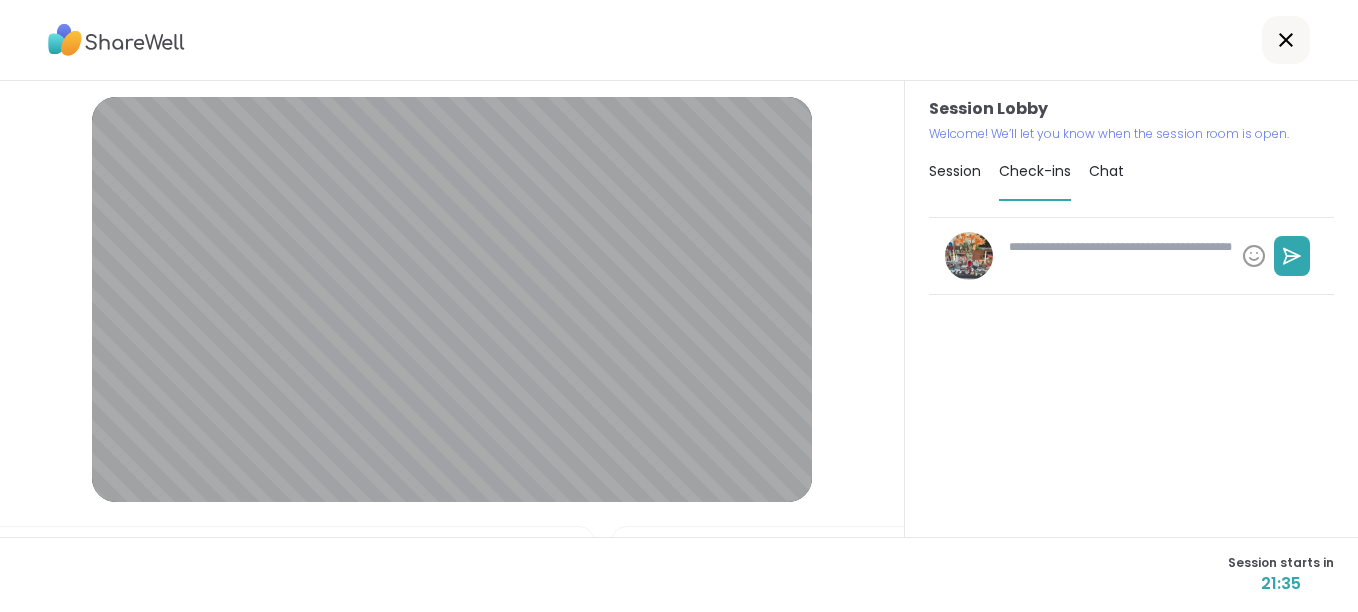 click at bounding box center [1117, 256] 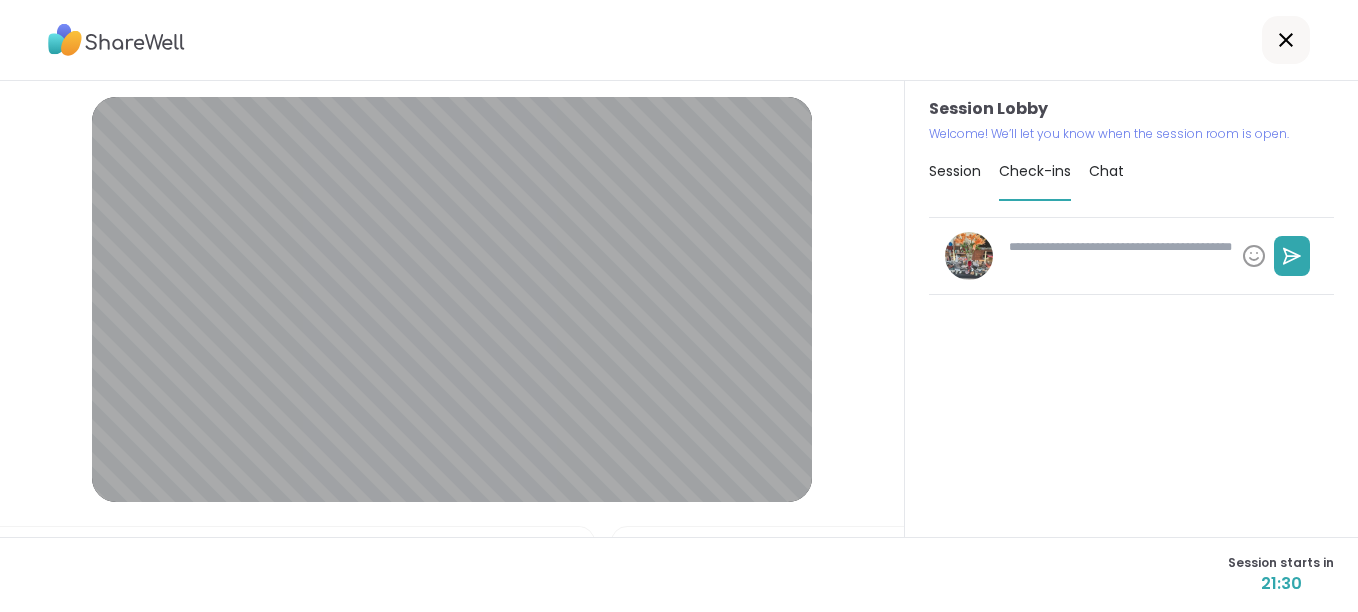 type on "*" 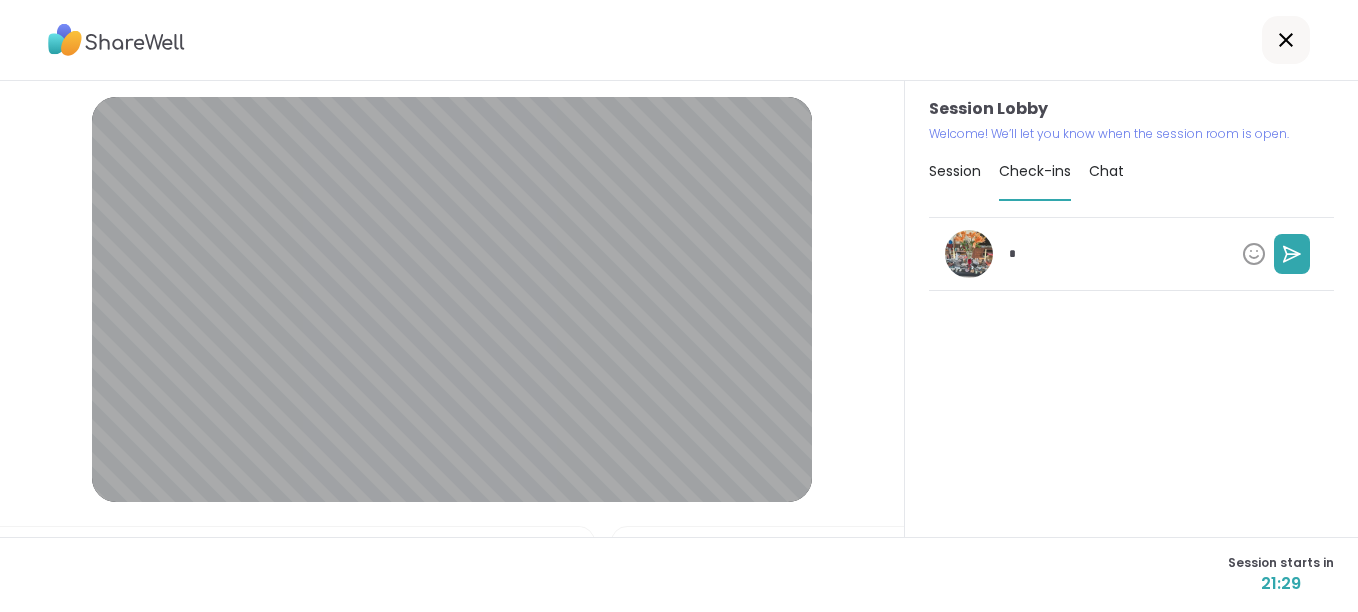 type on "*" 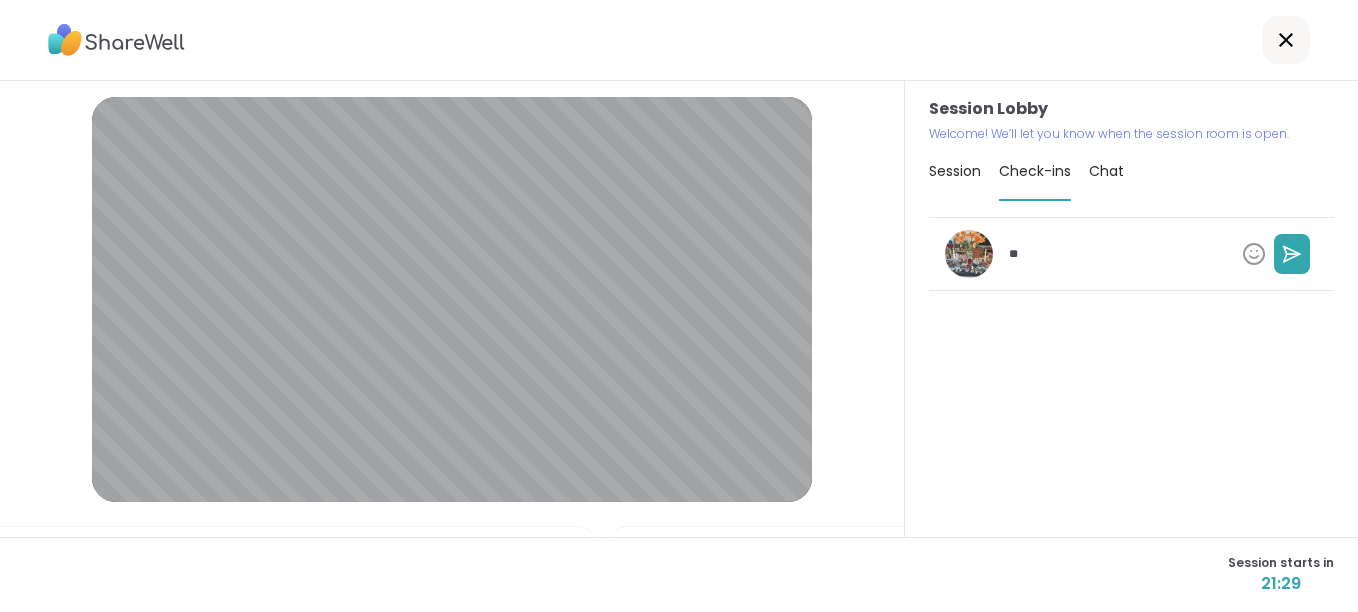 type on "*" 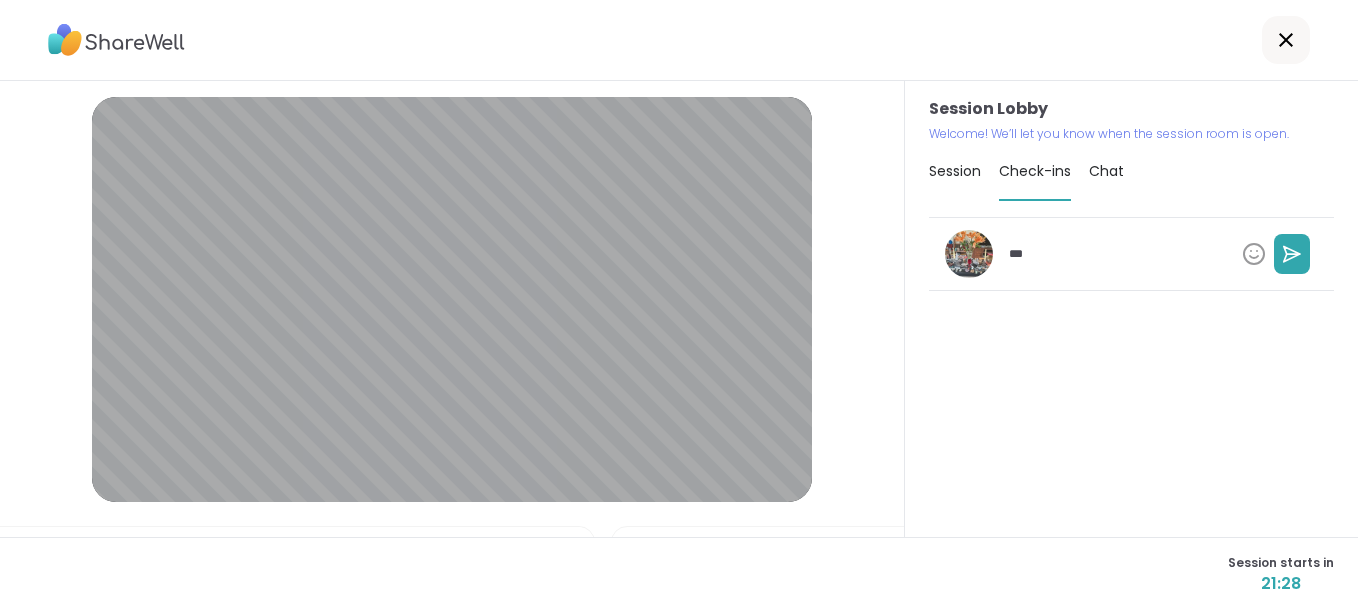 type on "*" 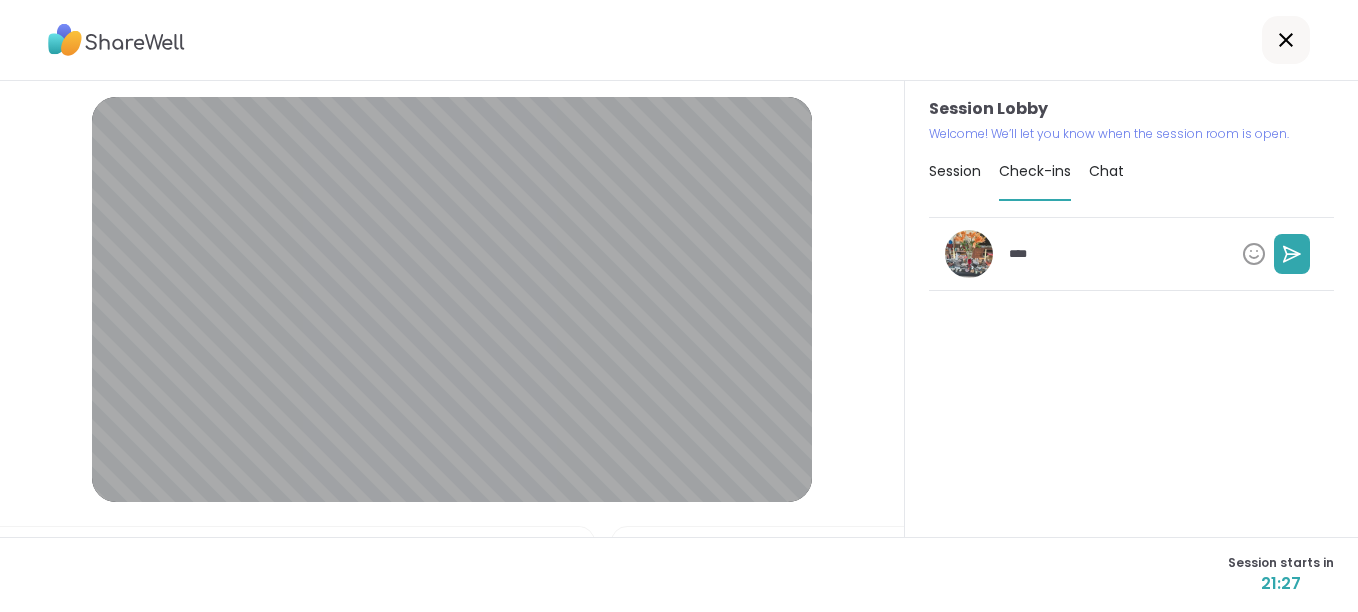 type on "*" 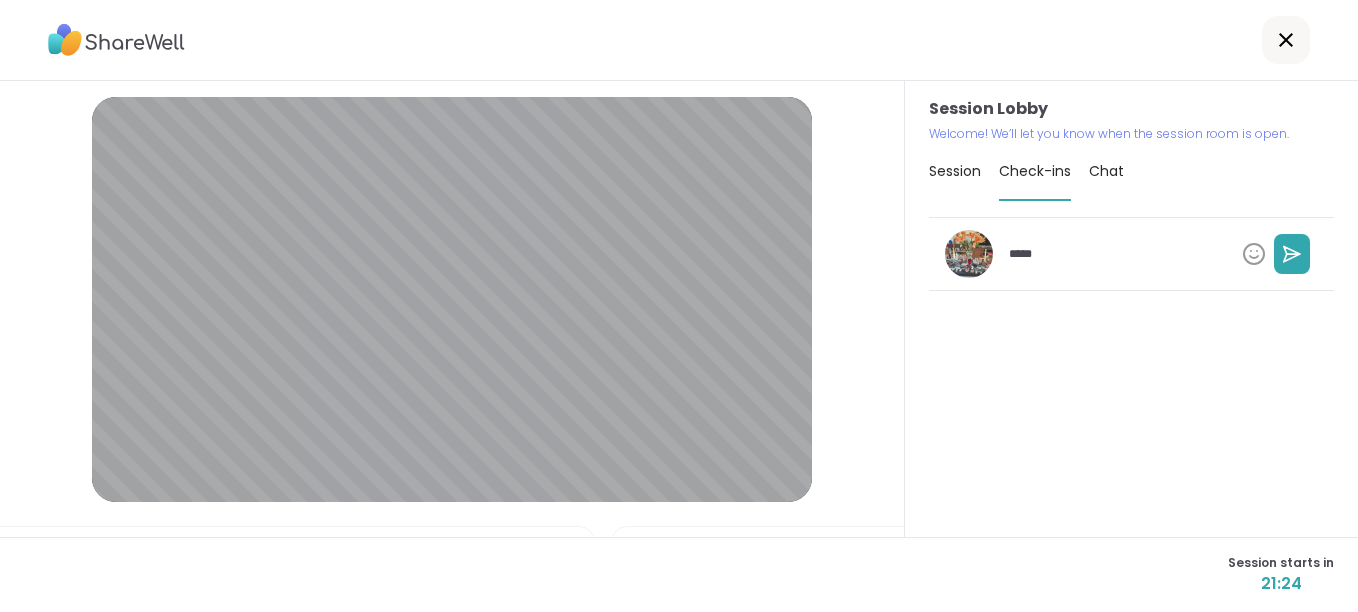type on "*" 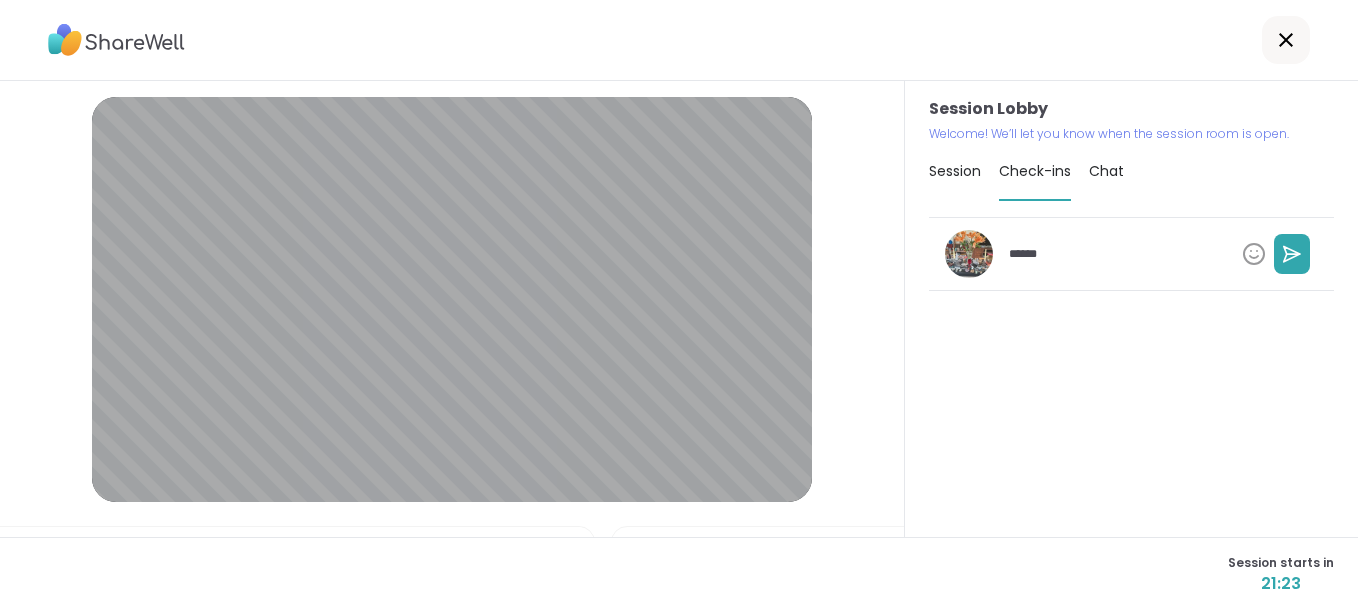 type on "*" 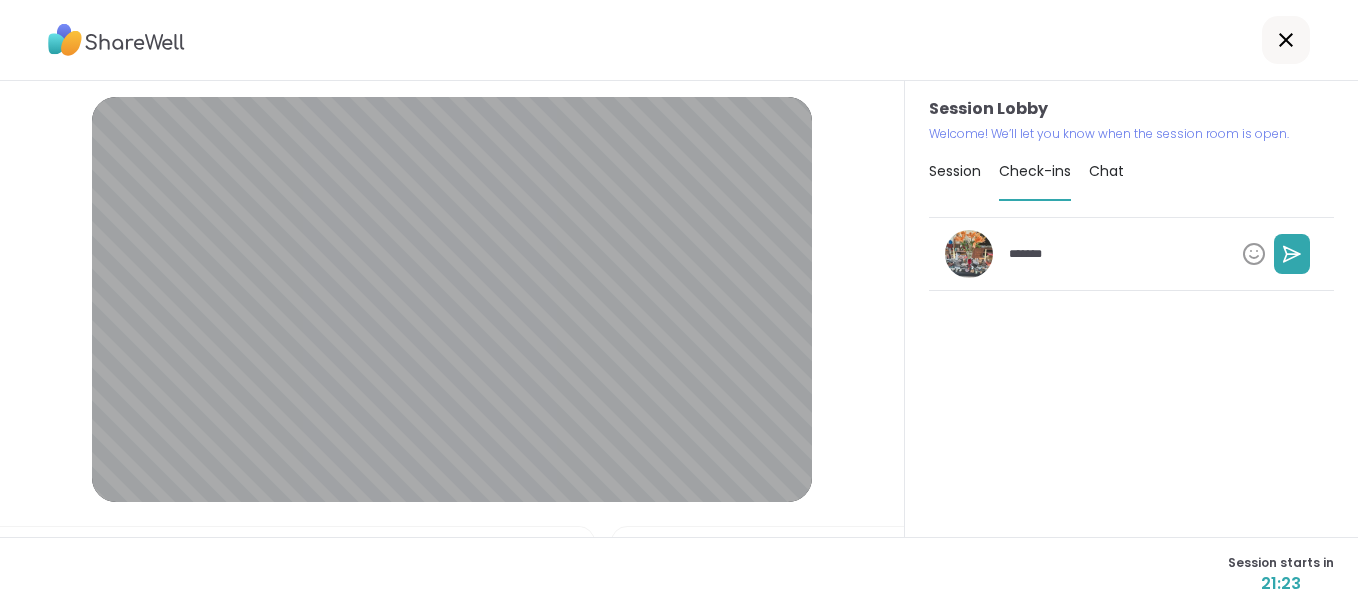 type on "*" 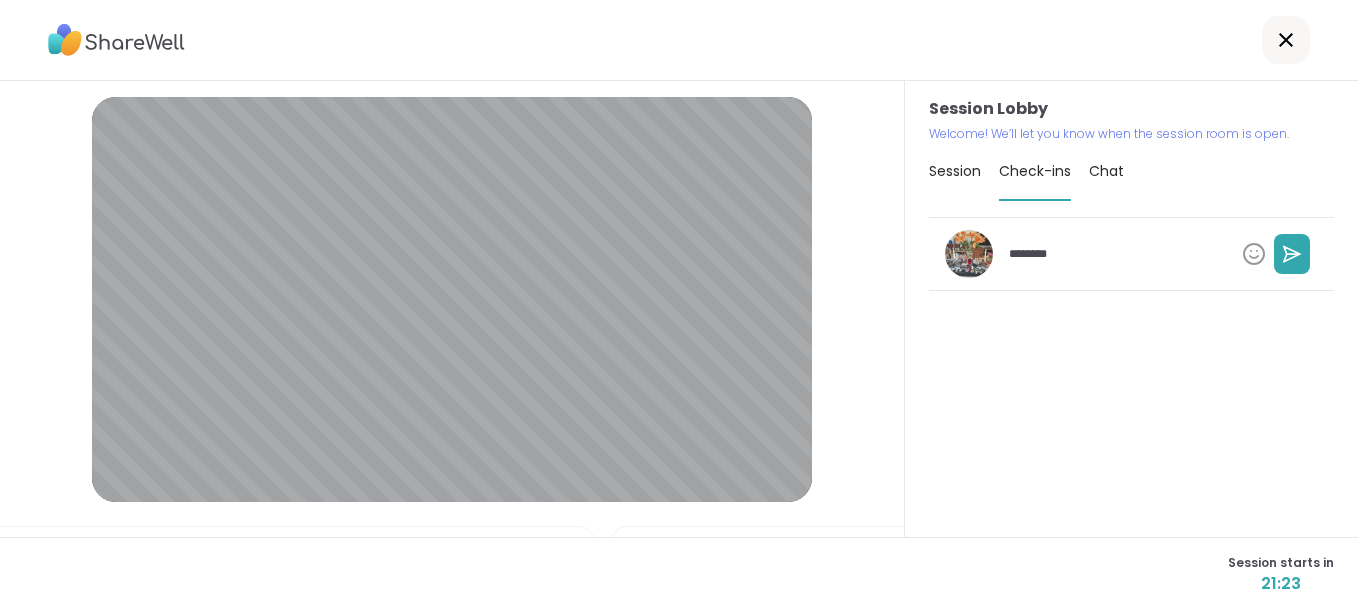 type on "*" 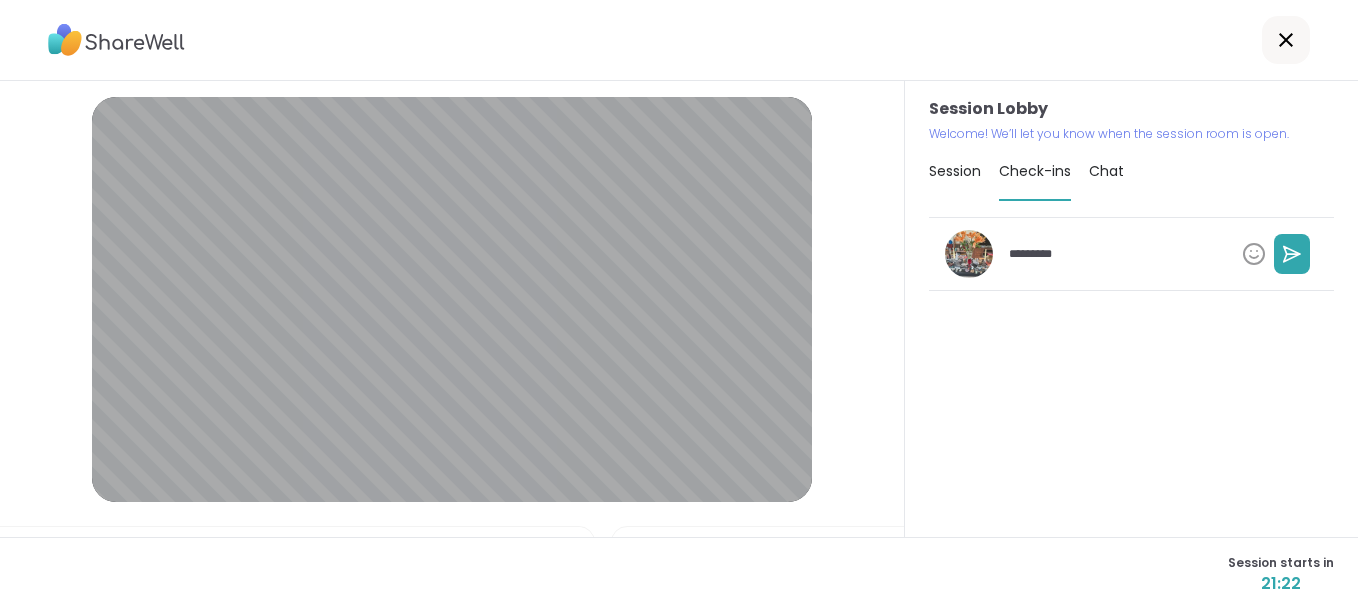 type on "*" 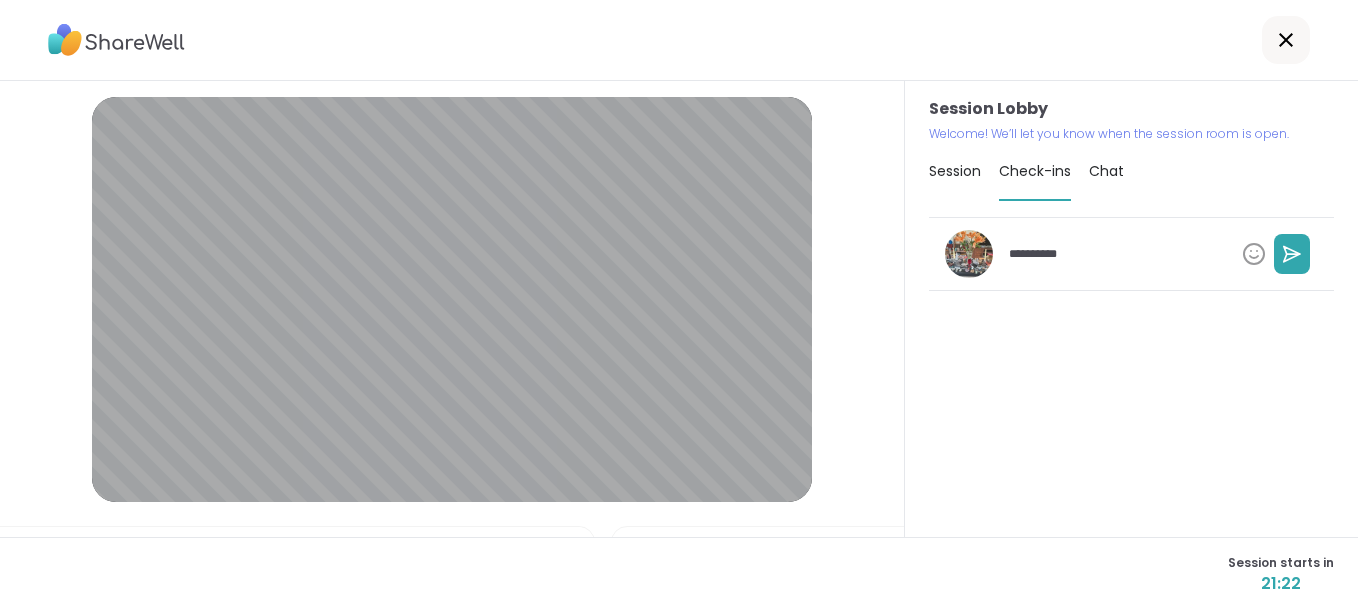 type on "*" 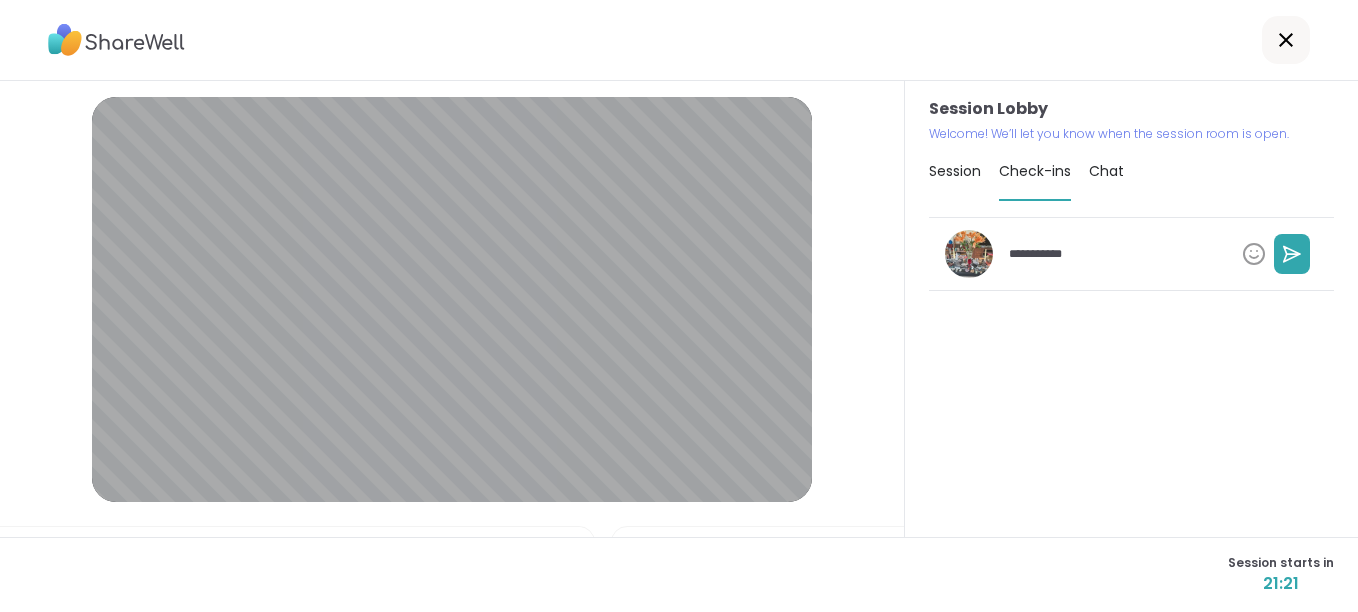 type on "*" 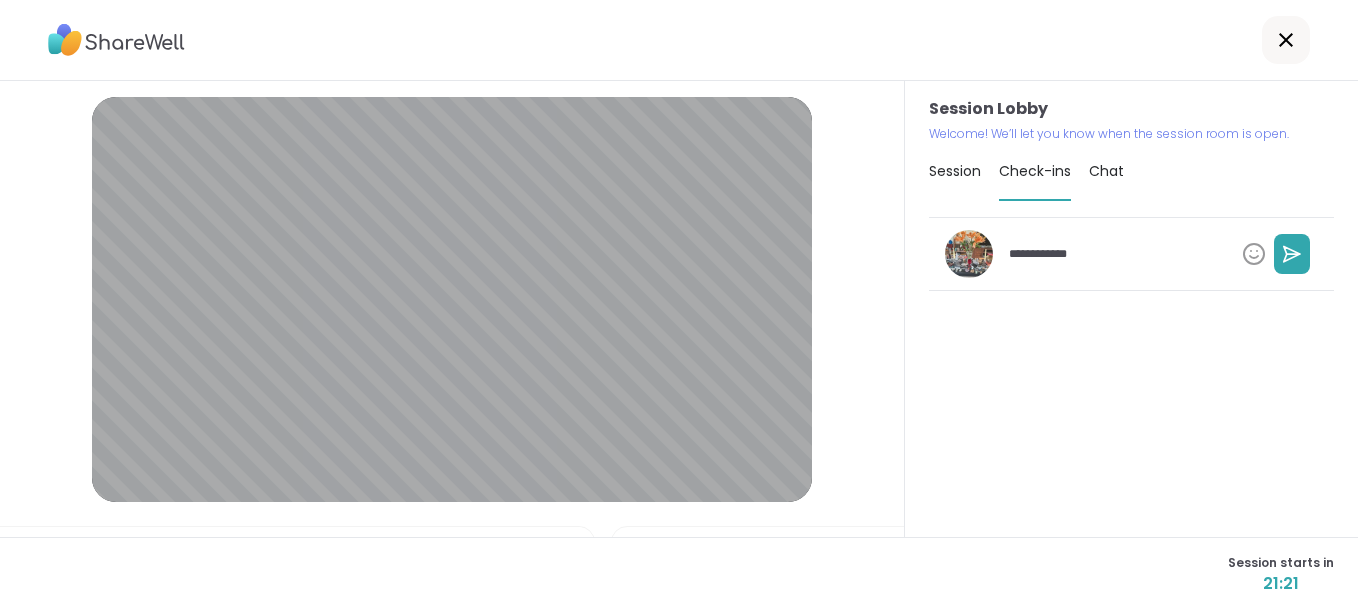 type on "*" 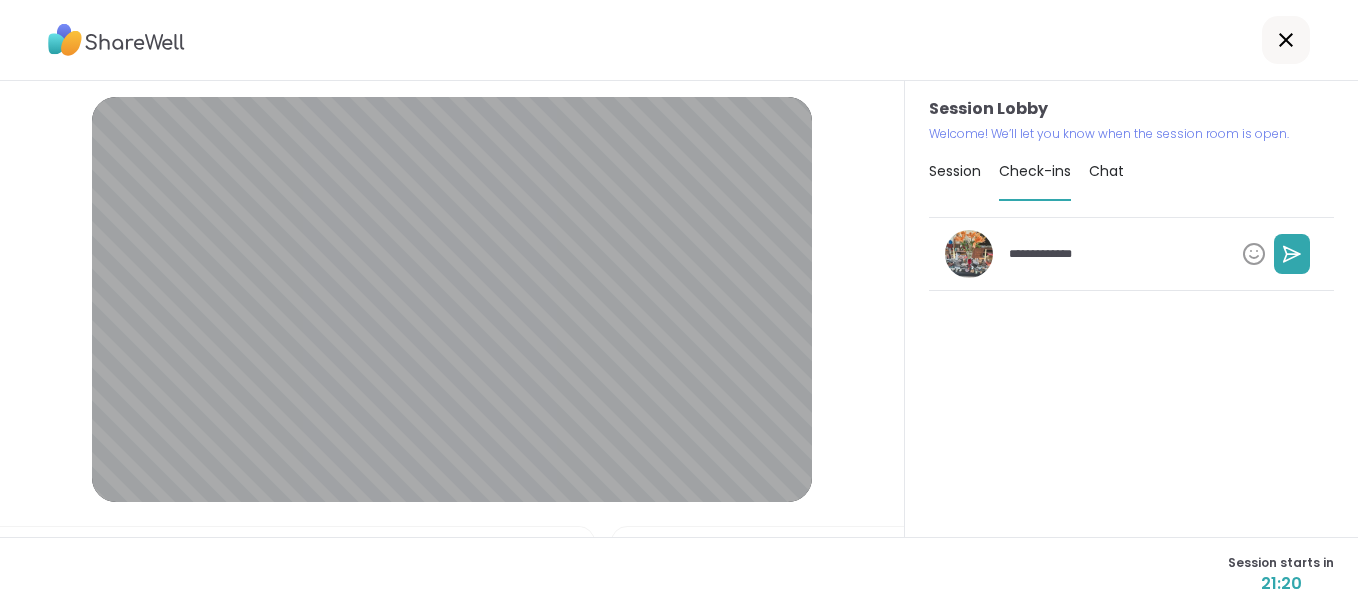 type on "*" 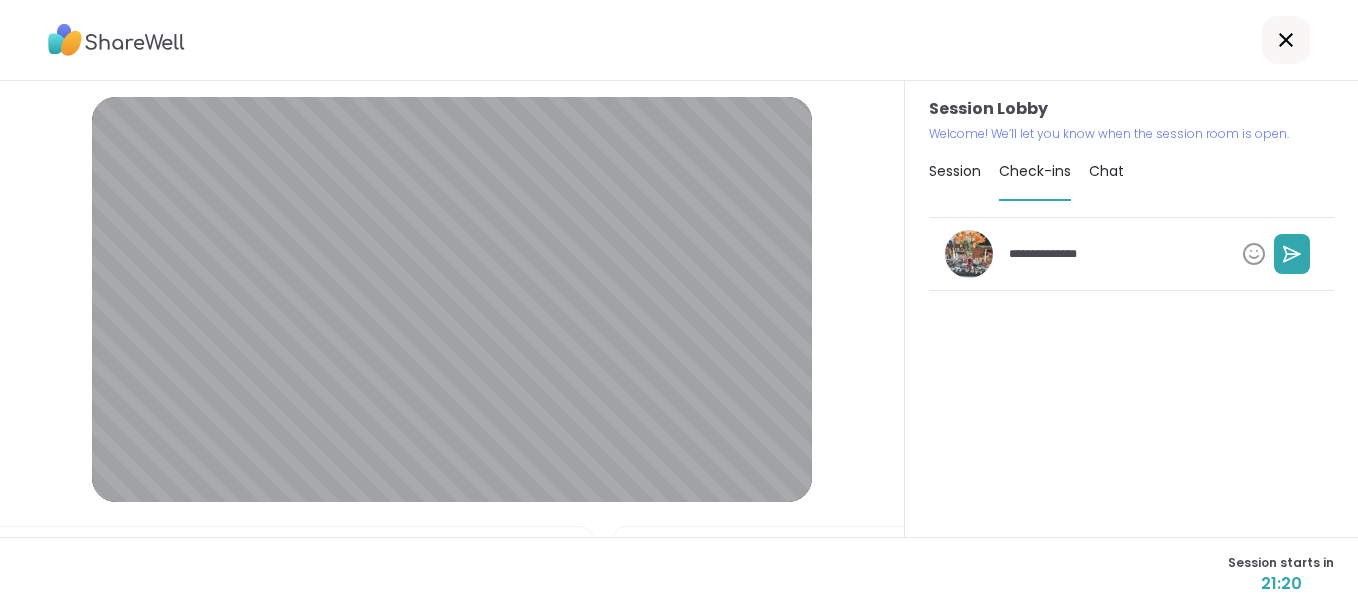 type on "*" 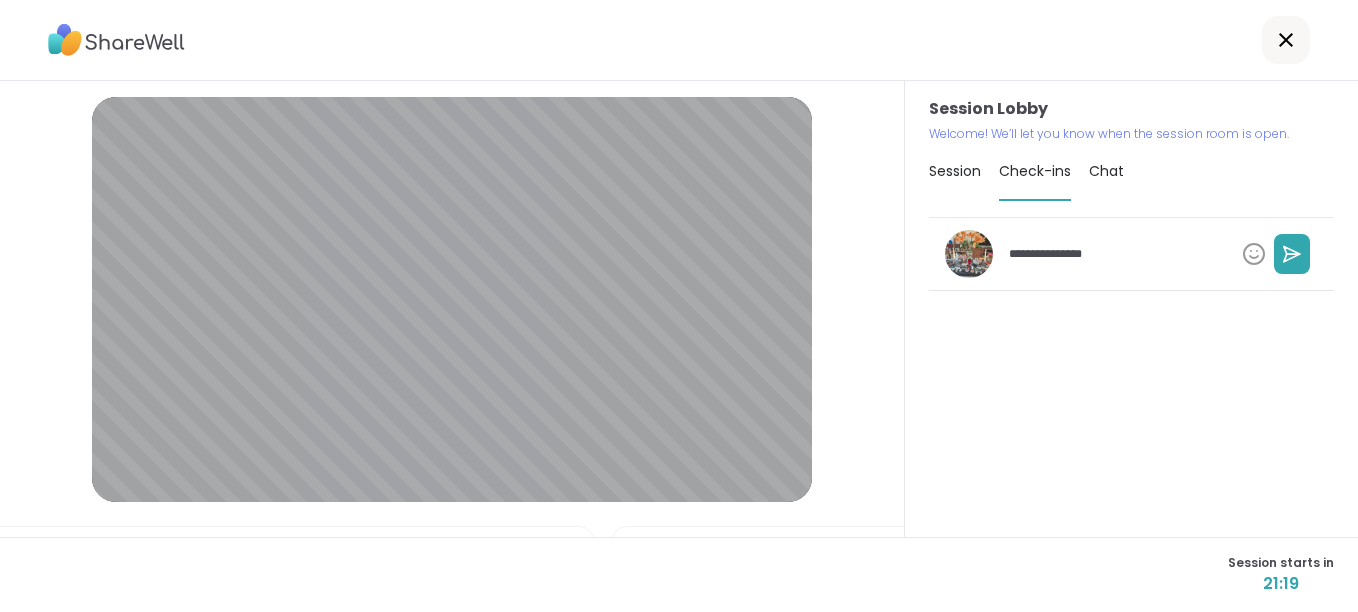 type on "*" 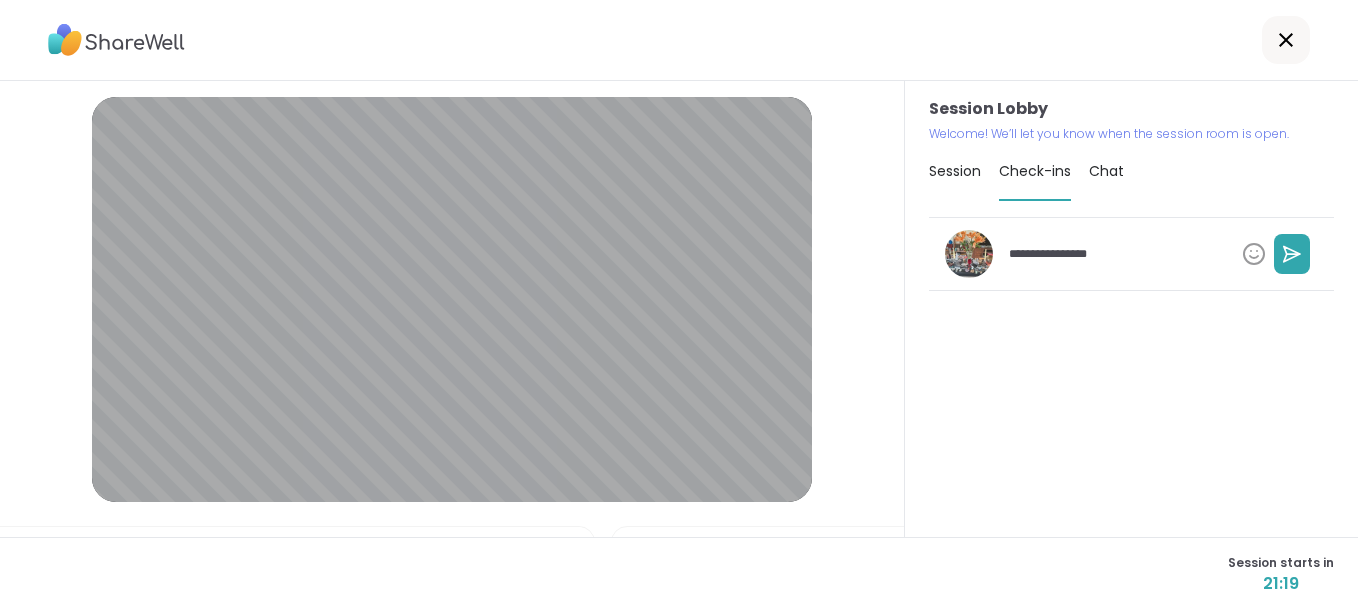 type on "*" 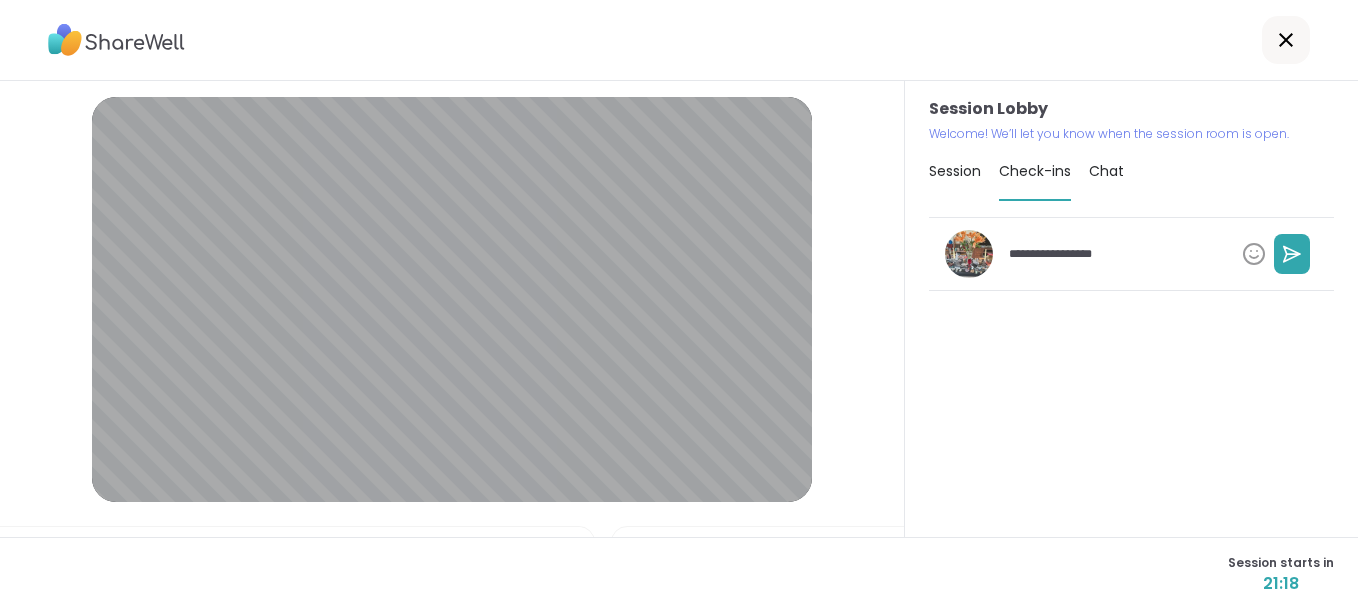 type on "*" 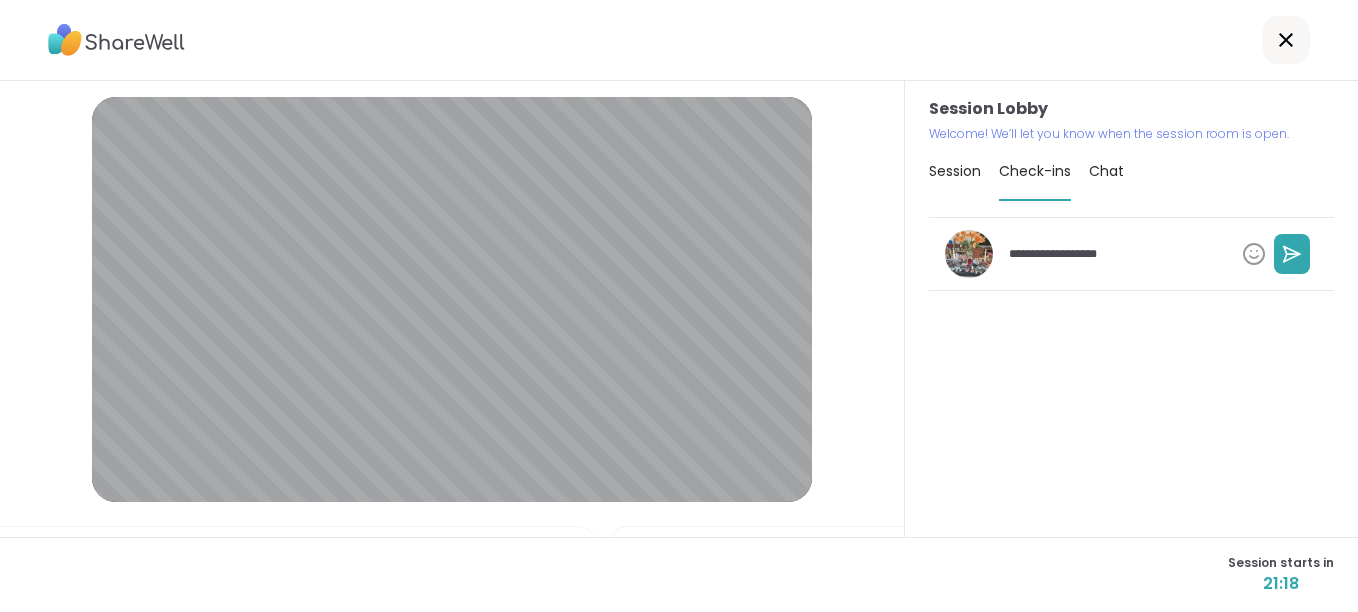 type on "*" 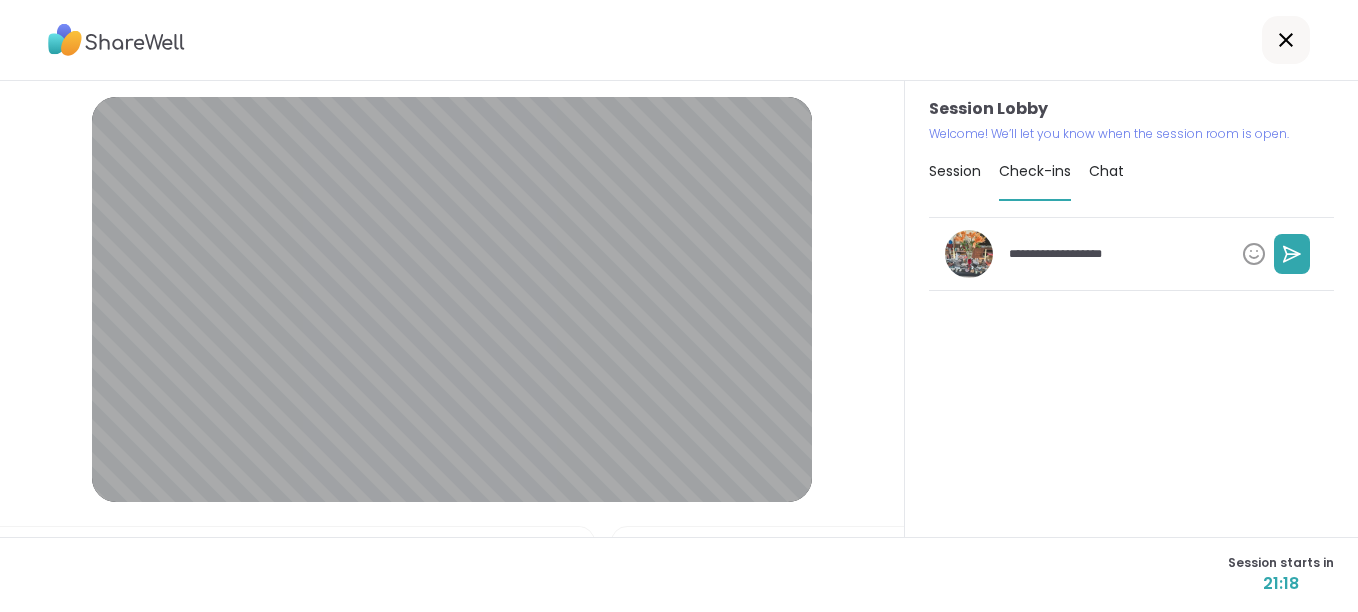 type on "*" 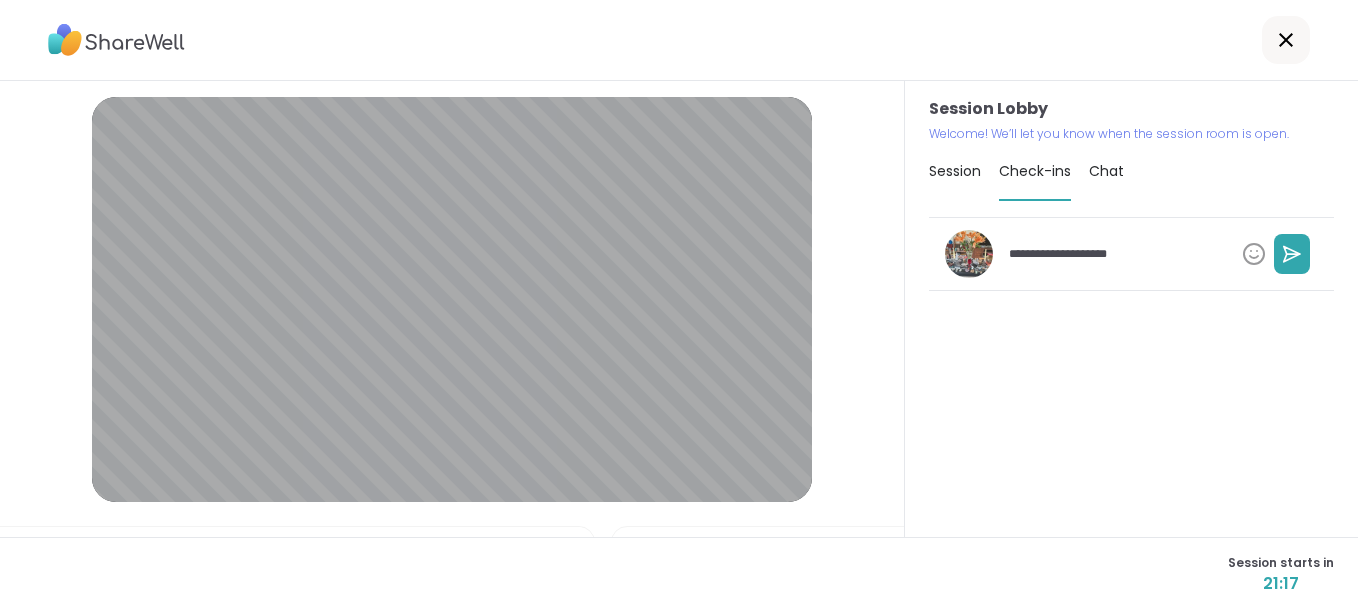 type on "*" 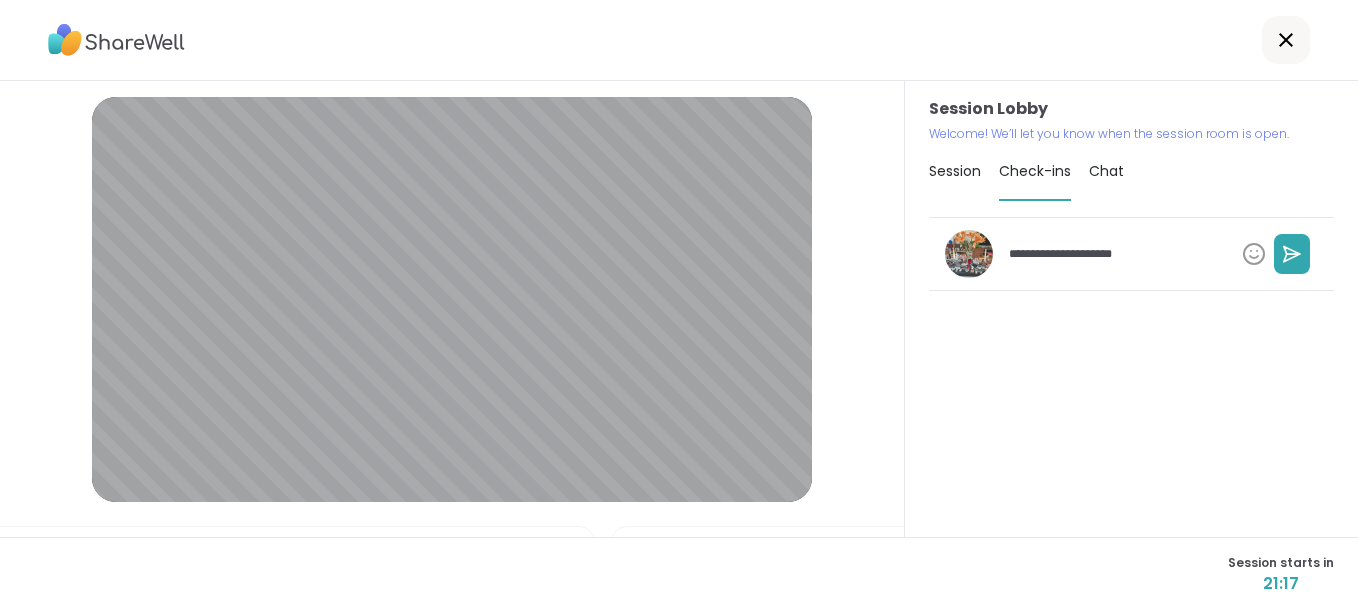 type on "*" 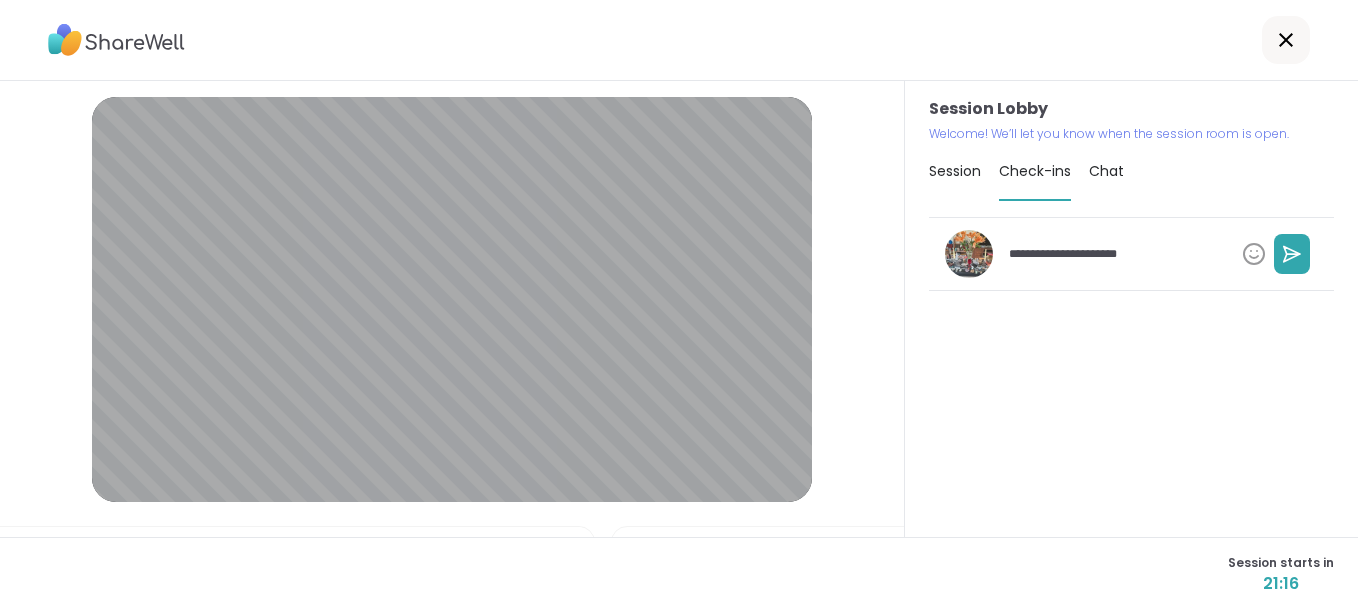 type on "*" 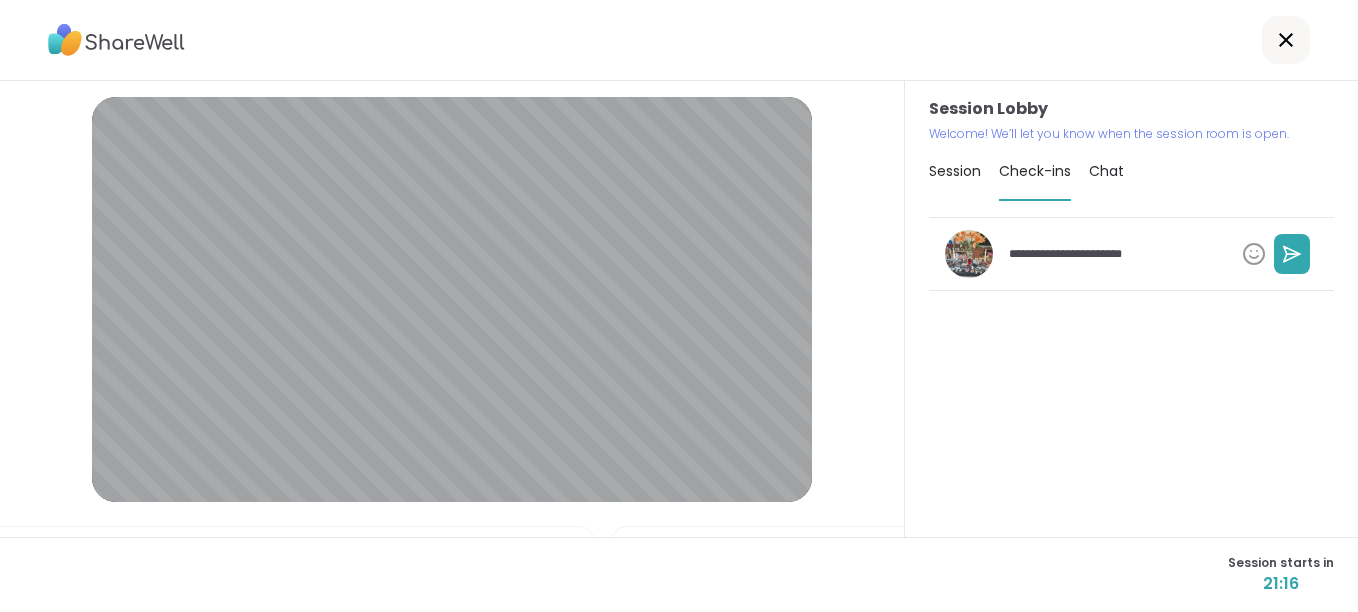 type on "*" 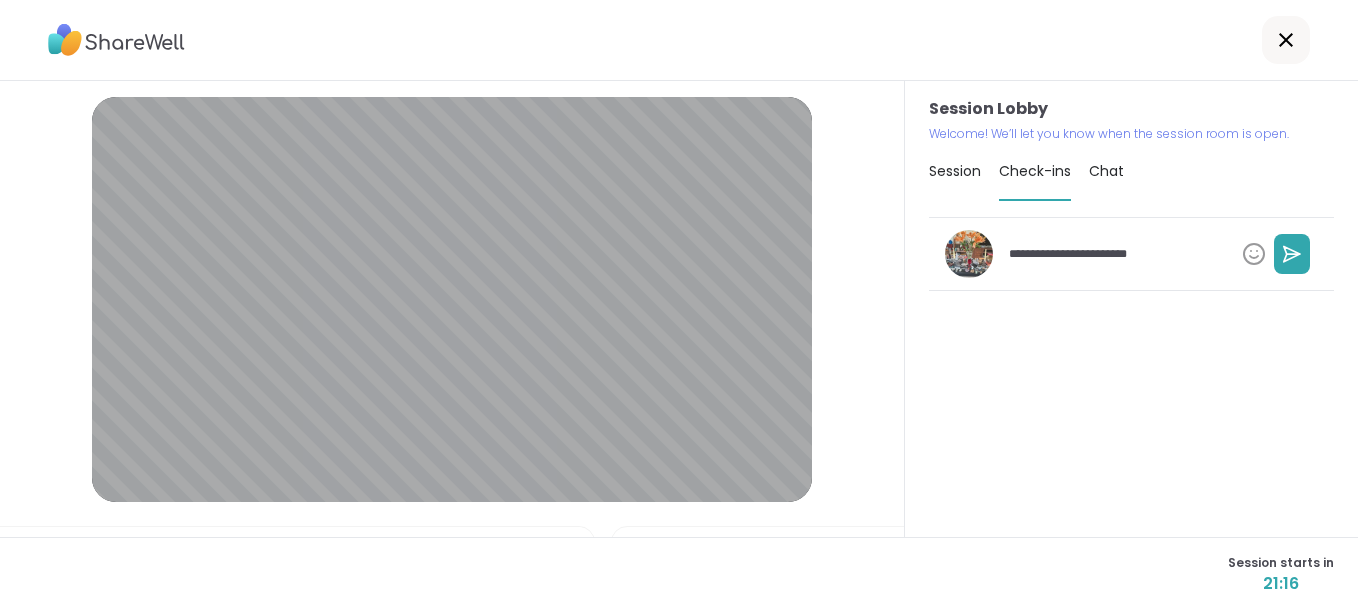 type on "*" 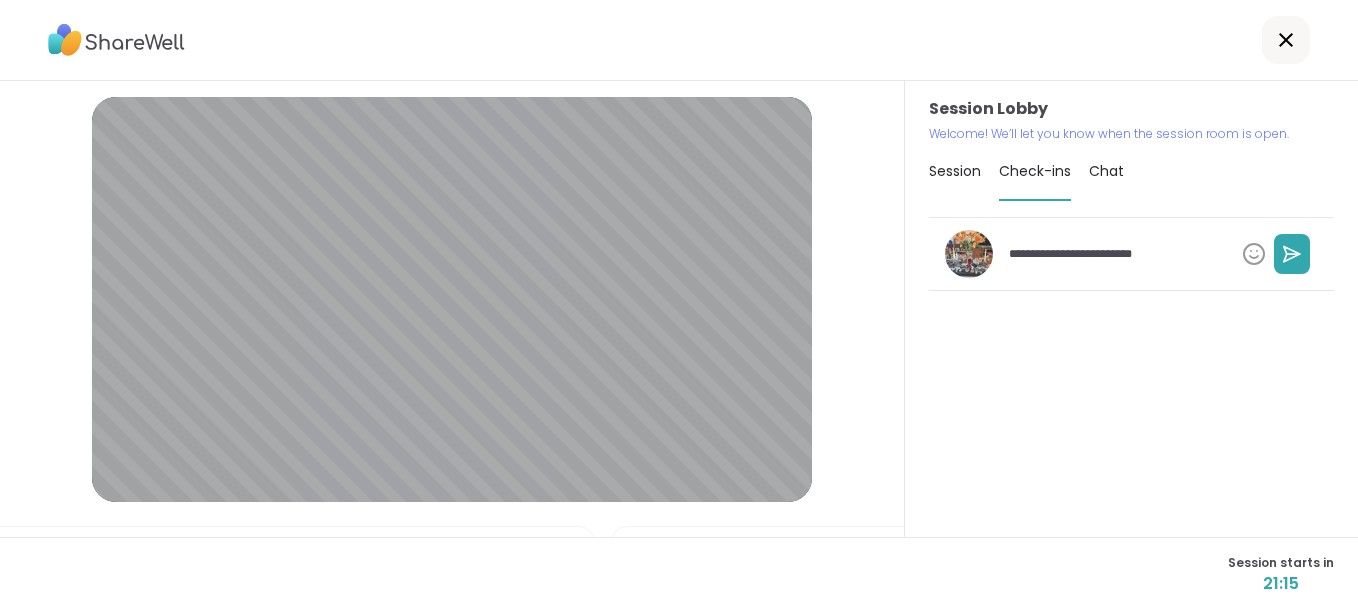 type on "*" 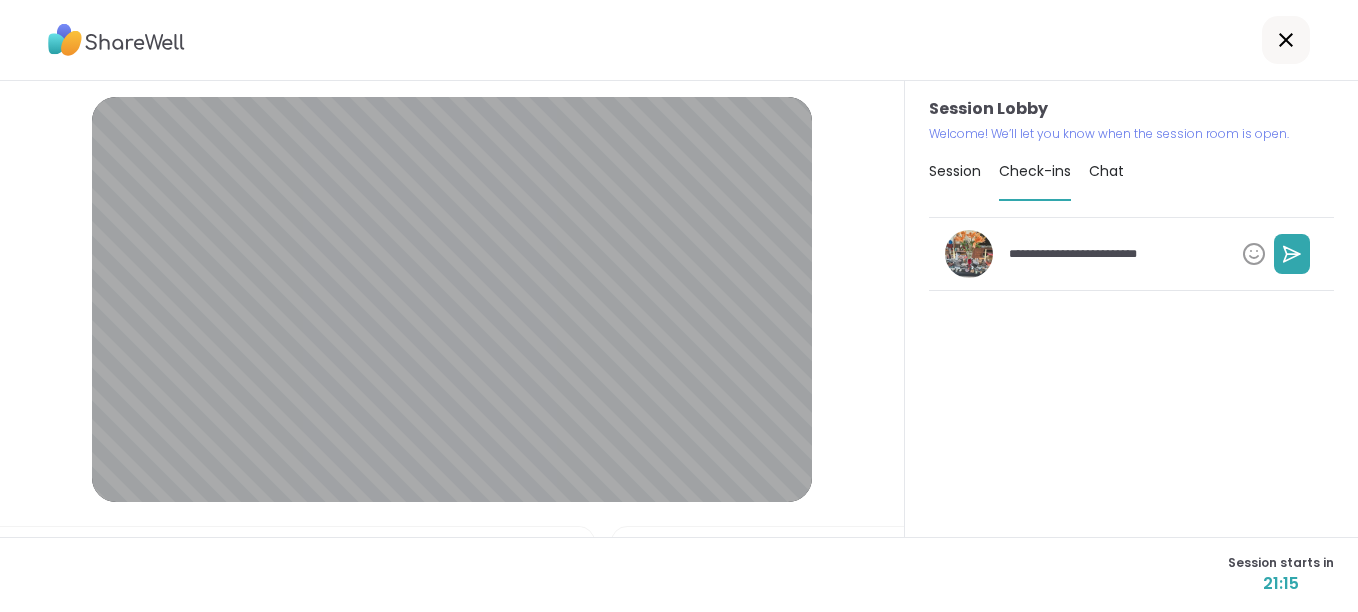 type on "*" 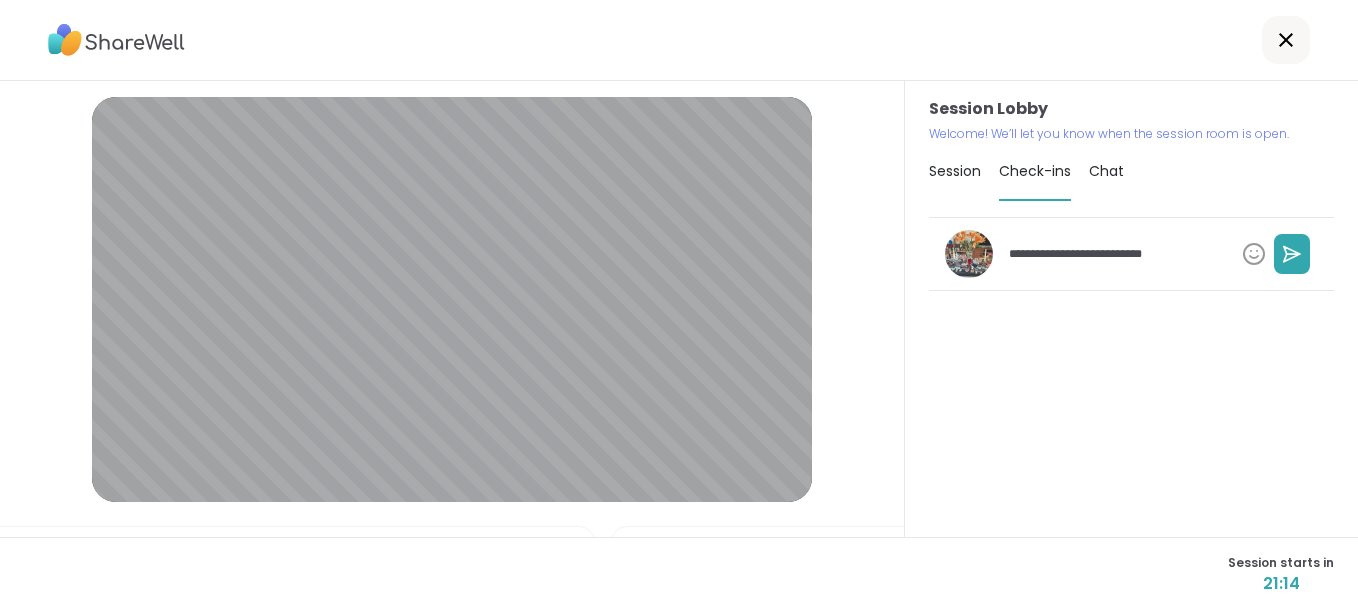 type on "*" 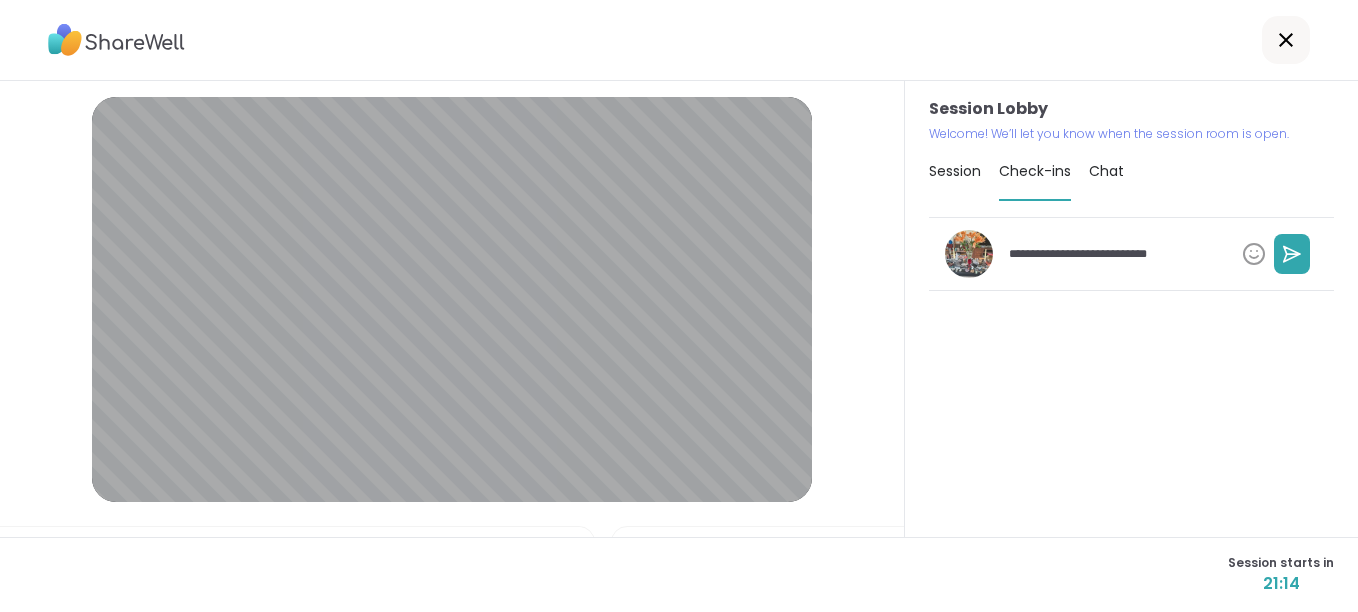 type on "*" 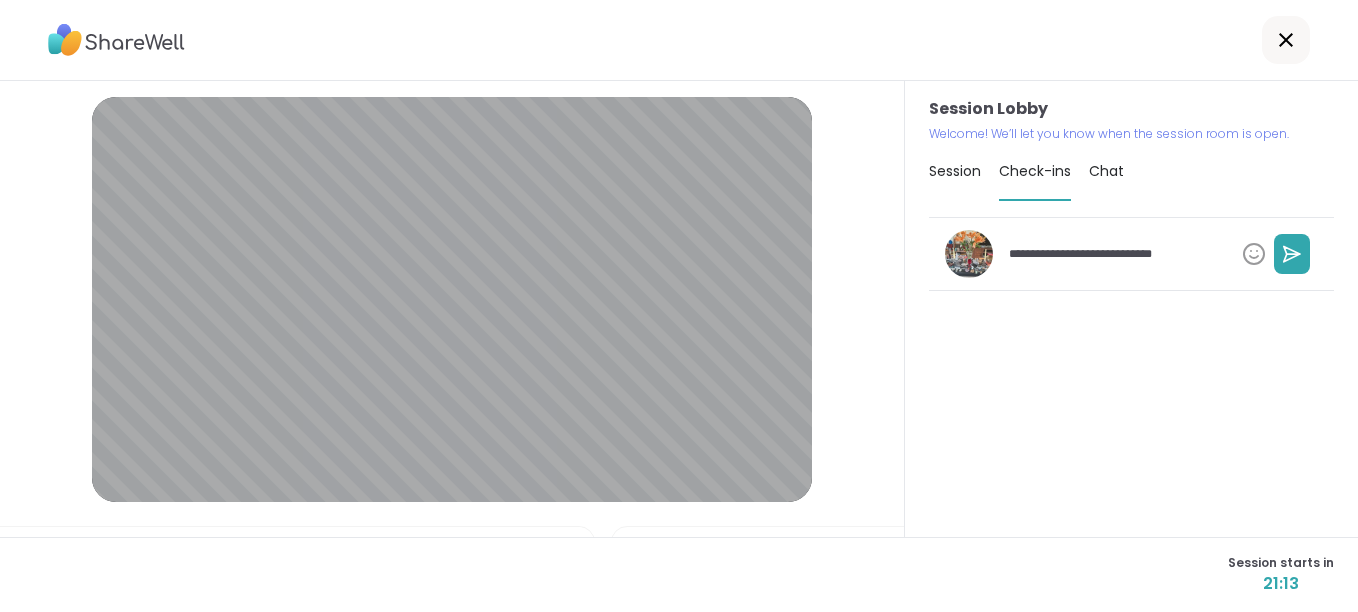 type on "*" 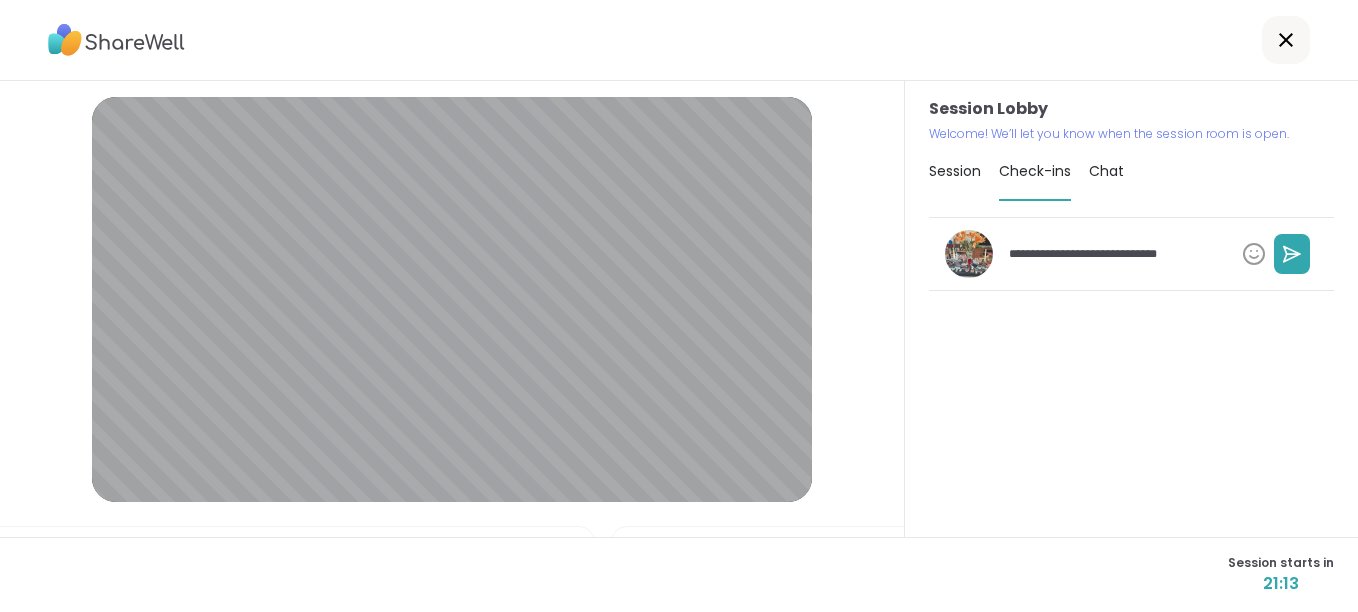 type on "*" 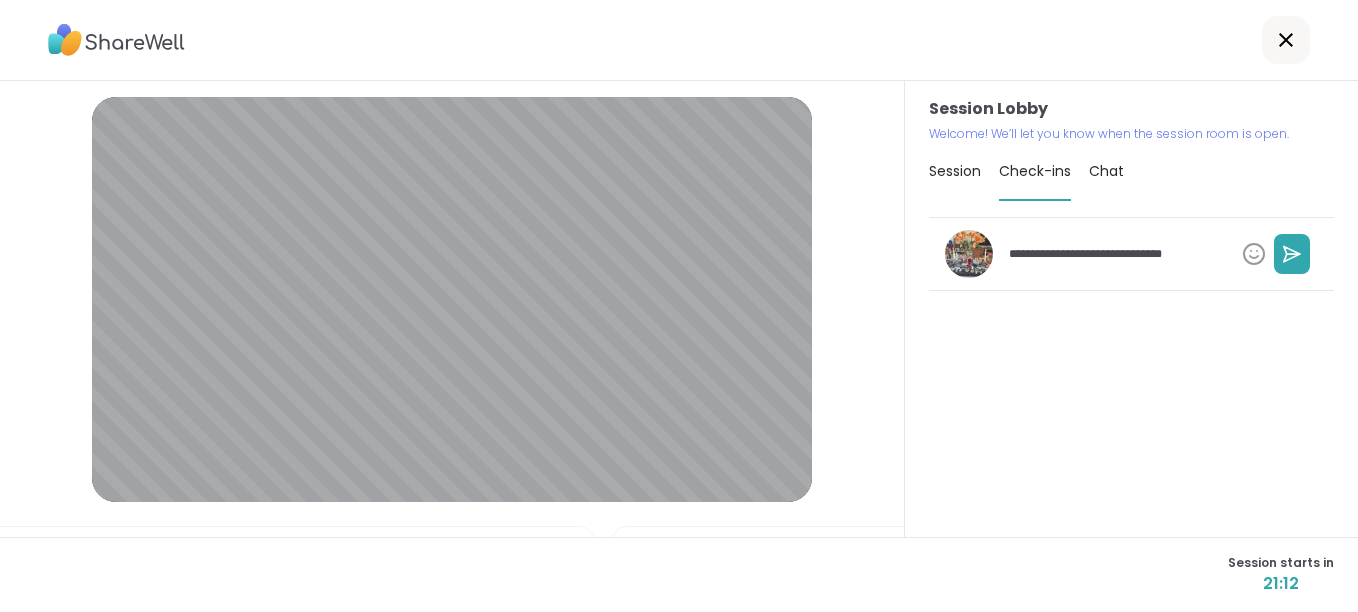 type on "*" 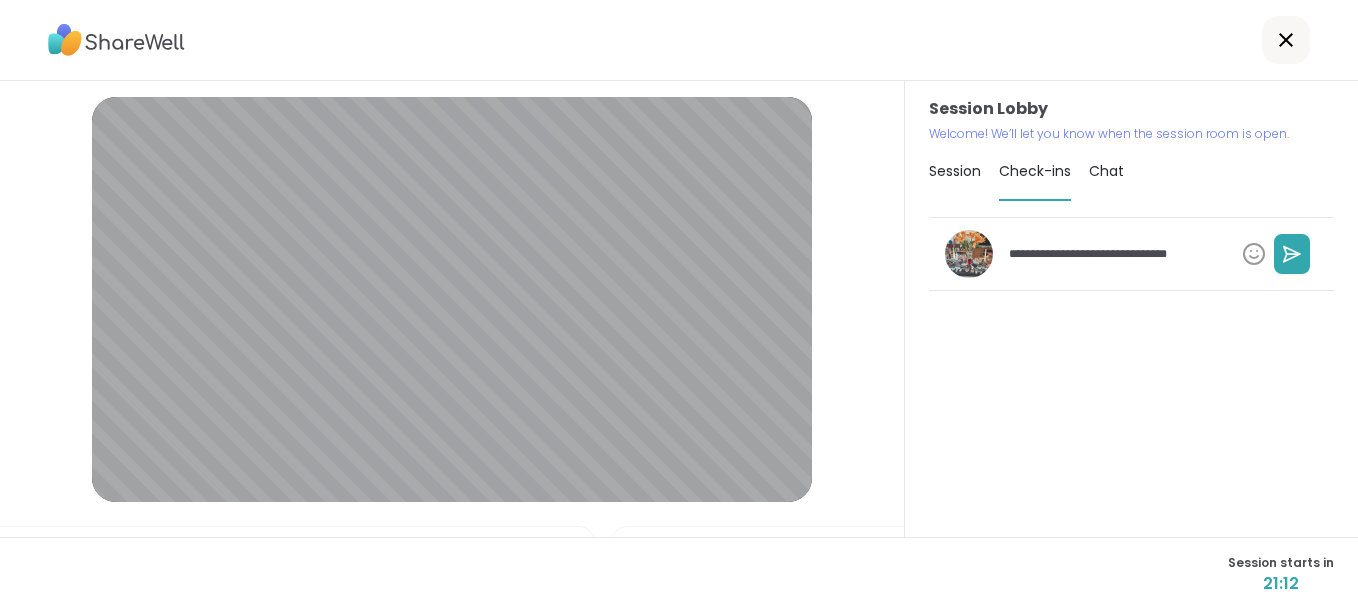 type on "*" 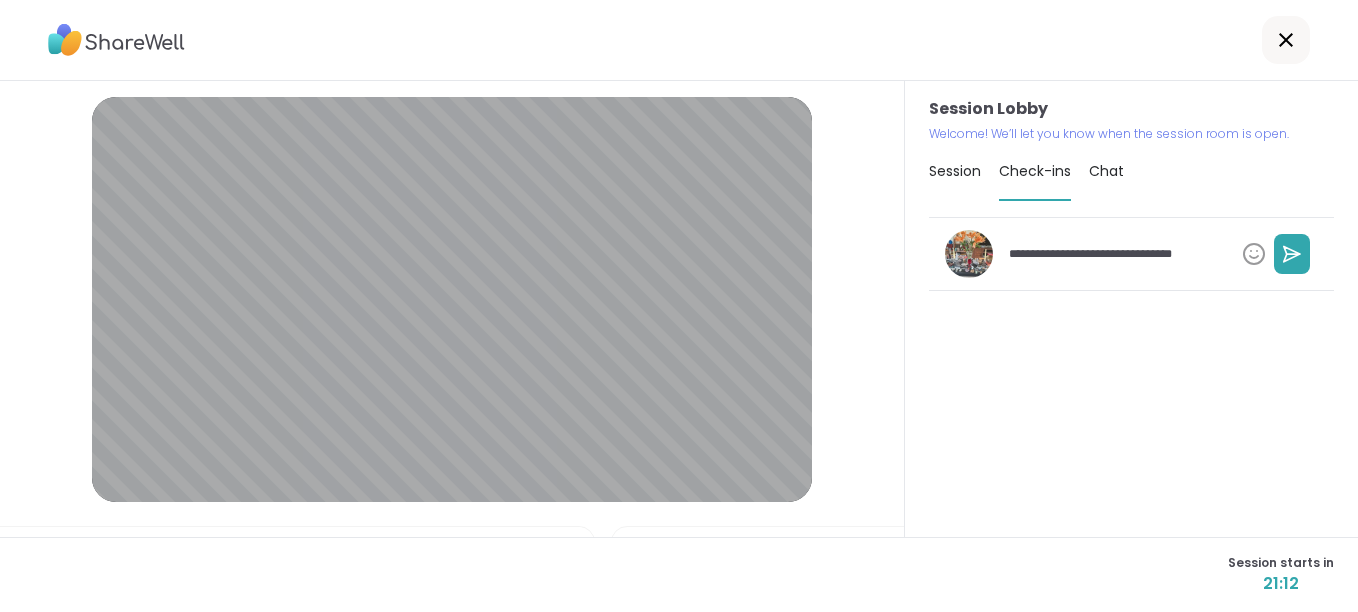 type on "*" 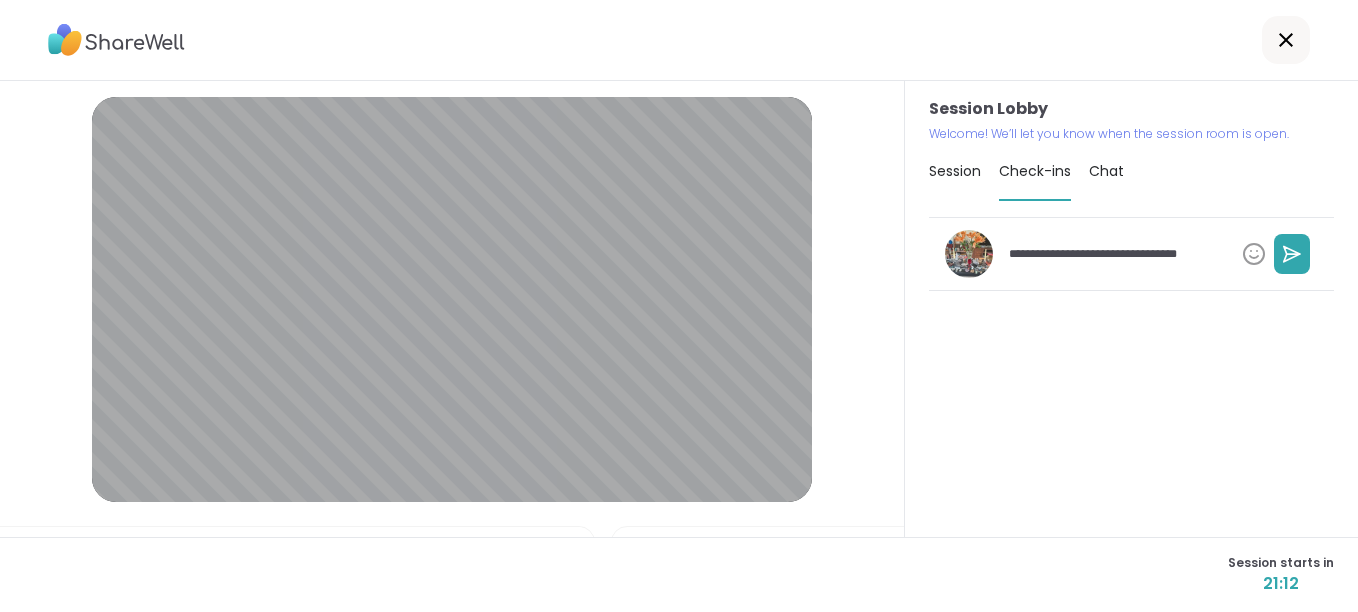 type on "*" 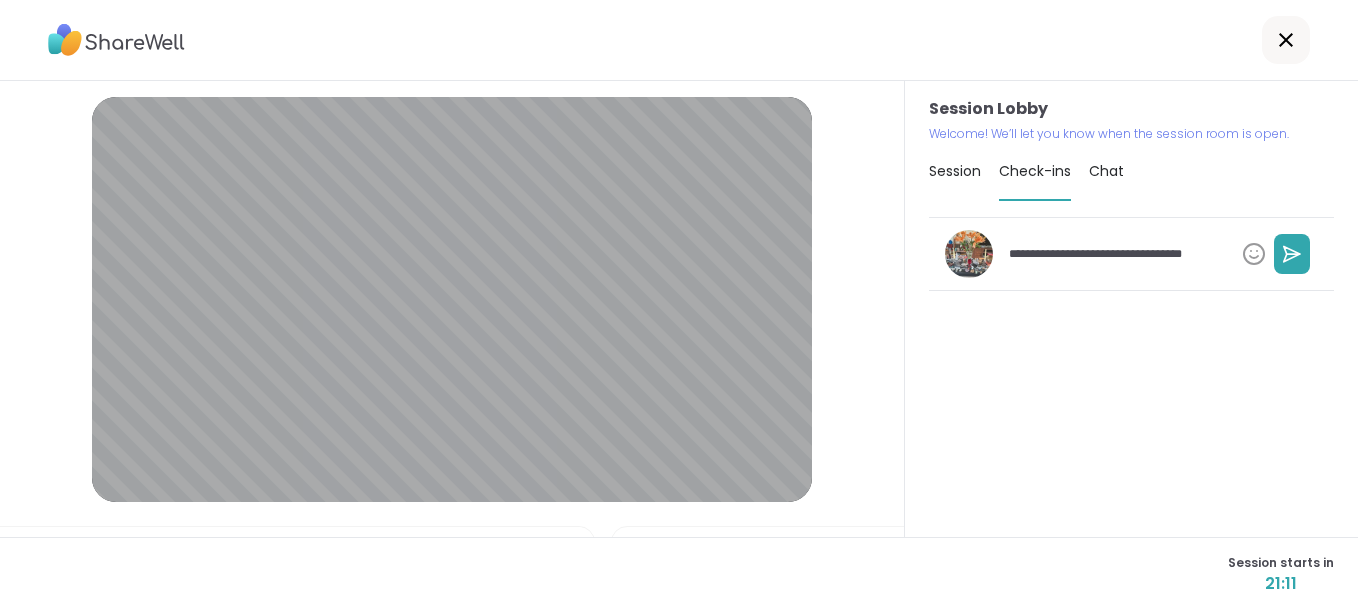 type on "*" 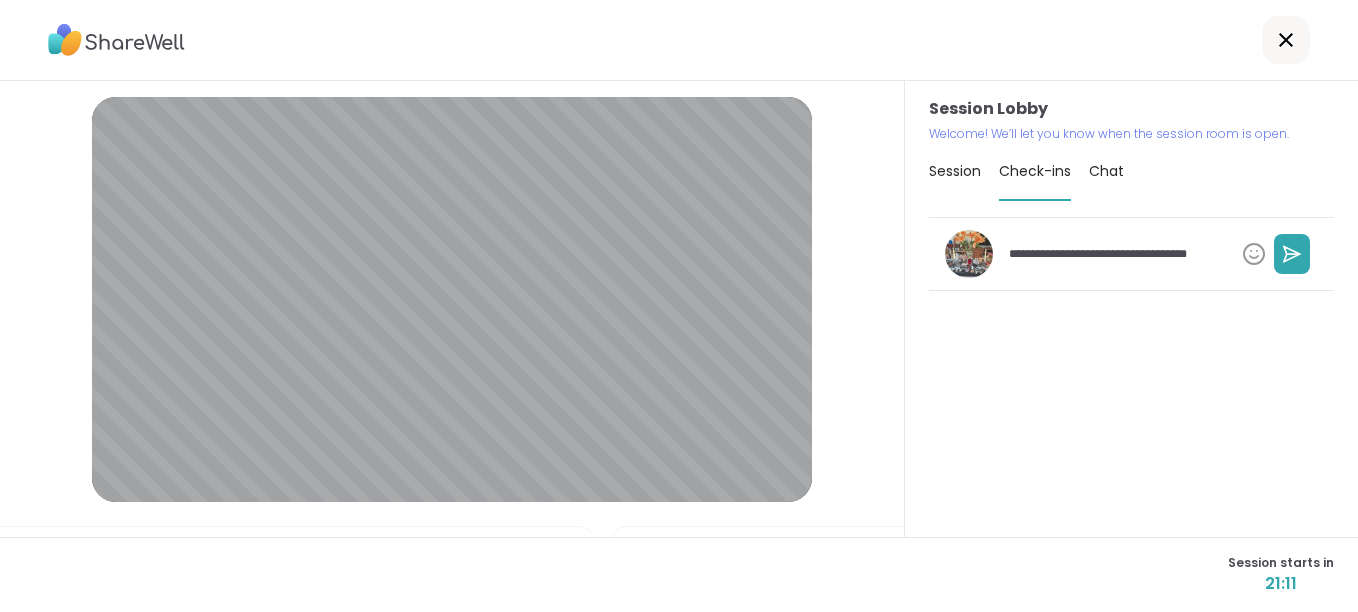 type on "*" 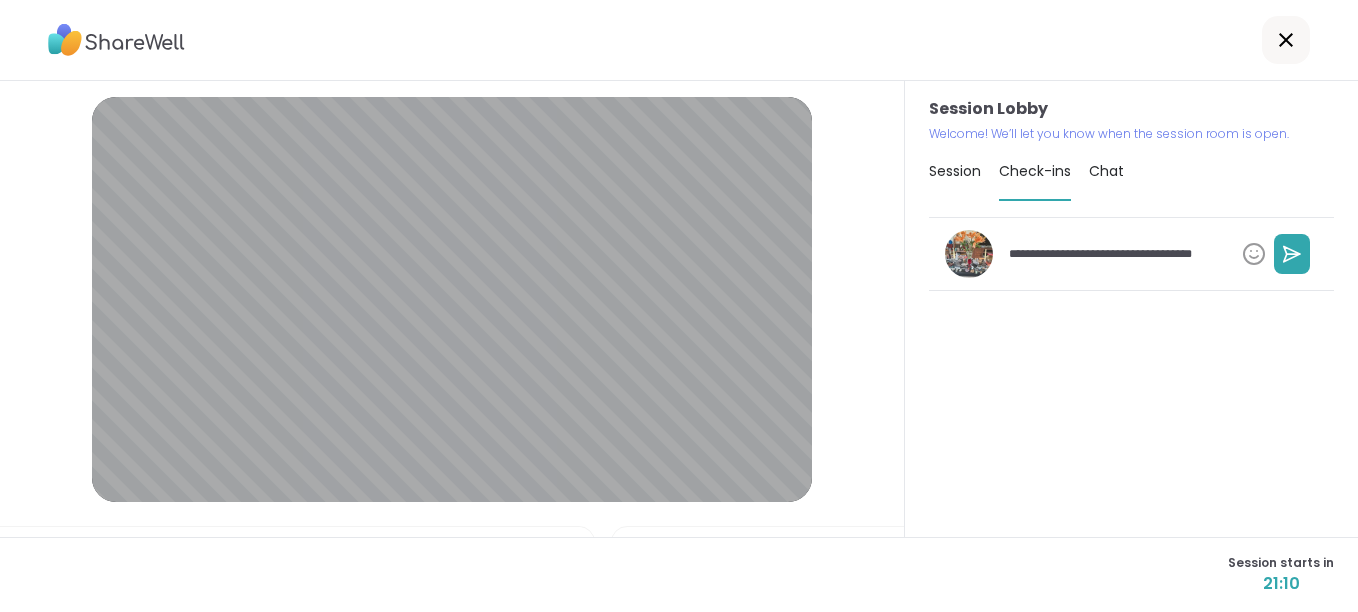type on "*" 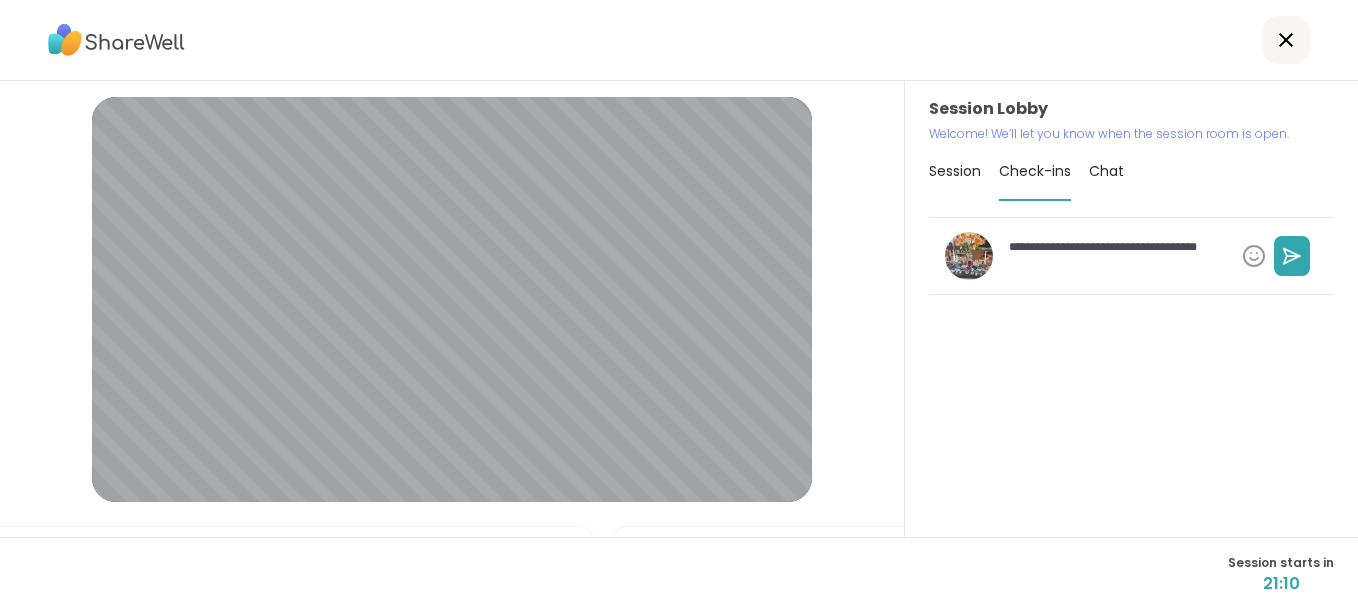 type on "*" 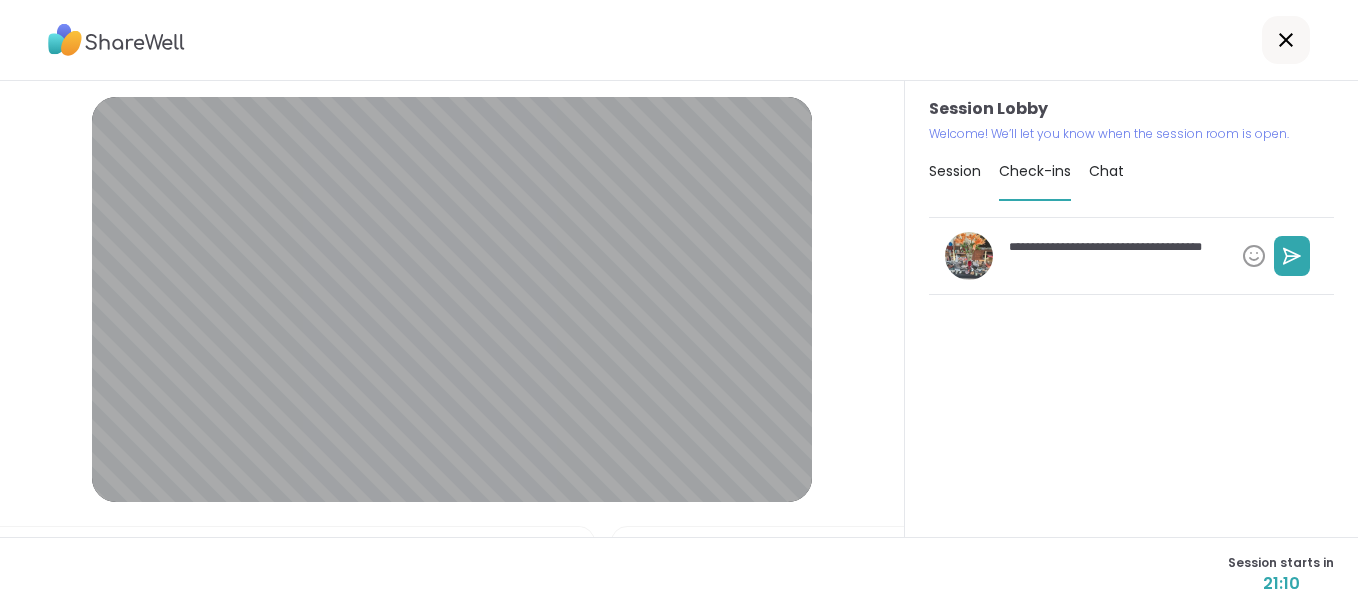 type on "*" 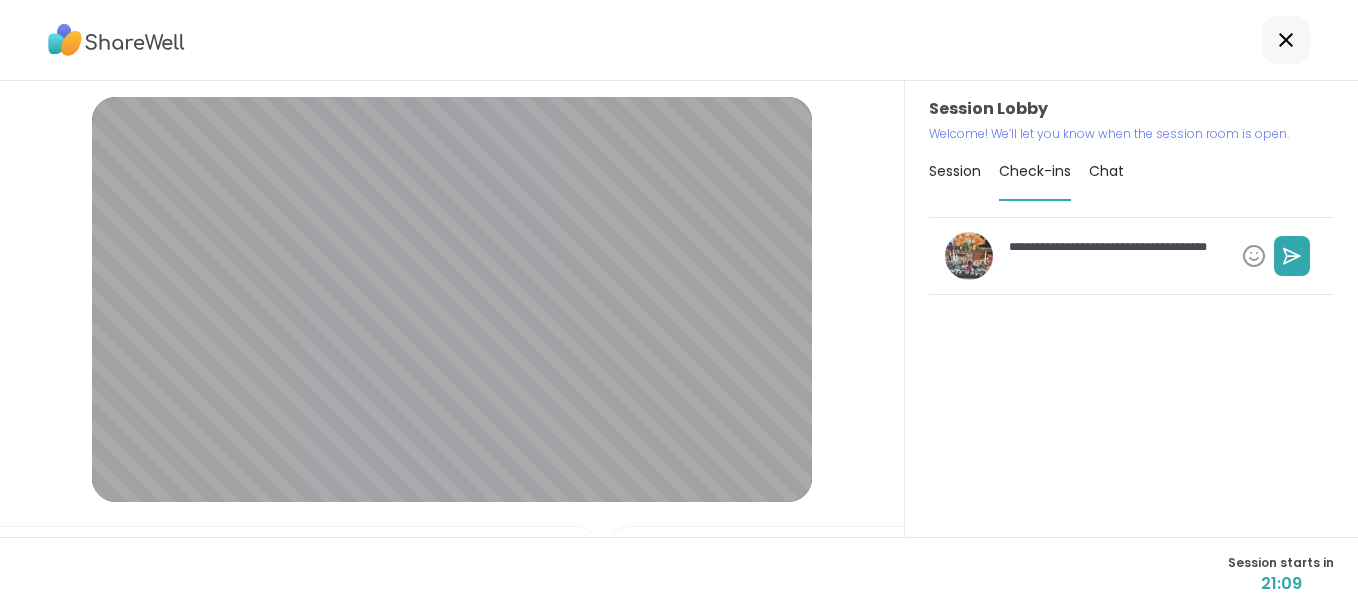 type on "*" 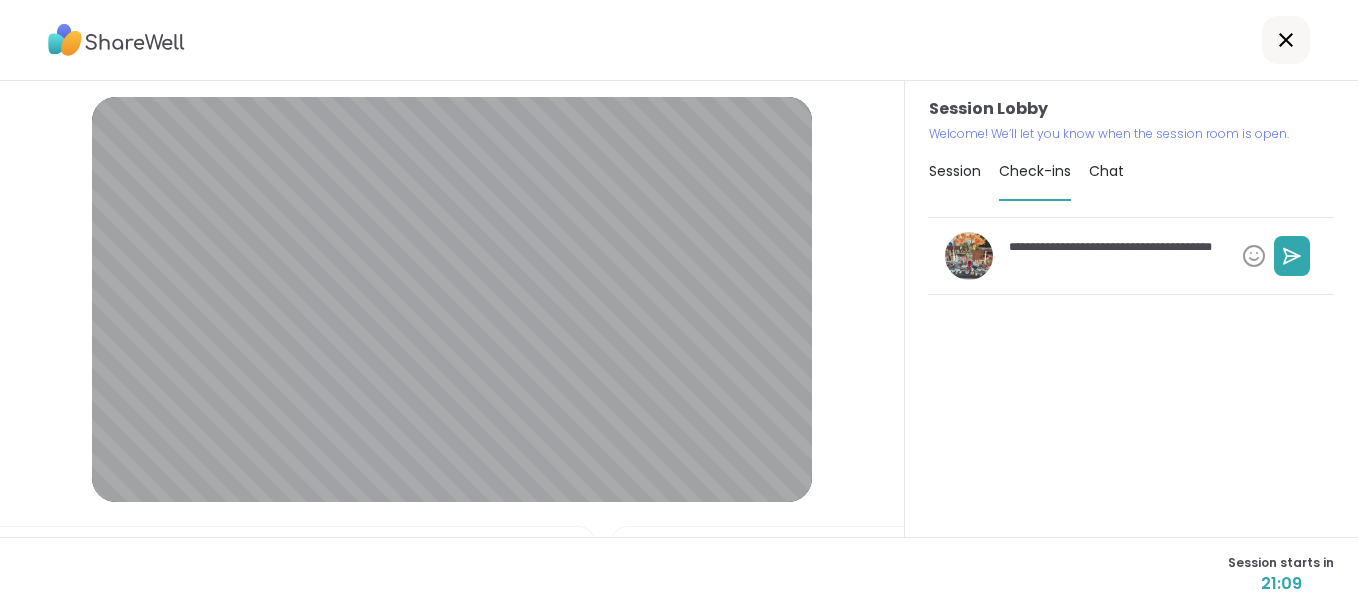 type on "*" 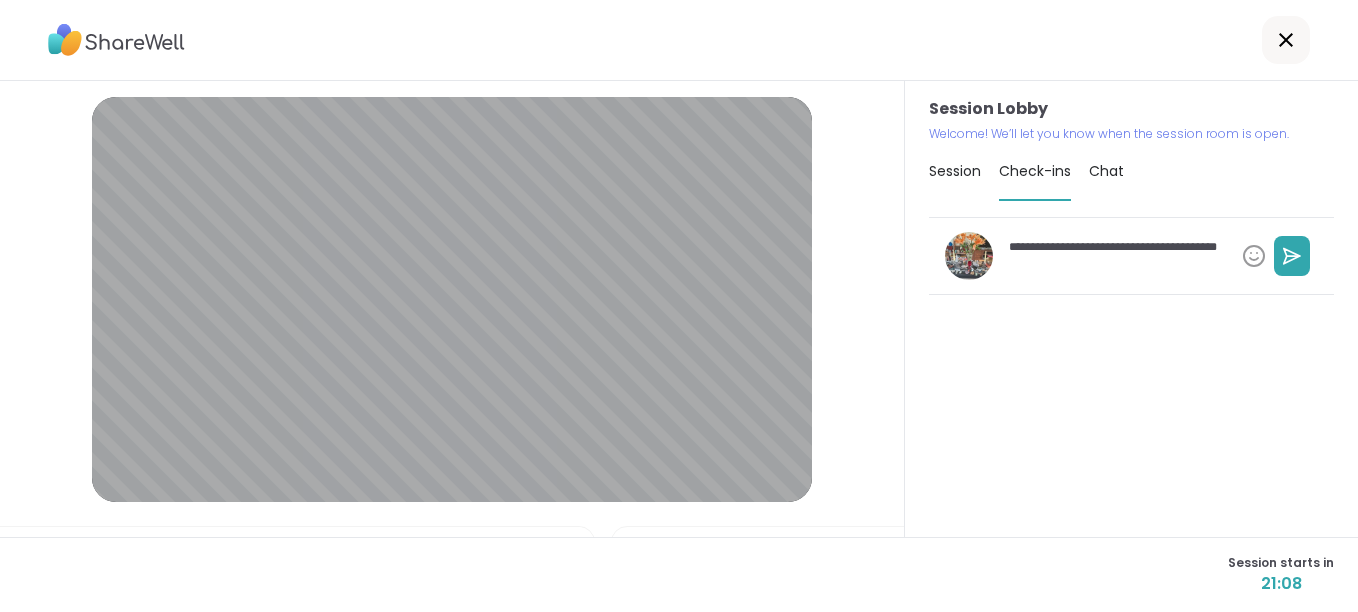 type on "*" 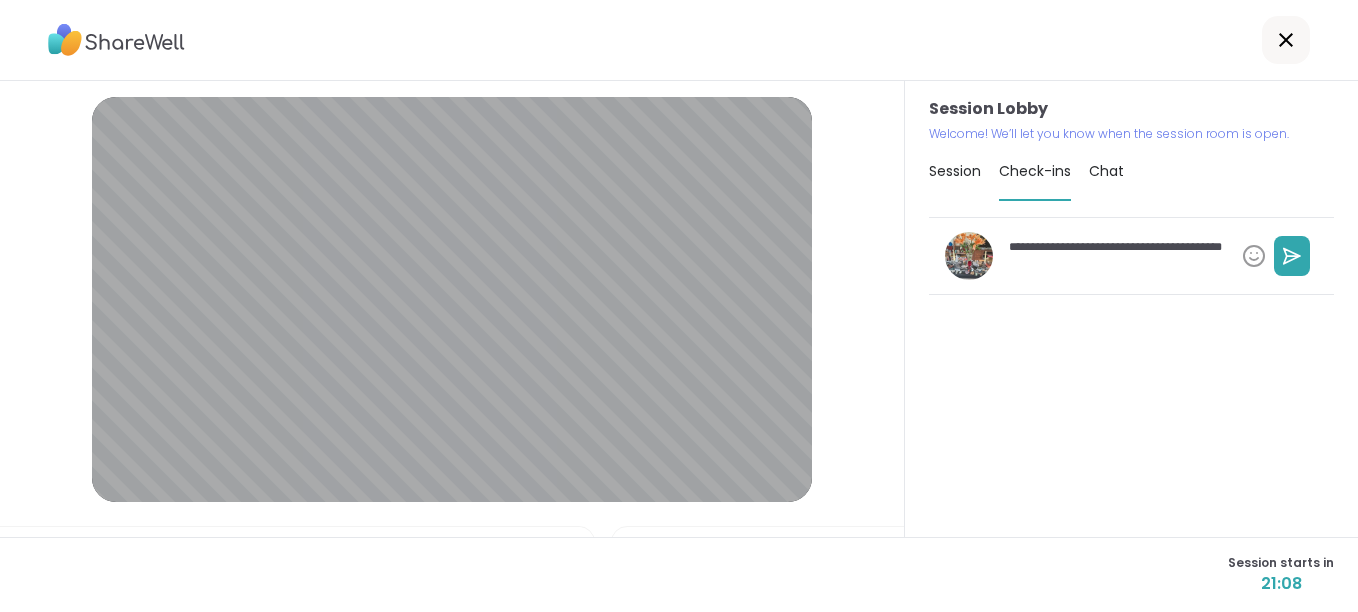 type on "*" 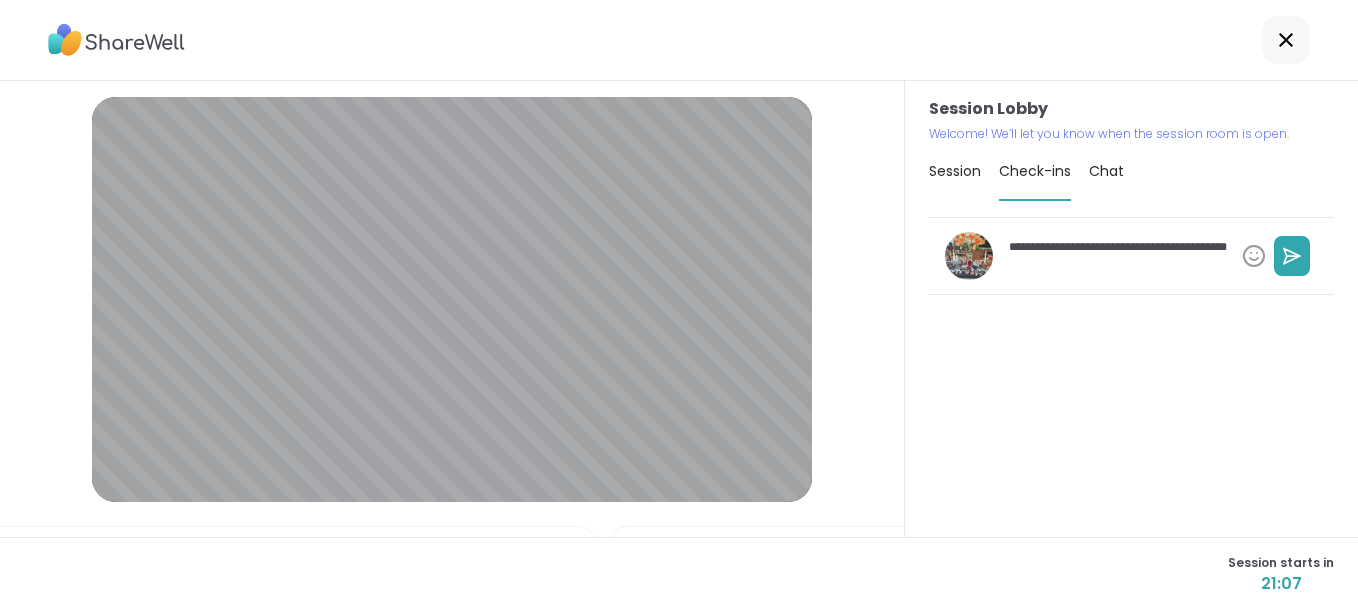 type on "*" 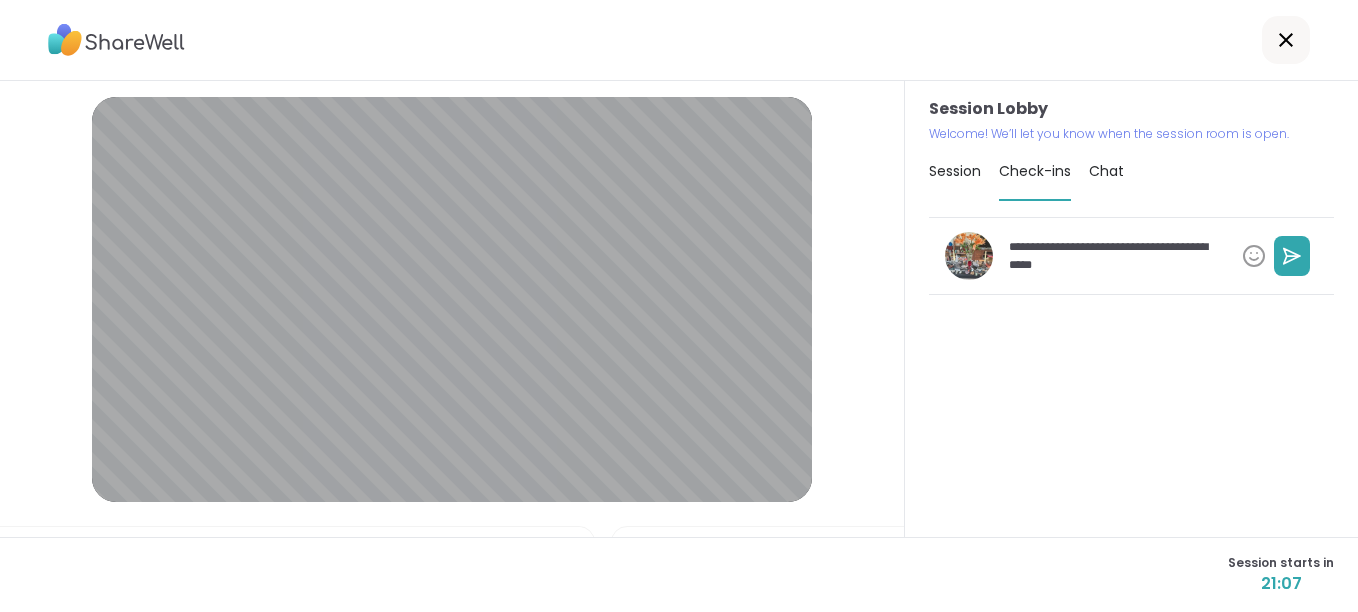 type on "*" 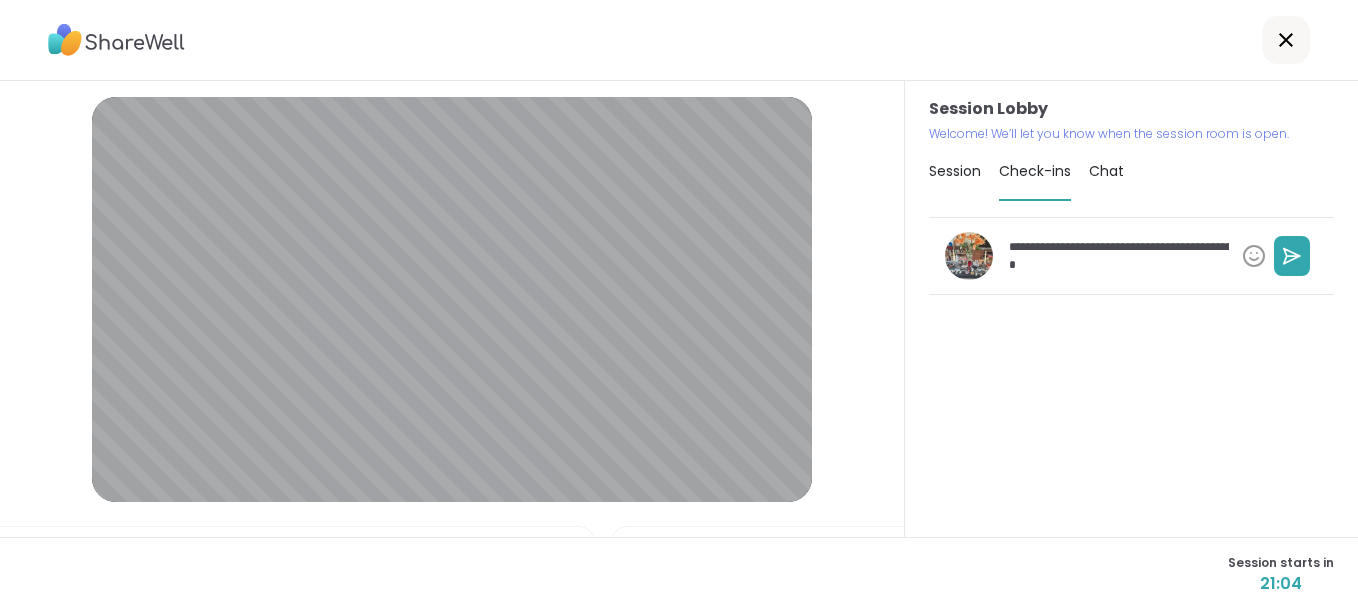 type on "**********" 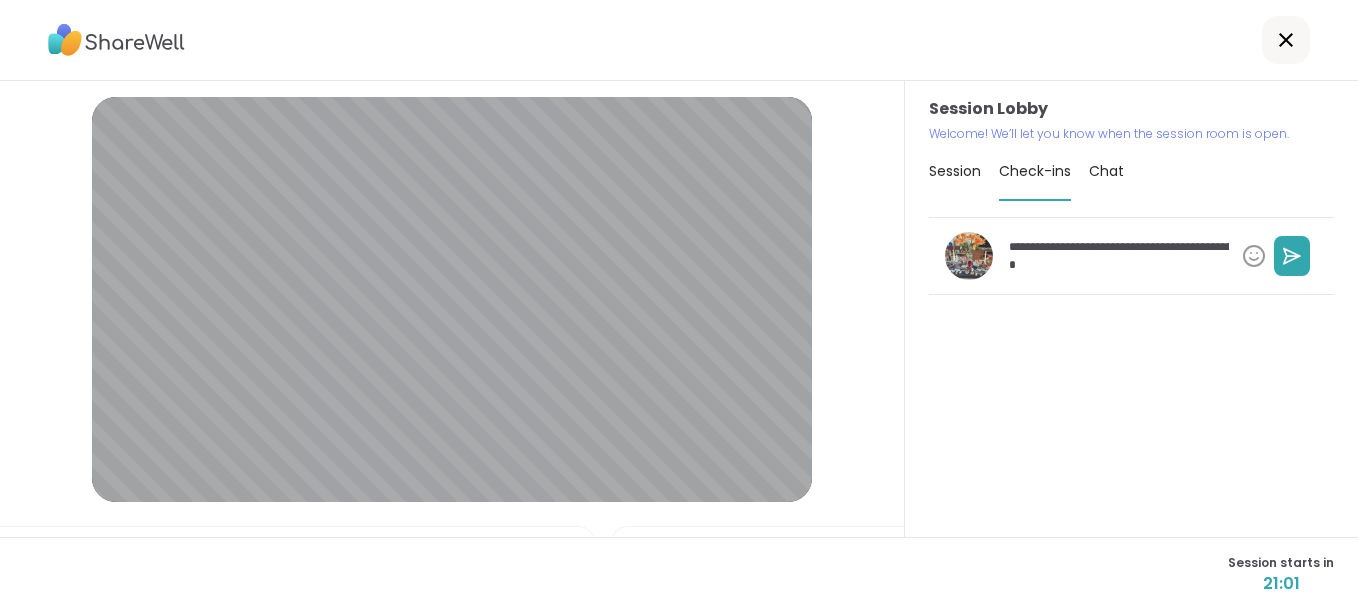 click on "**********" at bounding box center [1115, 256] 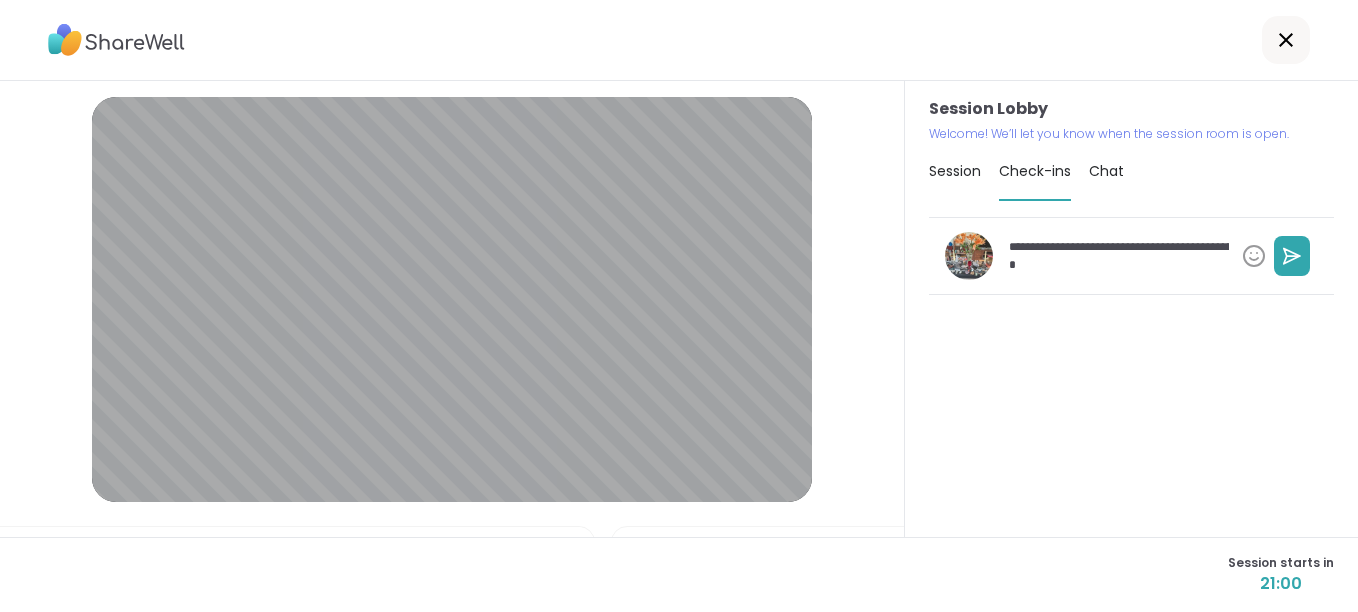 type on "*" 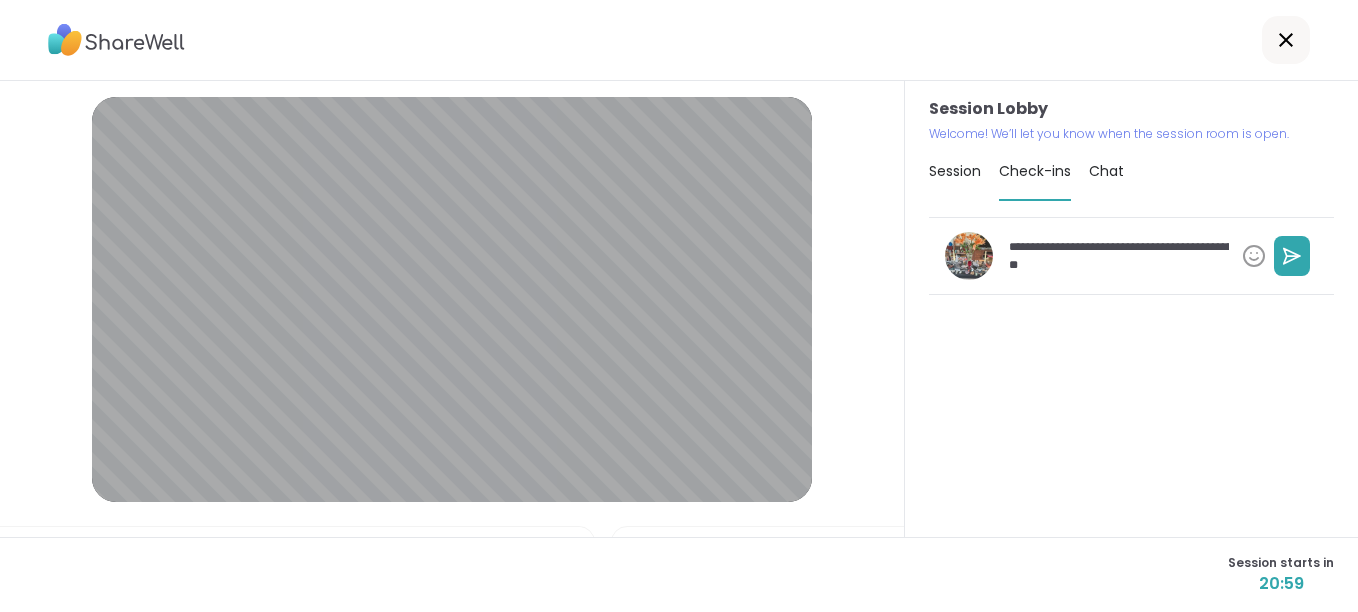 type on "*" 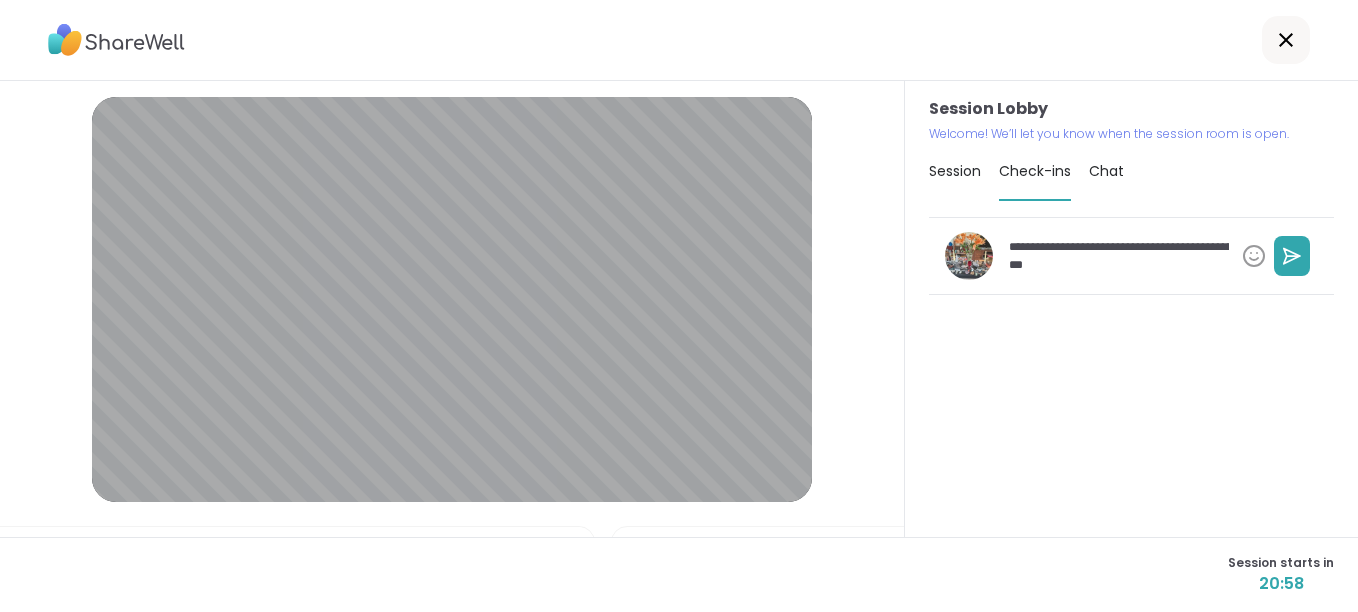 type on "*" 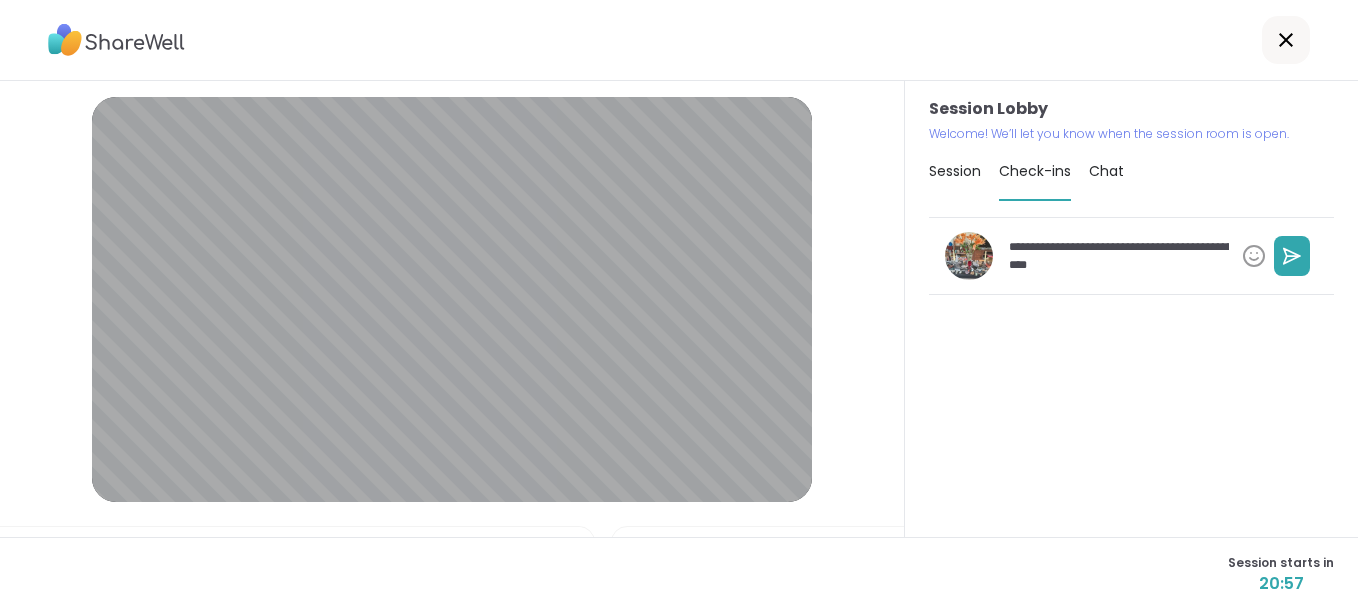 type on "*" 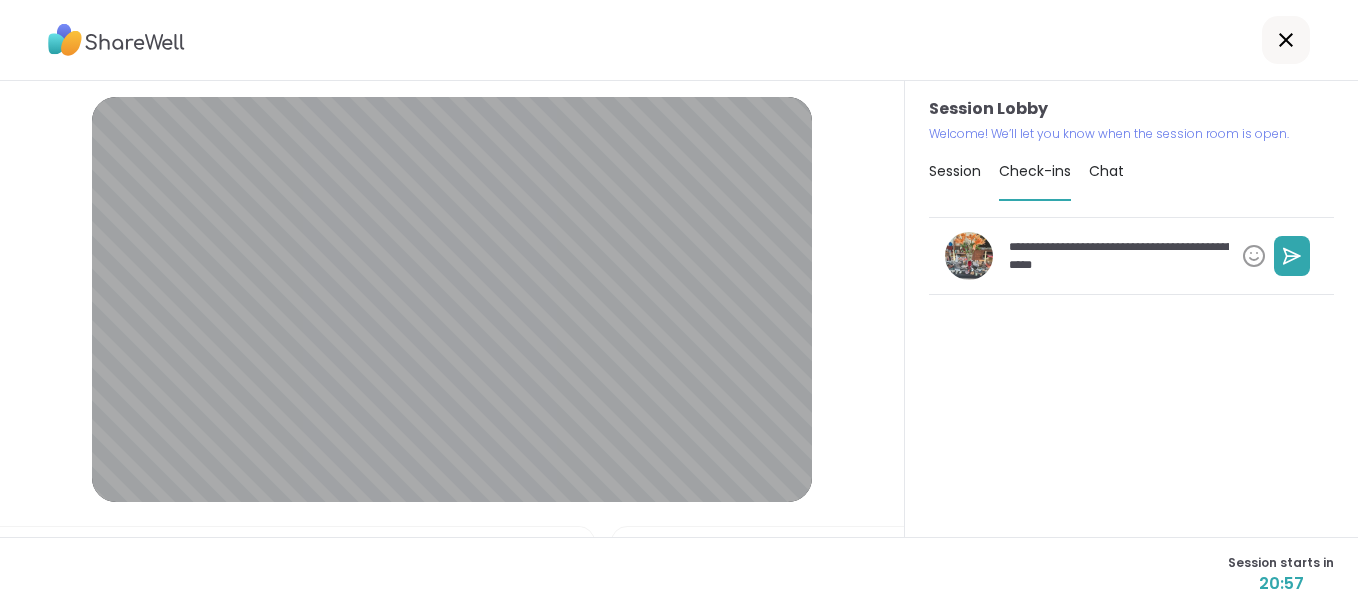 type on "*" 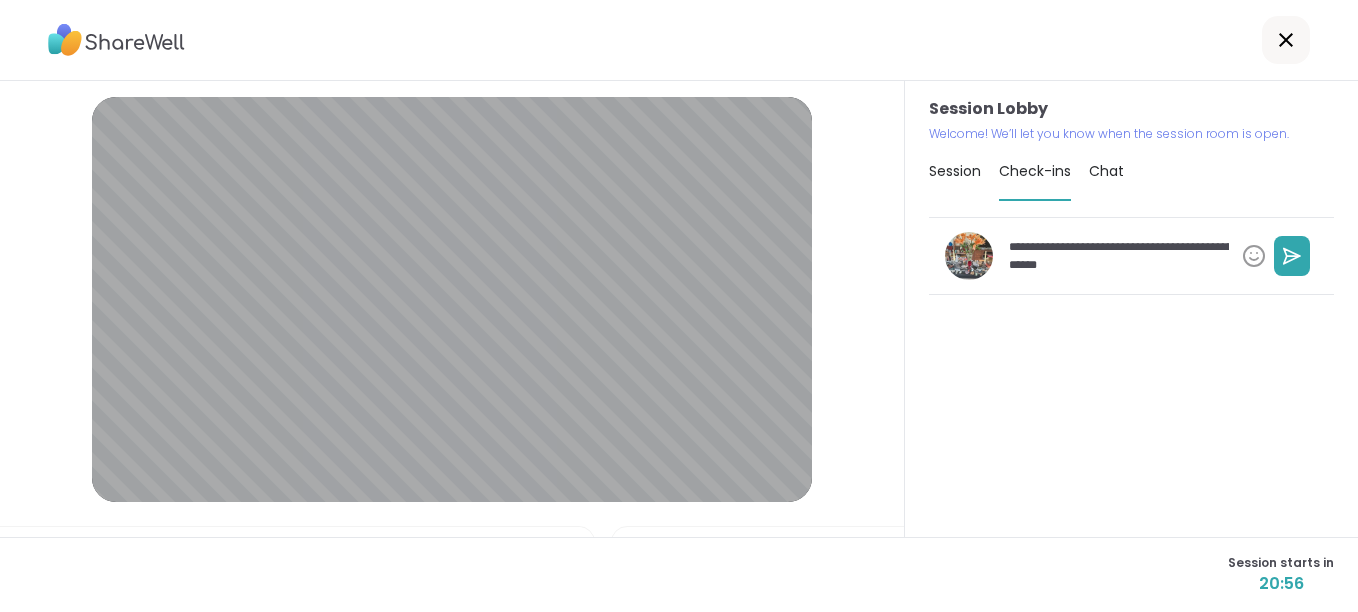 type on "*" 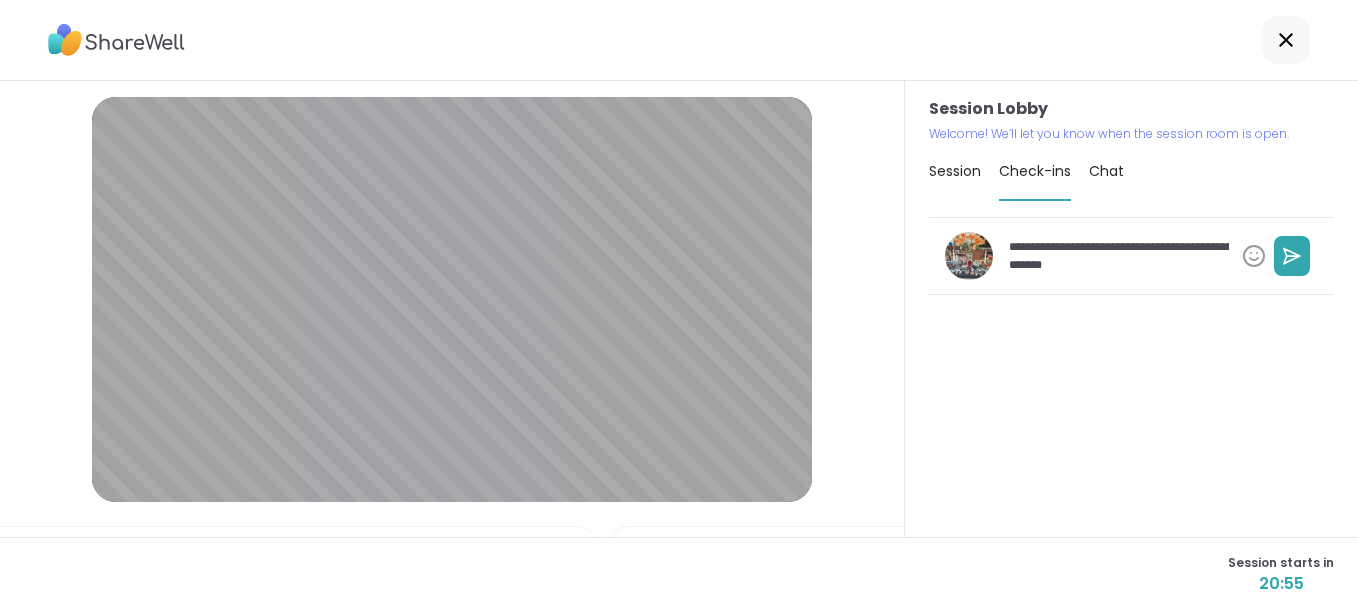 type on "*" 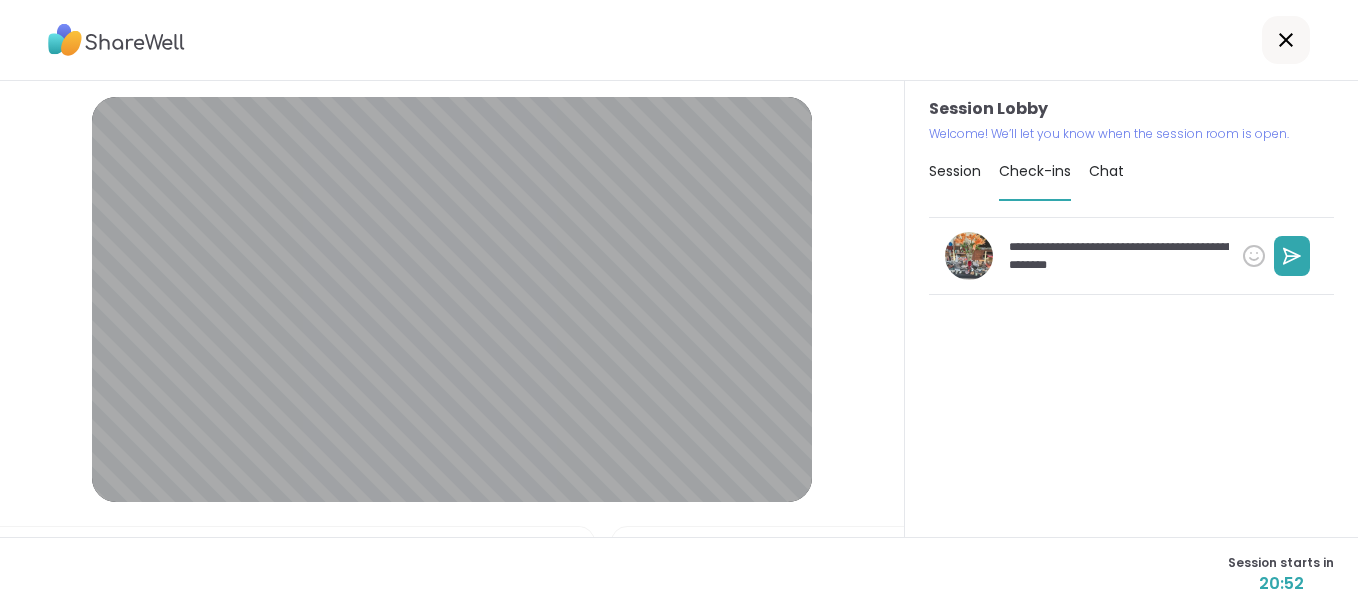 type on "**********" 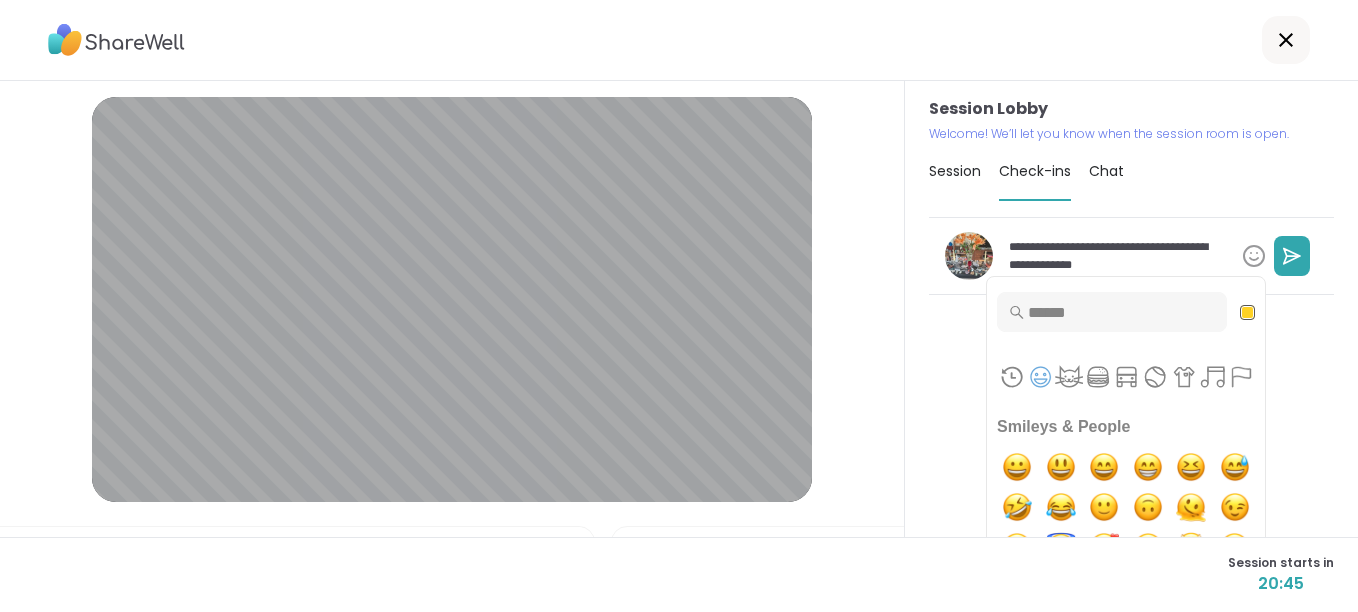 click at bounding box center [1112, 312] 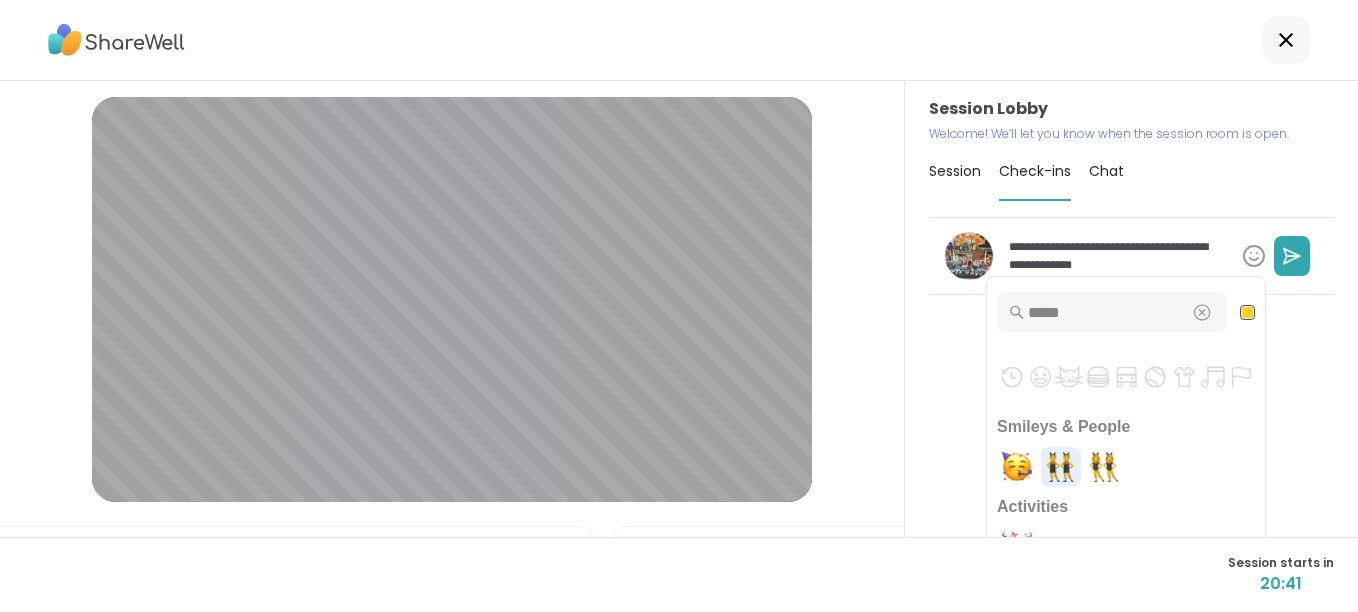 type on "*****" 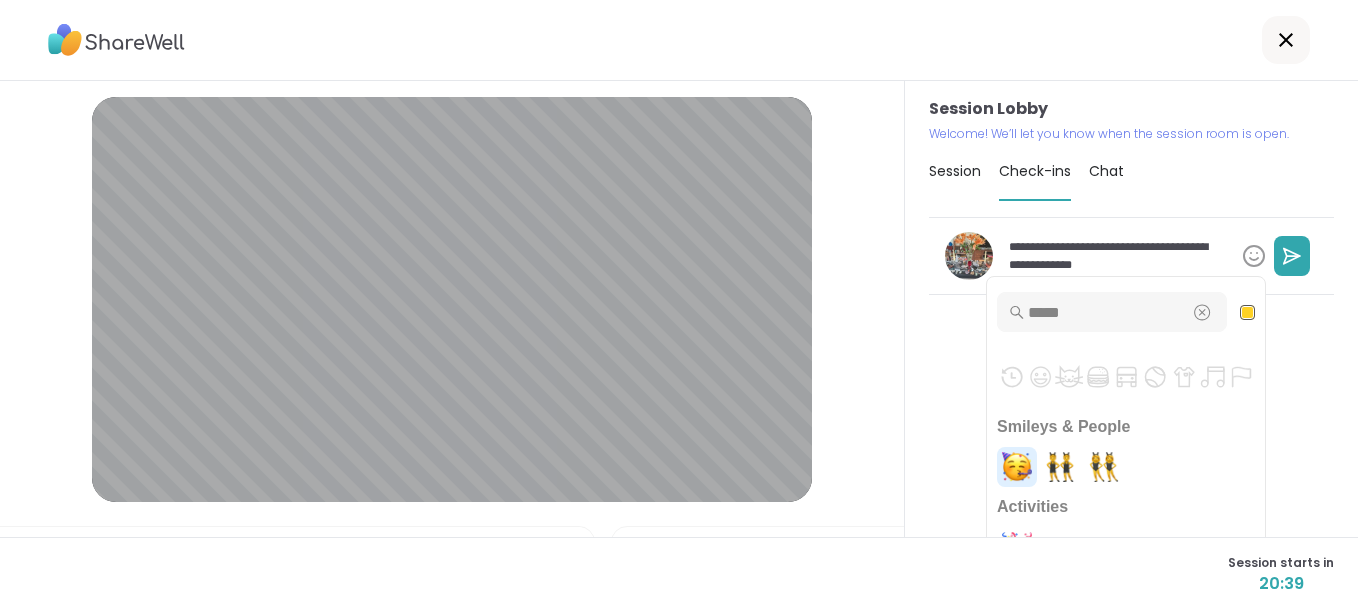 click at bounding box center (1017, 467) 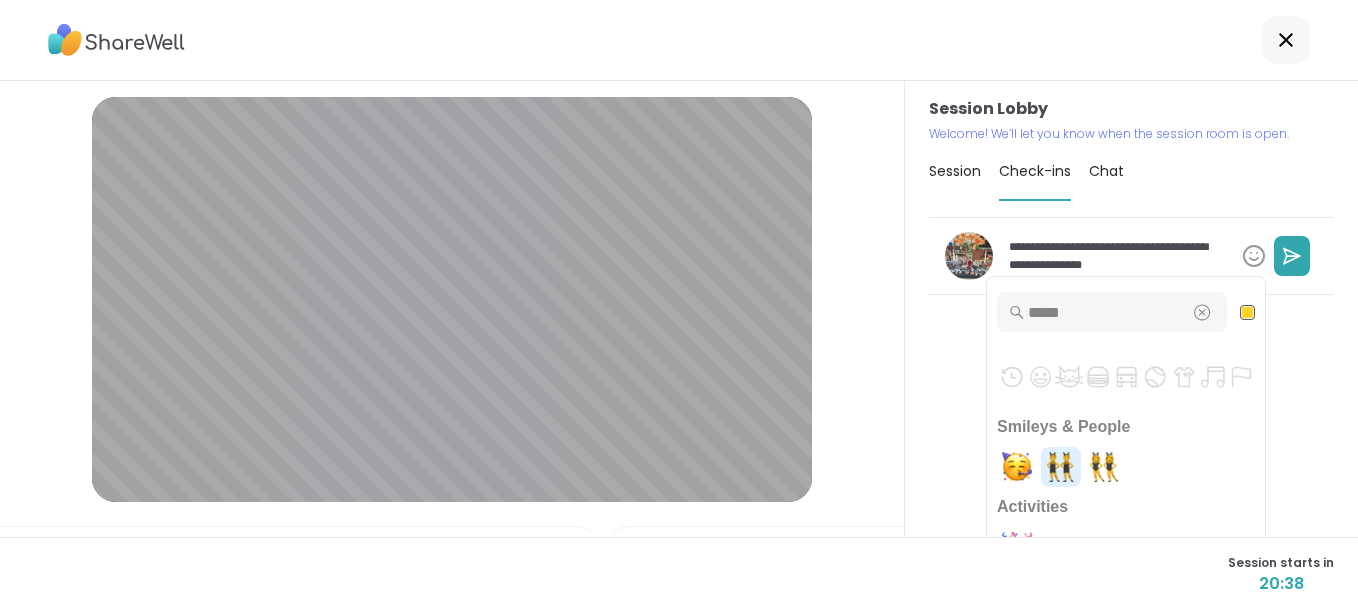 click at bounding box center (1061, 467) 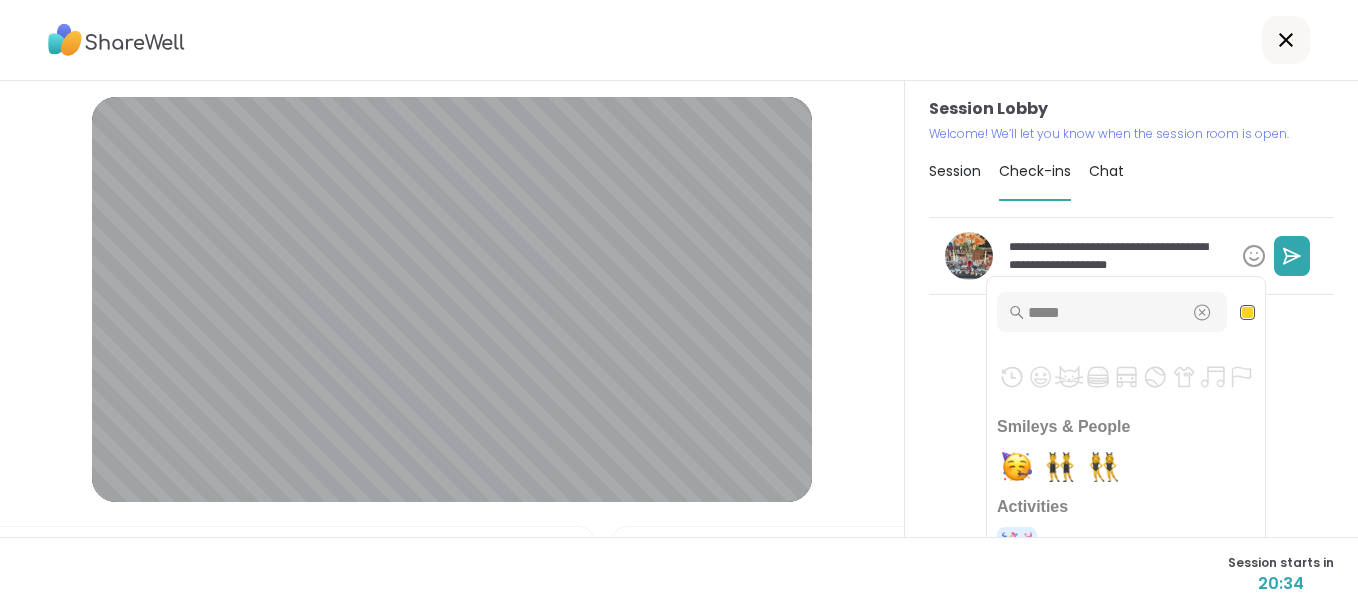 scroll, scrollTop: 30, scrollLeft: 0, axis: vertical 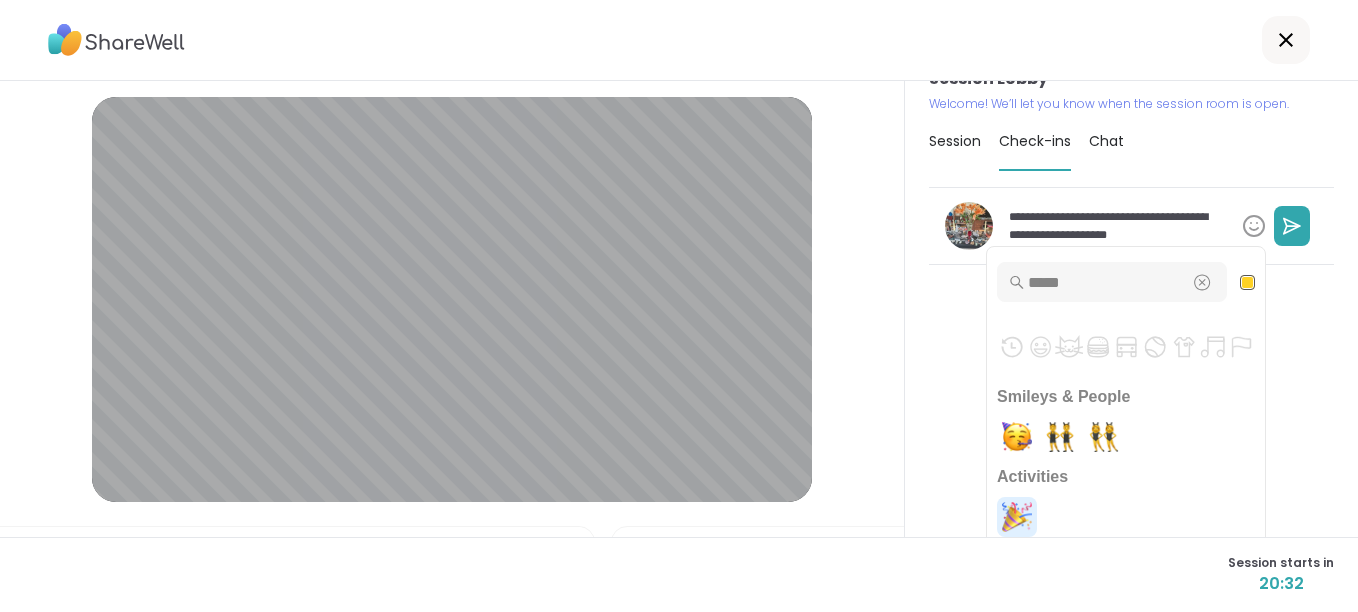 click at bounding box center [1017, 517] 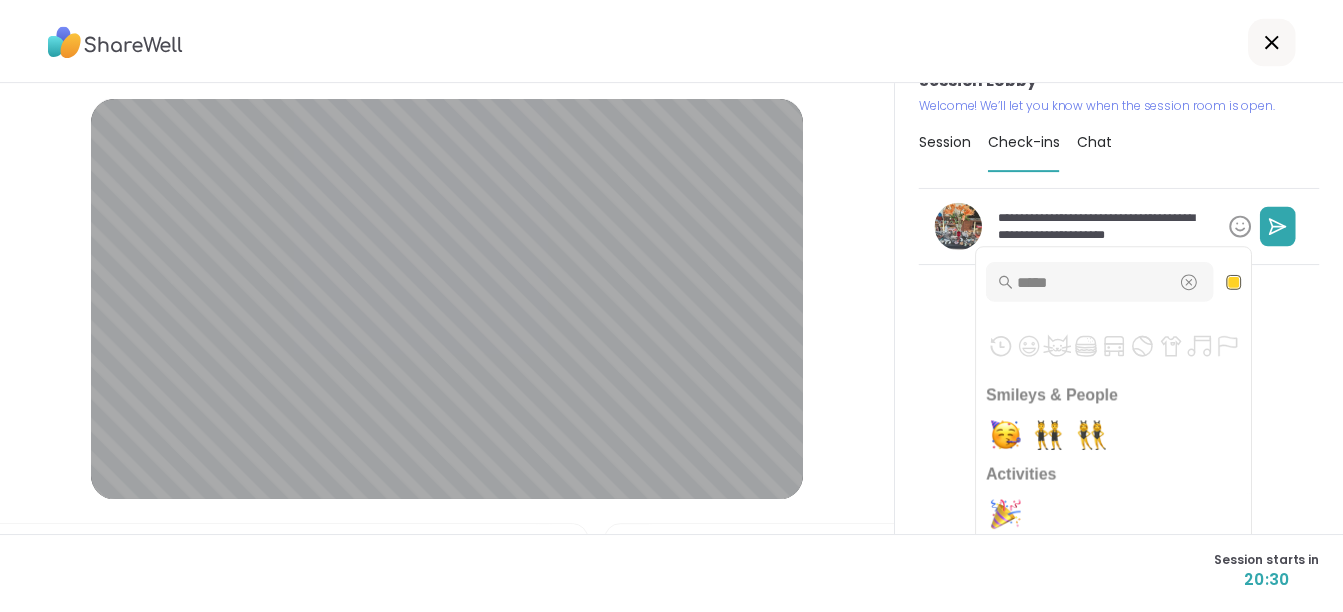 scroll, scrollTop: 0, scrollLeft: 0, axis: both 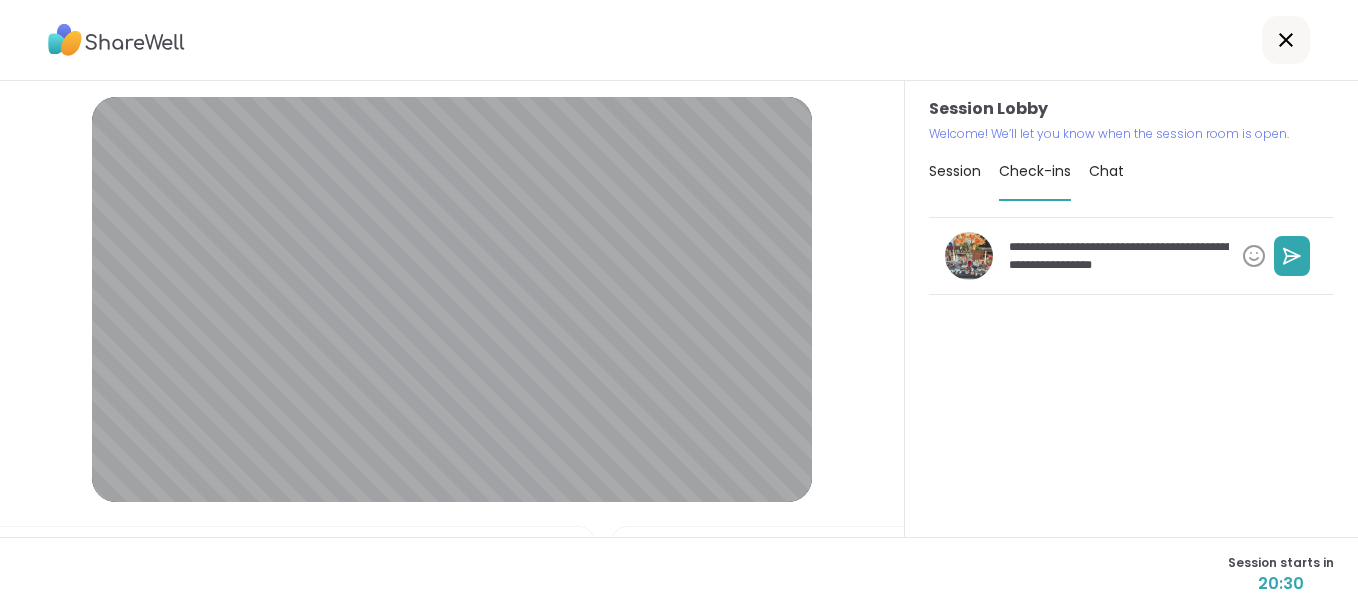 click on "**********" at bounding box center (1131, 309) 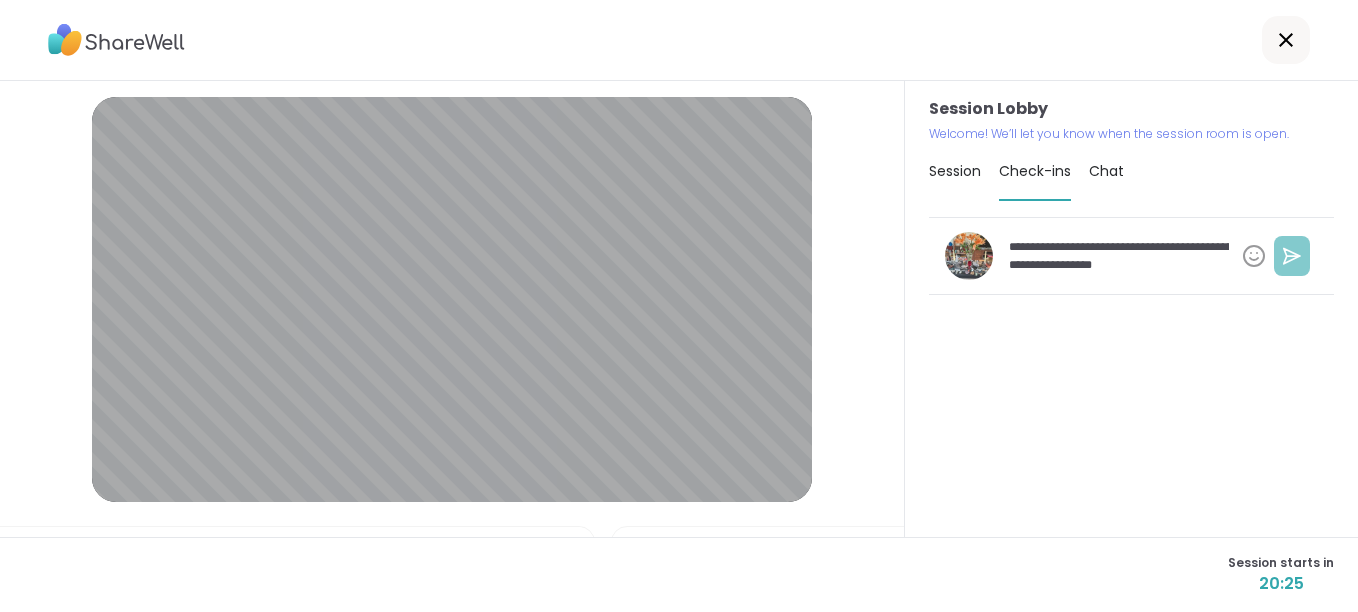 click 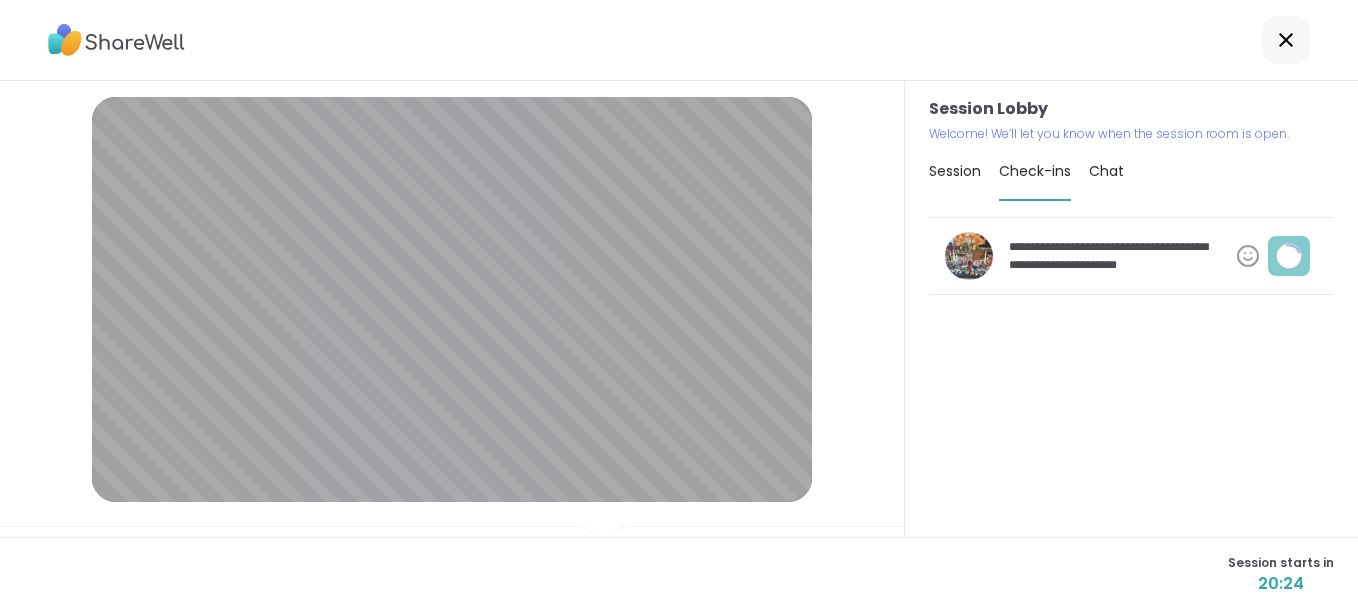 type on "*" 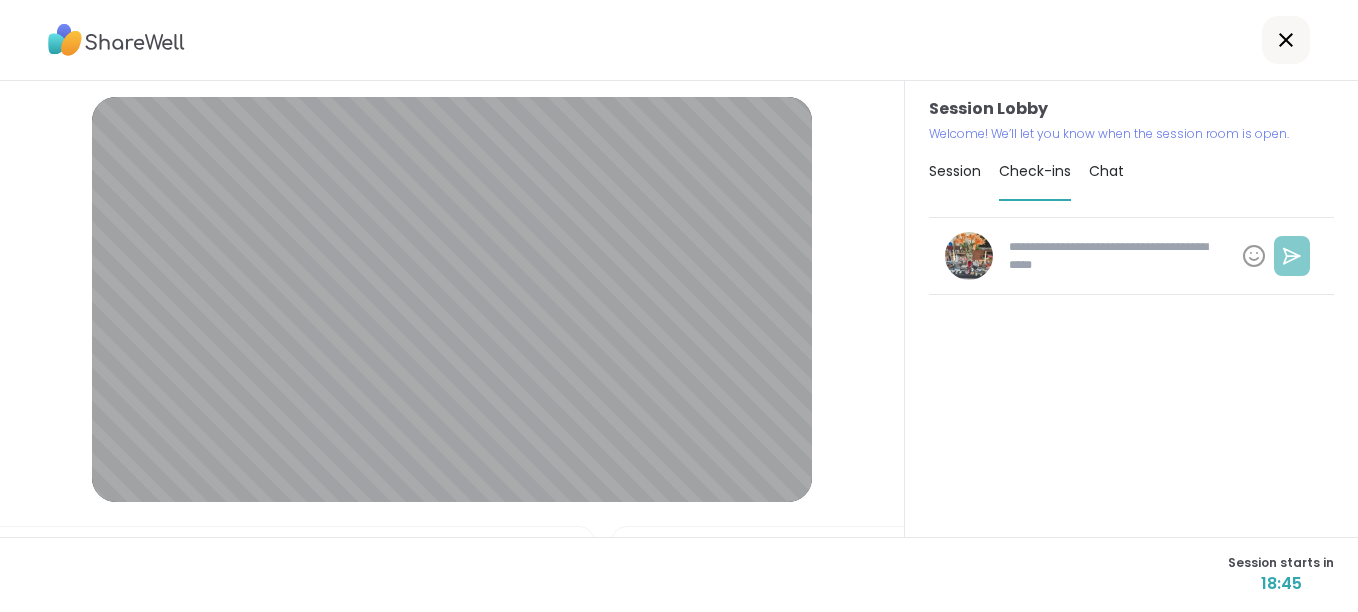 type on "*" 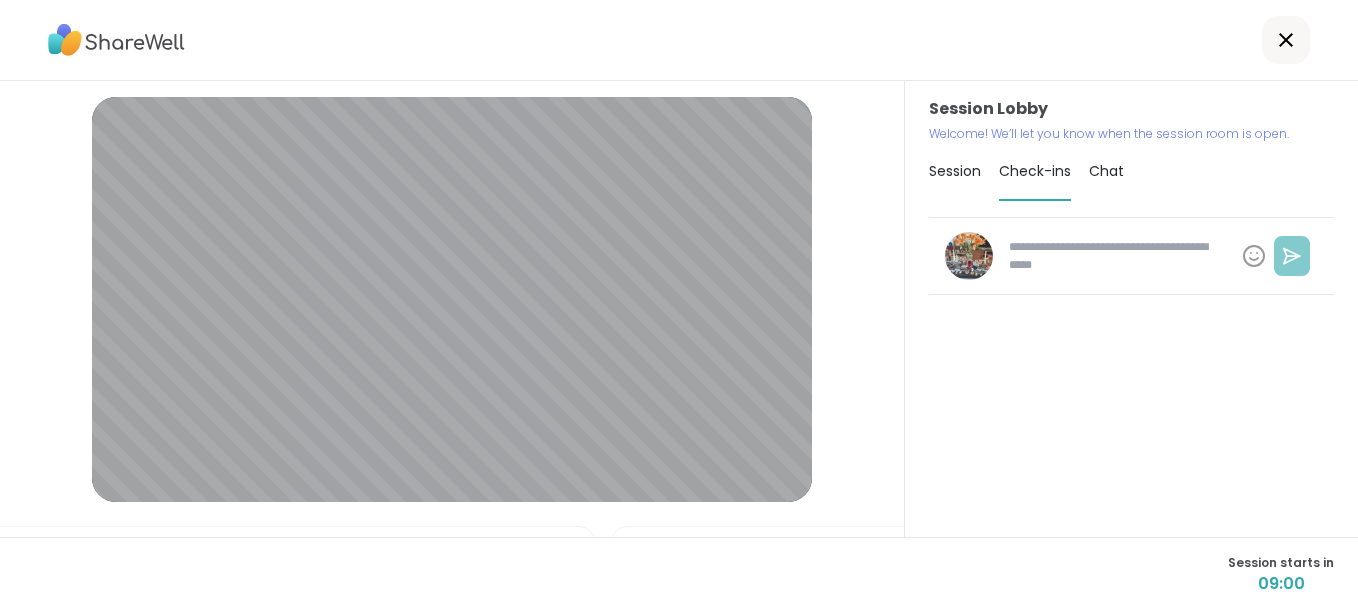 click 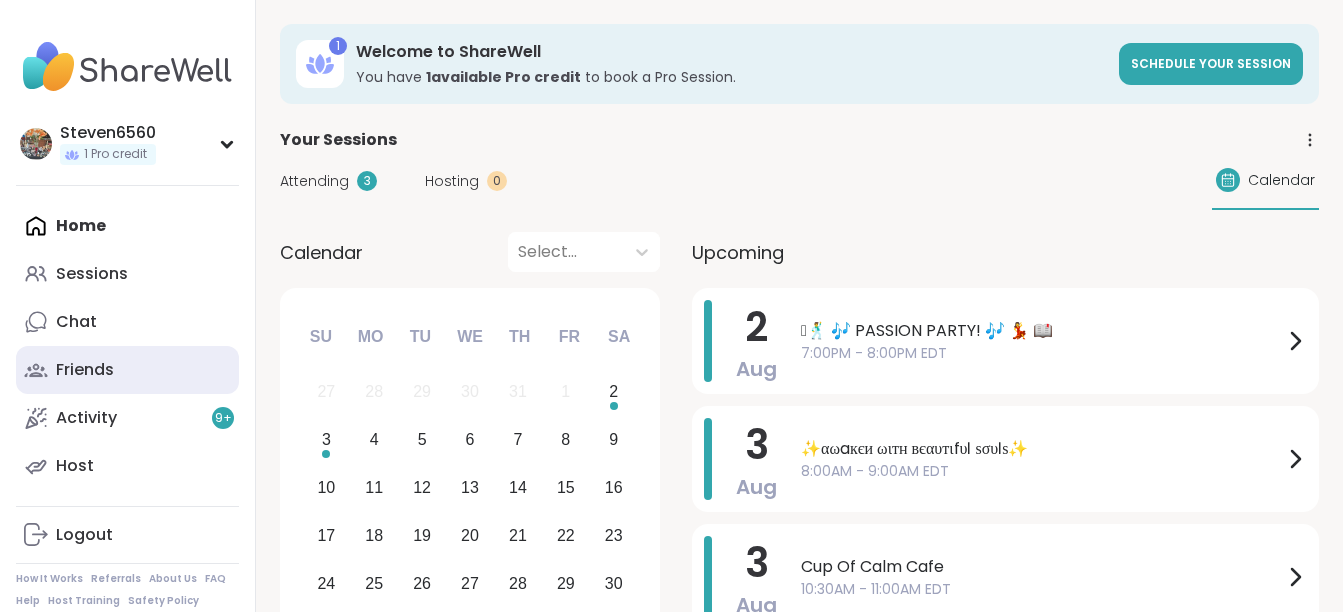 click on "Friends" at bounding box center (85, 370) 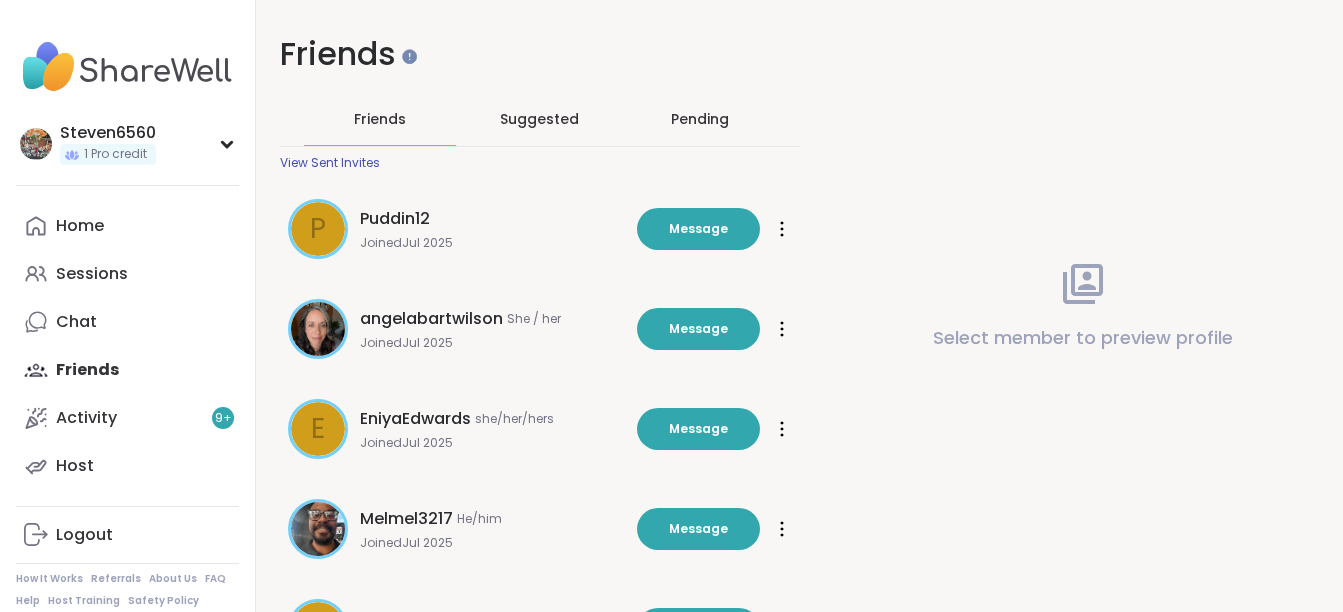 scroll, scrollTop: 0, scrollLeft: 0, axis: both 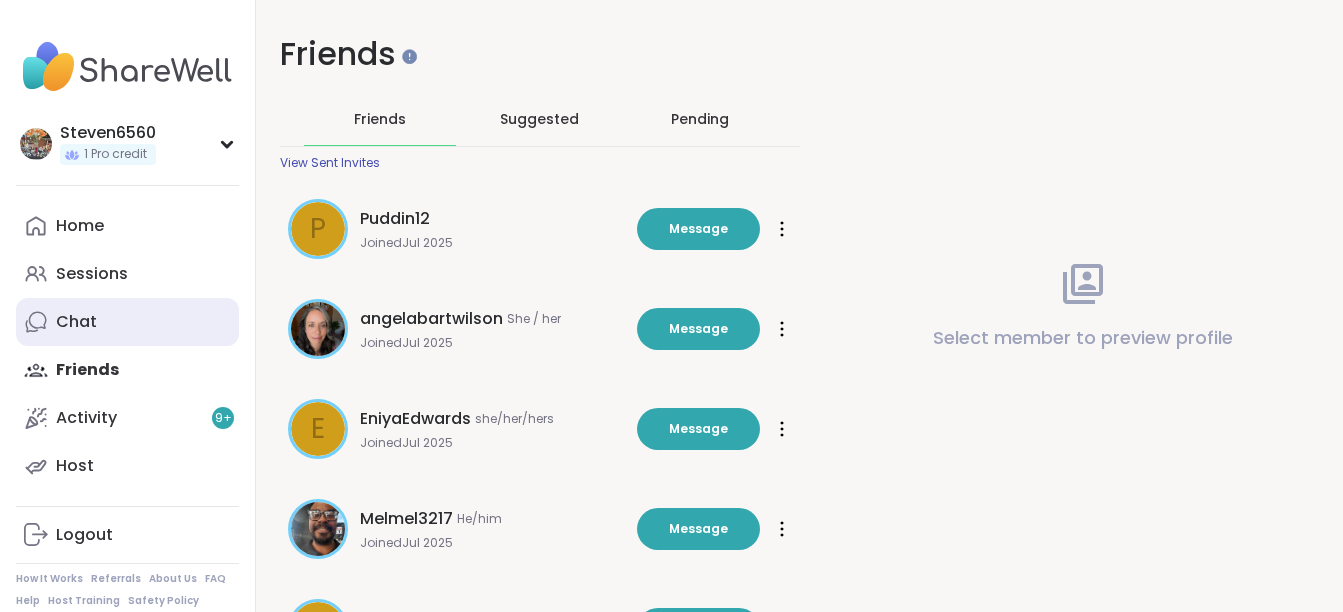 click on "Chat" at bounding box center (76, 322) 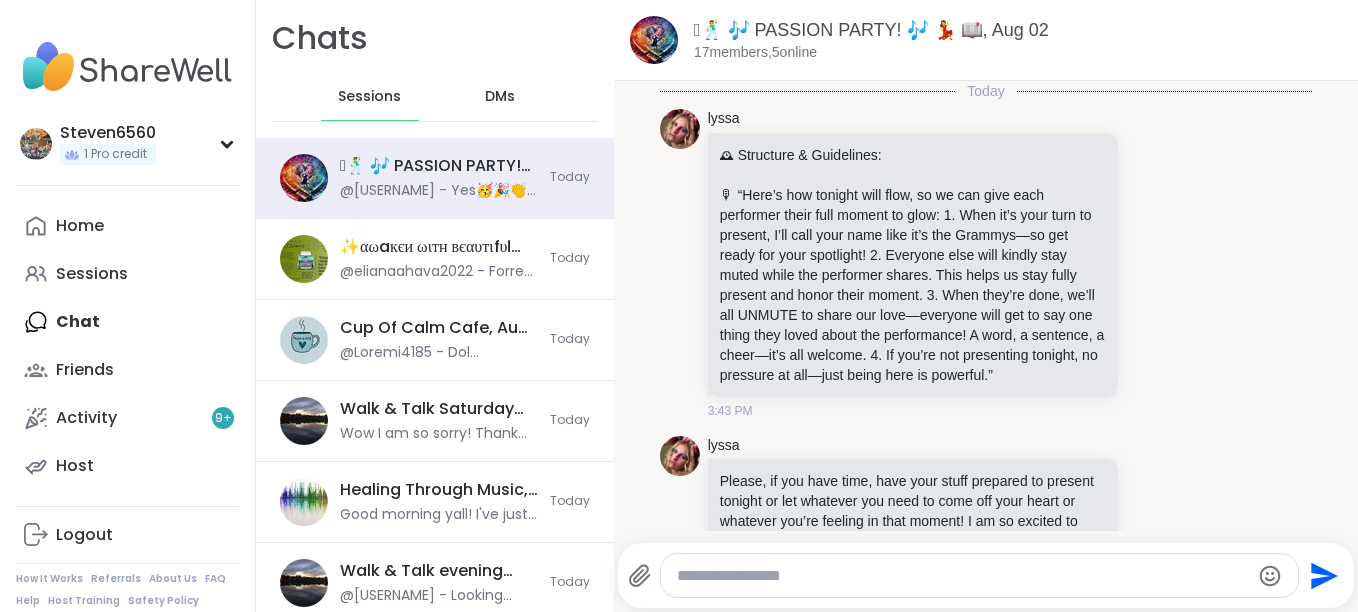 scroll, scrollTop: 503, scrollLeft: 0, axis: vertical 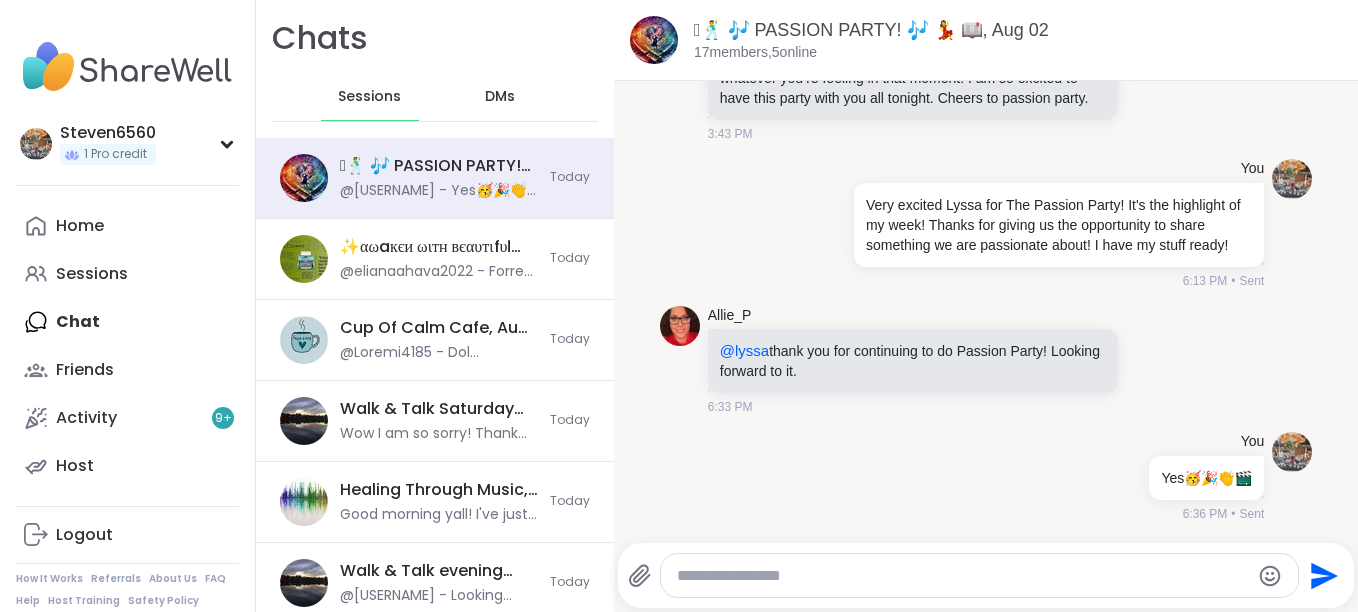 click on "Home Sessions Chat Friends Activity 9 + Host" at bounding box center (127, 346) 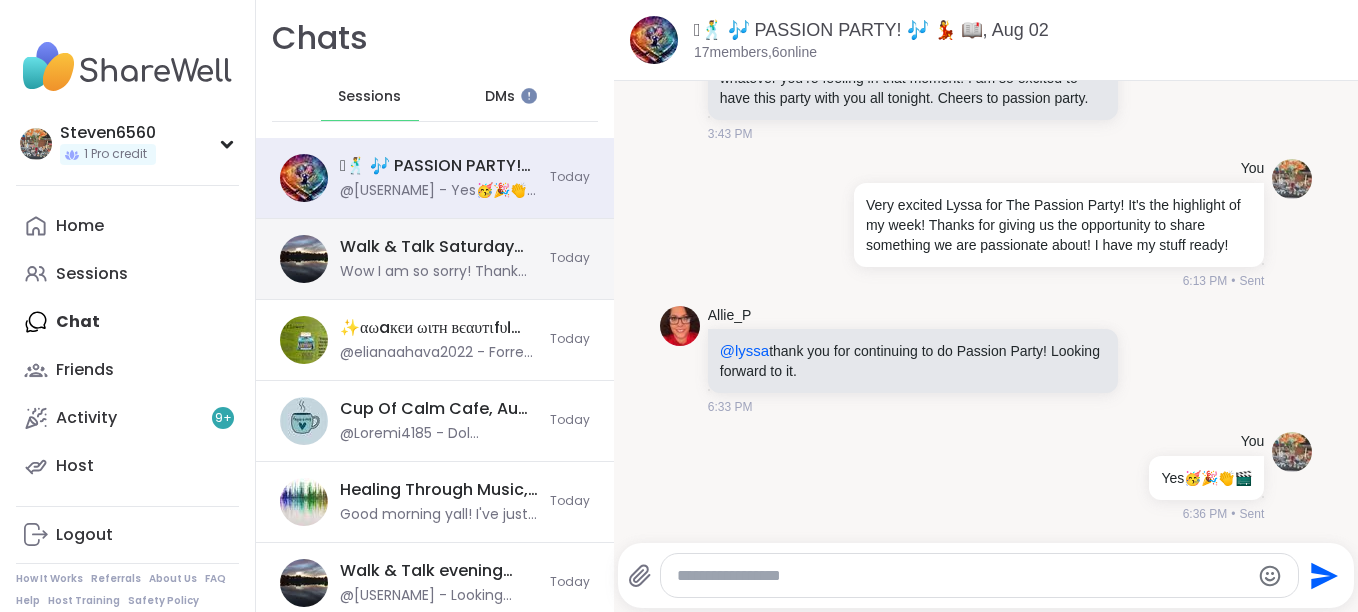 click on "Walk & Talk Saturday pop up 1 of 2, Aug 02" at bounding box center (439, 247) 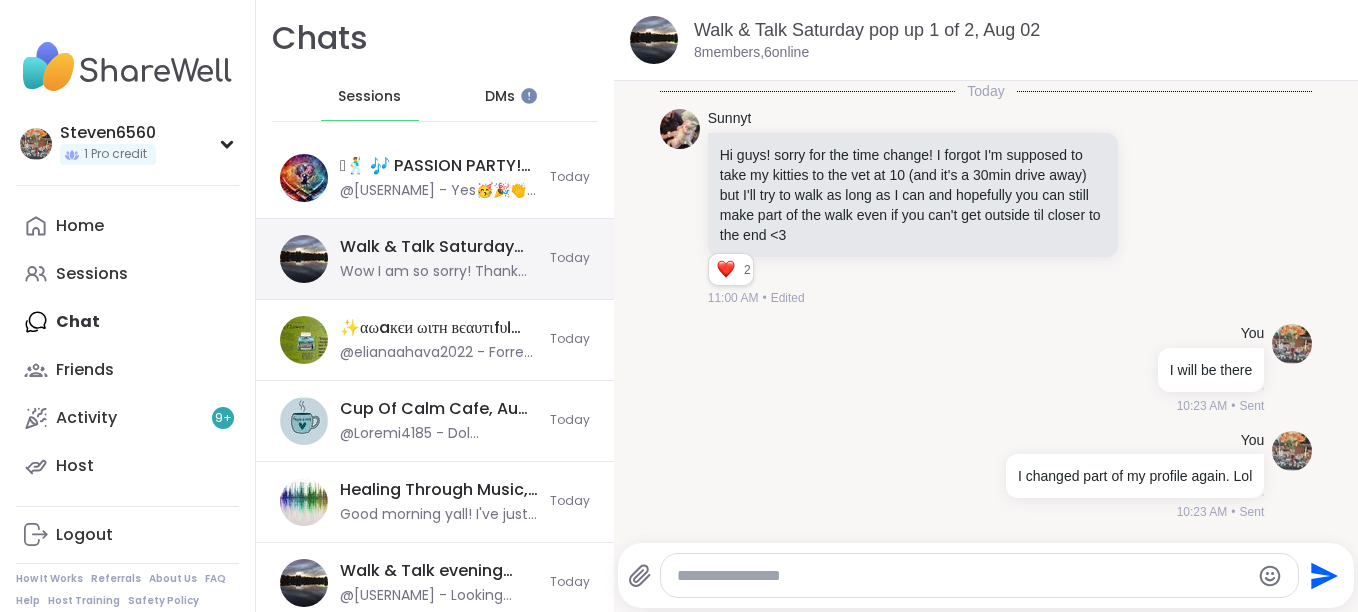 scroll, scrollTop: 1725, scrollLeft: 0, axis: vertical 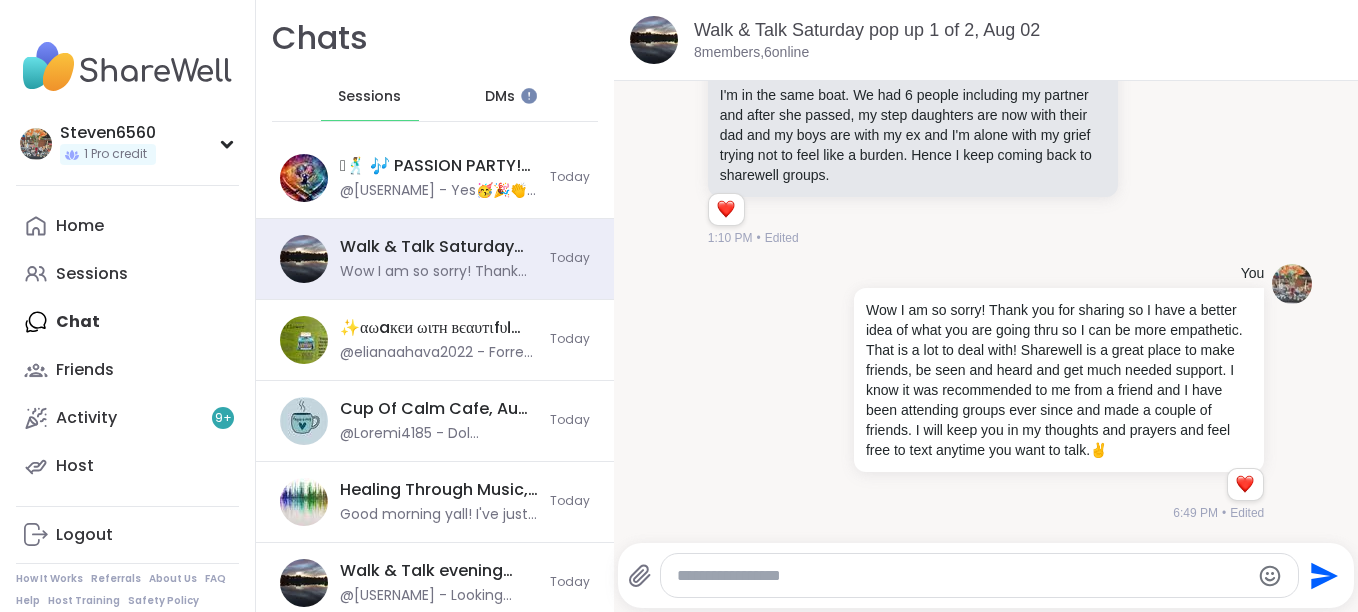 click at bounding box center (963, 576) 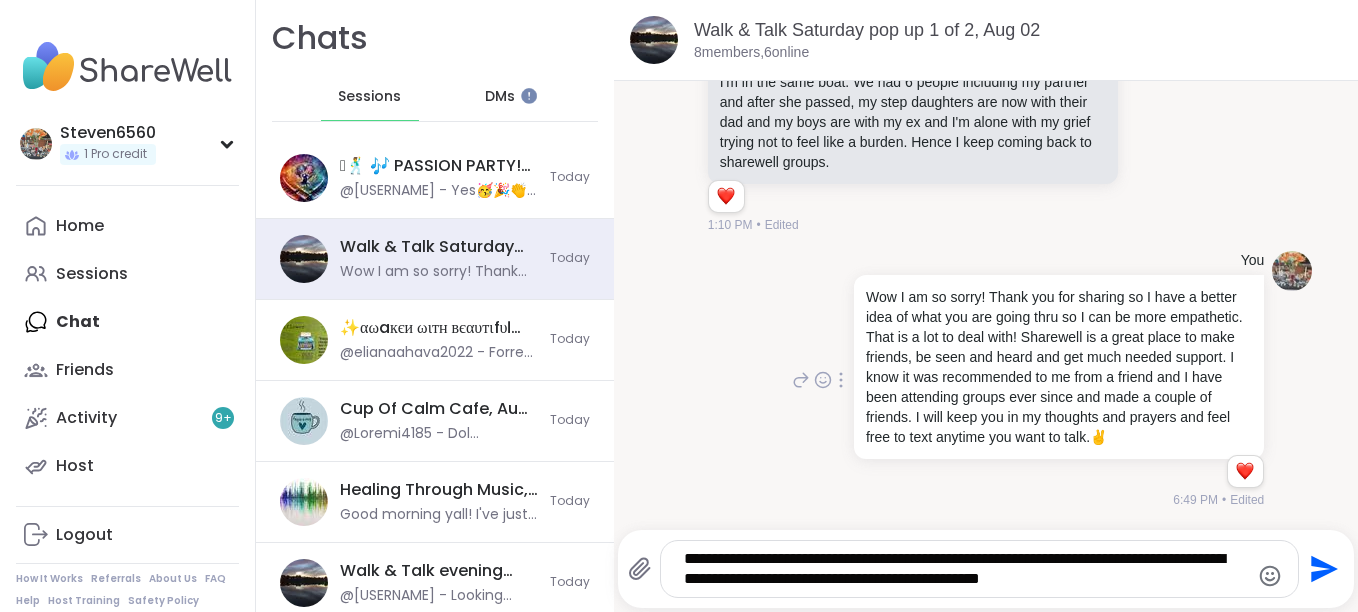click on "6:49 PM • Edited" at bounding box center [1057, 500] 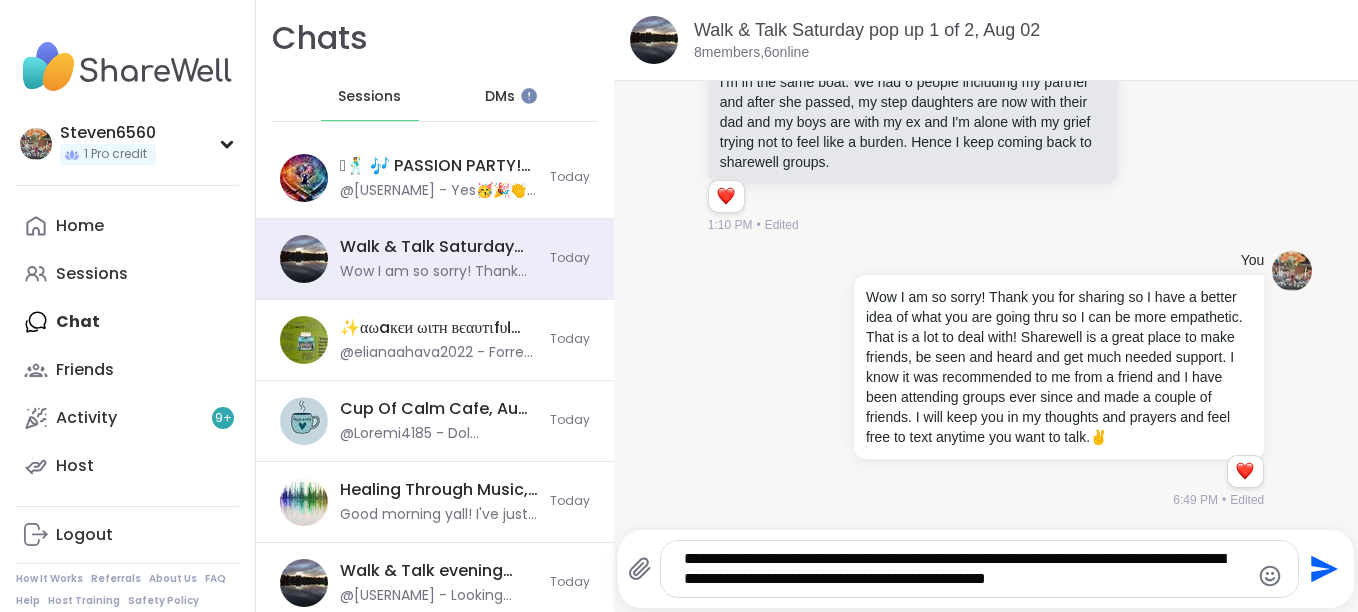 type on "**********" 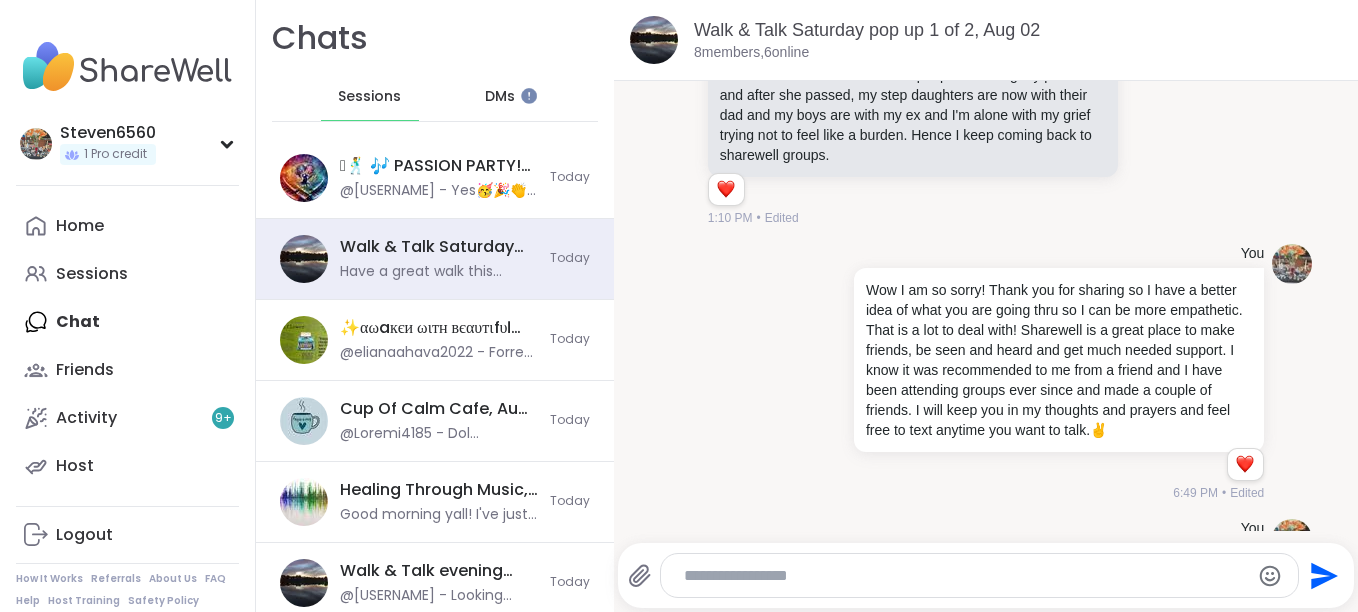 scroll, scrollTop: 1872, scrollLeft: 0, axis: vertical 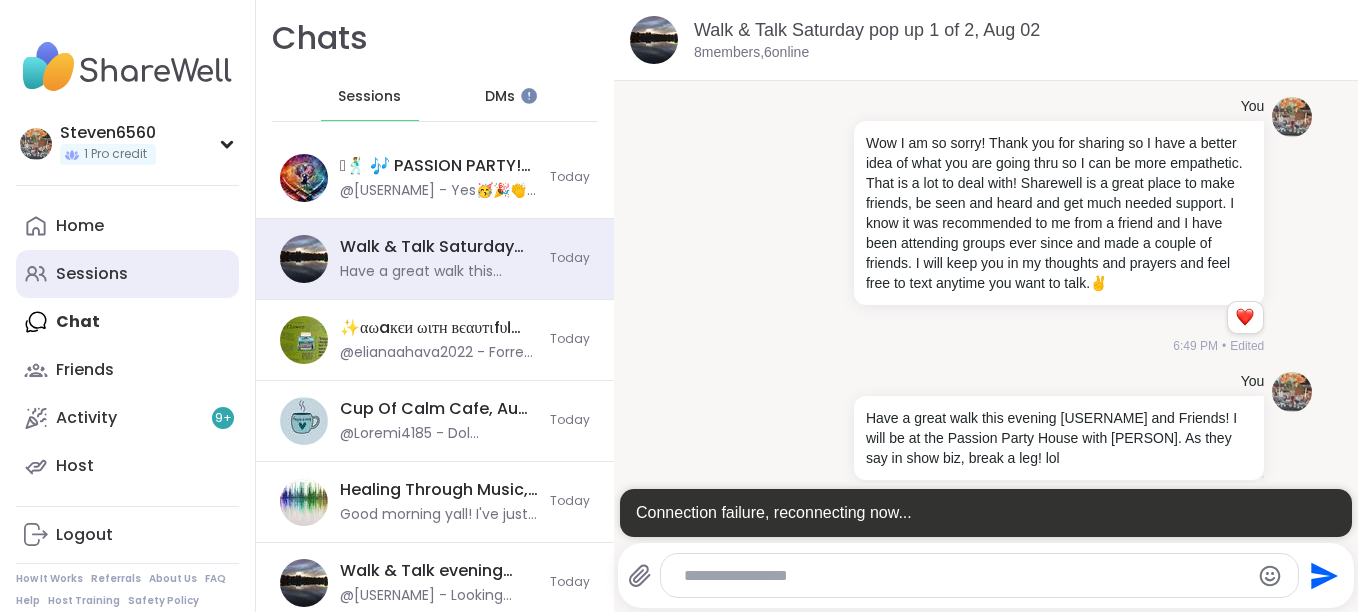 click on "Sessions" at bounding box center (92, 274) 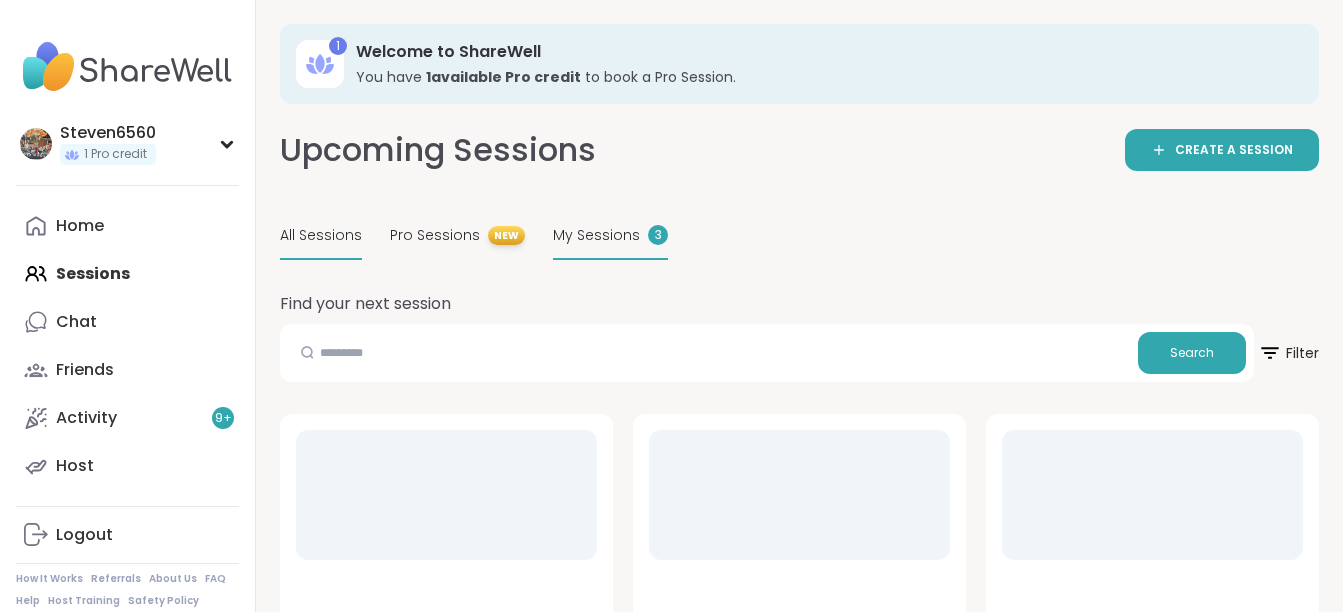 click on "My Sessions" at bounding box center [596, 235] 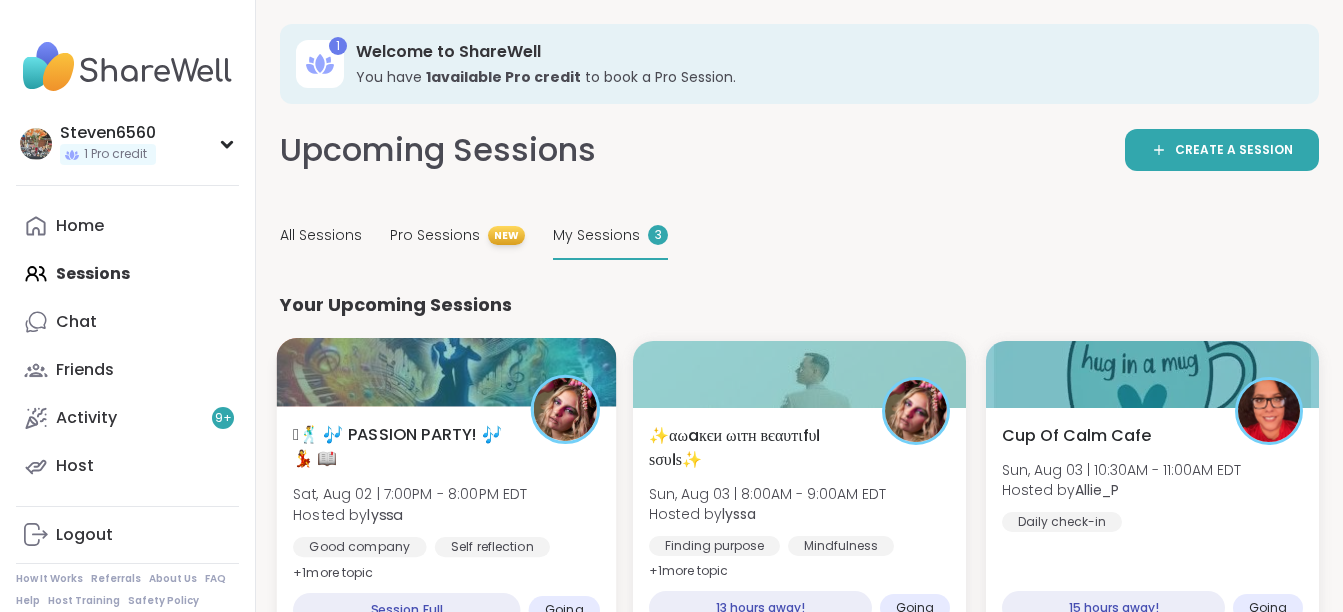 click on "🪩🕺 🎶 PASSION PARTY! 🎶 💃 📖 Sat, Aug 02 | 7:00PM - 8:00PM EDT Hosted by  lyssa Good company Self reflection Healthy love + 1  more topic Session Full Going" at bounding box center [447, 525] 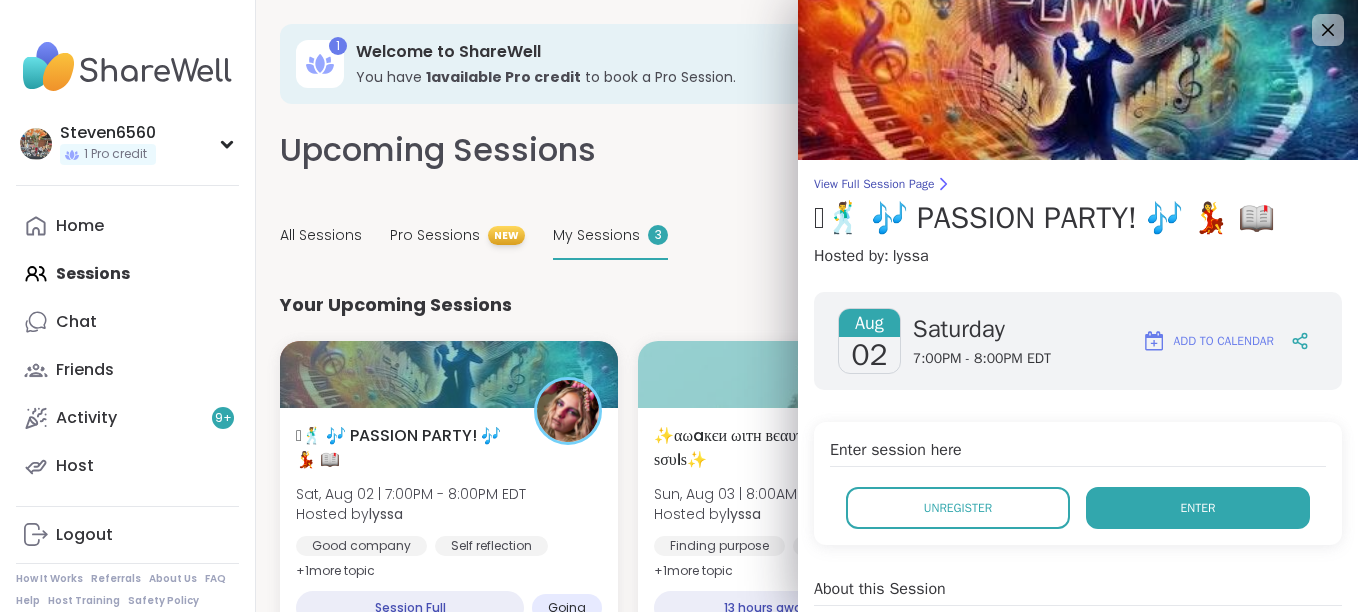 click on "Enter" at bounding box center (1198, 508) 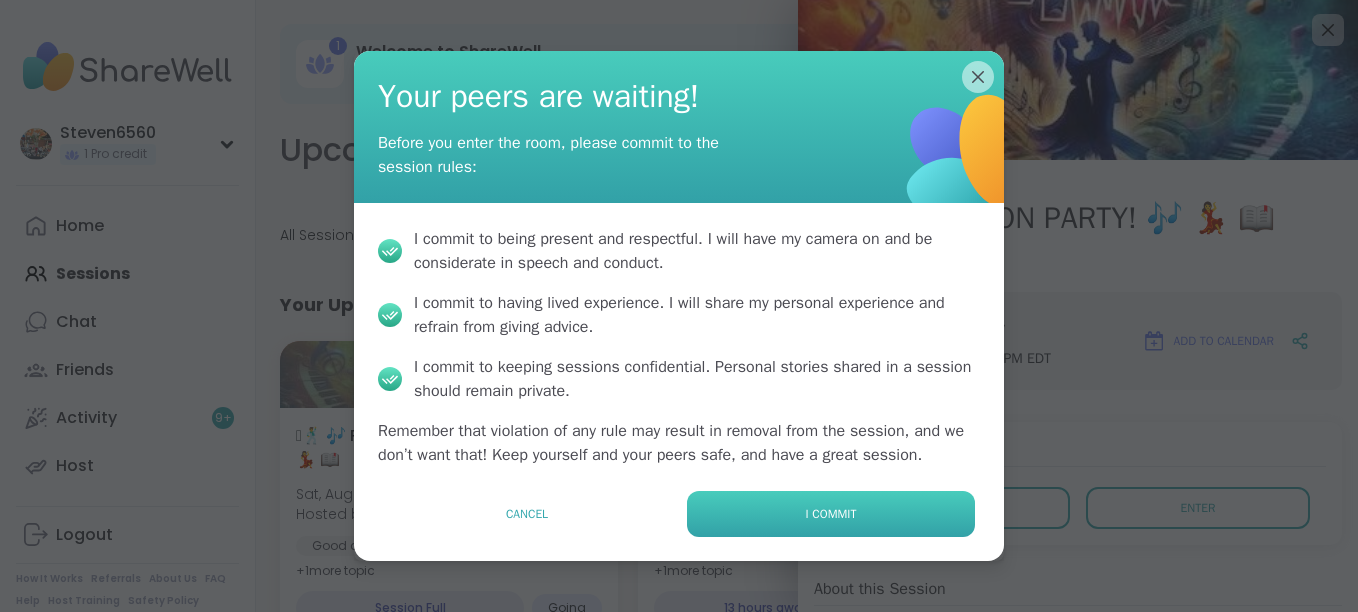 click on "I commit" at bounding box center (831, 514) 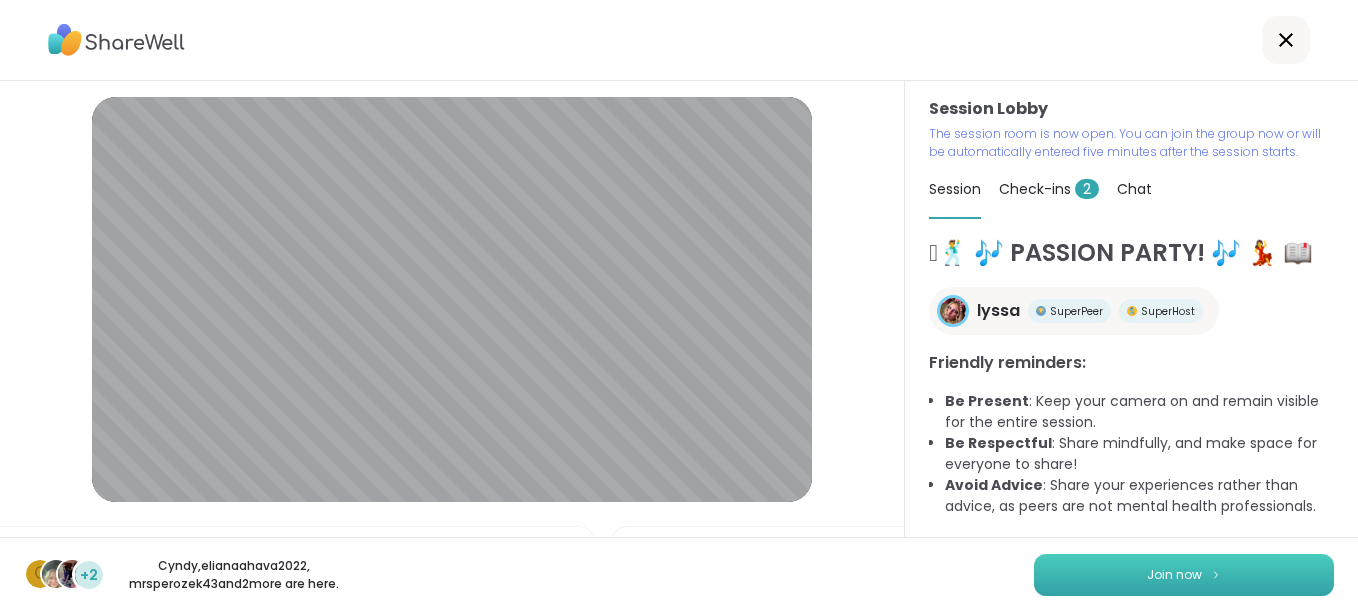 click on "Join now" at bounding box center [1184, 575] 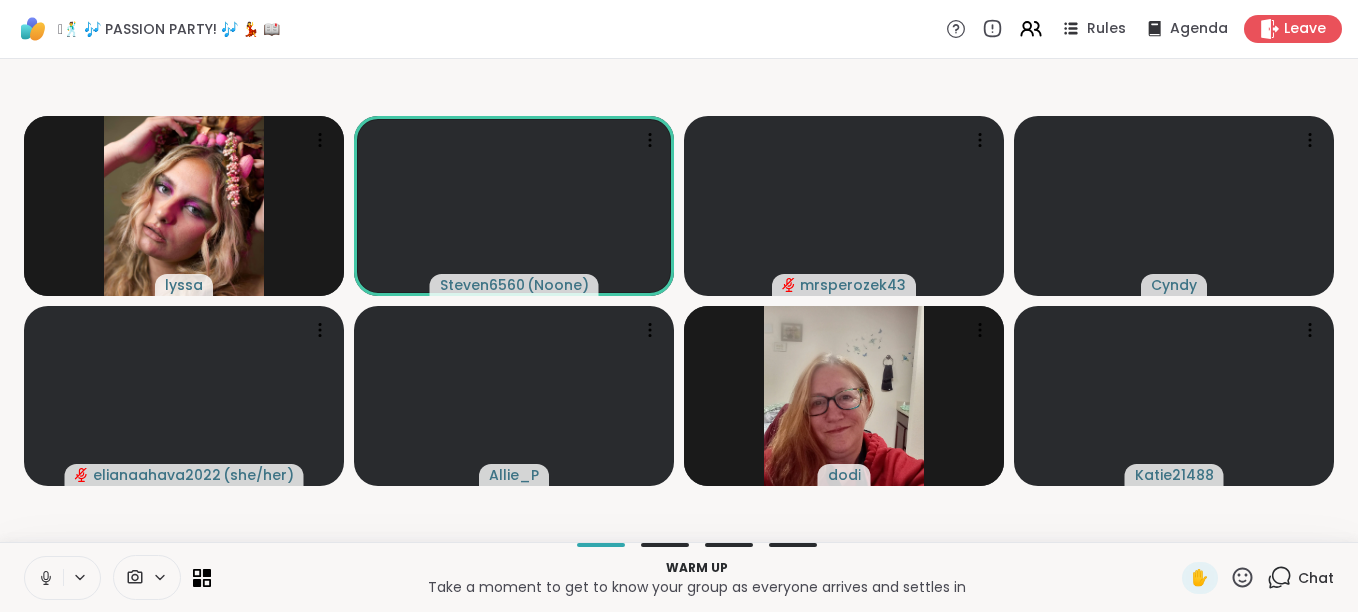 click on "lyssa Steven6560 ( Noone ) mrsperozek43 Cyndy elianaahava2022 ( she/her ) Allie_P dodi Katie21488" at bounding box center [679, 300] 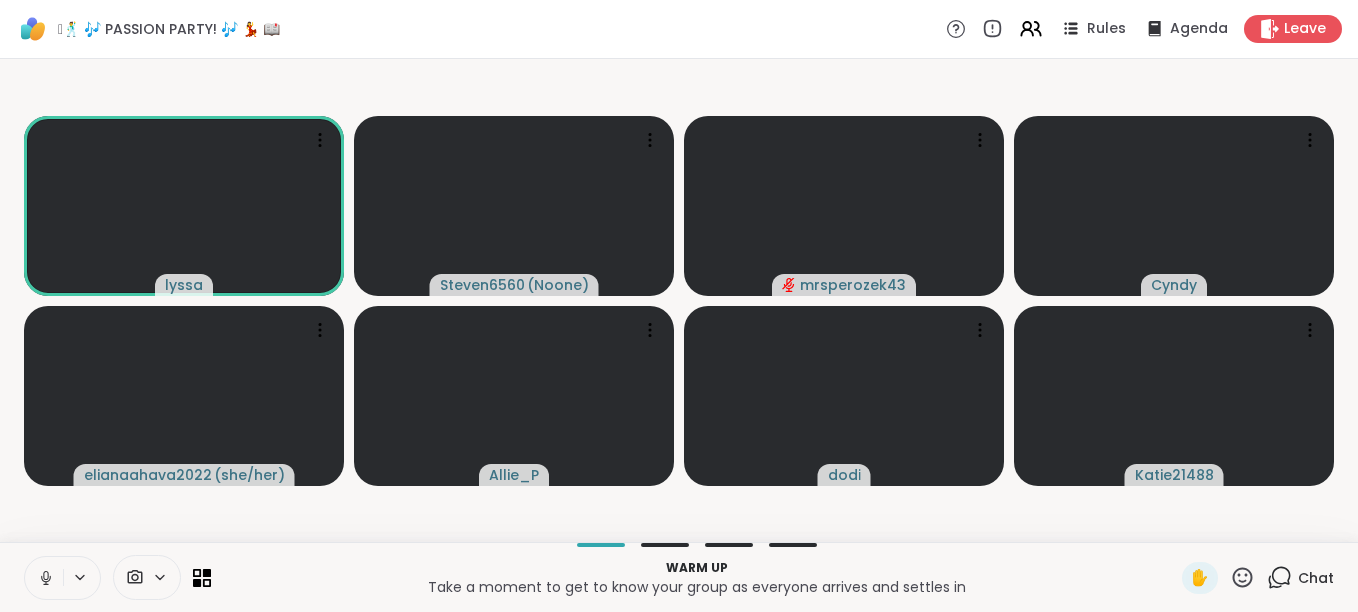 click 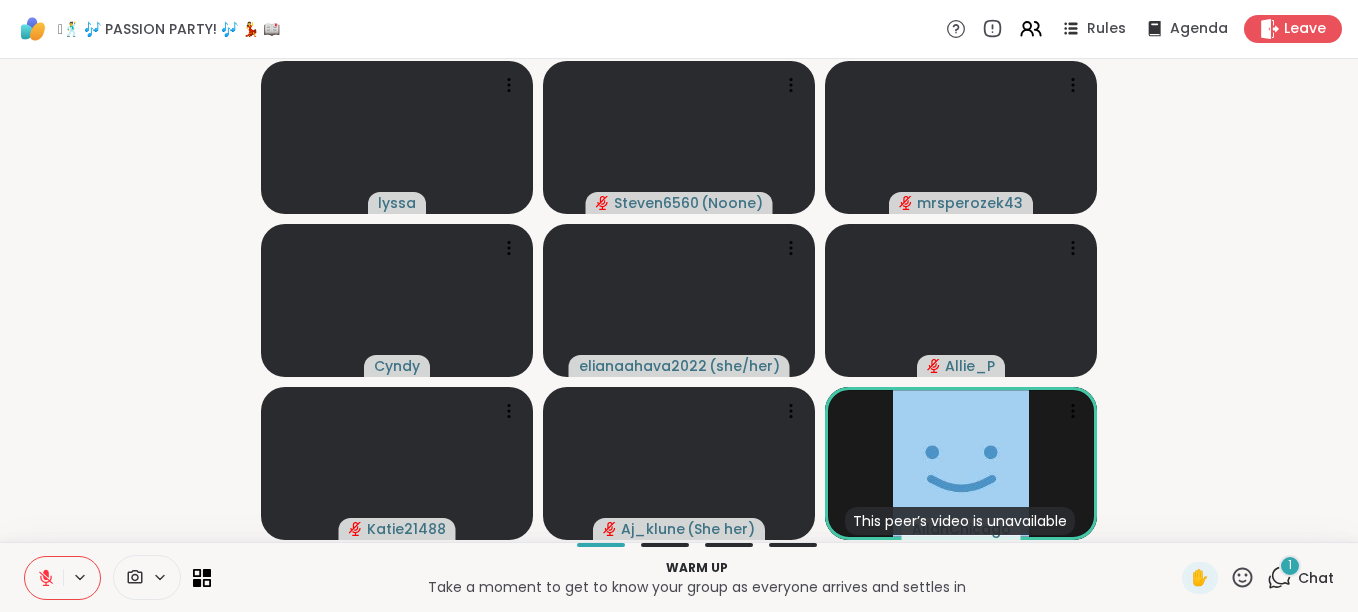 click on "1" at bounding box center (1290, 566) 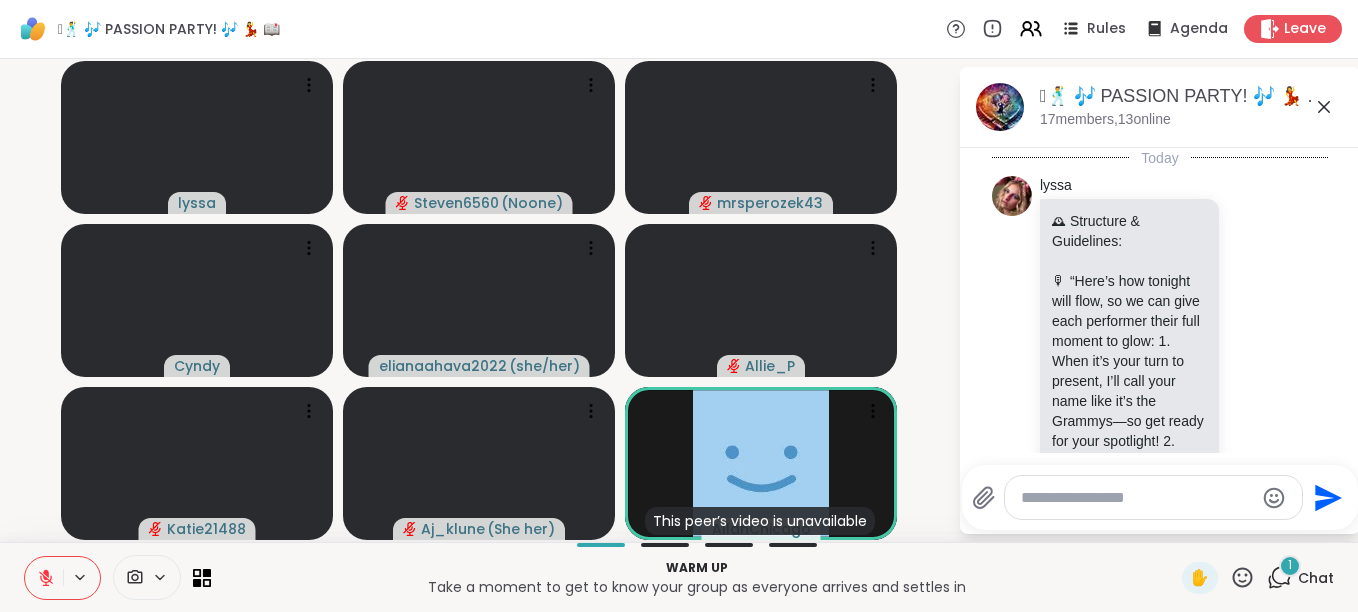 scroll, scrollTop: 1562, scrollLeft: 0, axis: vertical 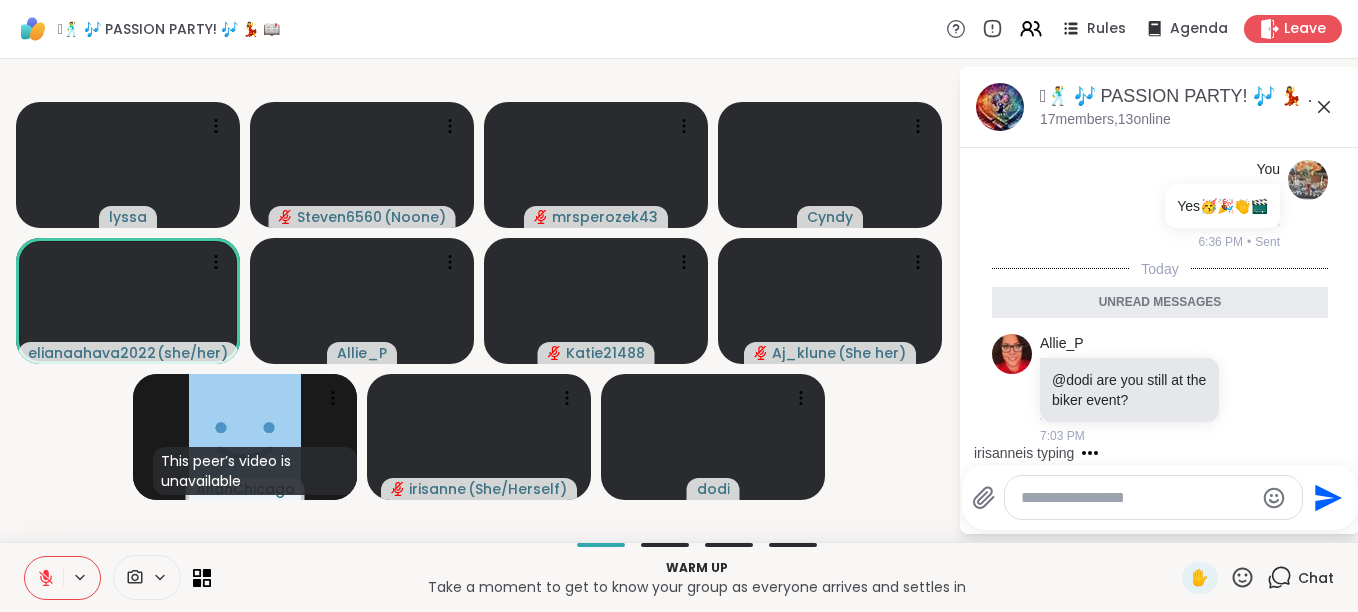 click 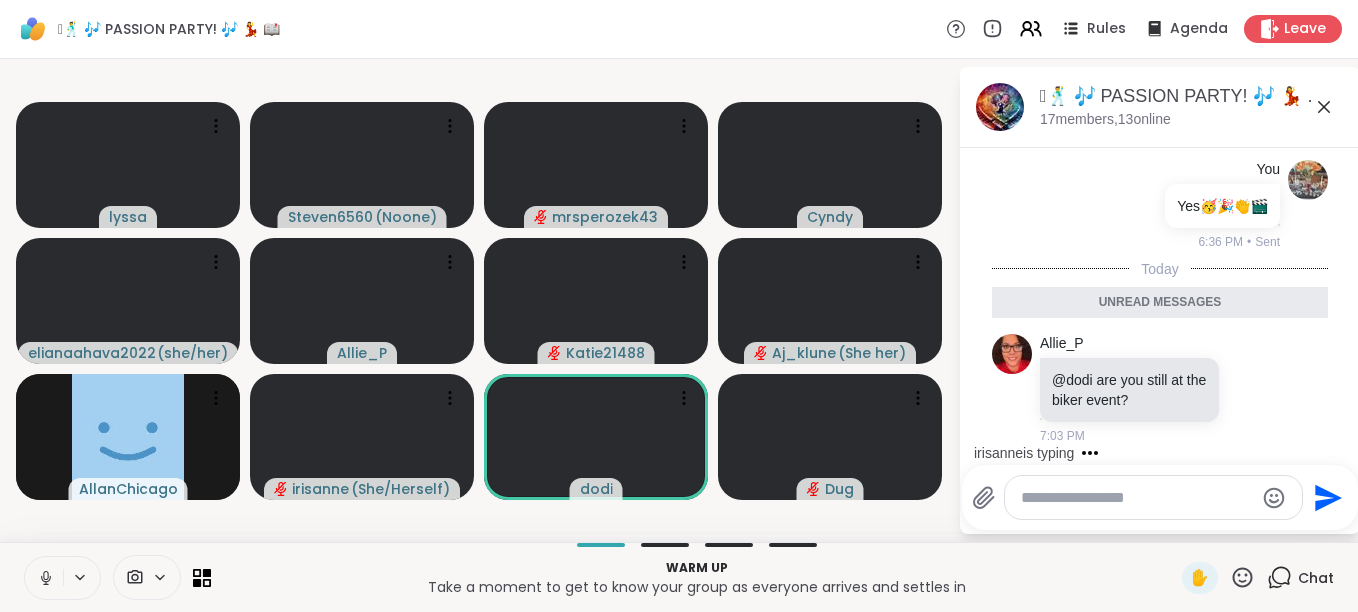 click 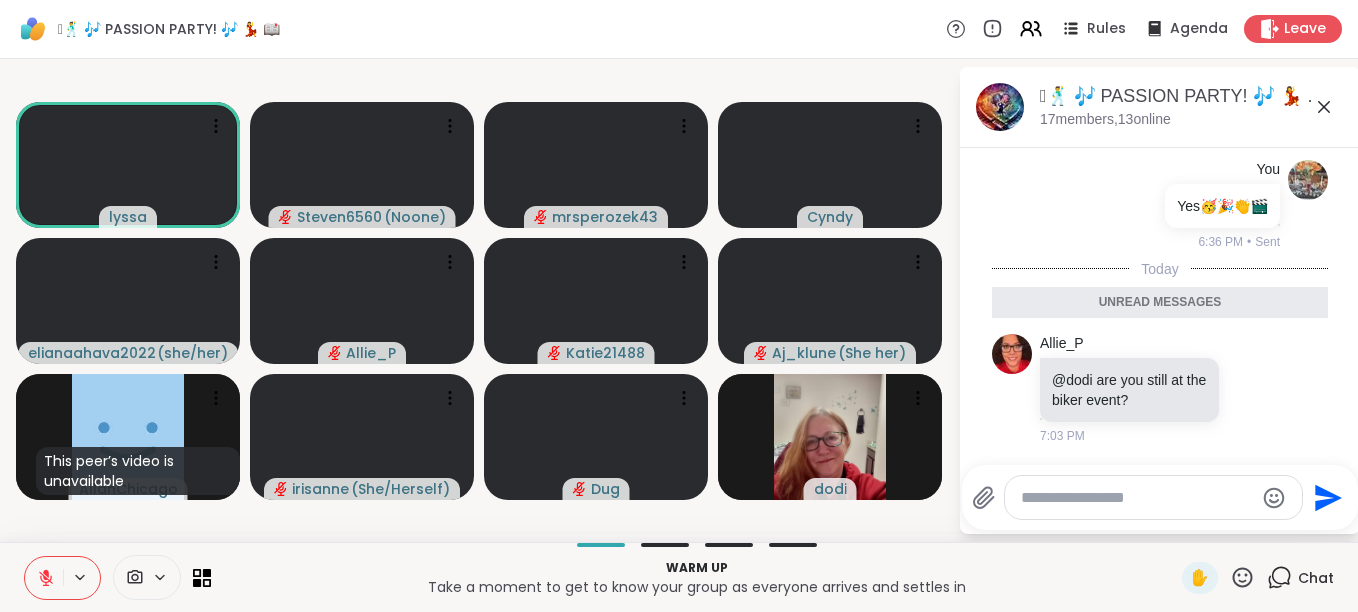 scroll, scrollTop: 1681, scrollLeft: 0, axis: vertical 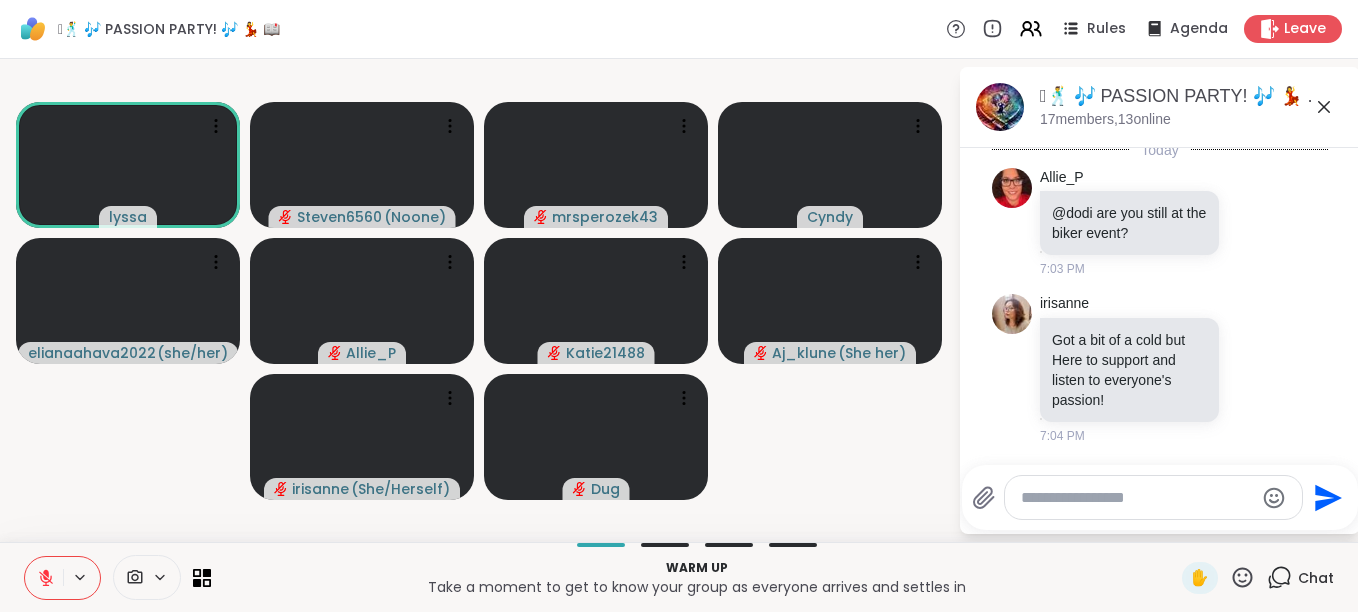 click at bounding box center (44, 578) 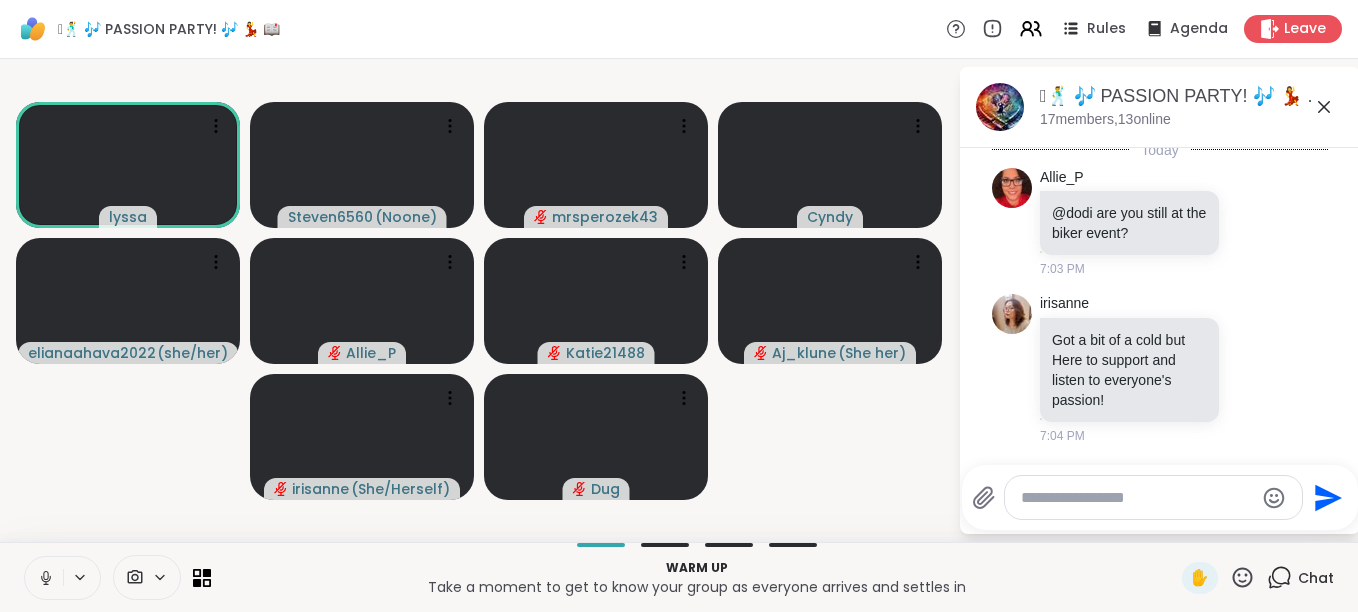 click at bounding box center [44, 578] 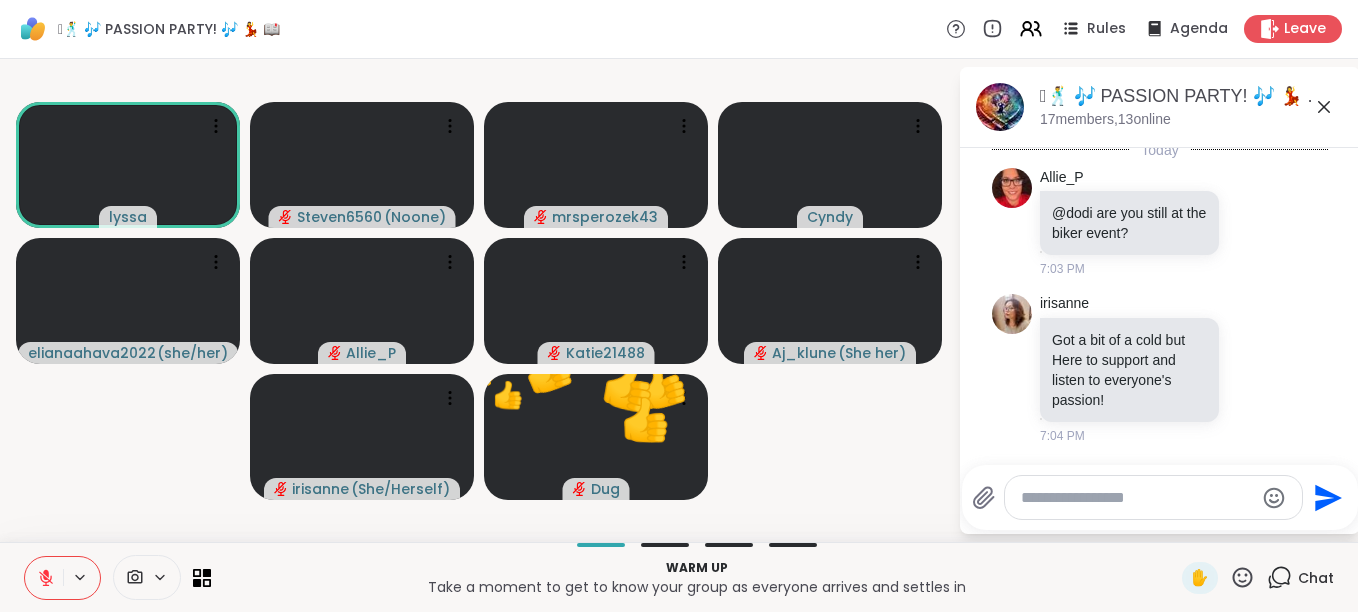 click at bounding box center [44, 578] 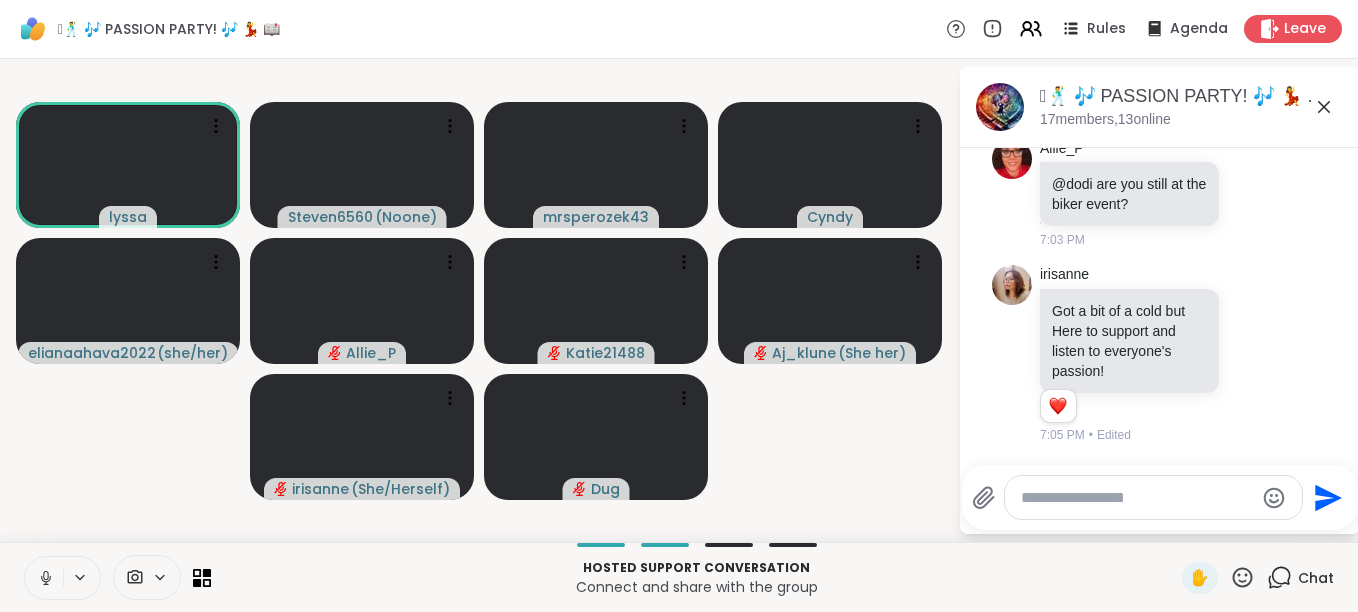 scroll, scrollTop: 1710, scrollLeft: 0, axis: vertical 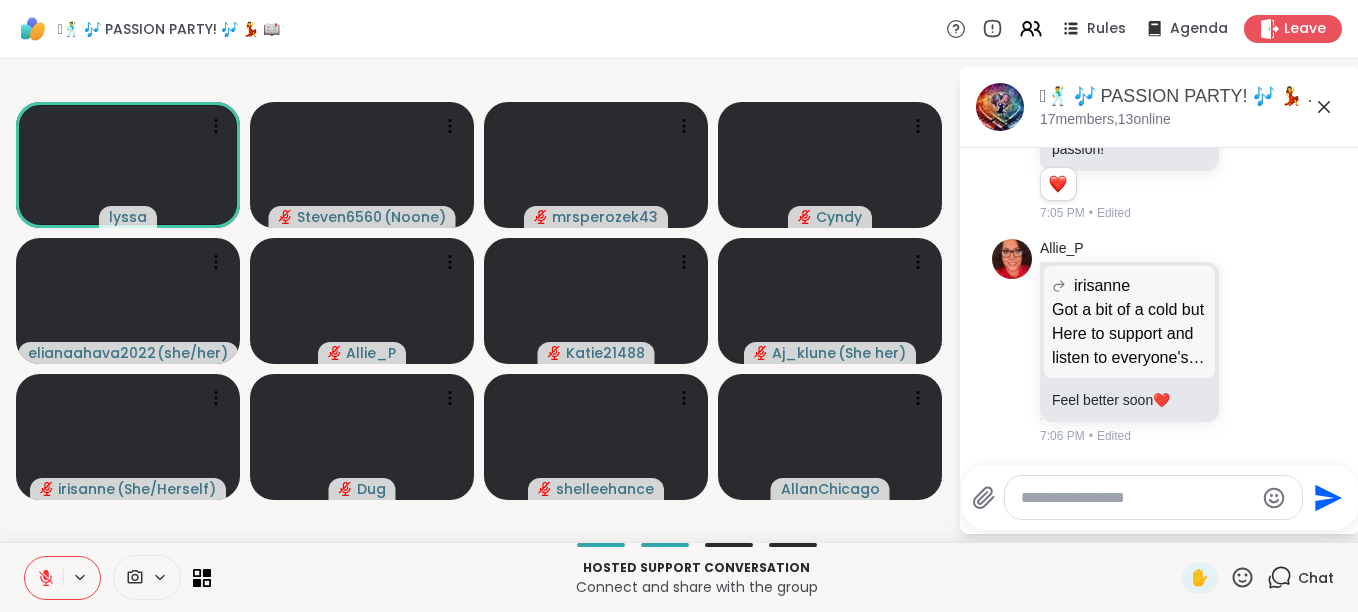 click 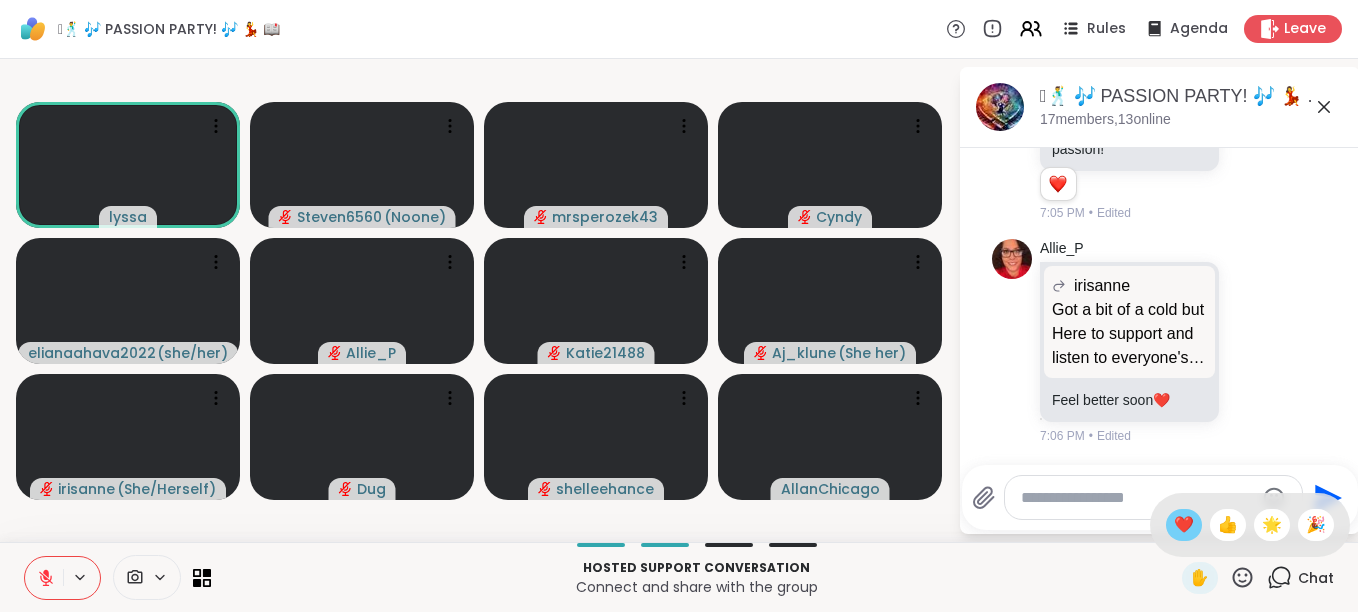 click on "❤️" at bounding box center (1184, 525) 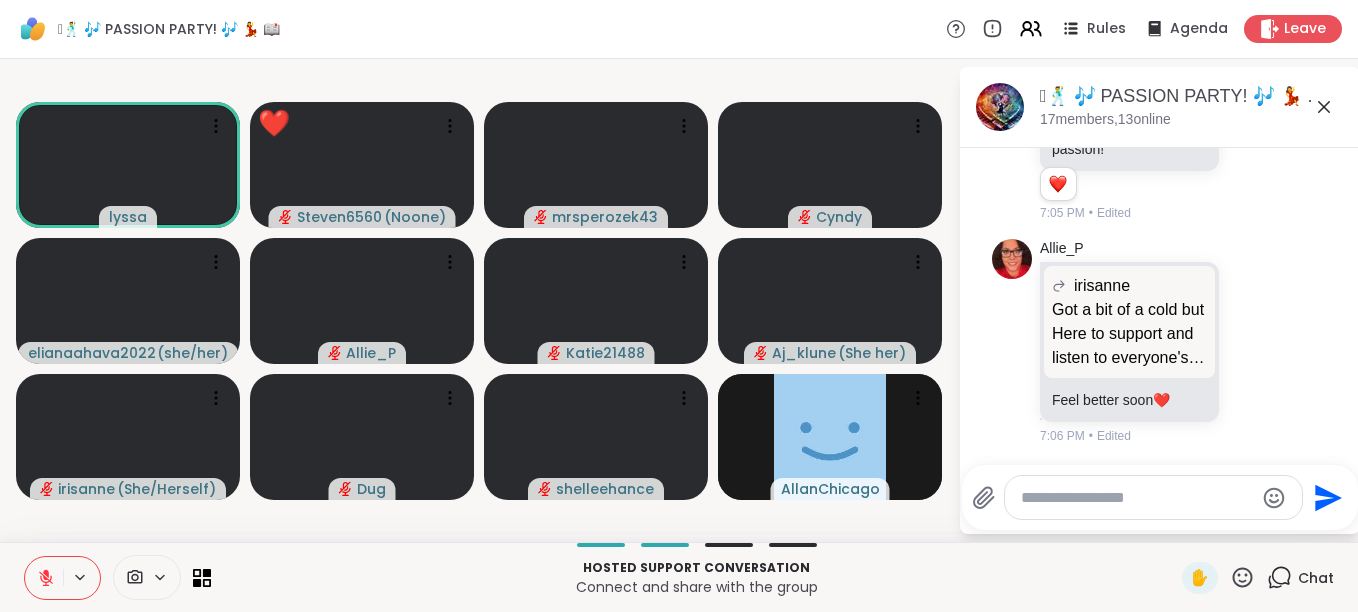 click 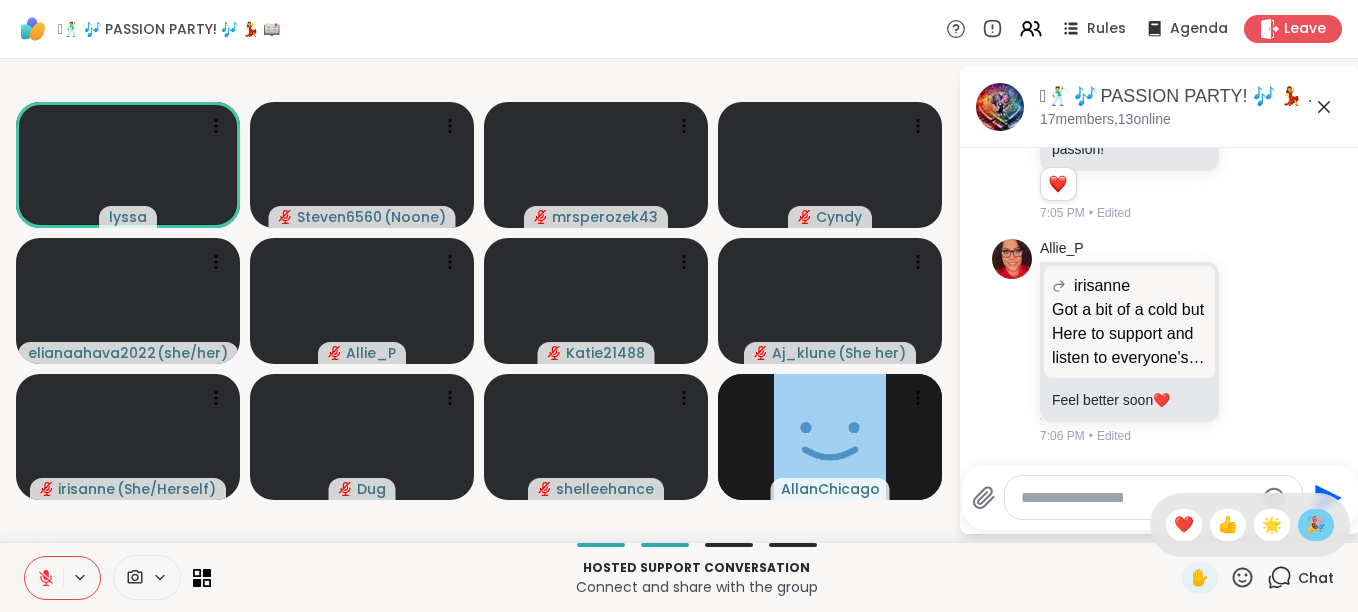 click on "🎉" at bounding box center [1316, 525] 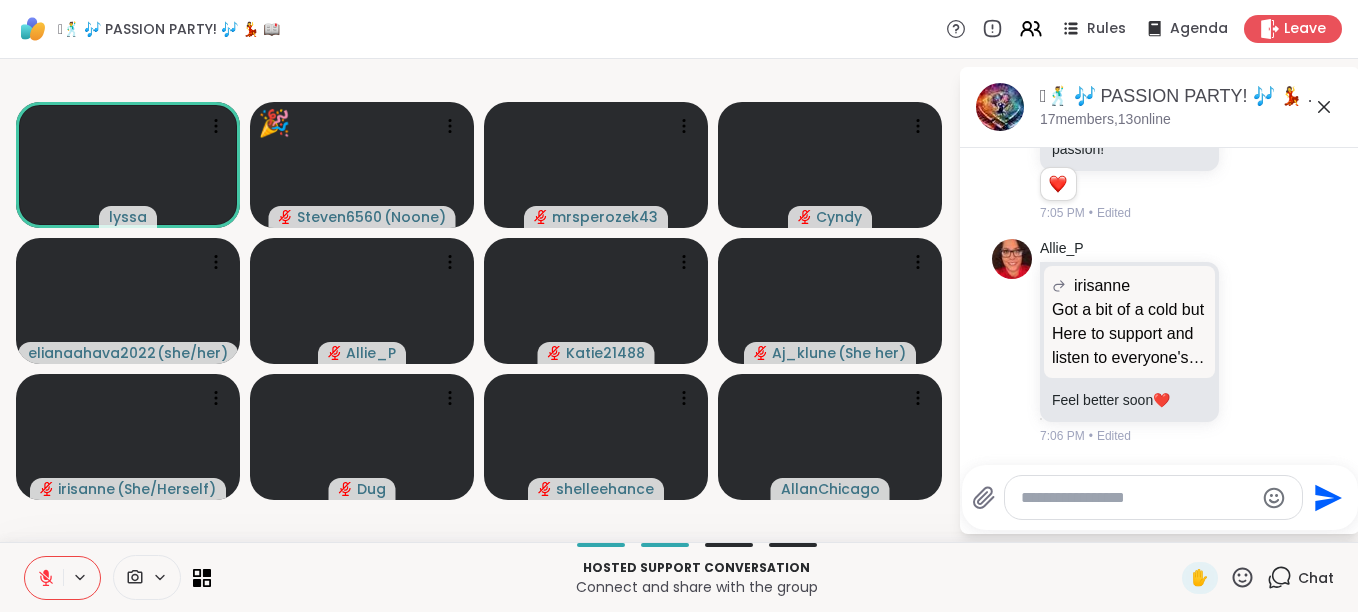 click 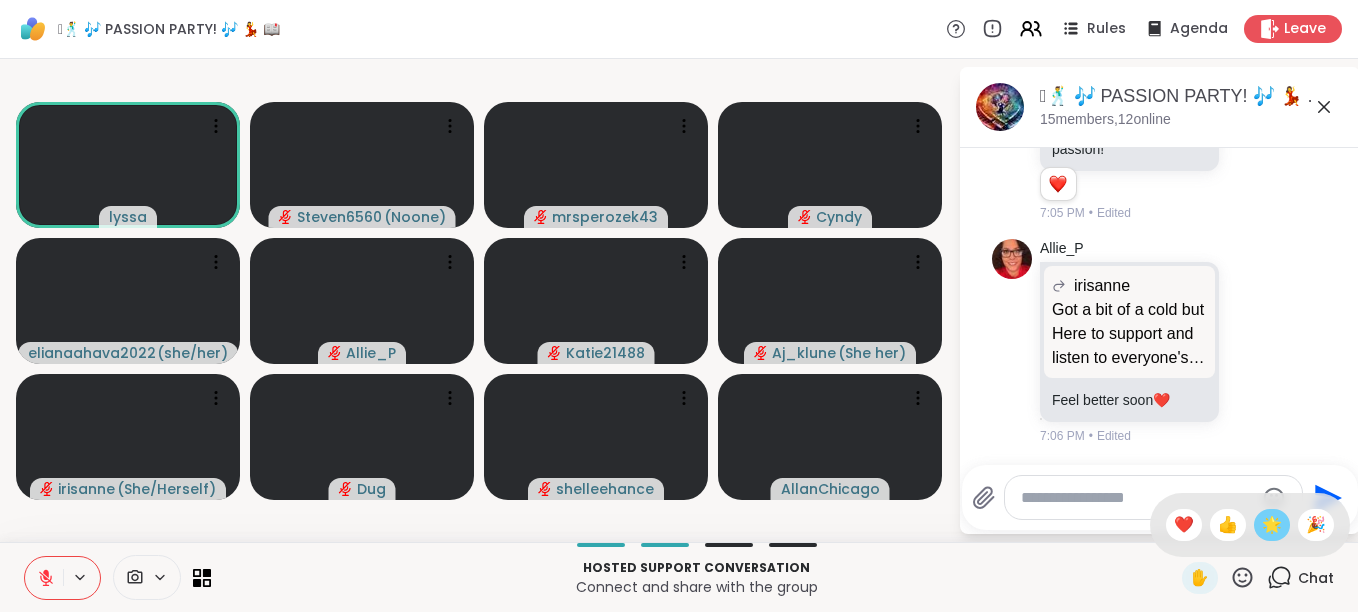 click on "🌟" at bounding box center (1272, 525) 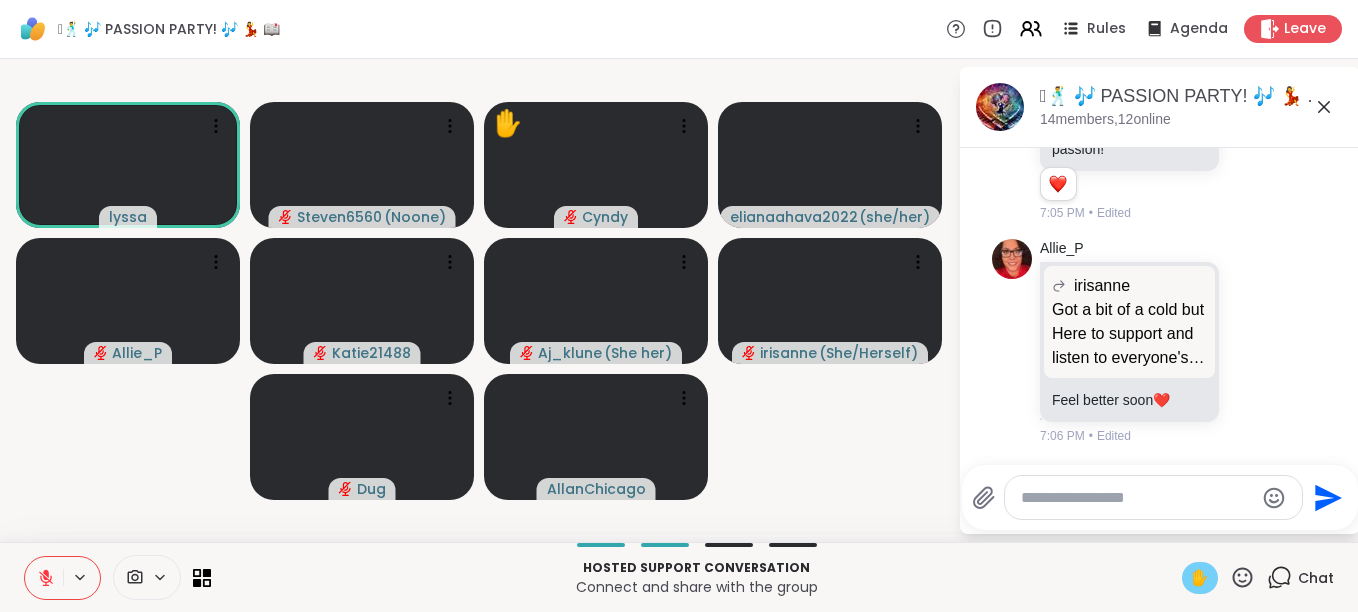 click on "✋" at bounding box center [1200, 578] 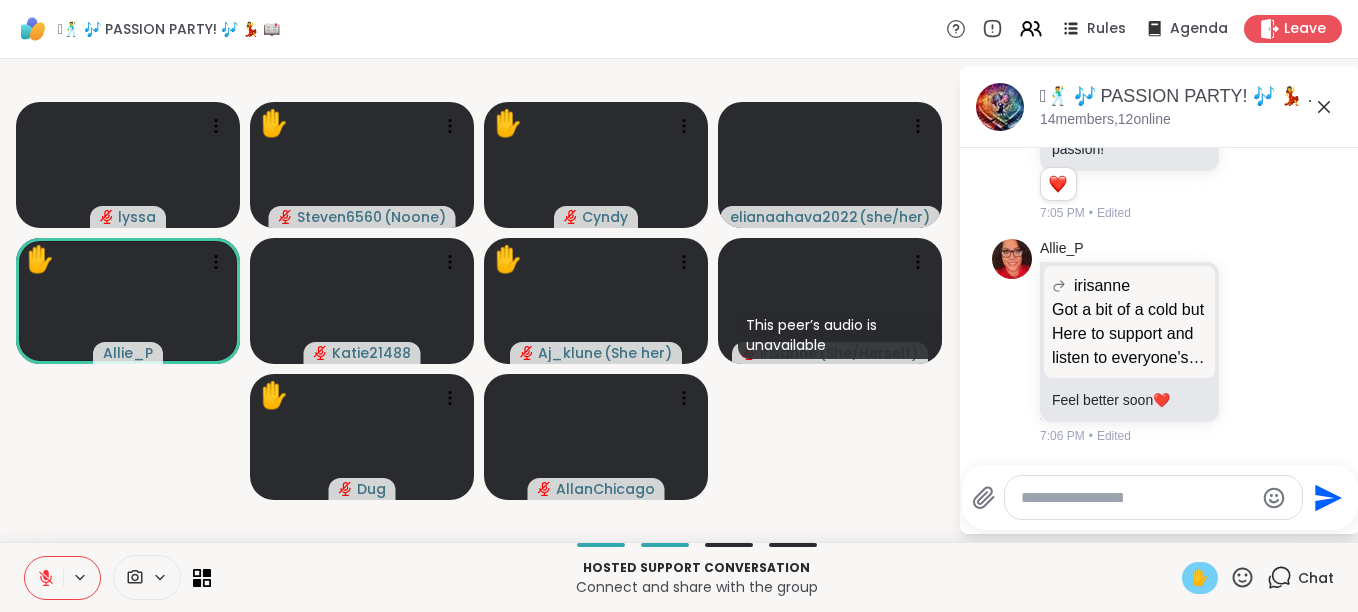 click on "lyssa ✋ Steven6560 ( Noone ) ✋ Cyndy elianaahava2022 ( she/her ) ✋ Allie_P Katie21488 ✋ Aj_klune ( She her ) This peer’s audio is unavailable irisanne ( She/Herself ) ✋ Dug AllanChicago" at bounding box center (479, 300) 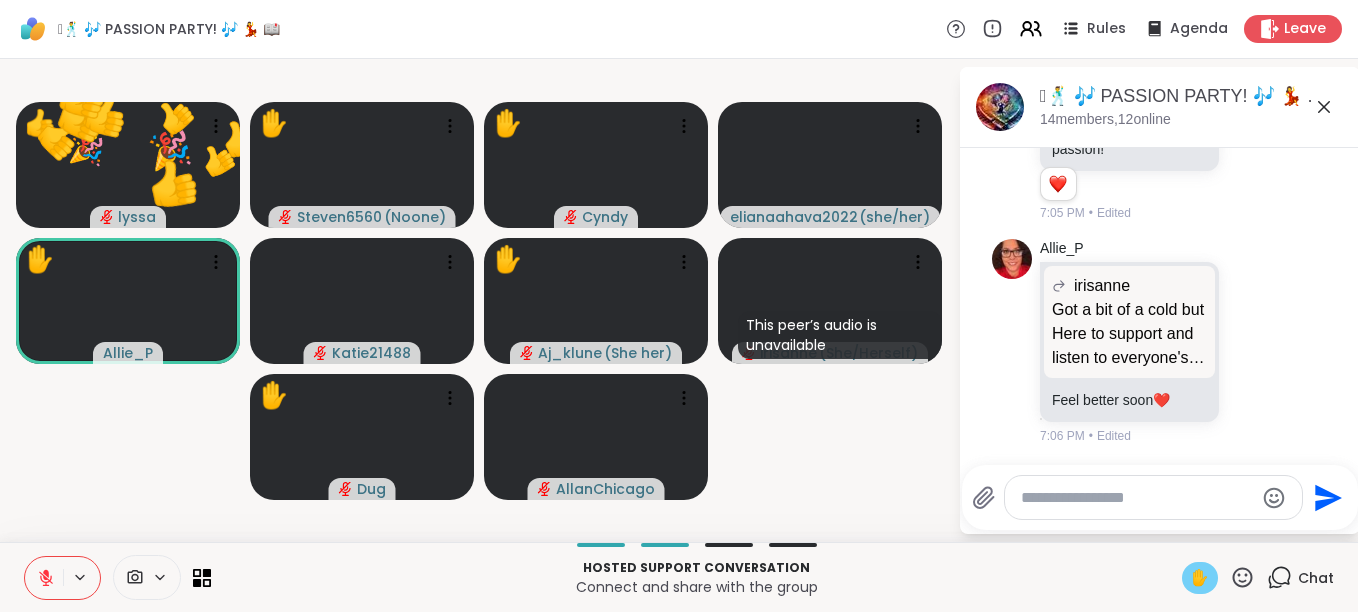 click 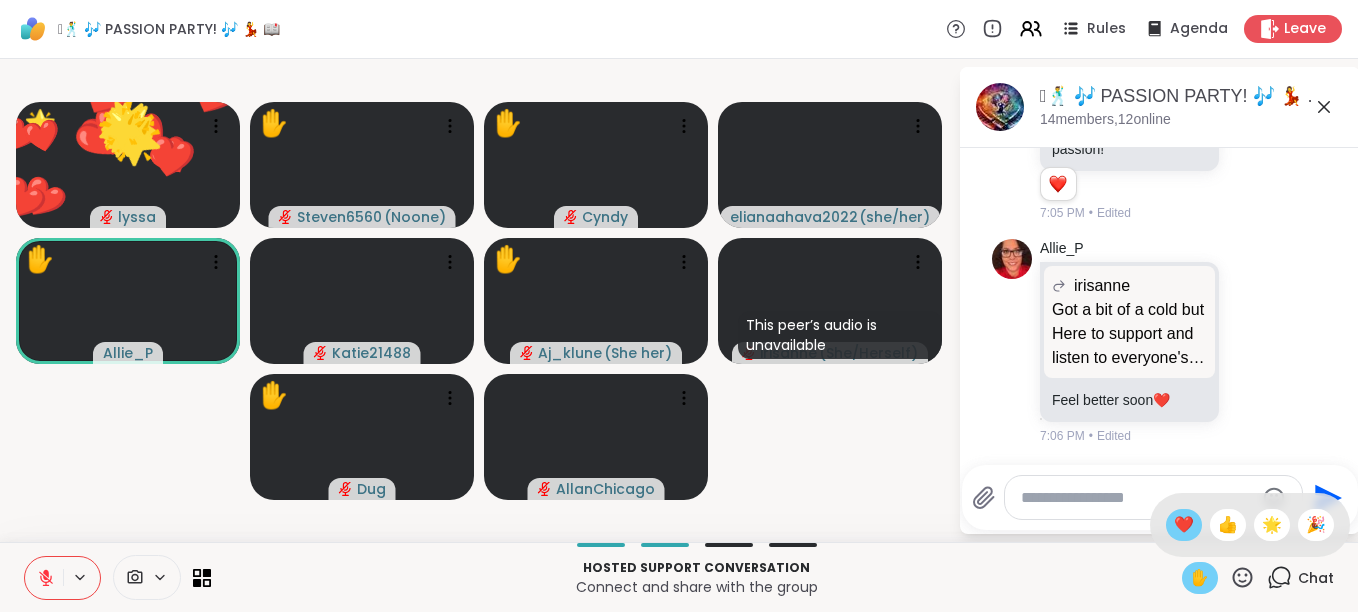 click on "❤️" at bounding box center (1184, 525) 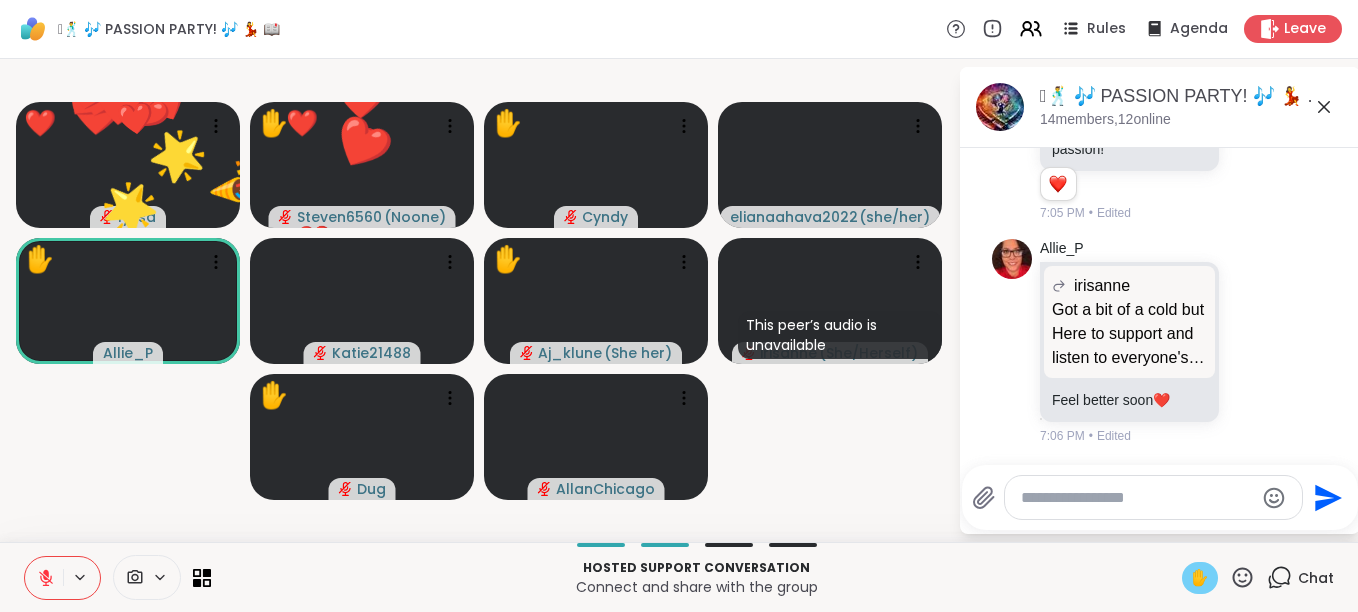 click 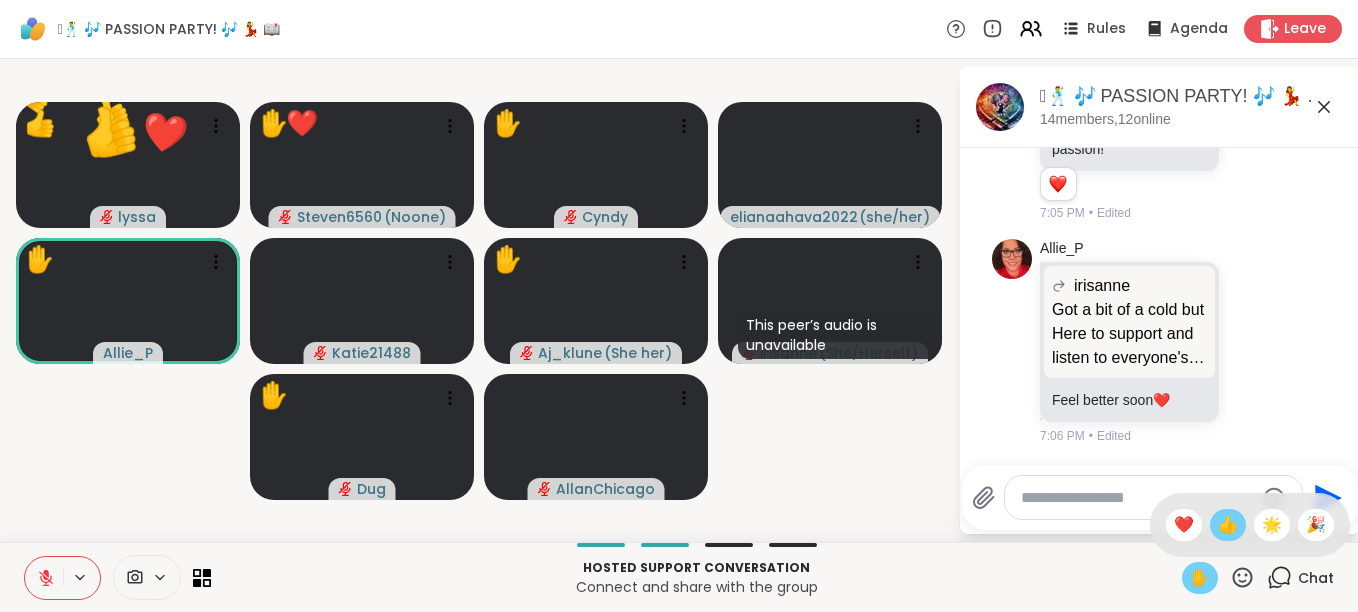click on "👍" at bounding box center (1228, 525) 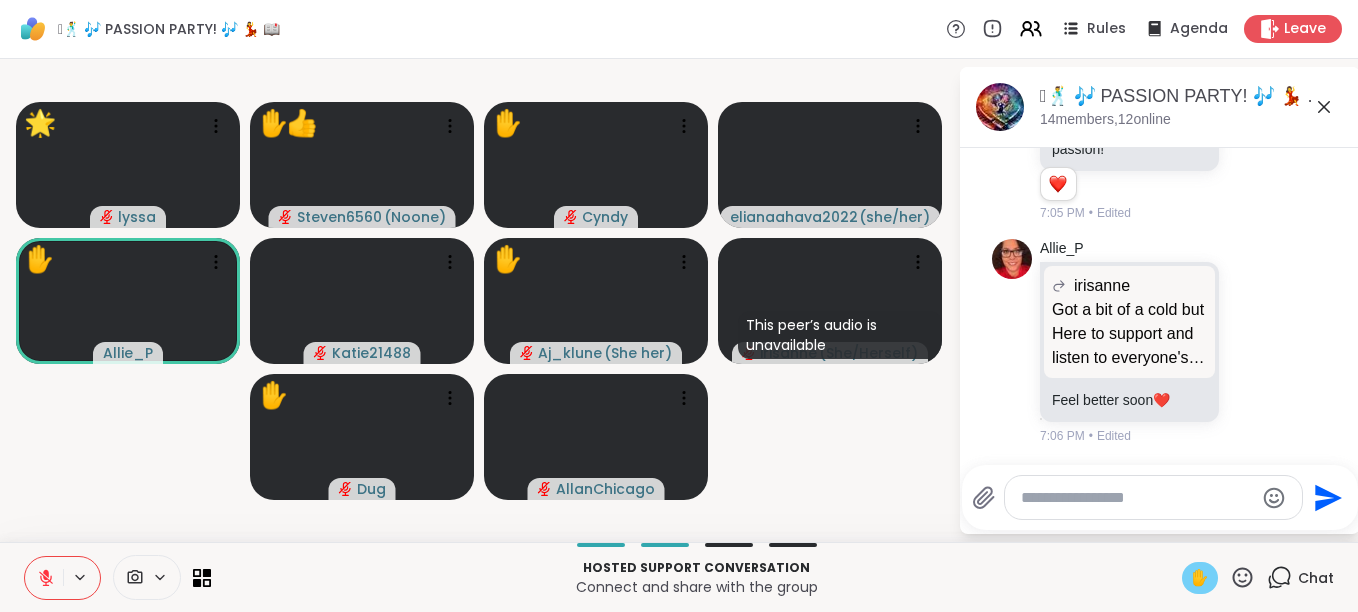 click 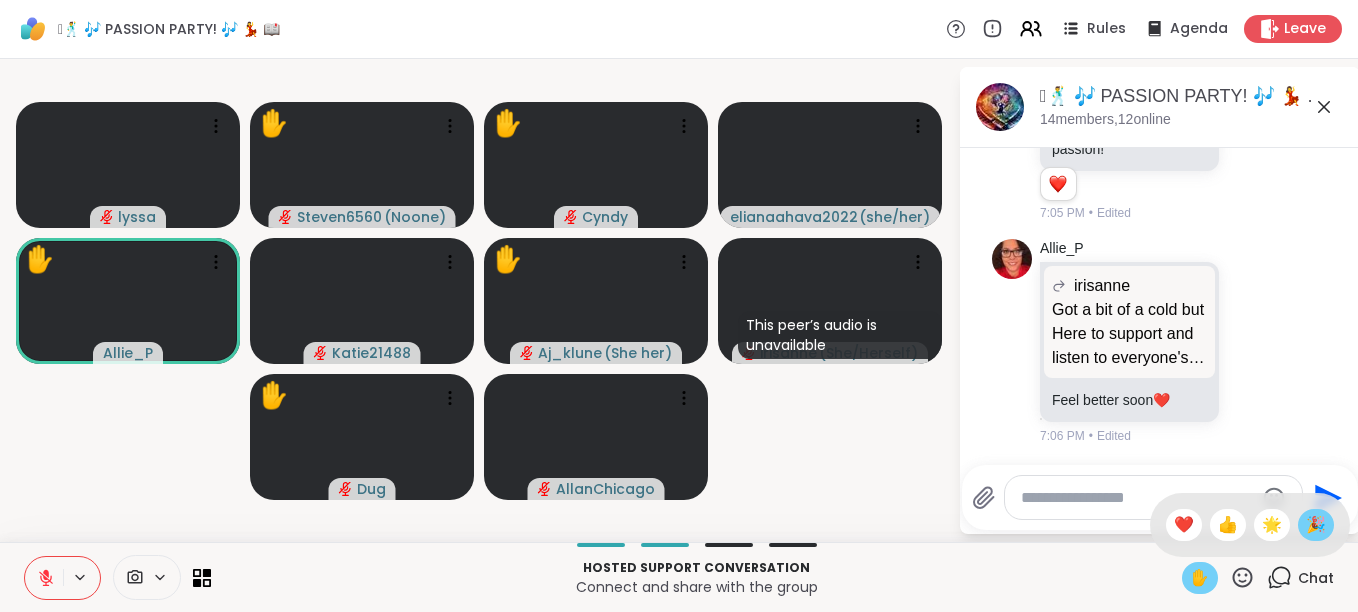 click on "🎉" at bounding box center [1316, 525] 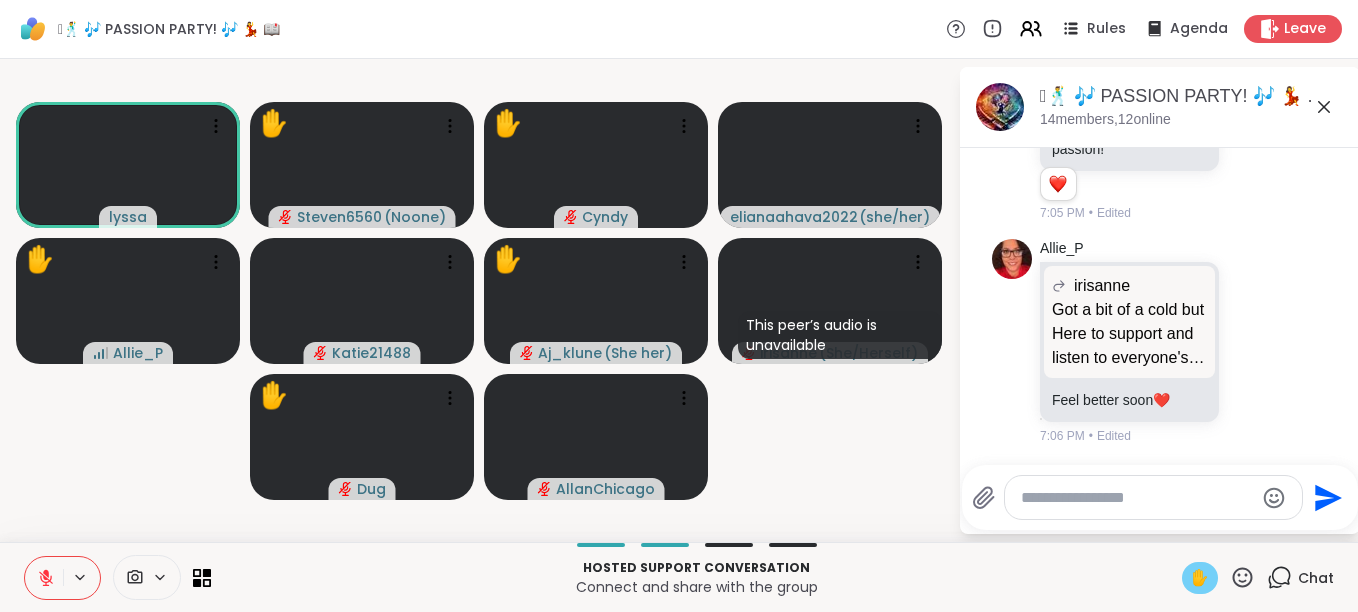 click at bounding box center [44, 578] 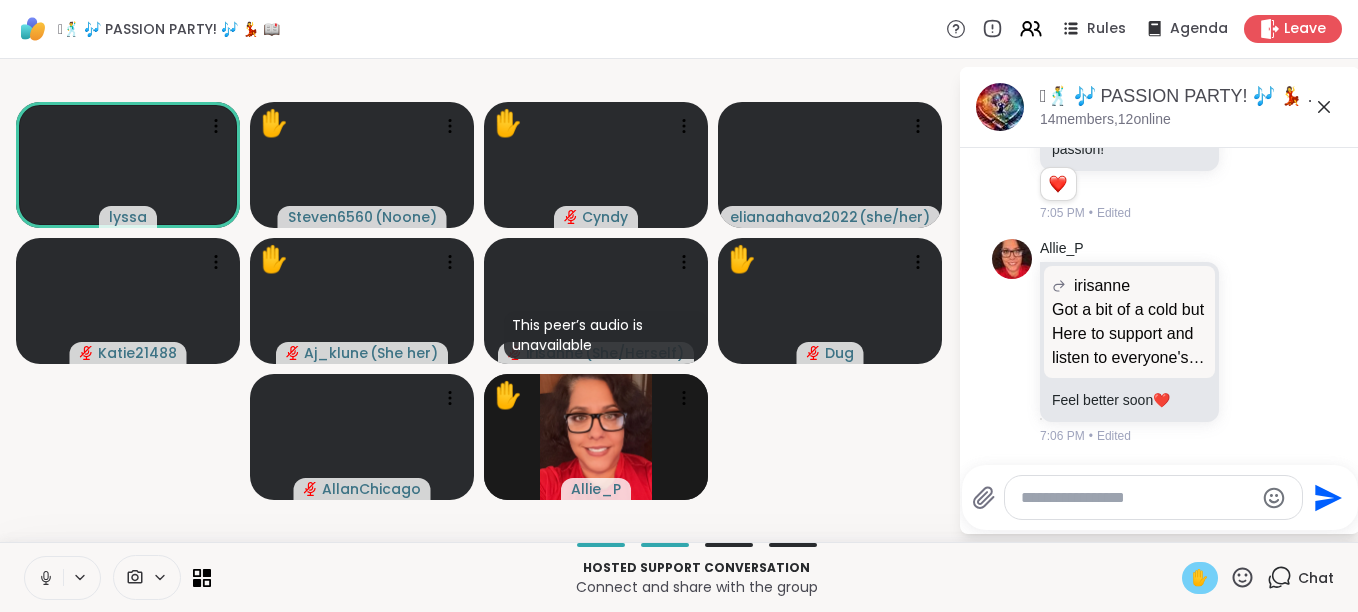 click at bounding box center (44, 578) 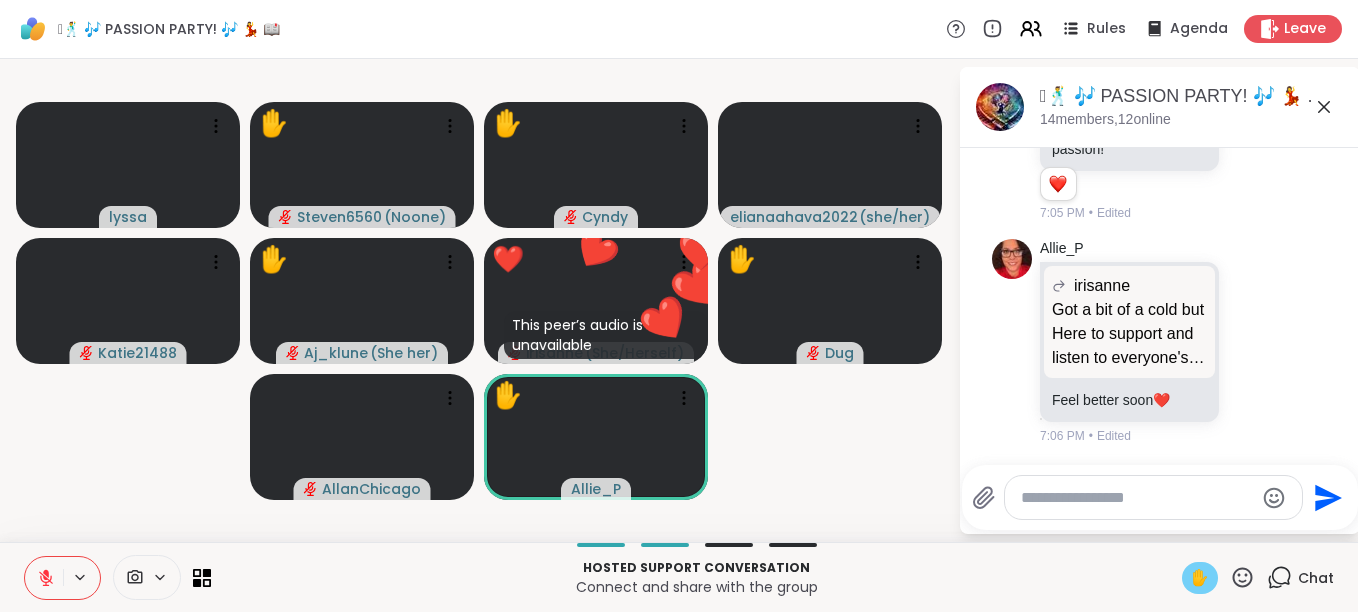 click 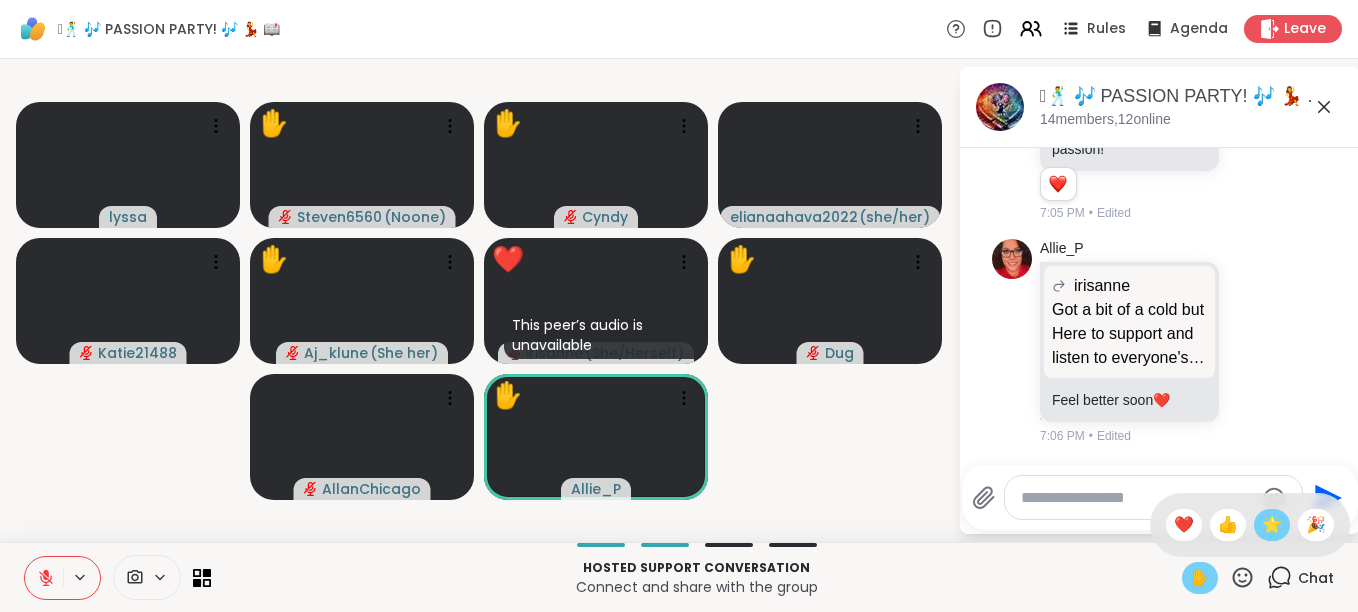 click on "🌟" at bounding box center [1272, 525] 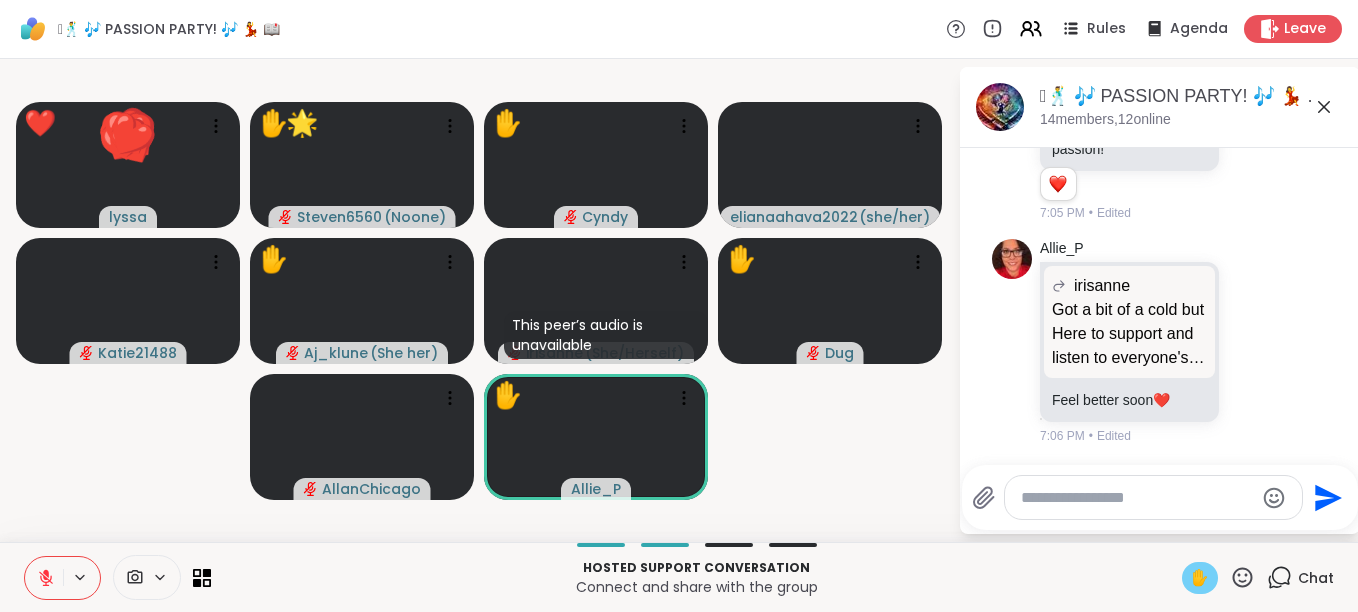 click 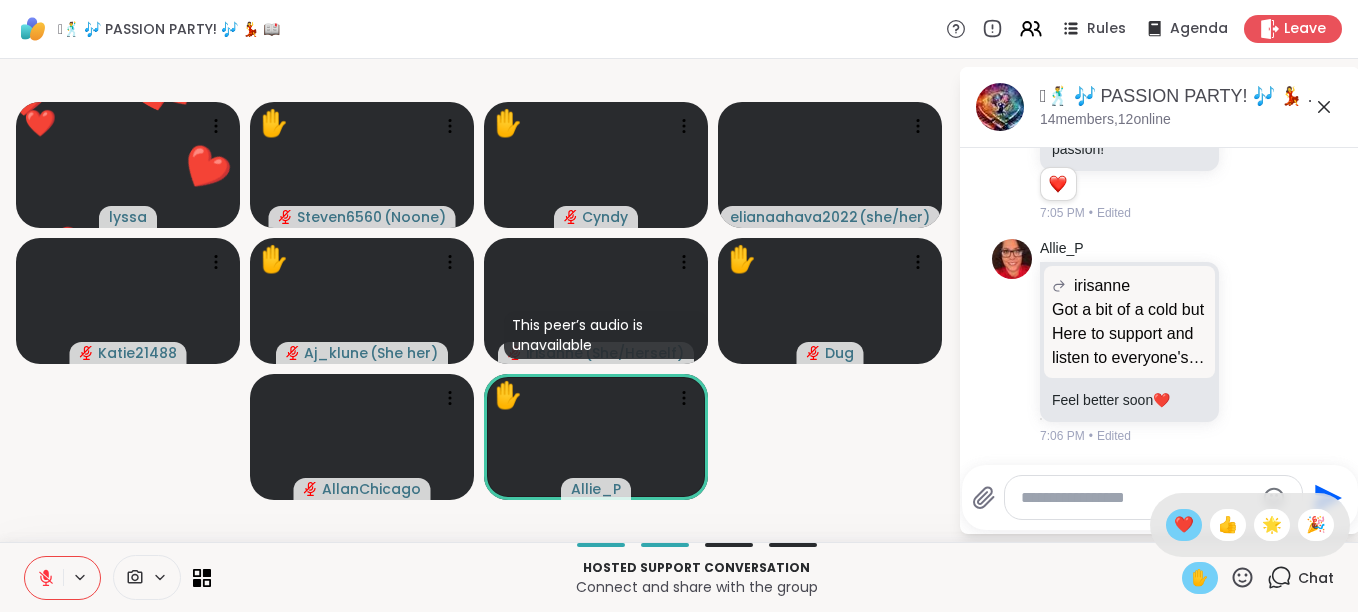 click on "❤️" at bounding box center [1184, 525] 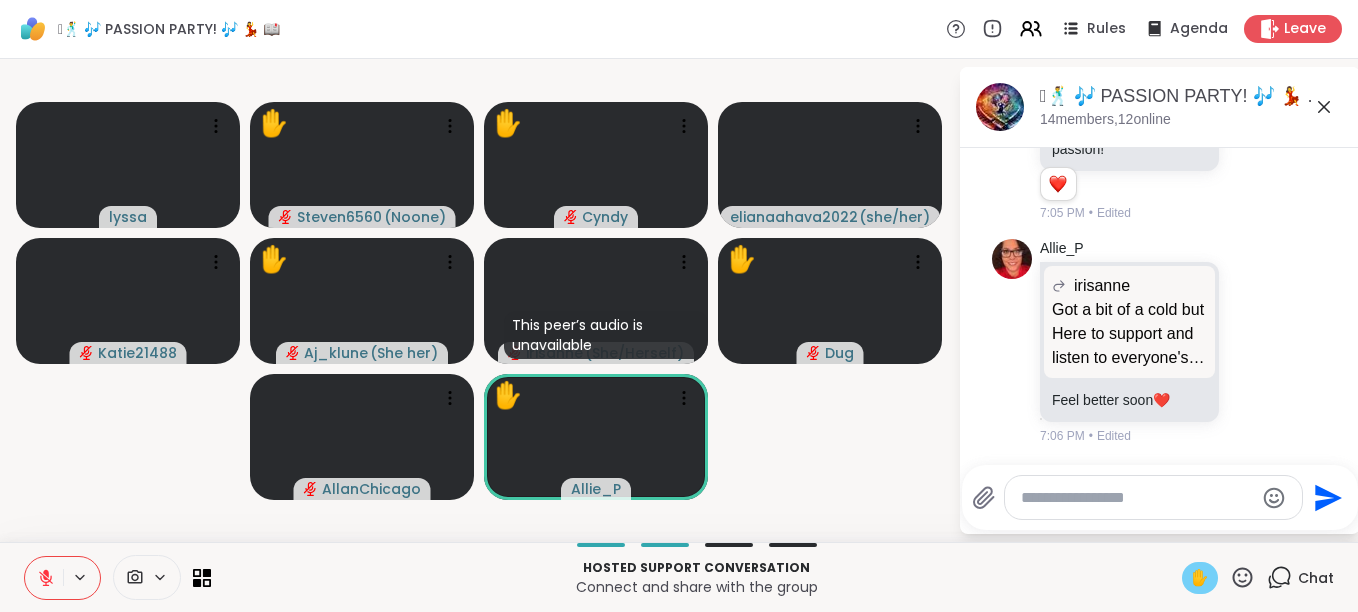 click 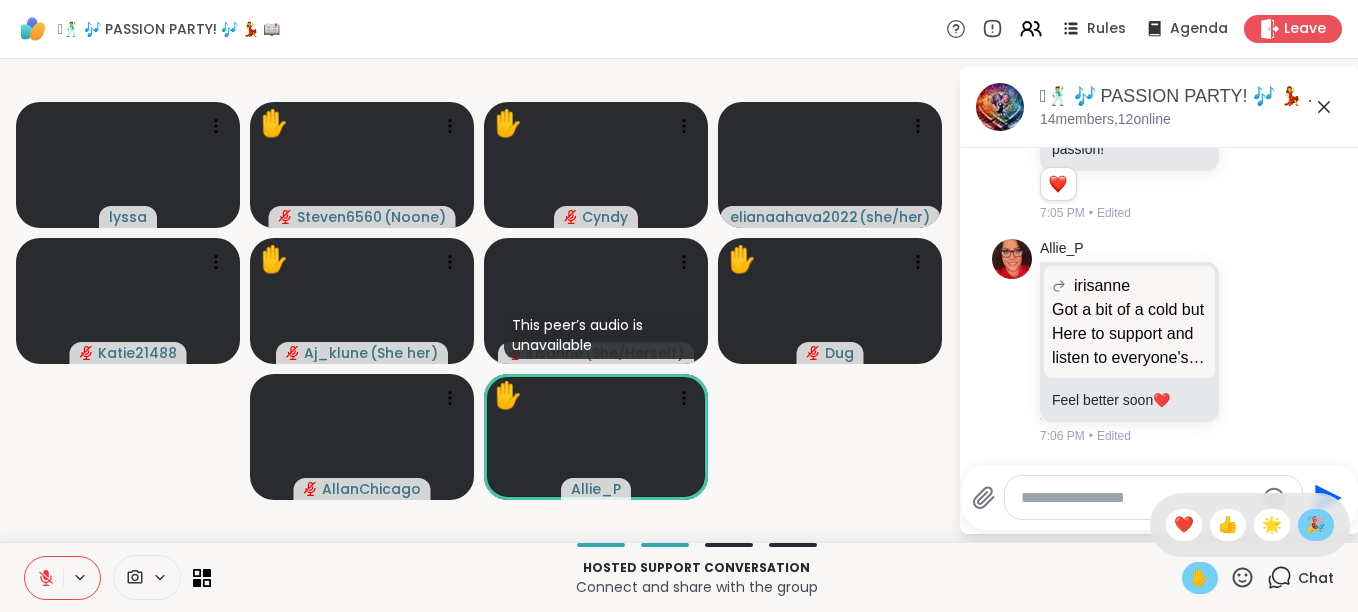 click on "🎉" at bounding box center (1316, 525) 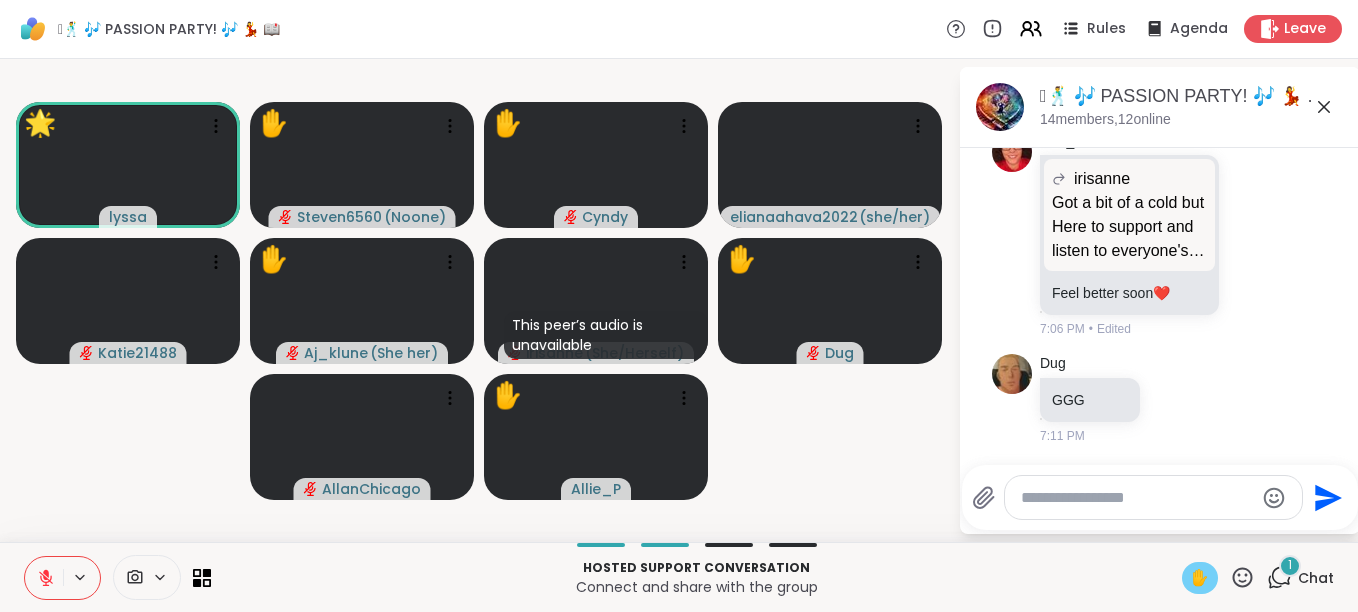 scroll, scrollTop: 2039, scrollLeft: 0, axis: vertical 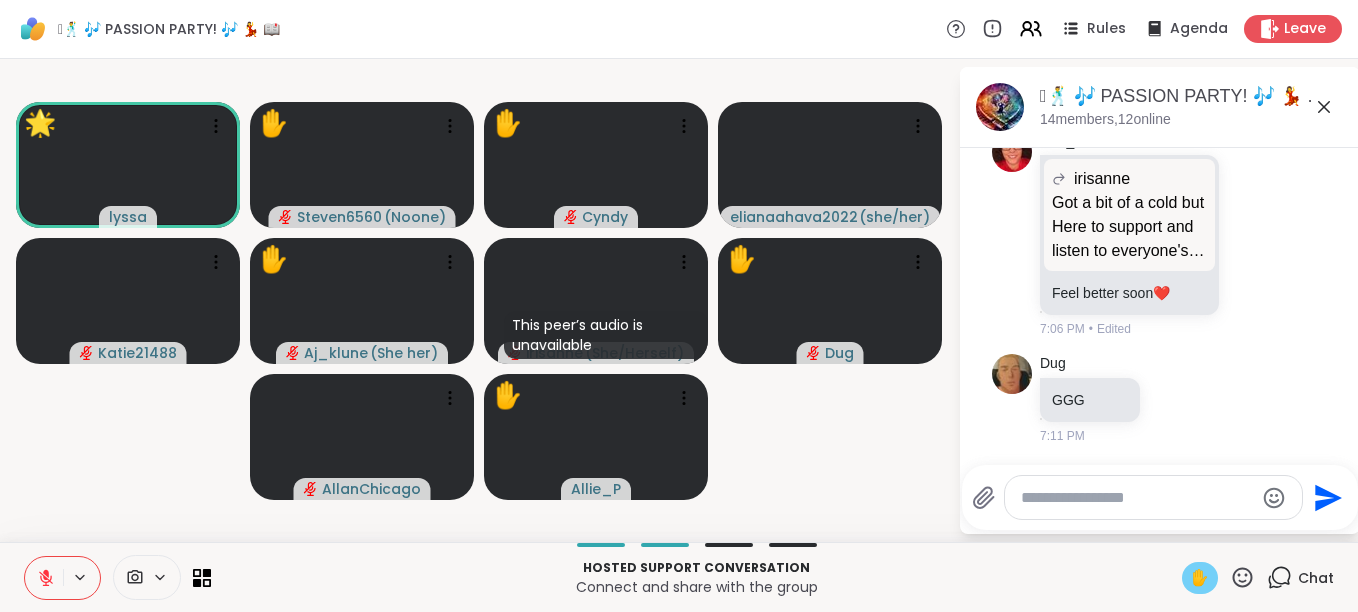click 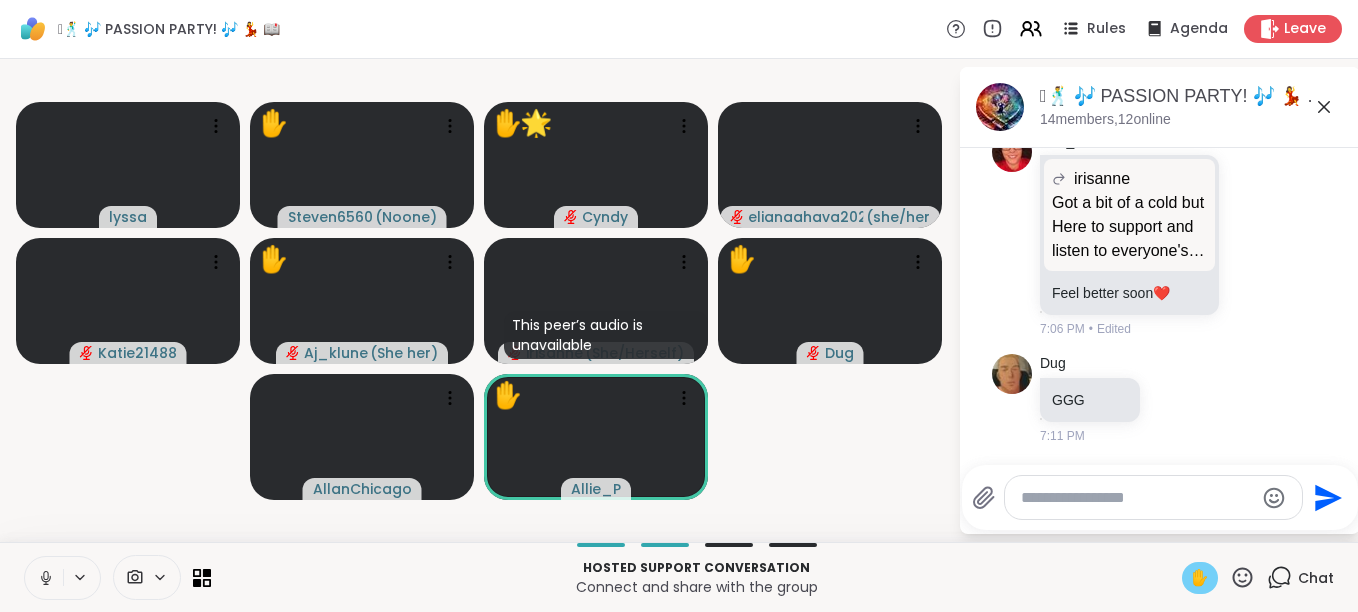 click at bounding box center [44, 578] 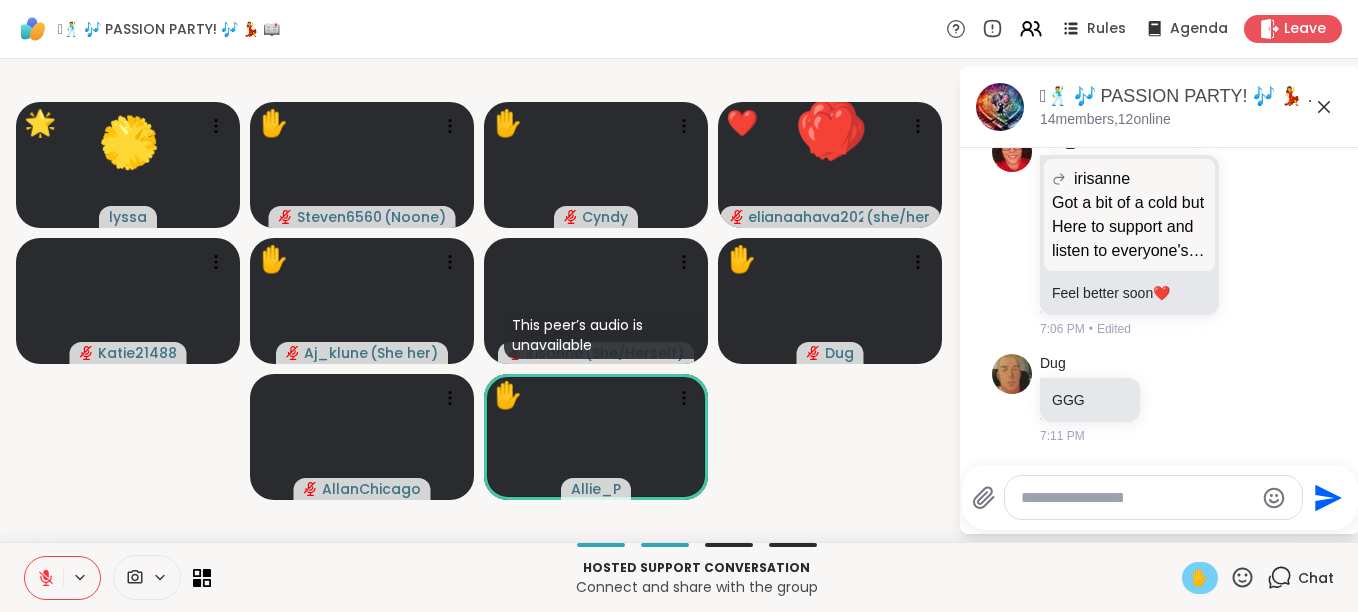click 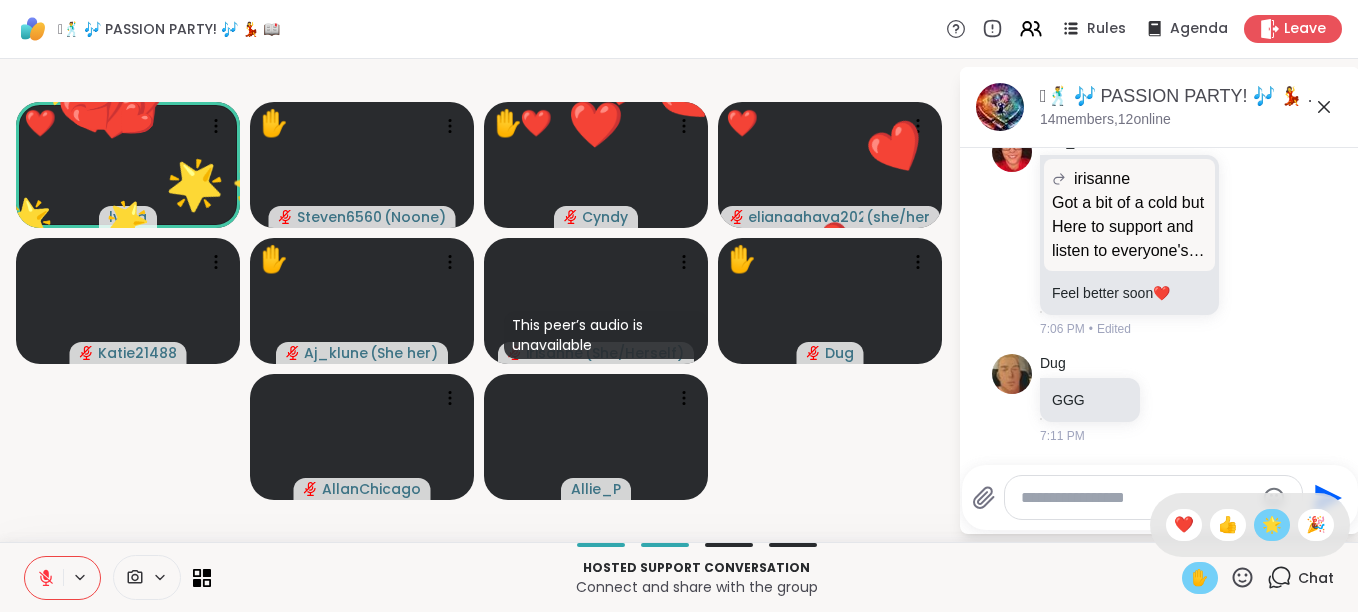 click on "🌟" at bounding box center [1272, 525] 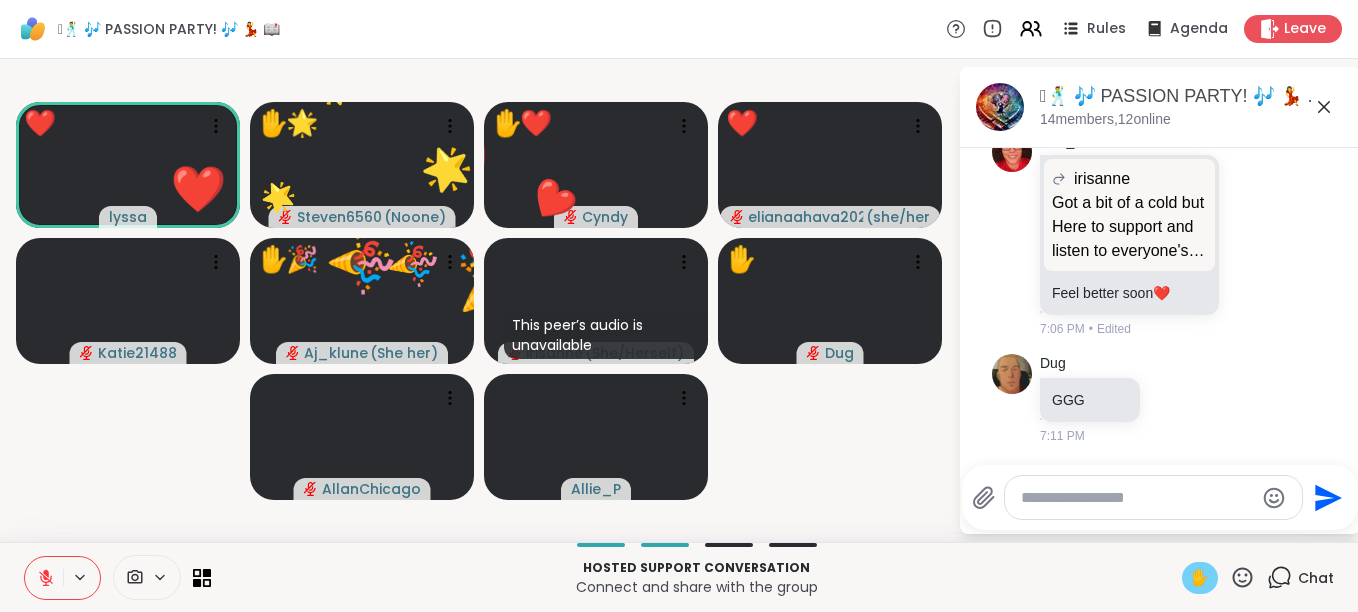 click 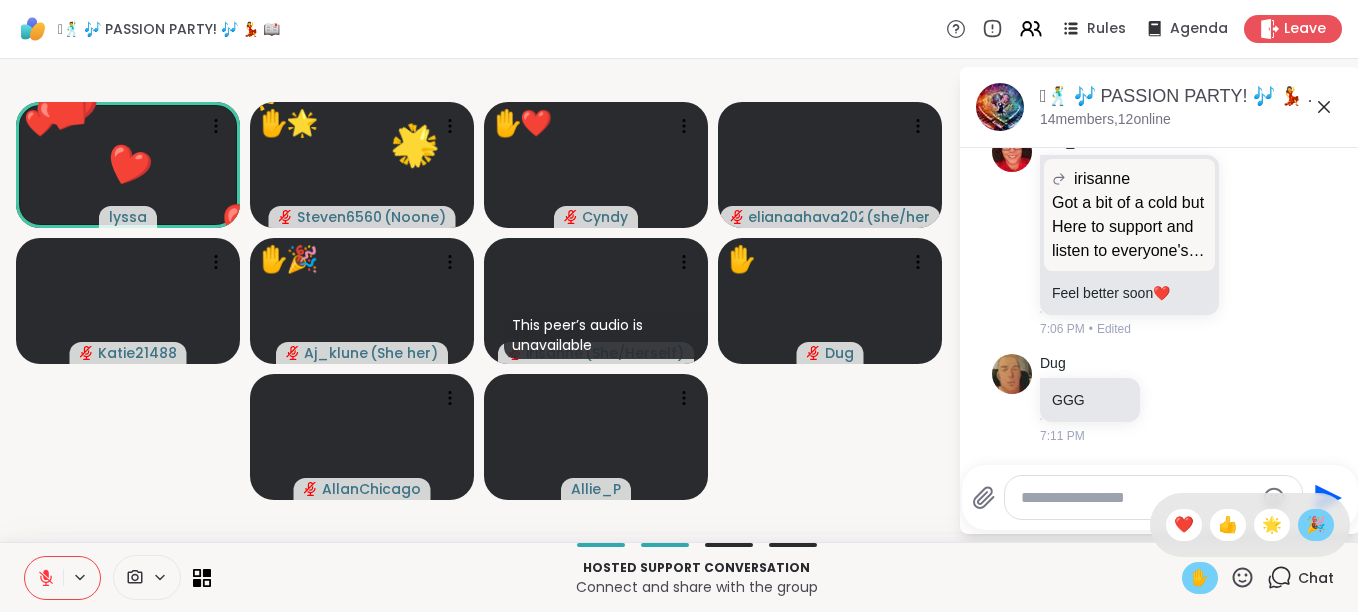 click on "🎉" at bounding box center [1316, 525] 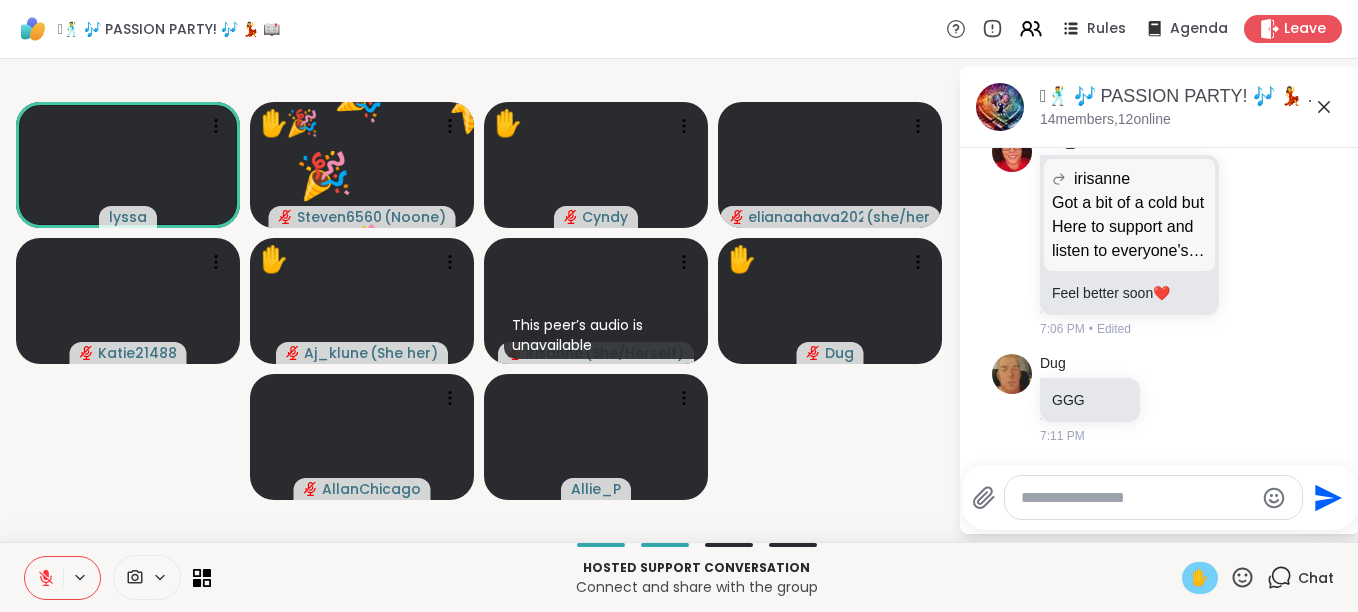 click 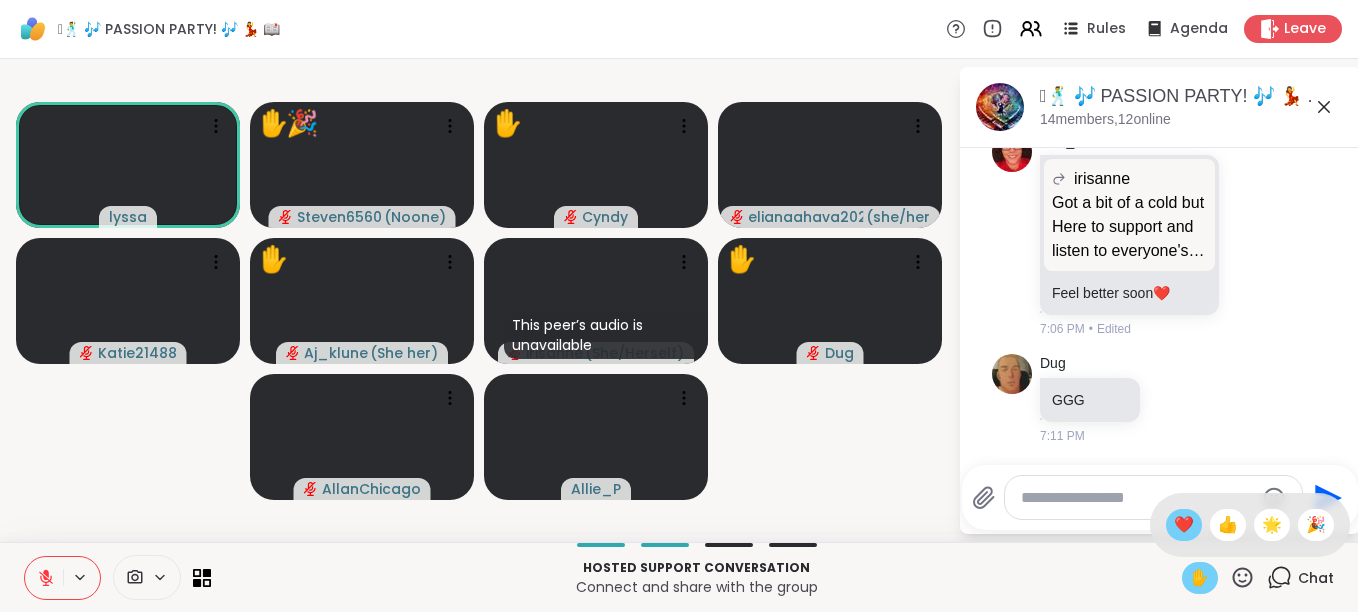 click on "❤️" at bounding box center (1184, 525) 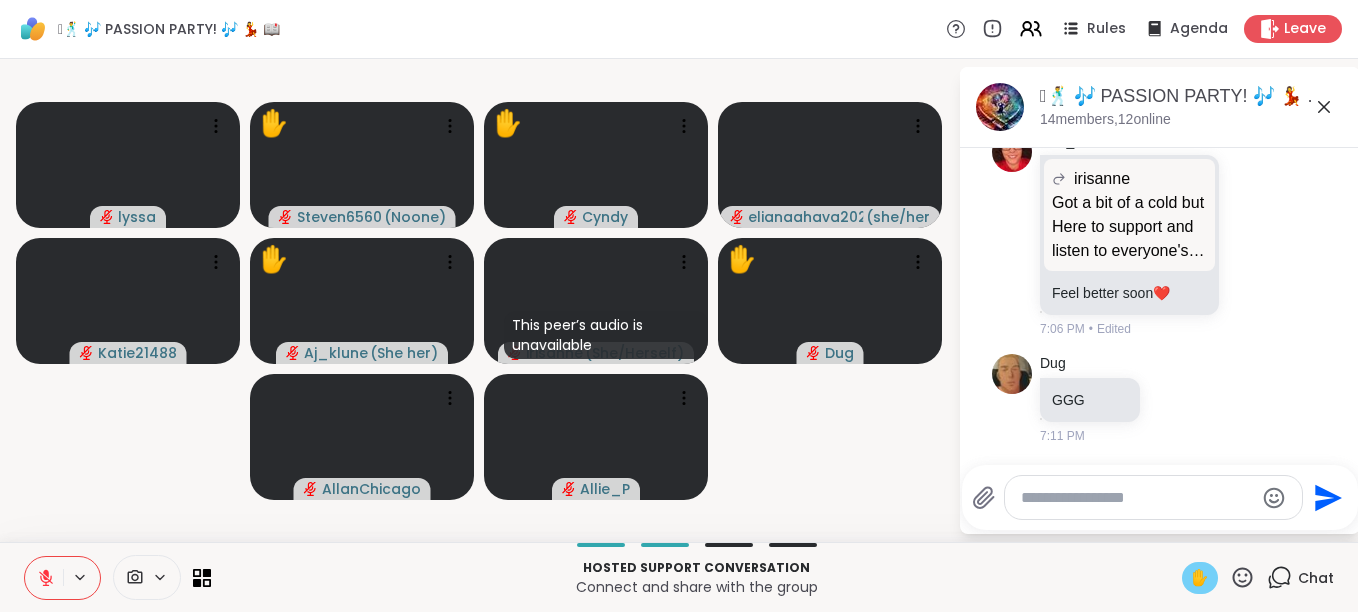 click 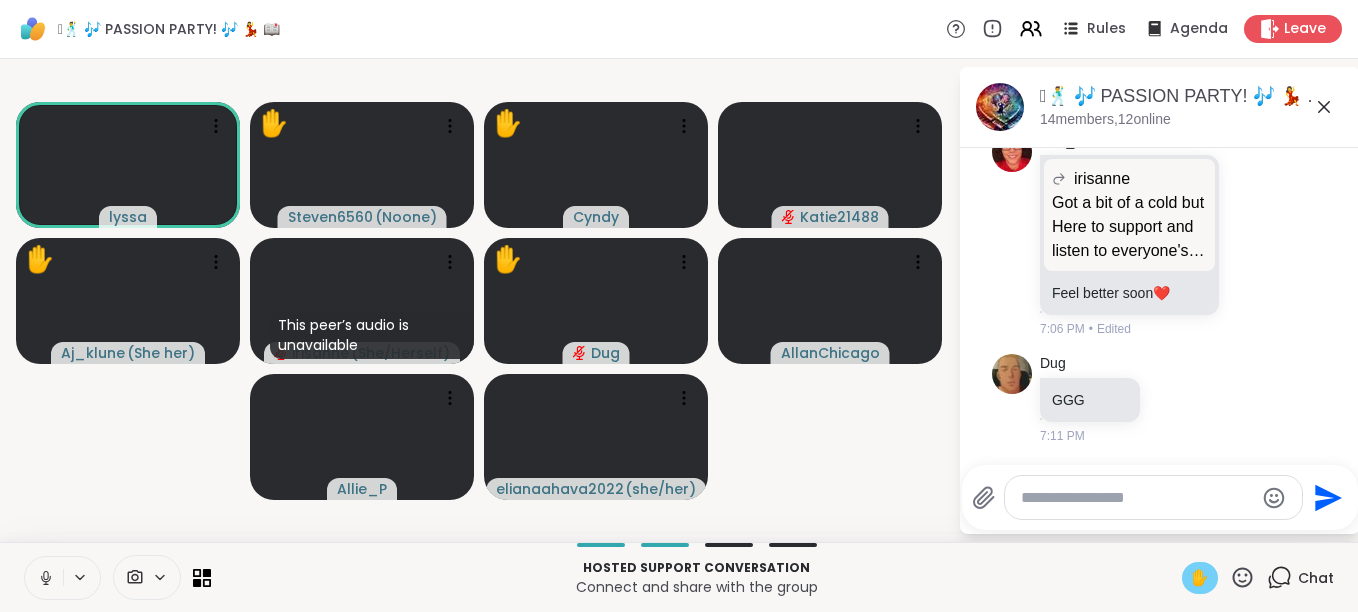click on "✋" at bounding box center (1200, 578) 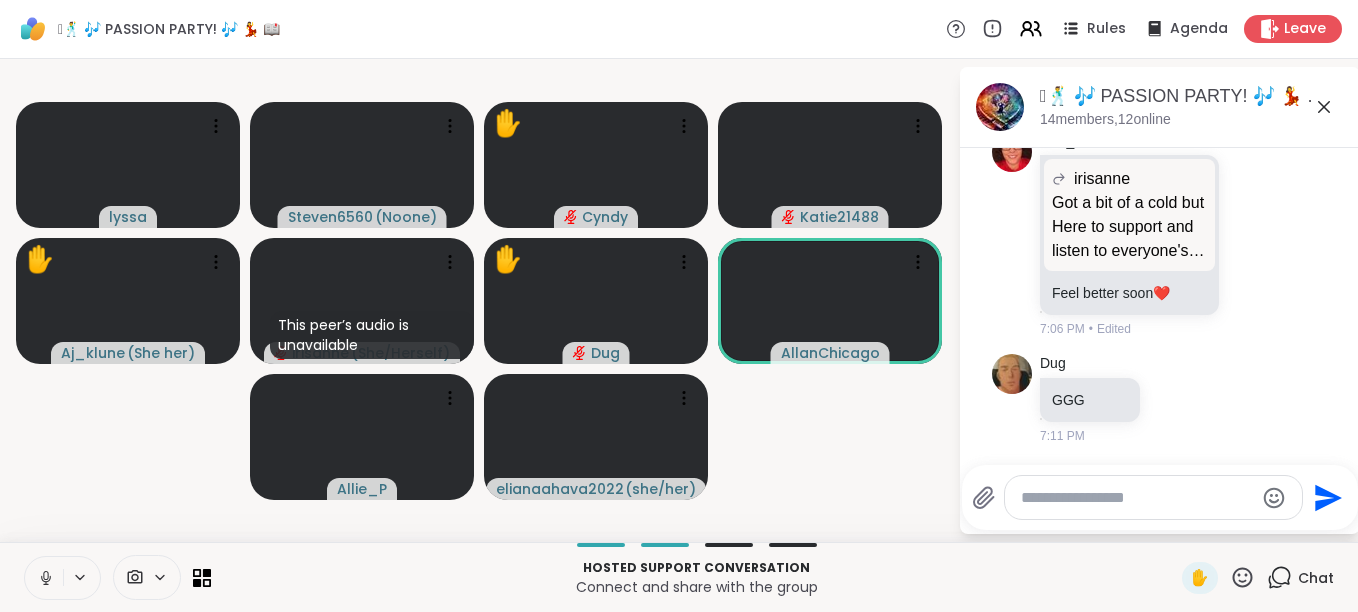 click at bounding box center [44, 578] 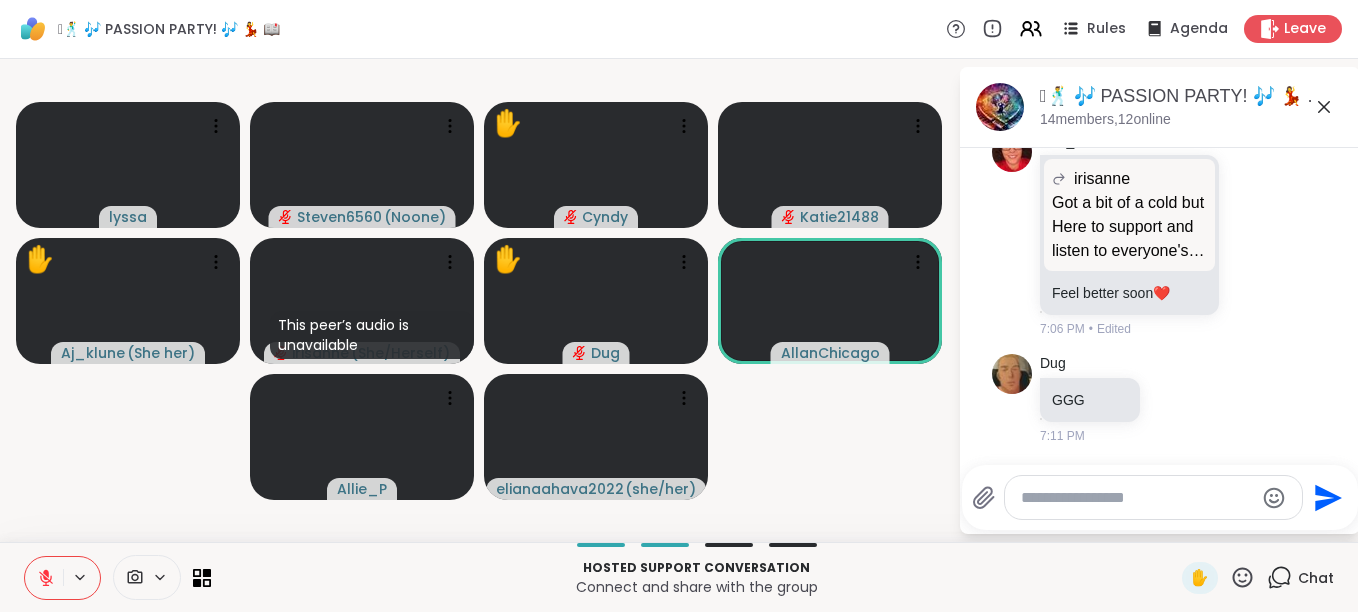 click 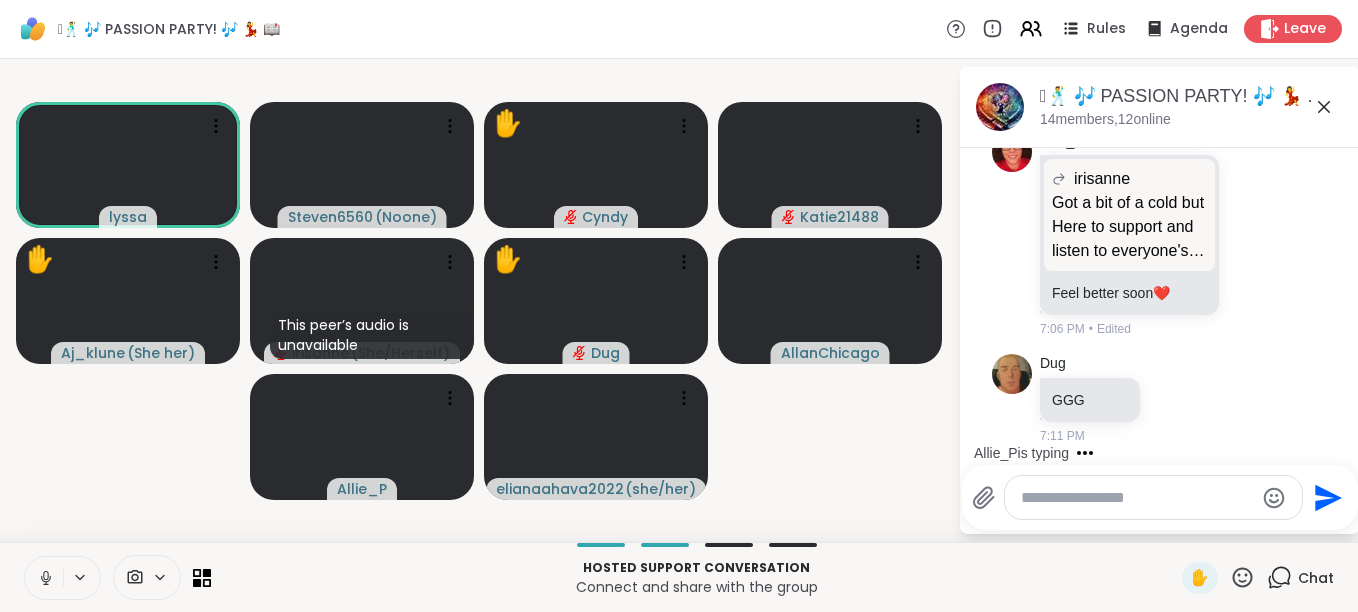 click 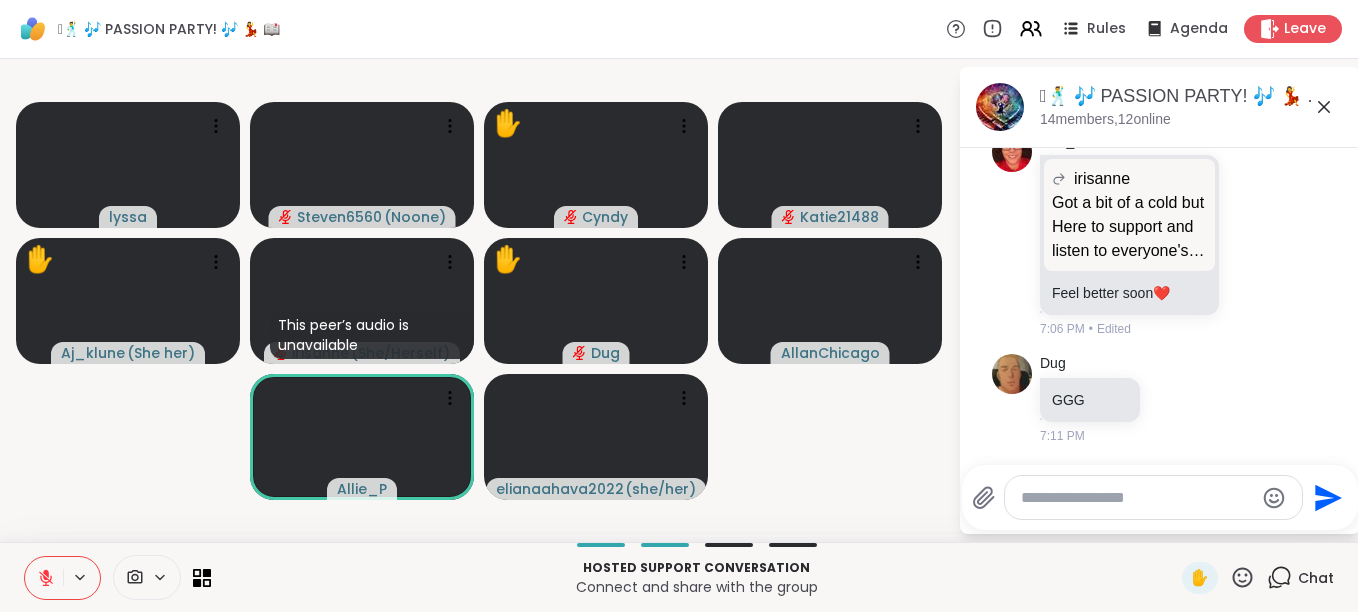 click 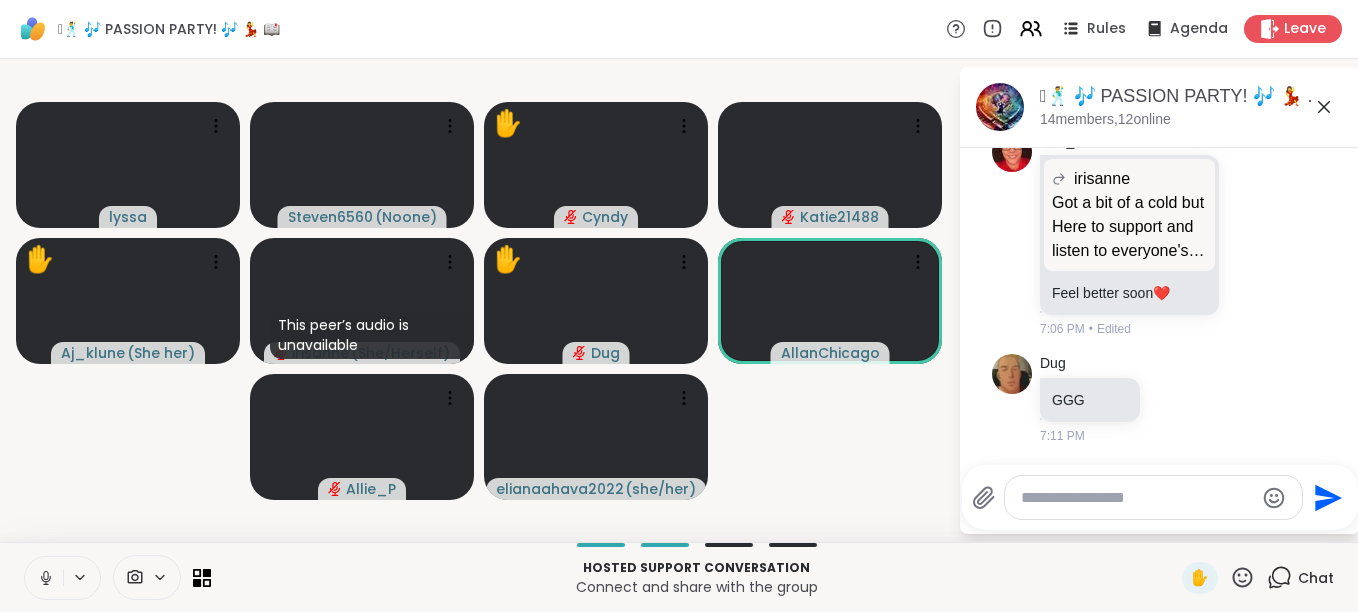 click 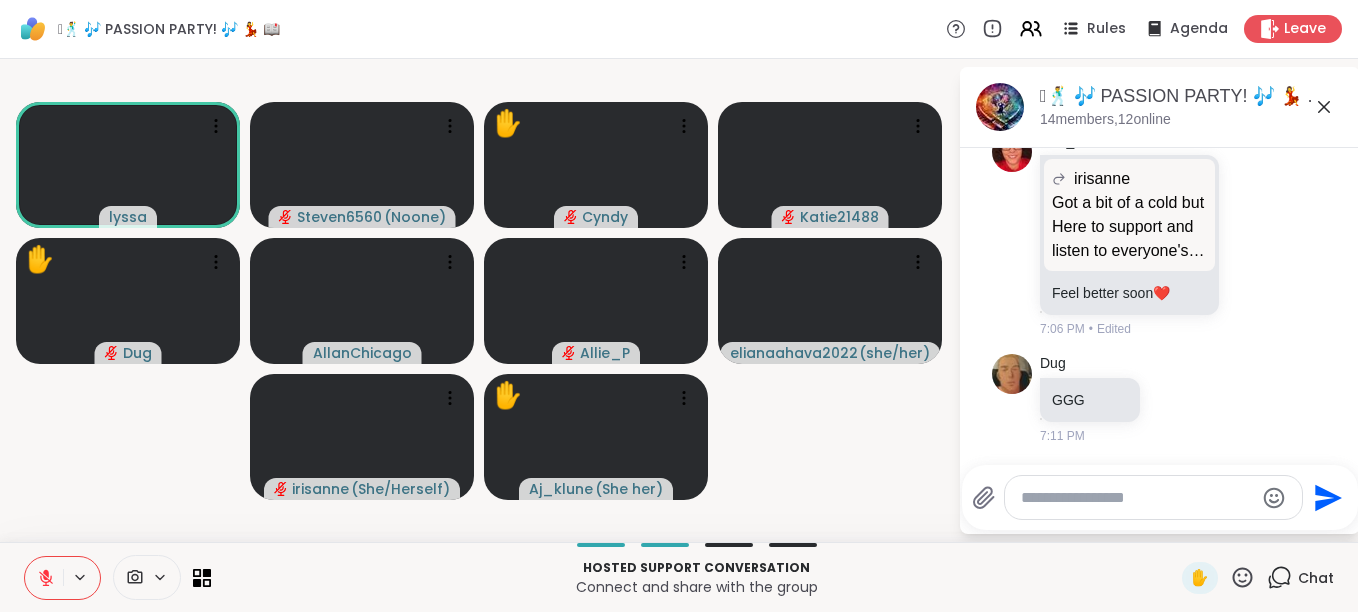 click 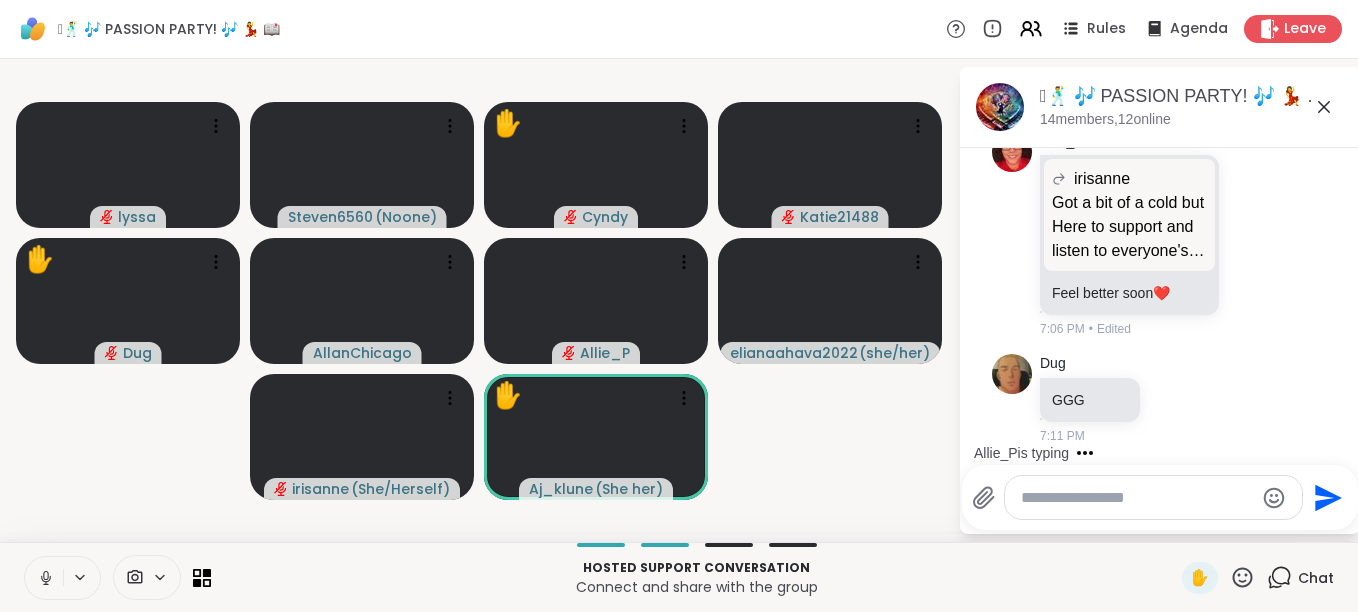 click 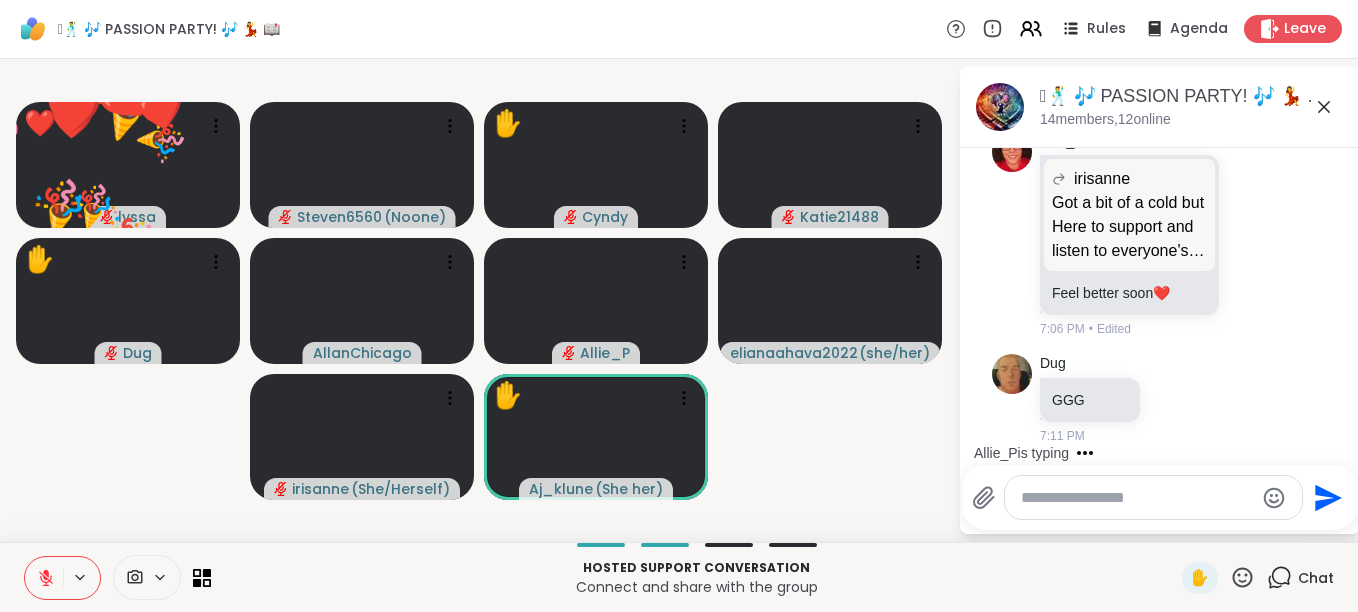 click 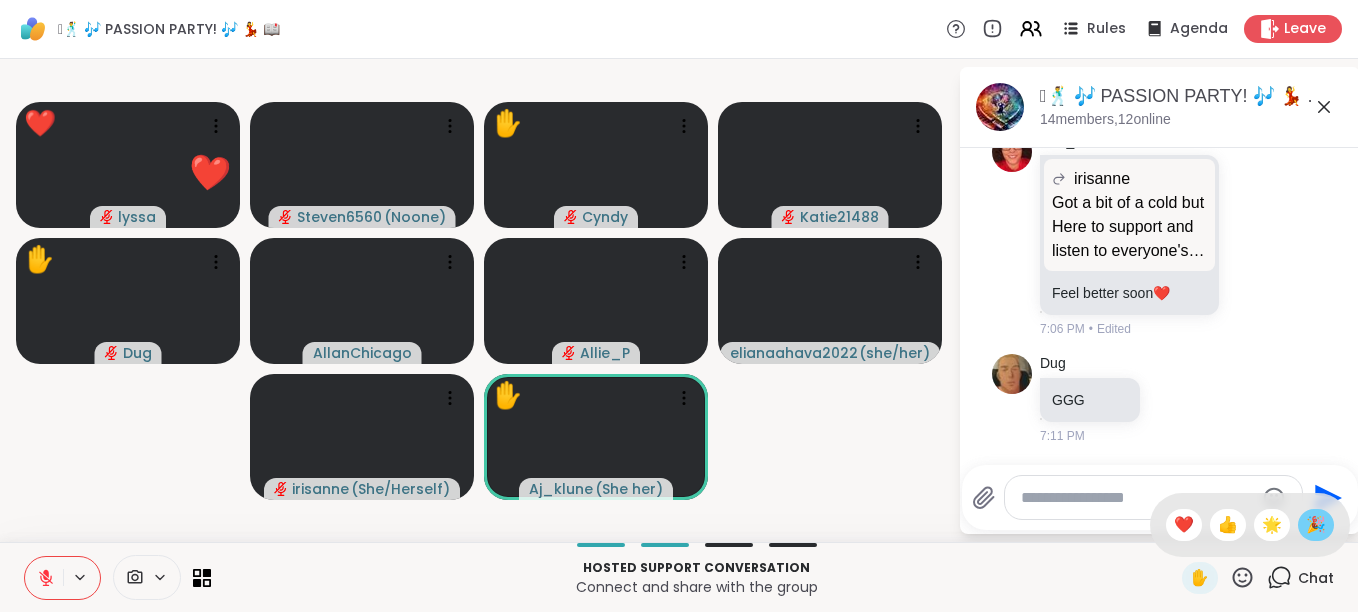 click on "🎉" at bounding box center (1316, 525) 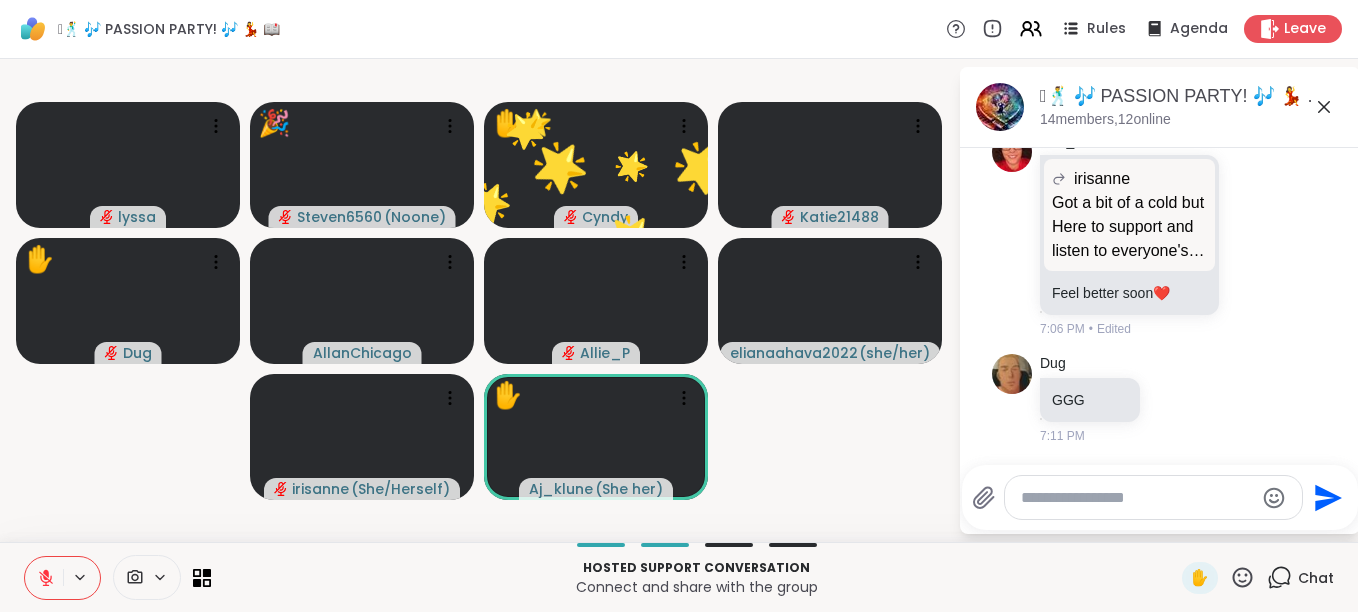 click 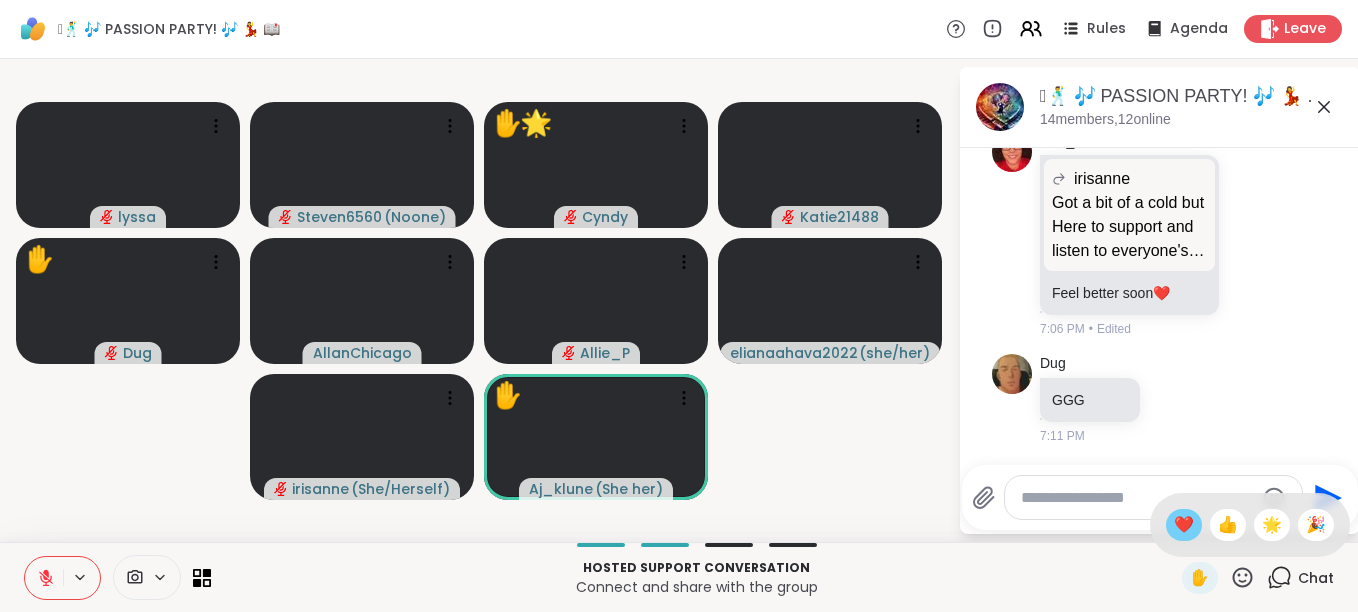 click on "❤️" at bounding box center (1184, 525) 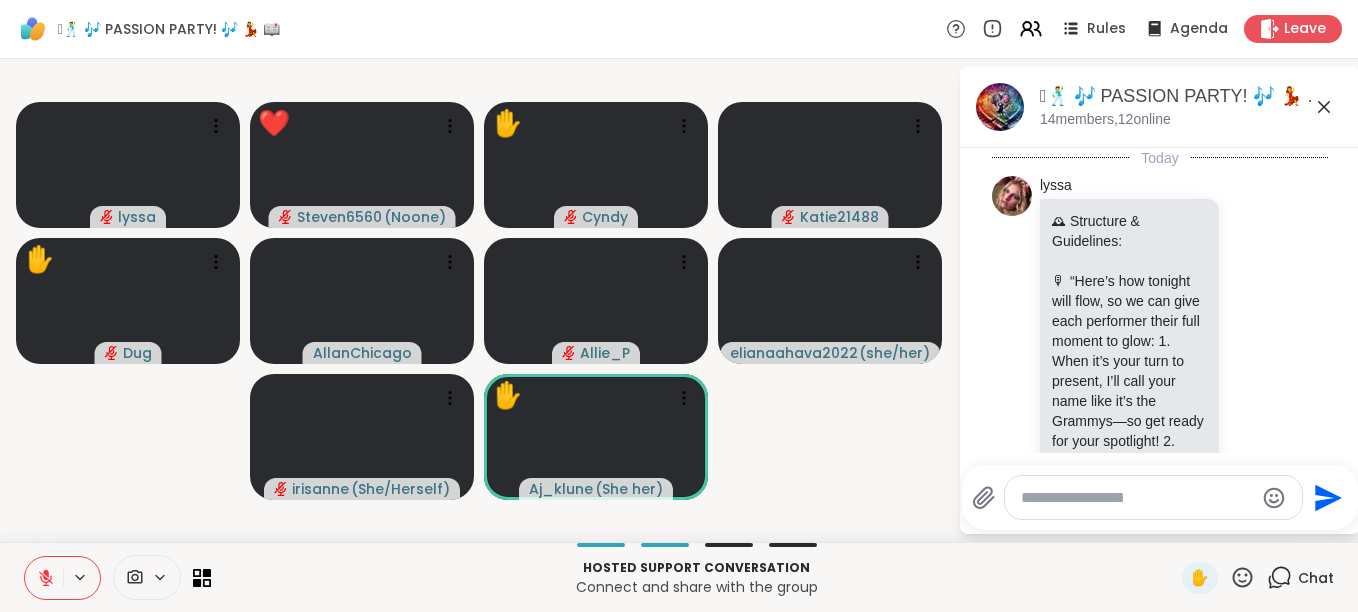 scroll, scrollTop: 0, scrollLeft: 0, axis: both 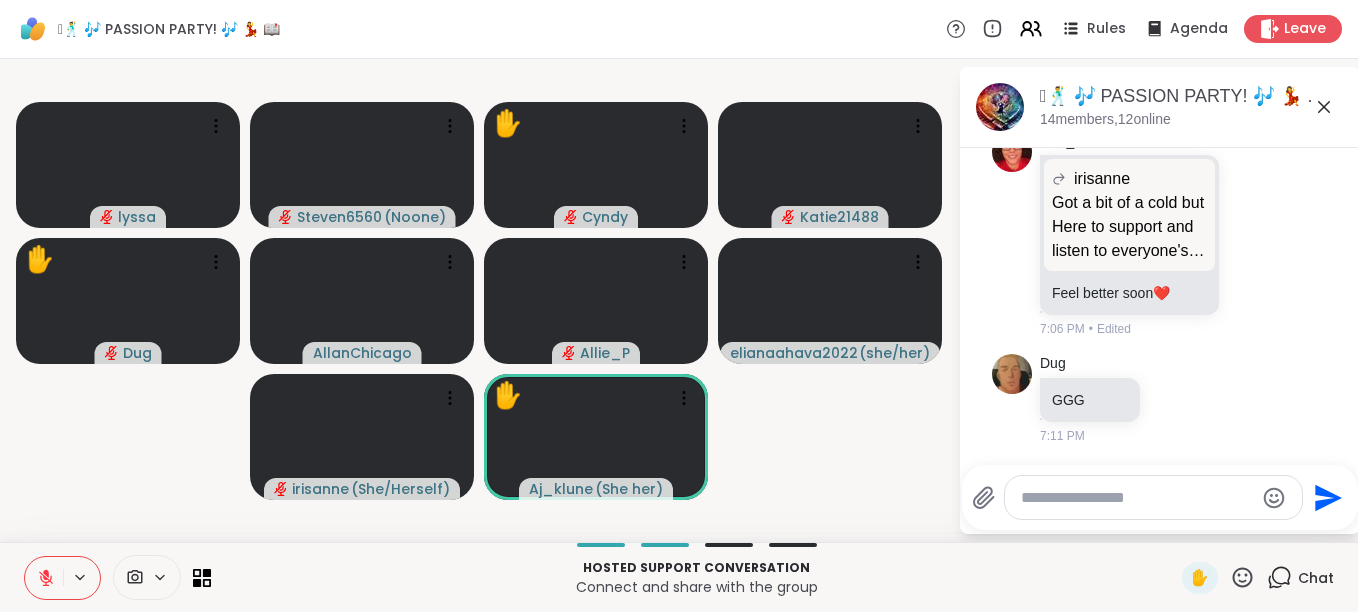 click 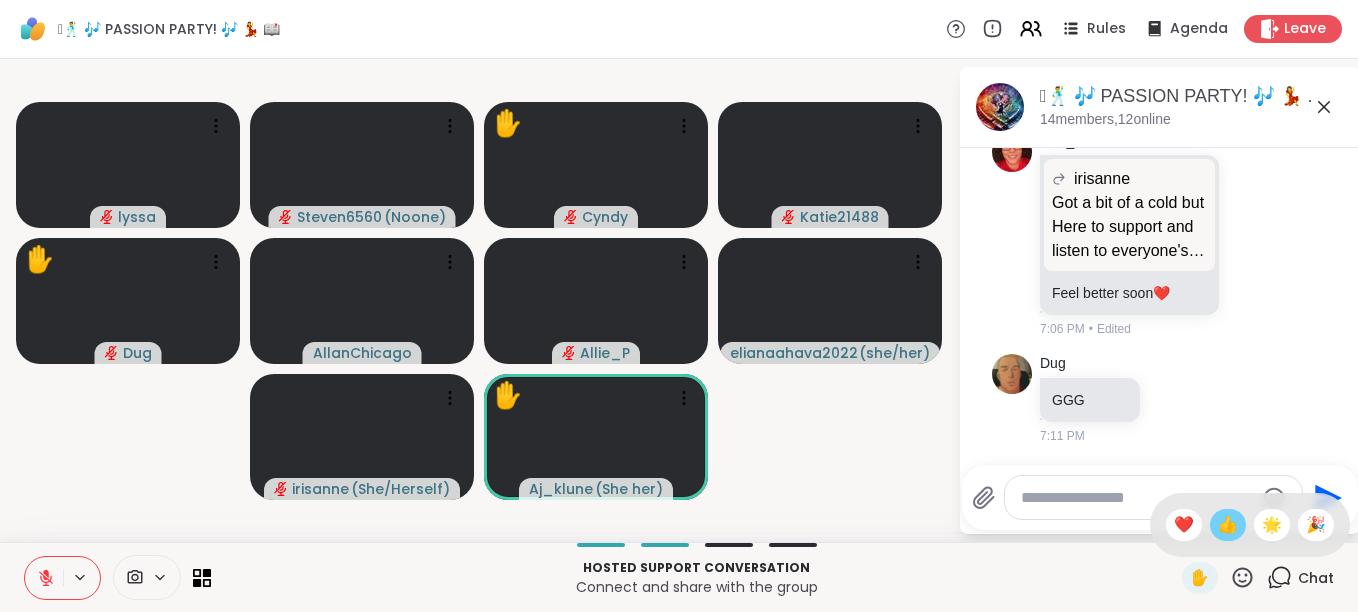click on "👍" at bounding box center [1228, 525] 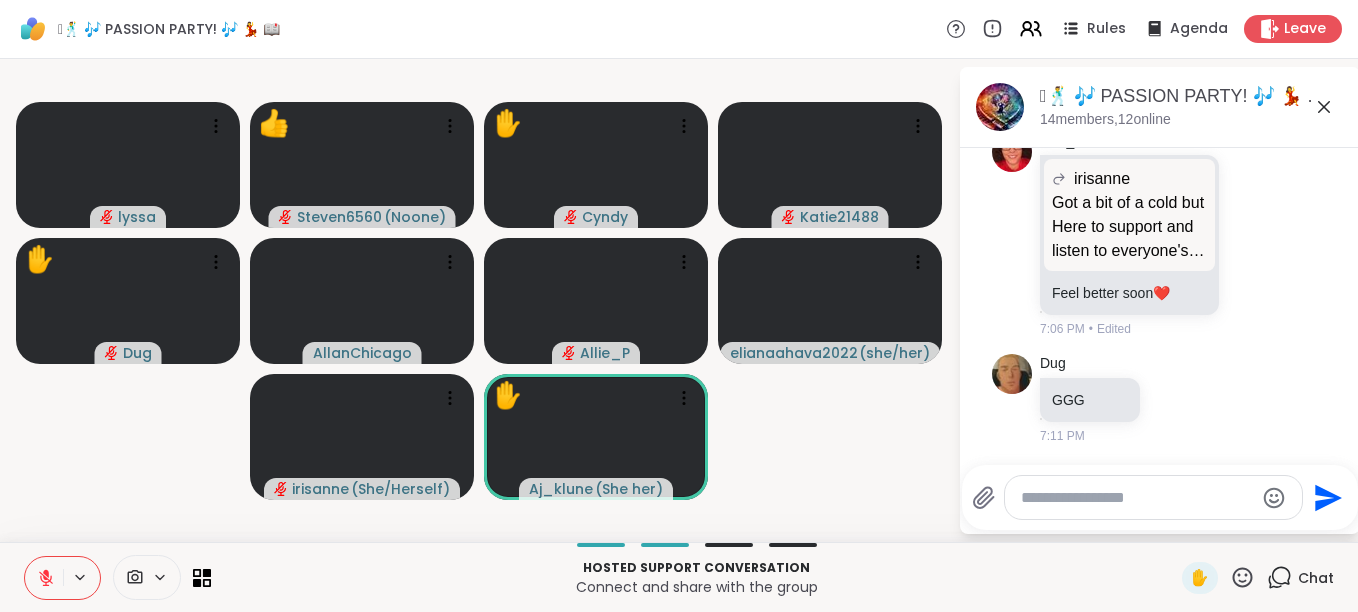 click 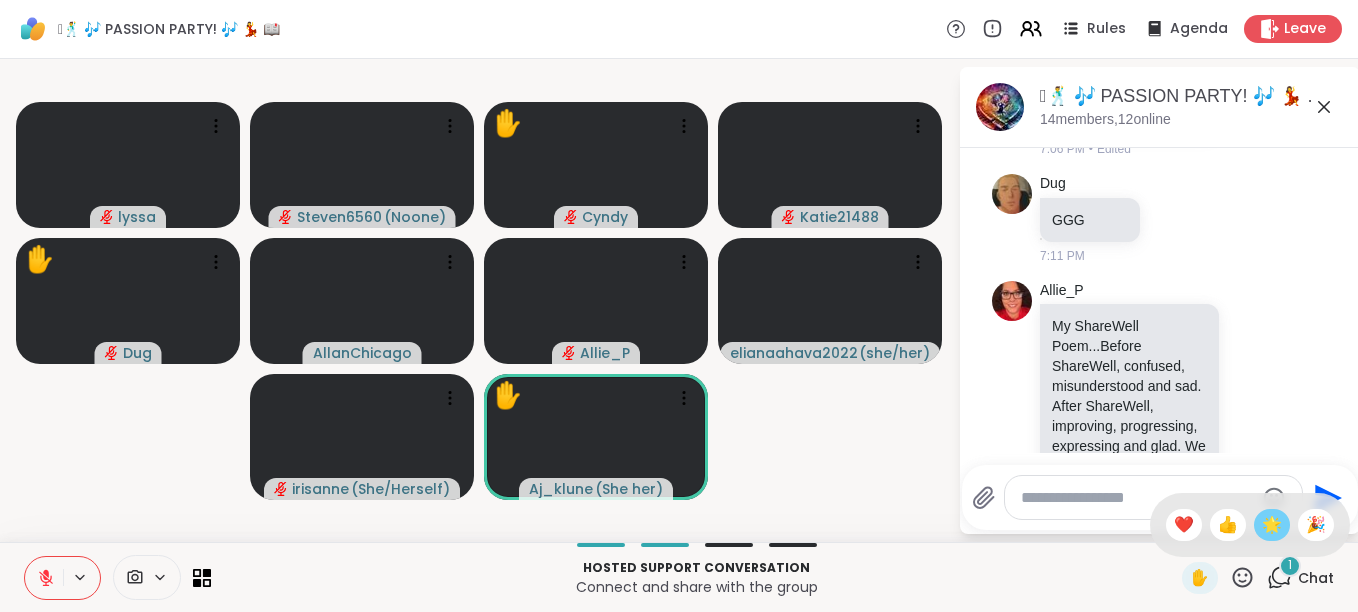 scroll, scrollTop: 2546, scrollLeft: 0, axis: vertical 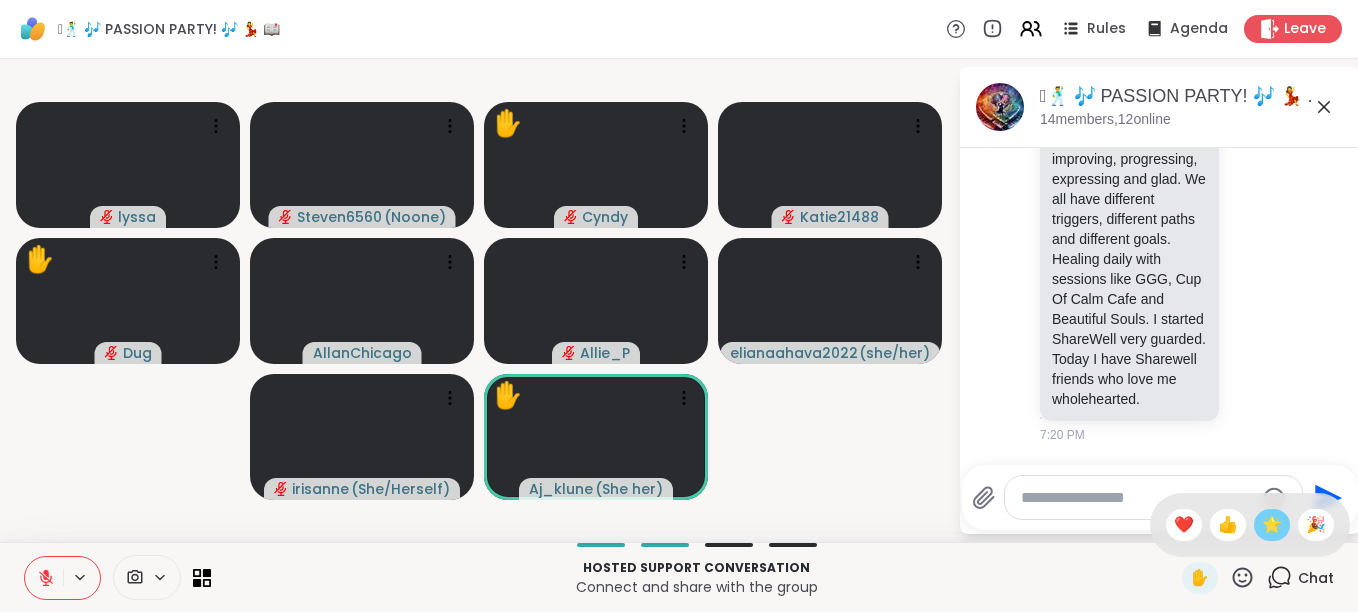 click on "🌟" at bounding box center [1272, 525] 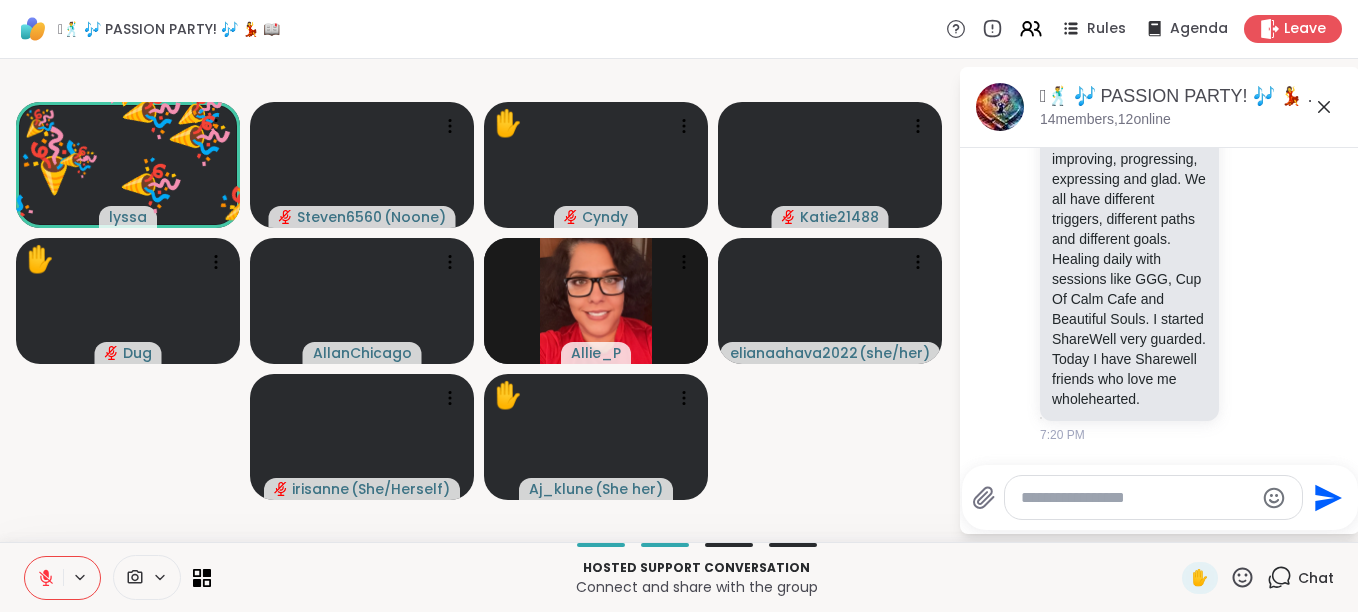 click 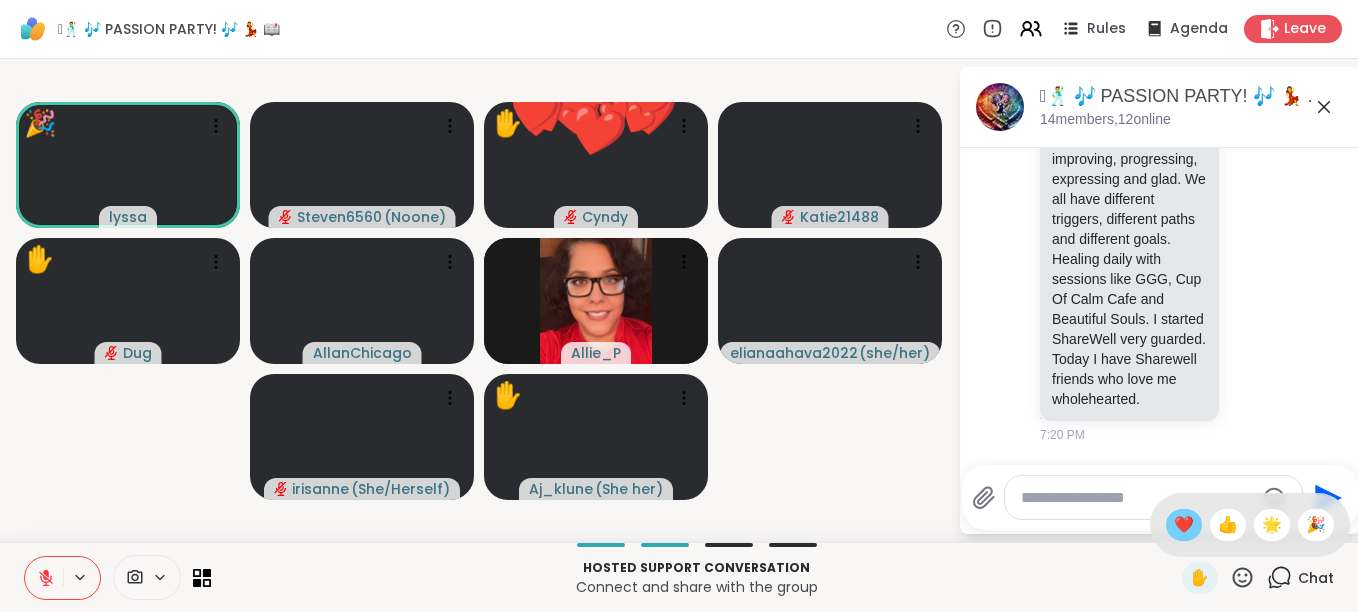 click on "❤️" at bounding box center [1184, 525] 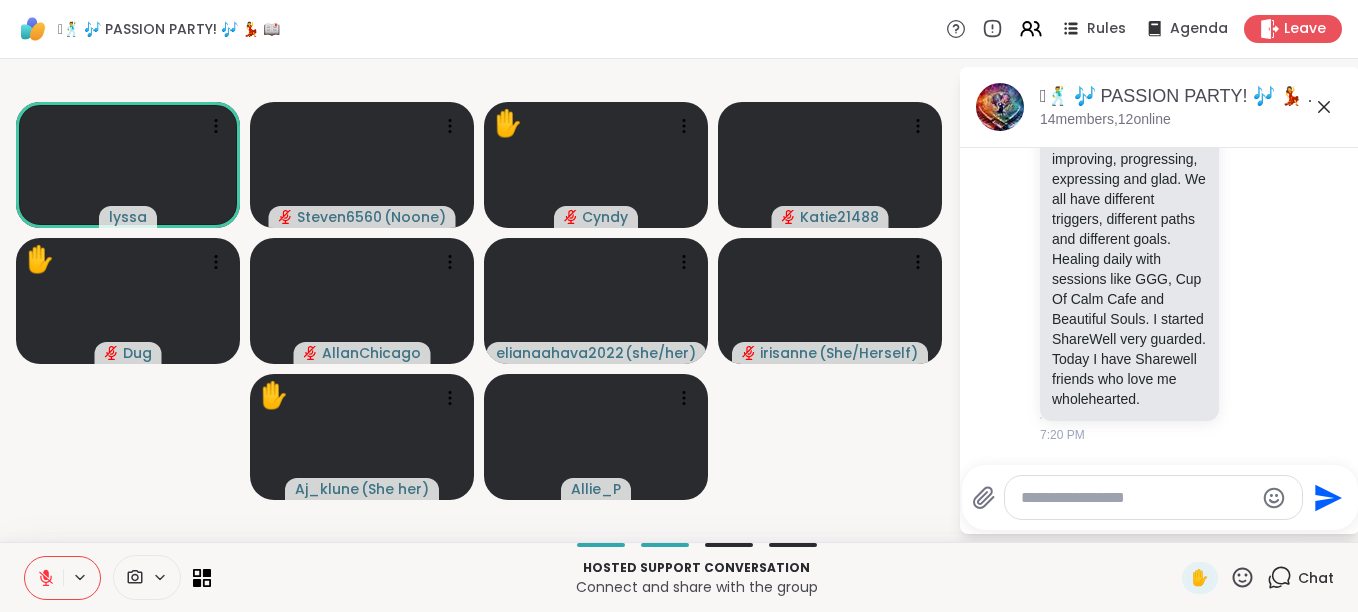 scroll, scrollTop: 2574, scrollLeft: 0, axis: vertical 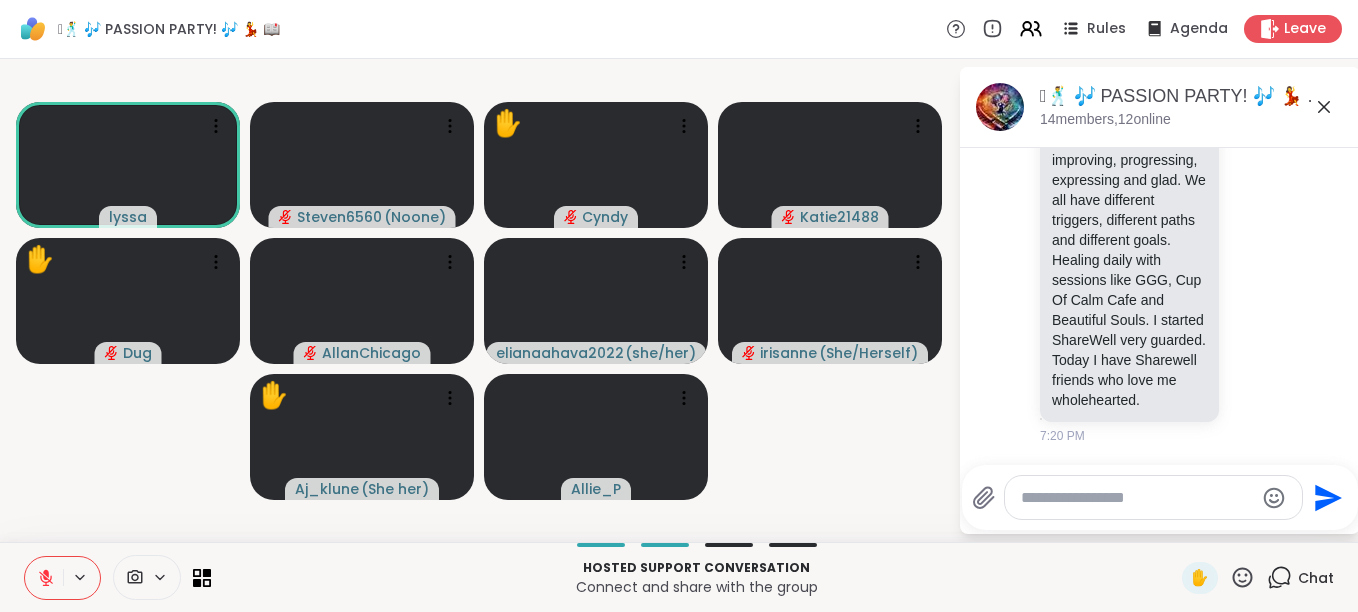click 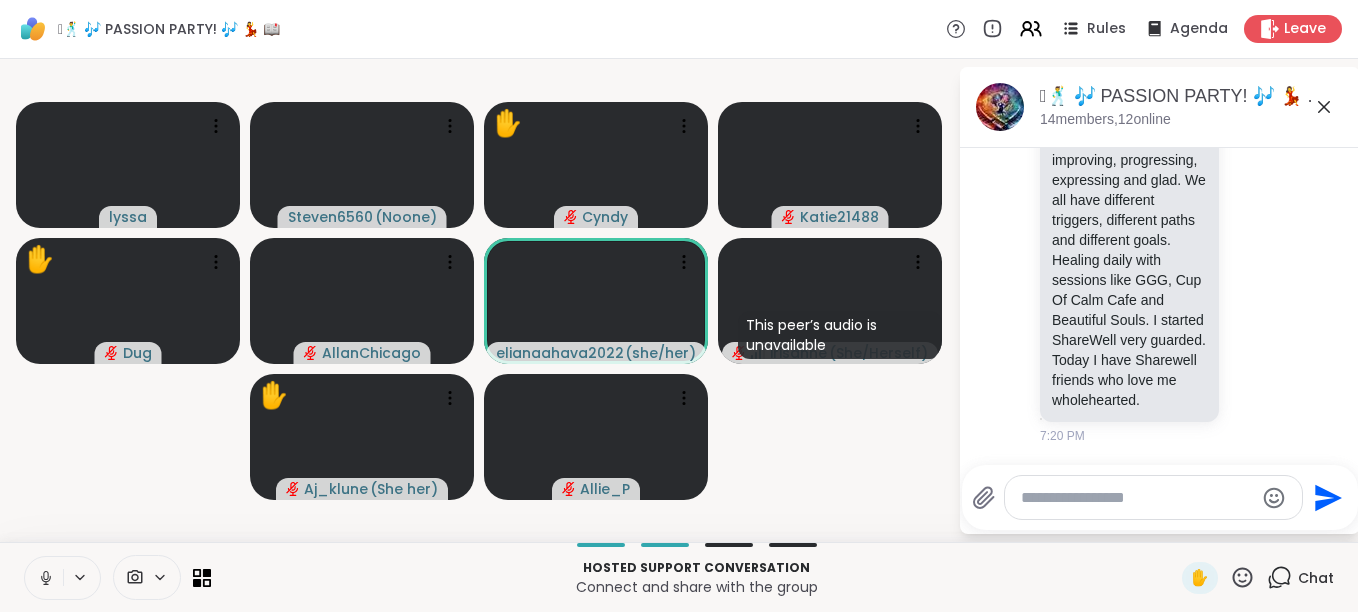 click 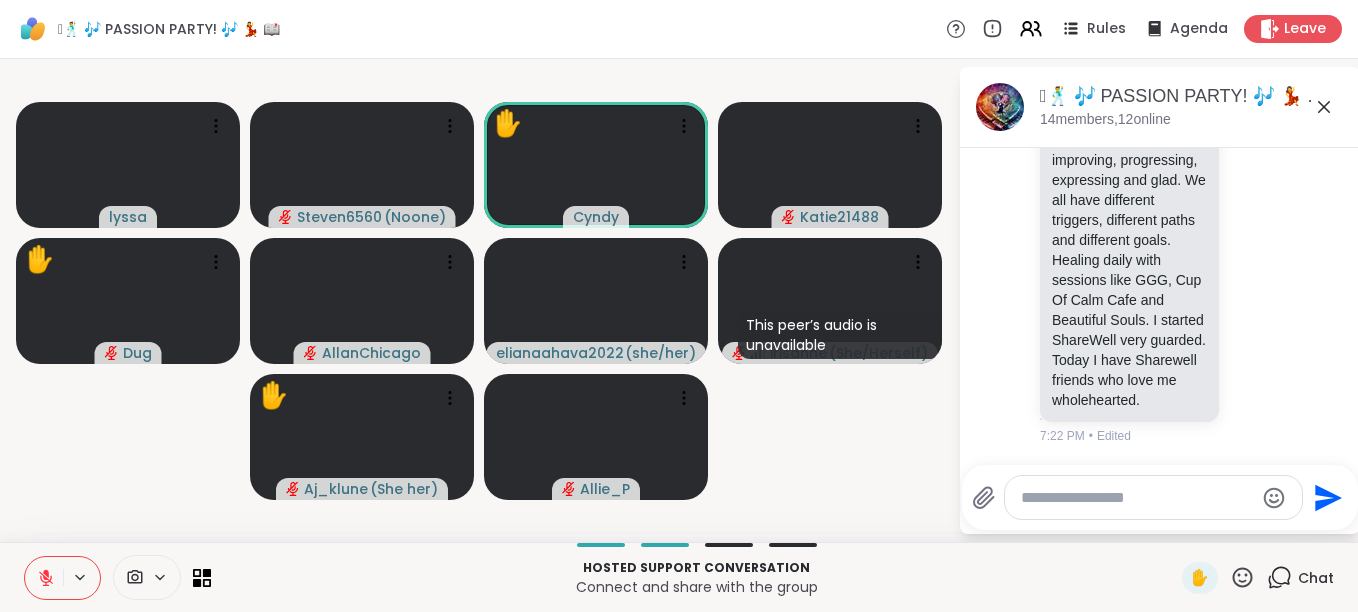 click 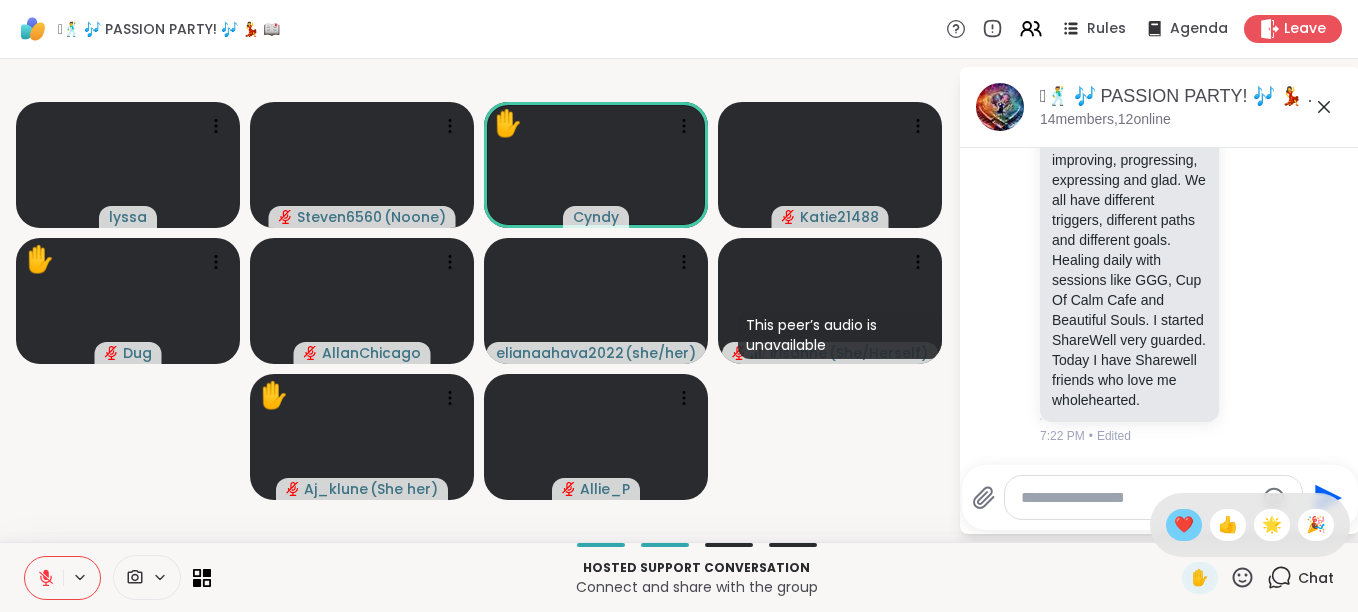 click on "❤️" at bounding box center [1184, 525] 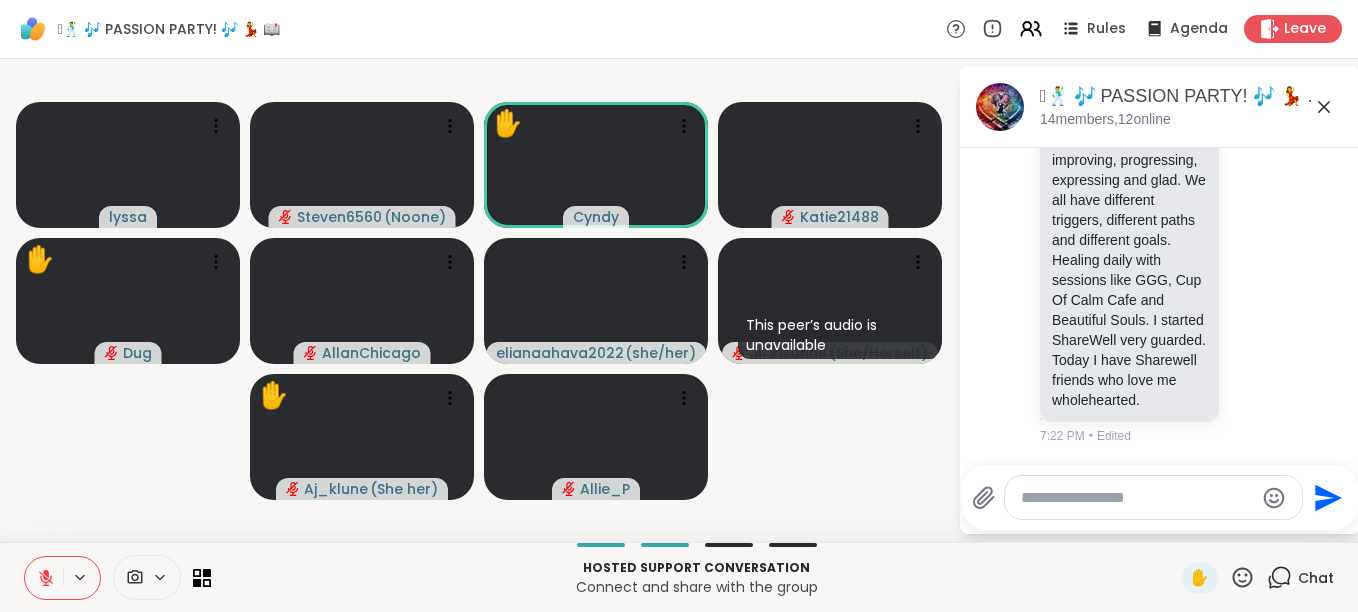 click on "lyssa Steven6560 ( Noone ) ✋ Cyndy Katie21488 ✋ Dug AllanChicago elianaahava2022 ( she/her ) This peer’s audio is unavailable irisanne ( She/Herself ) ✋ Aj_klune ( She her ) Allie_P 🪩🕺 🎶 PASSION PARTY! 🎶 💃 📖, Aug 02 14  members,  12  online Today lyssa 🕰 Structure & Guidelines:
🎙 “Here’s how tonight will flow, so we can give each performer their full moment to glow:
1.	When it’s your turn to present, I’ll call your name like it’s the Grammys—so get ready for your spotlight!
2.	Everyone else will kindly stay muted while the performer shares. This helps us stay fully present and honor their moment.
3.	When they’re done, we’ll all UNMUTE to share our love—everyone will get to say one thing they loved about the performance! A word, a sentence, a cheer—it’s all welcome.
4.	If you’re not presenting tonight, no pressure at all—just being here is powerful.” 3:43 PM lyssa 3:43 PM You 6:13 PM • Sent Allie_P @lyssa 6:33 PM You Yes 🥳 🎉 👏 🎬" at bounding box center (679, 300) 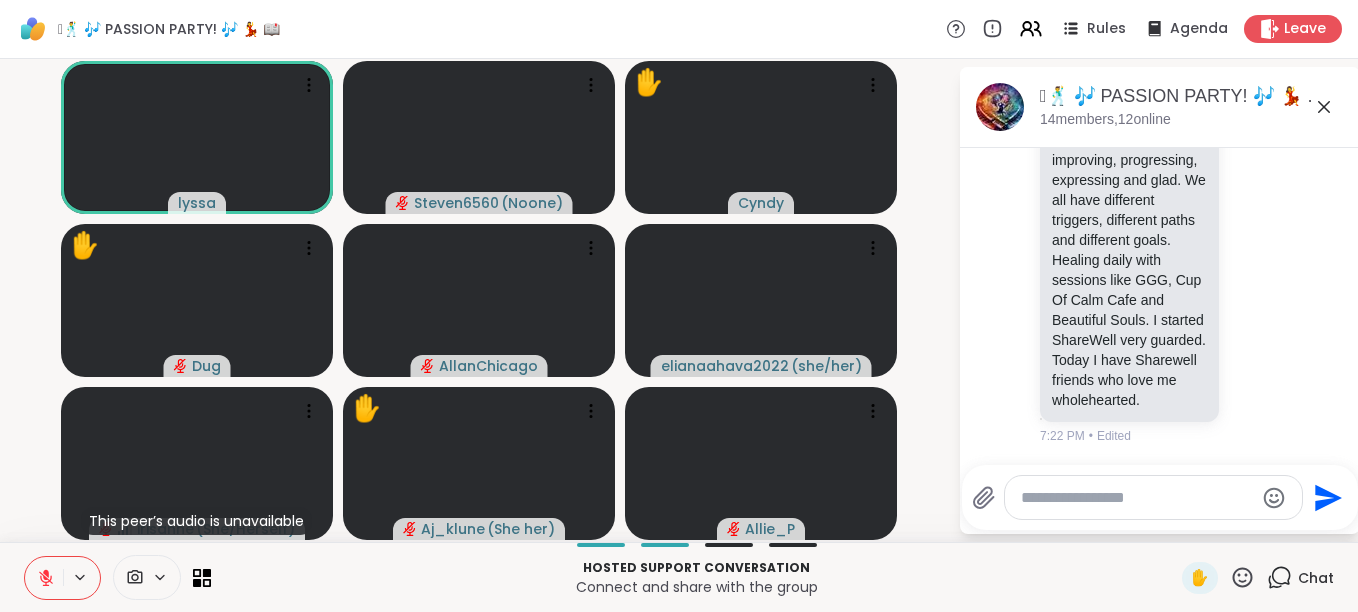 click 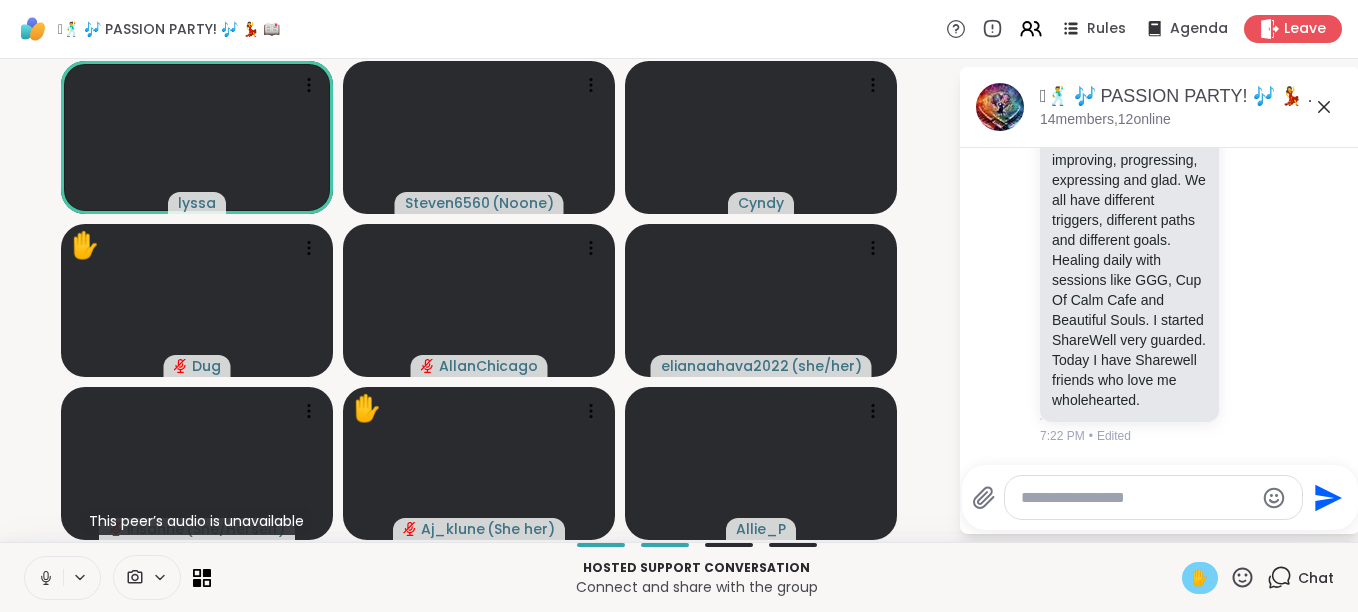 click on "✋" at bounding box center [1200, 578] 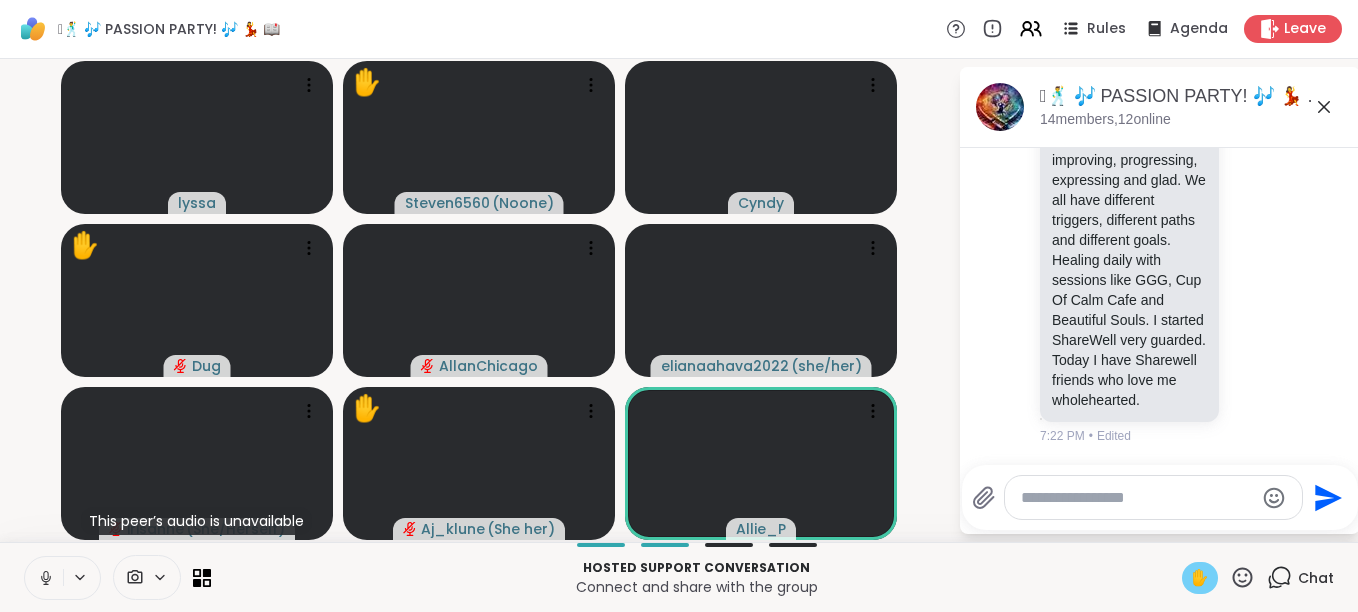 click 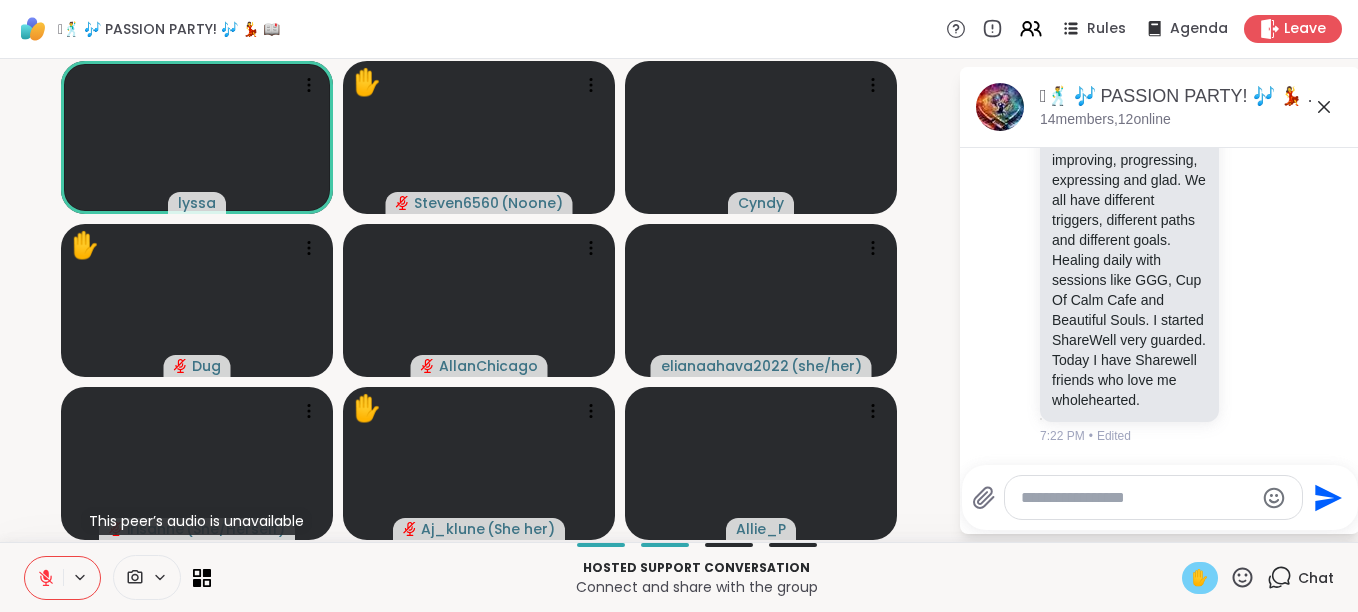 click 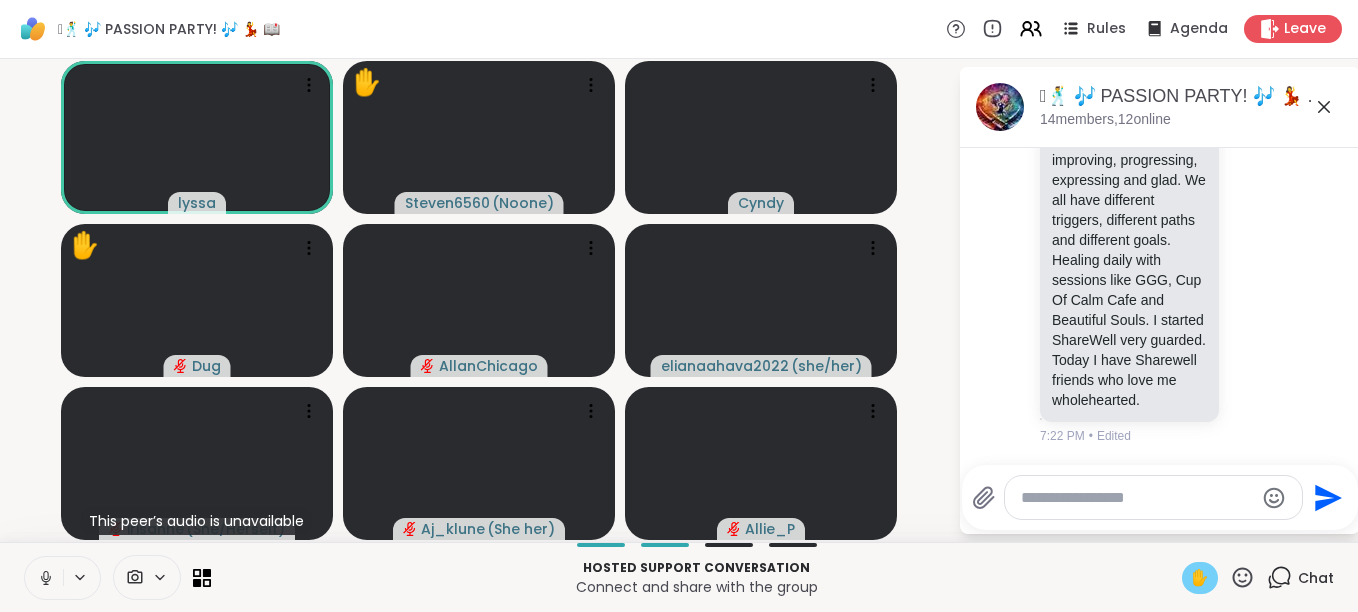 click at bounding box center (44, 578) 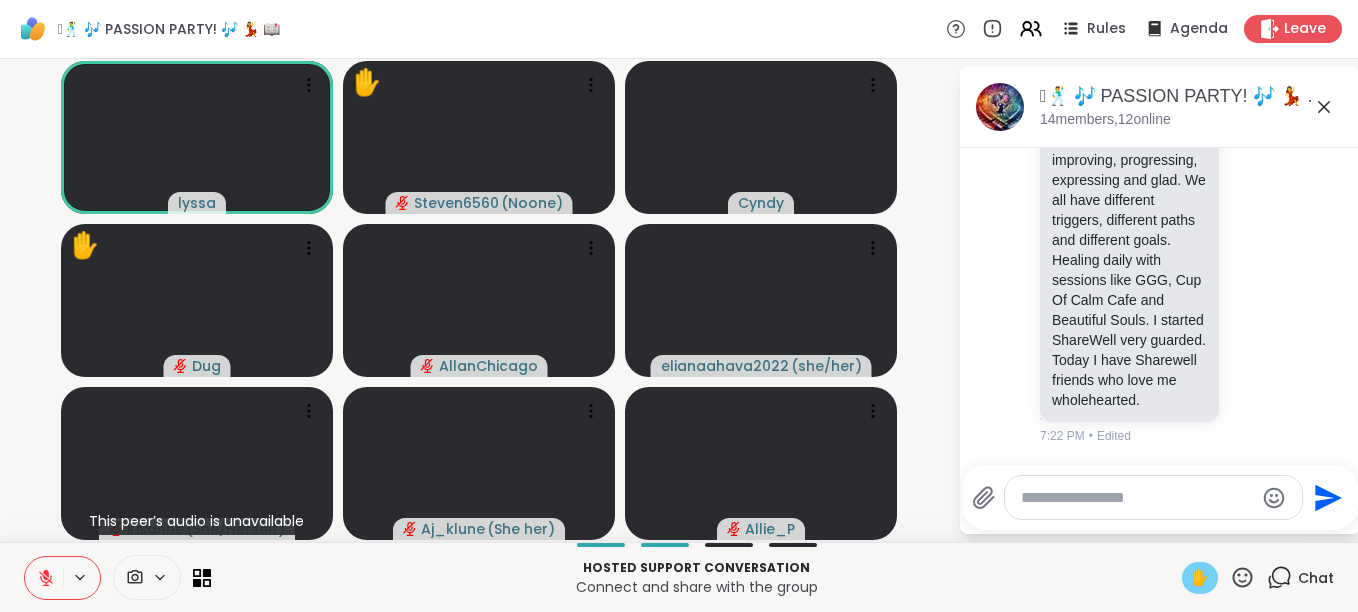 click 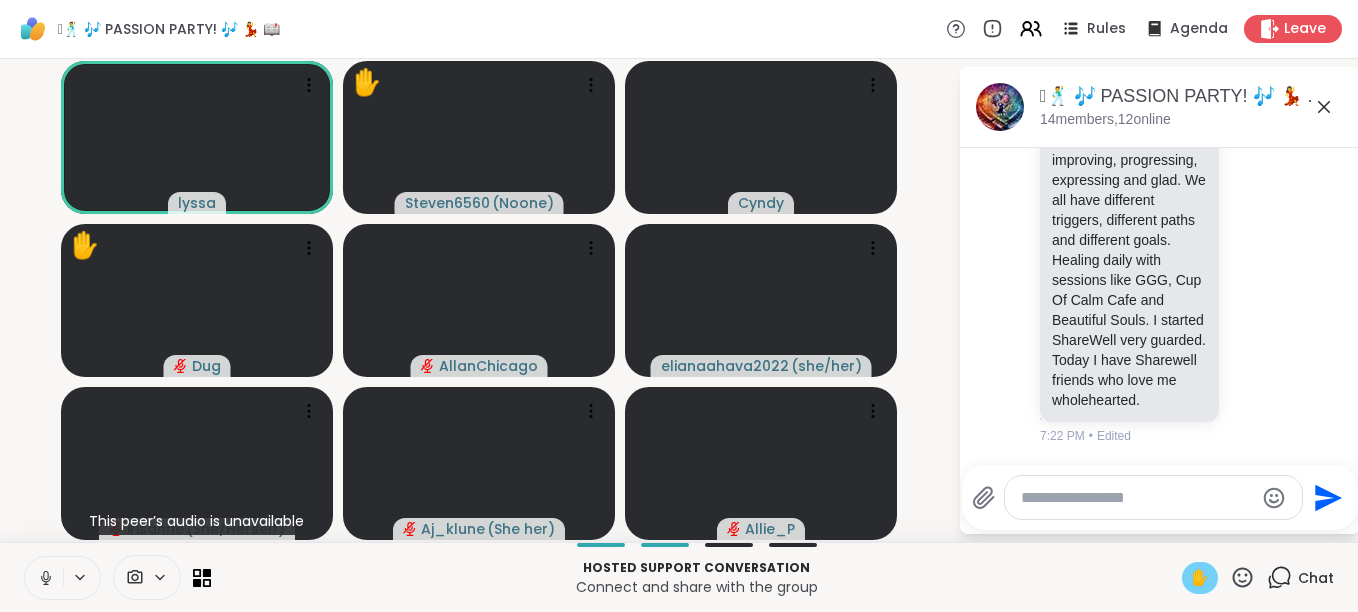 click 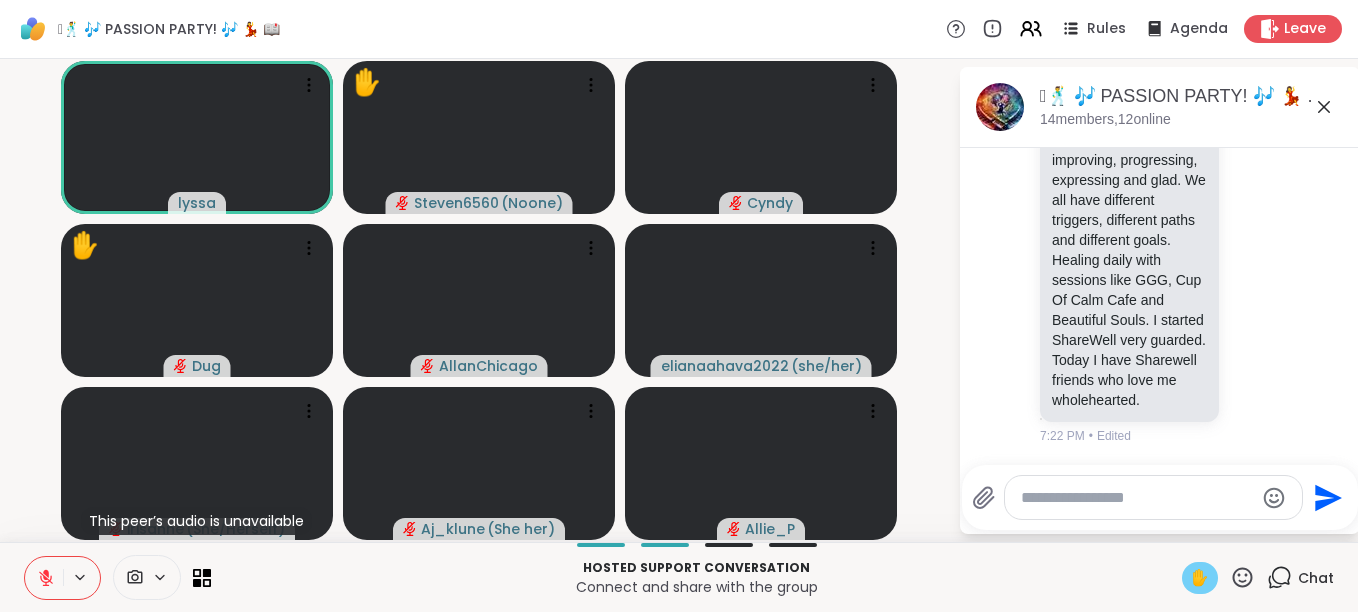 click on "✋" at bounding box center [1200, 578] 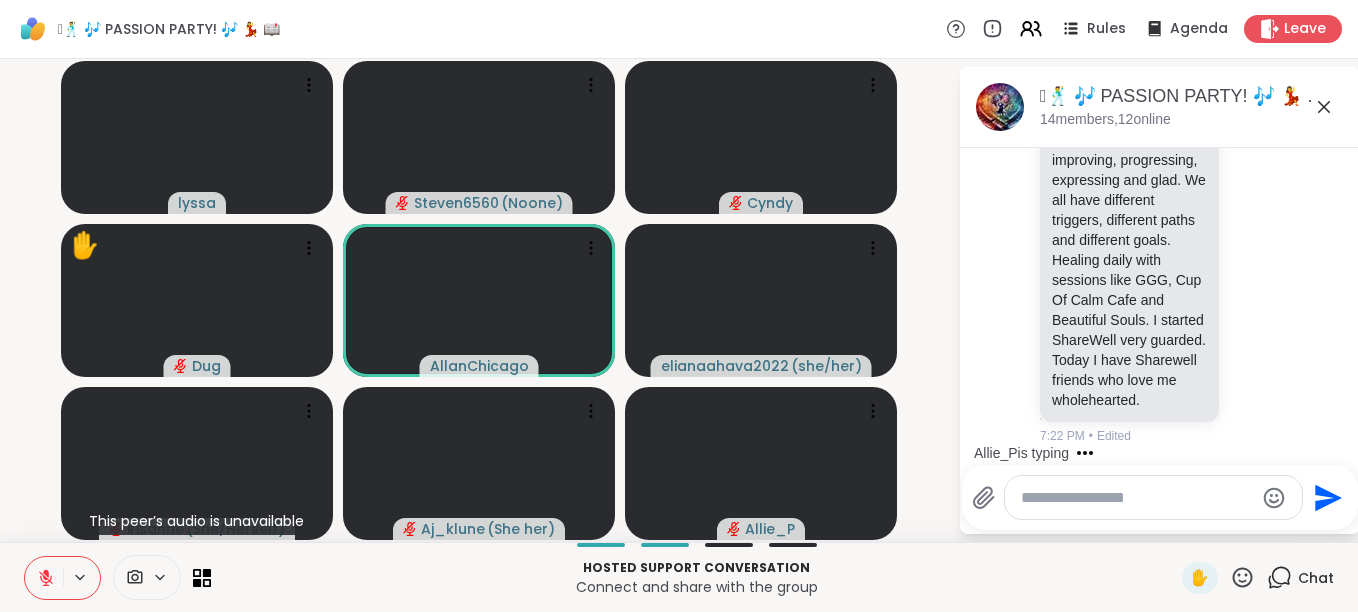 click 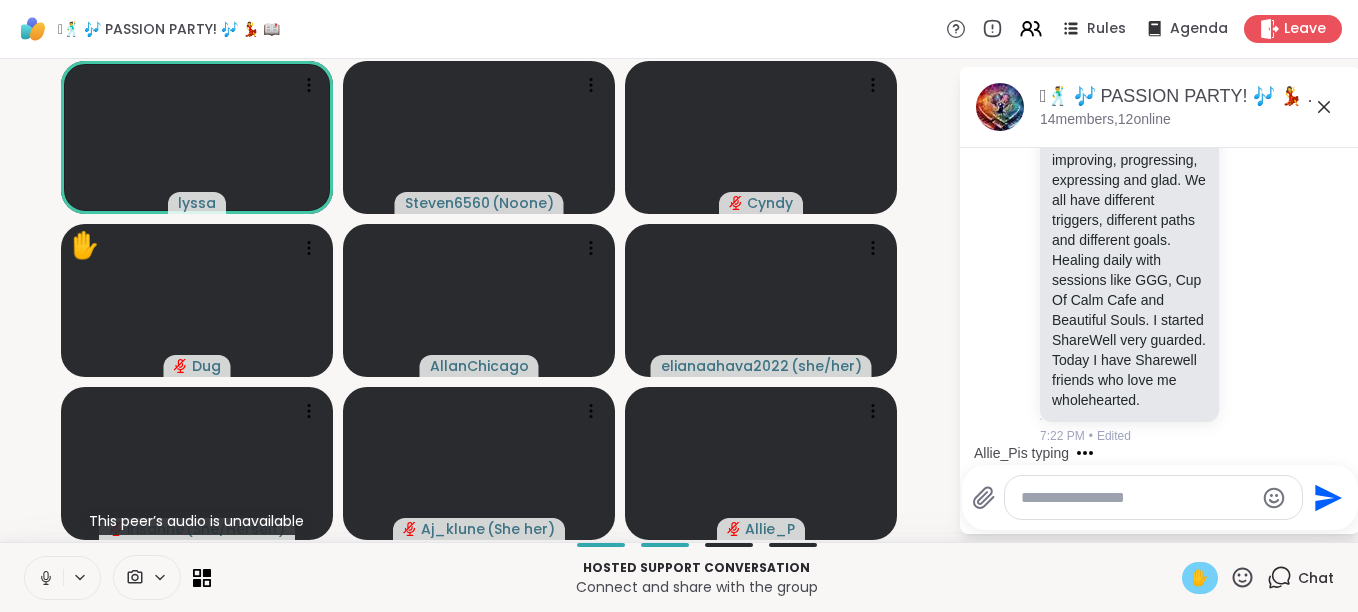 click on "✋" at bounding box center (1200, 578) 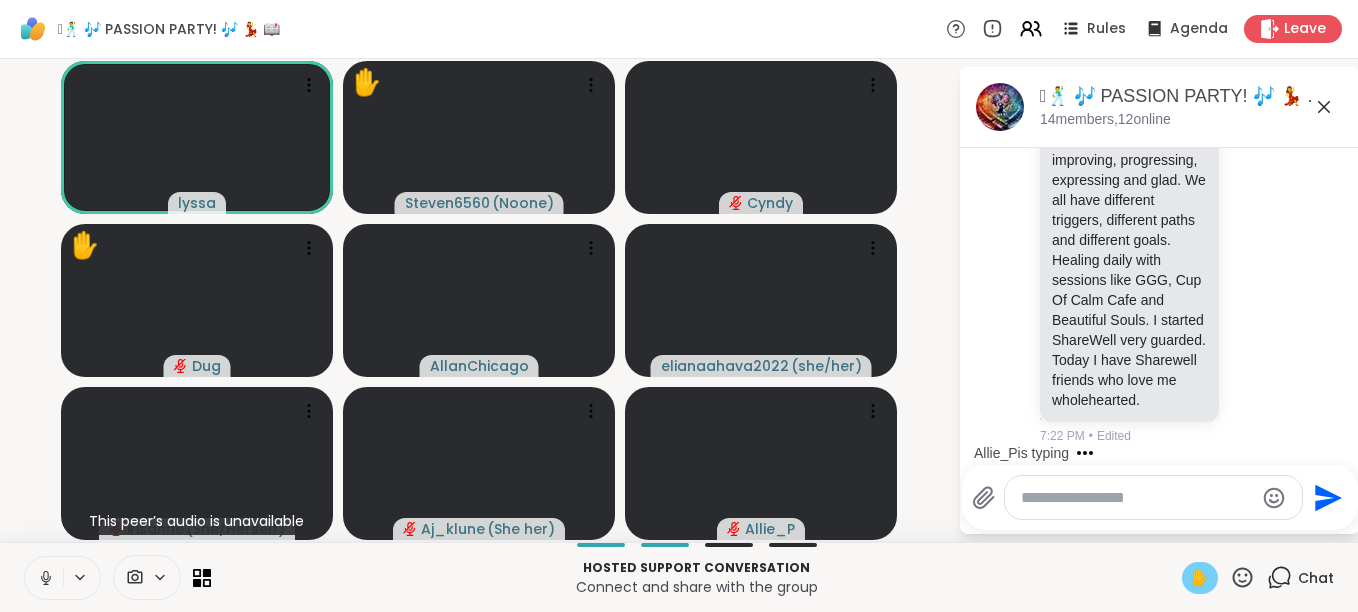 click 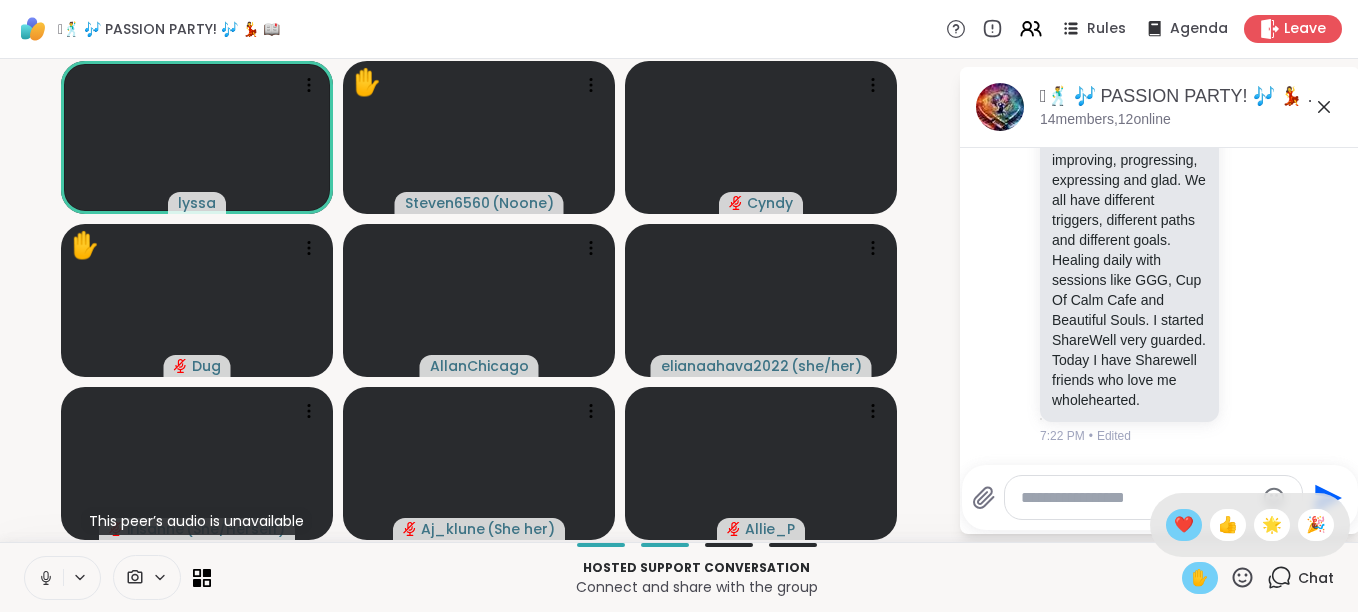 click on "❤️" at bounding box center (1184, 525) 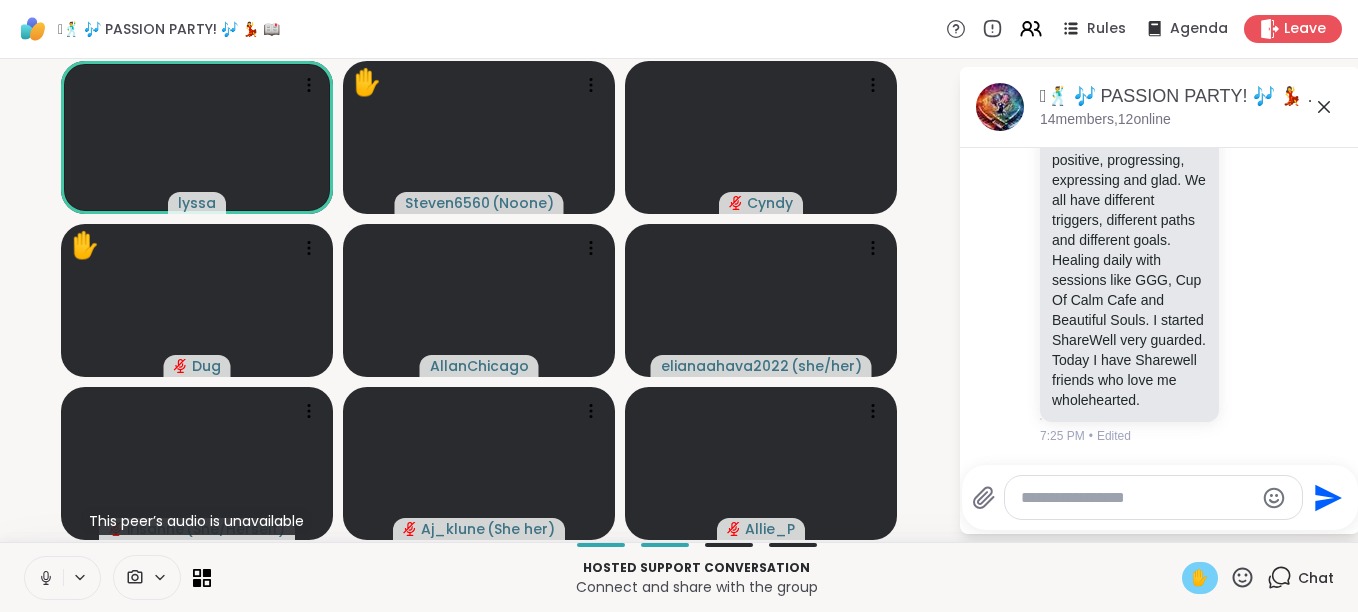 click 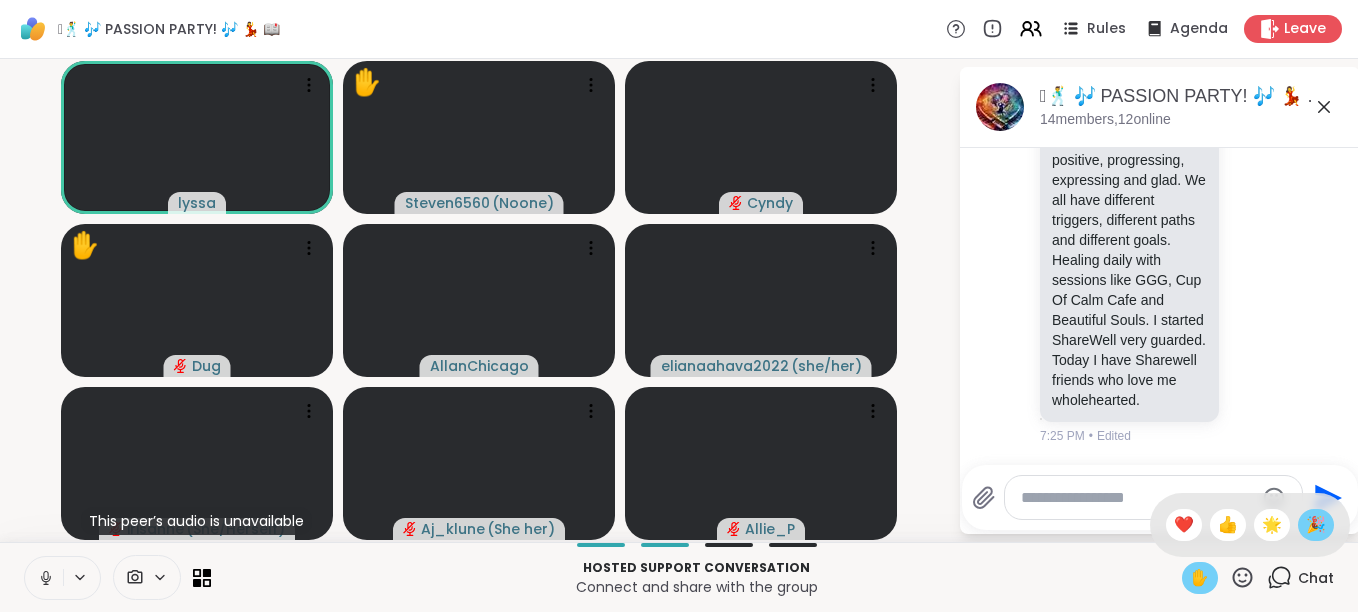 click on "🎉" at bounding box center (1316, 525) 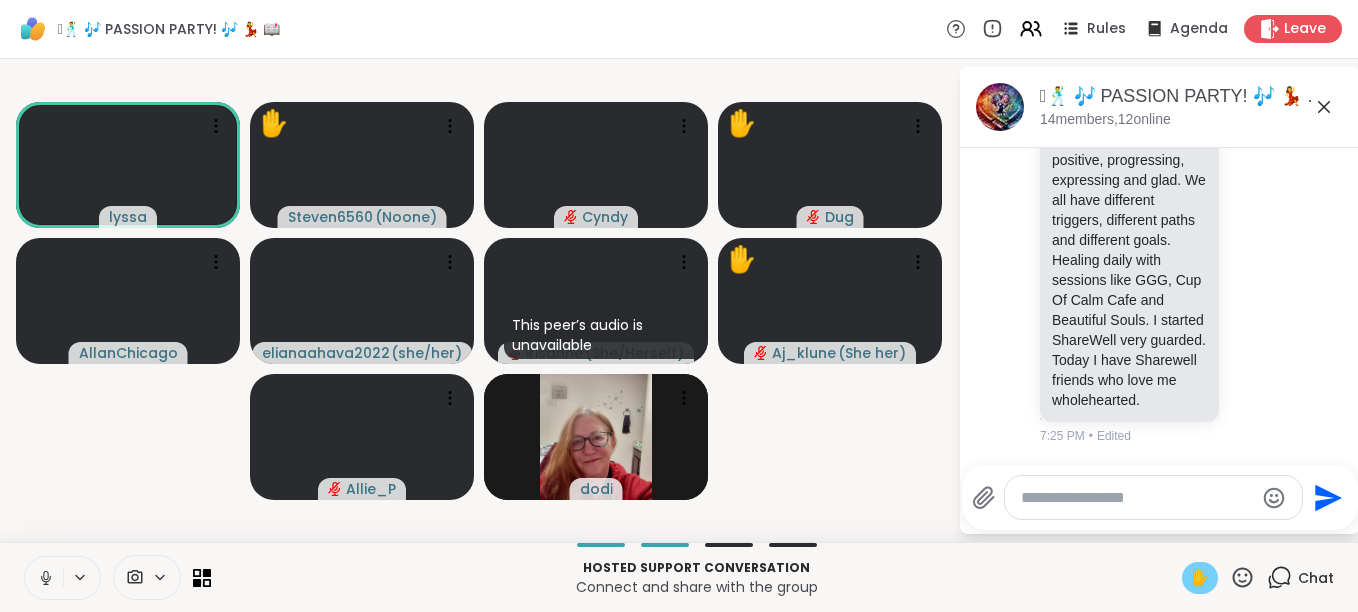 click on "✋" at bounding box center (1200, 578) 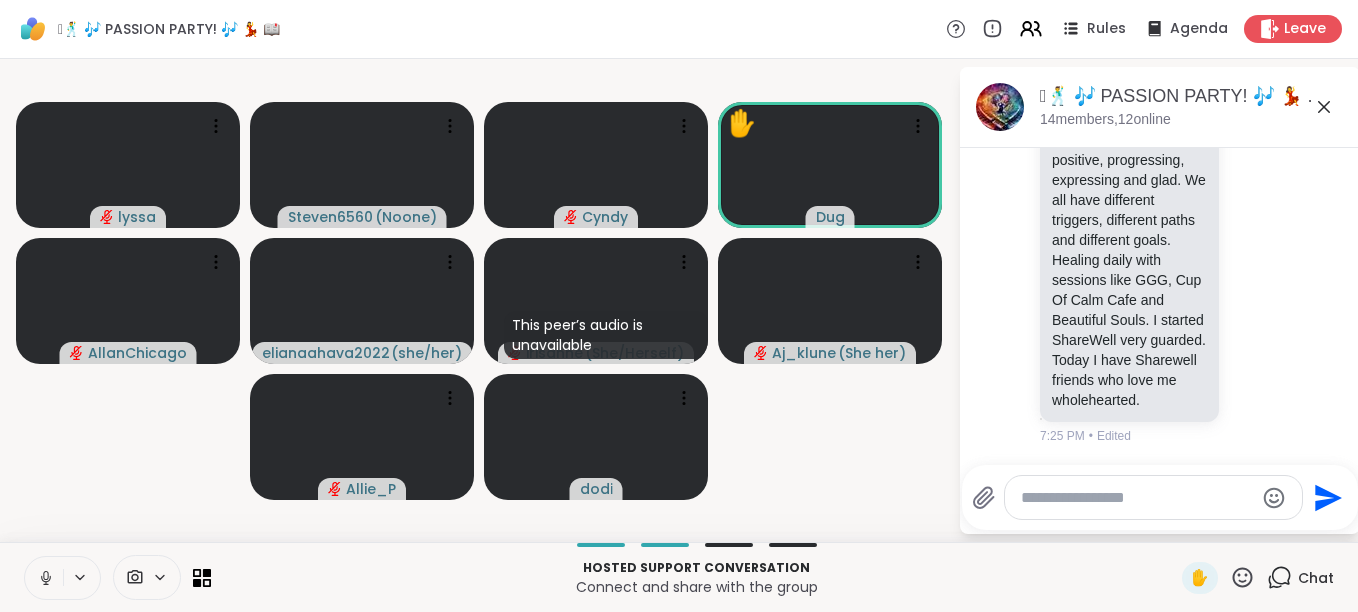 click at bounding box center (44, 578) 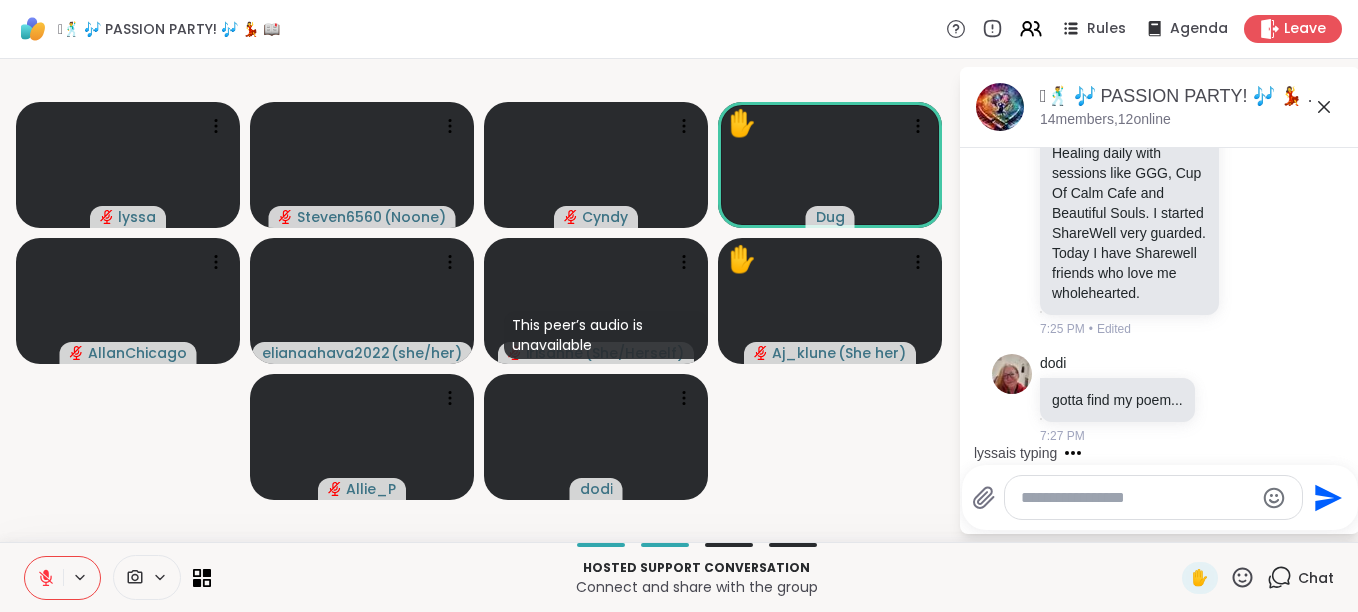 scroll, scrollTop: 2807, scrollLeft: 0, axis: vertical 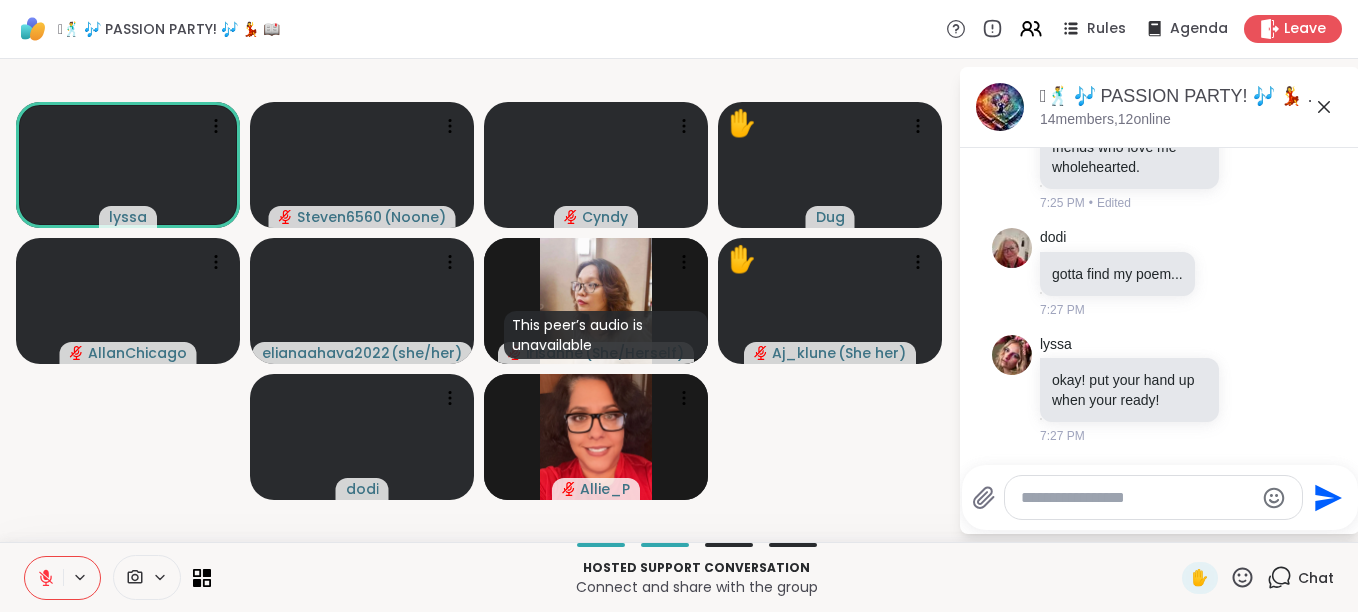 click 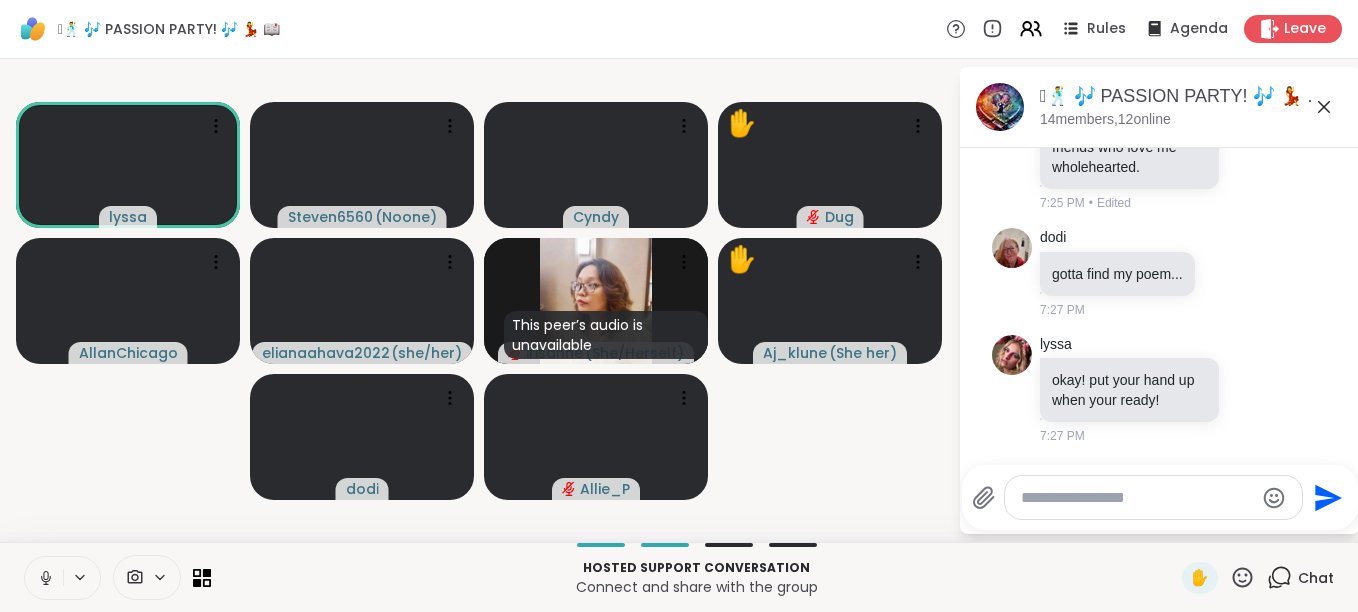 click 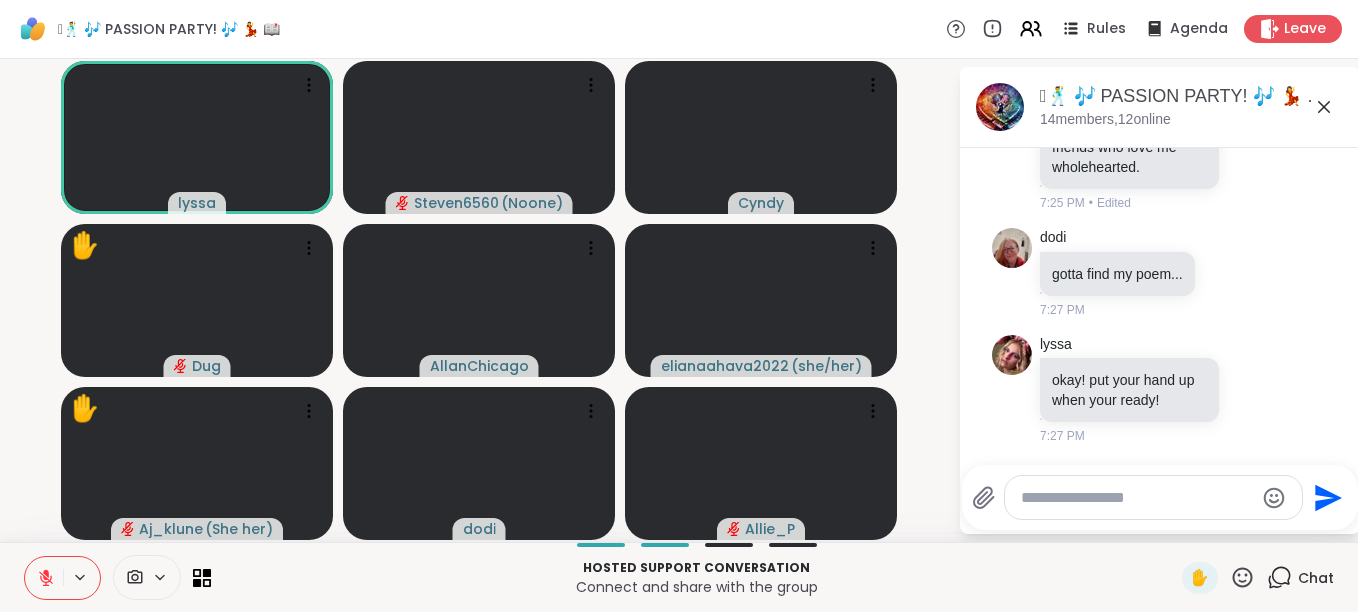 click 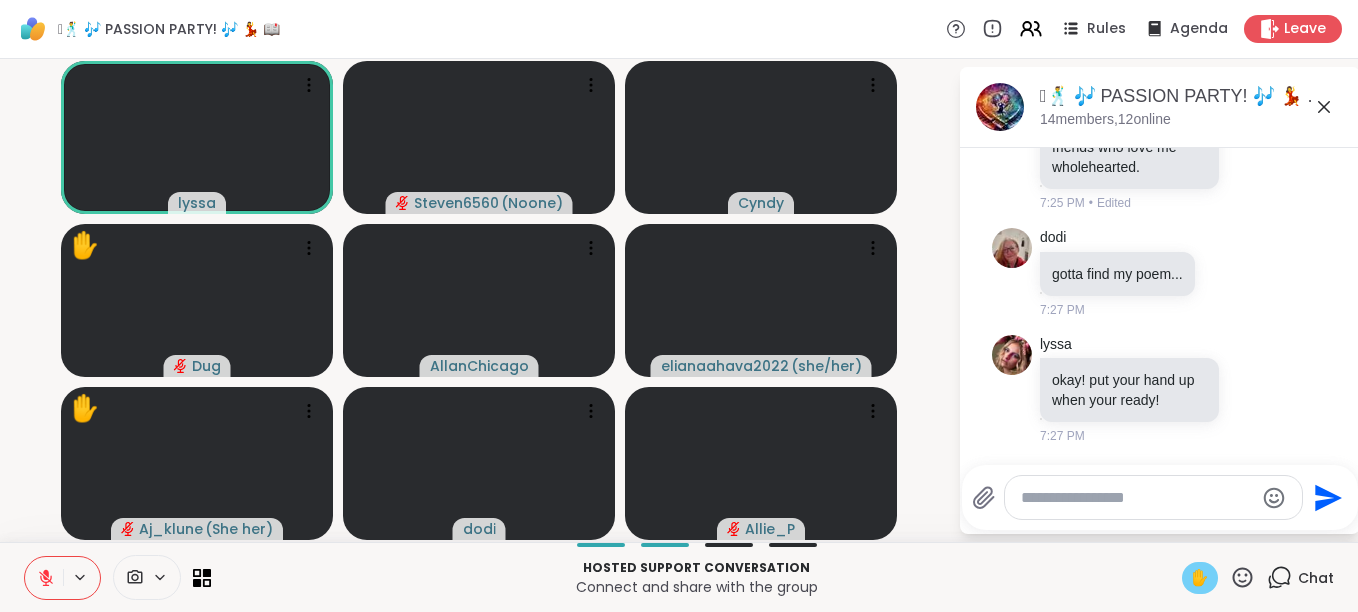click on "✋" at bounding box center (1200, 578) 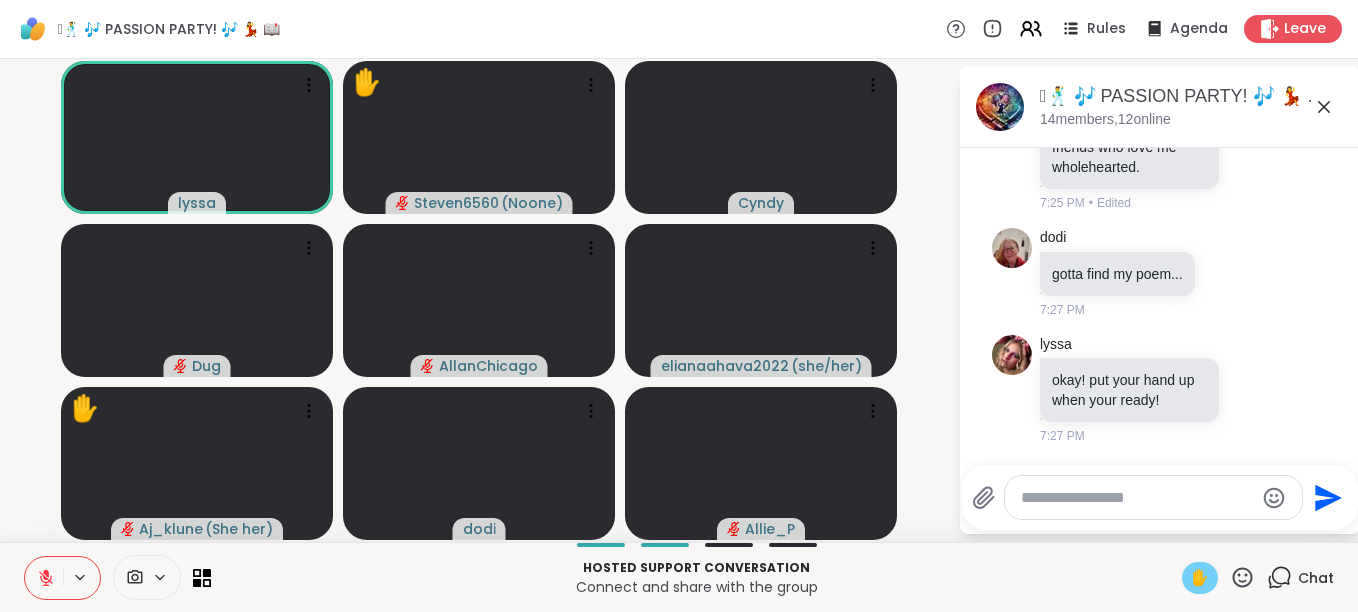 click 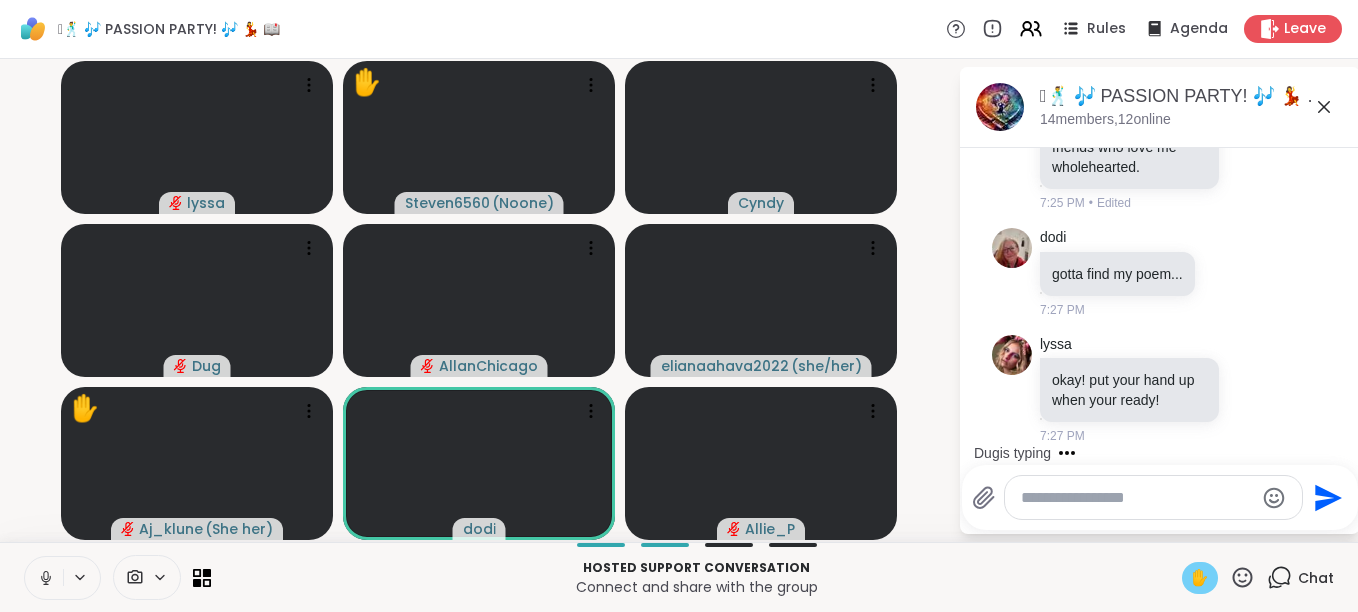 click 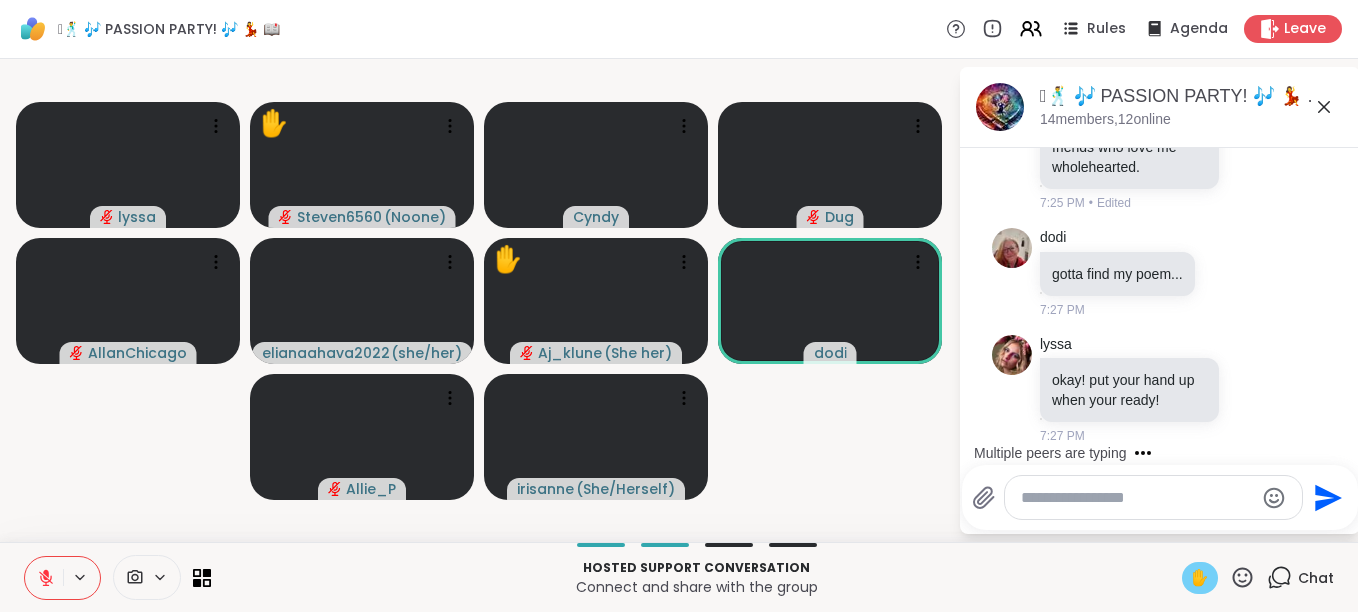 click 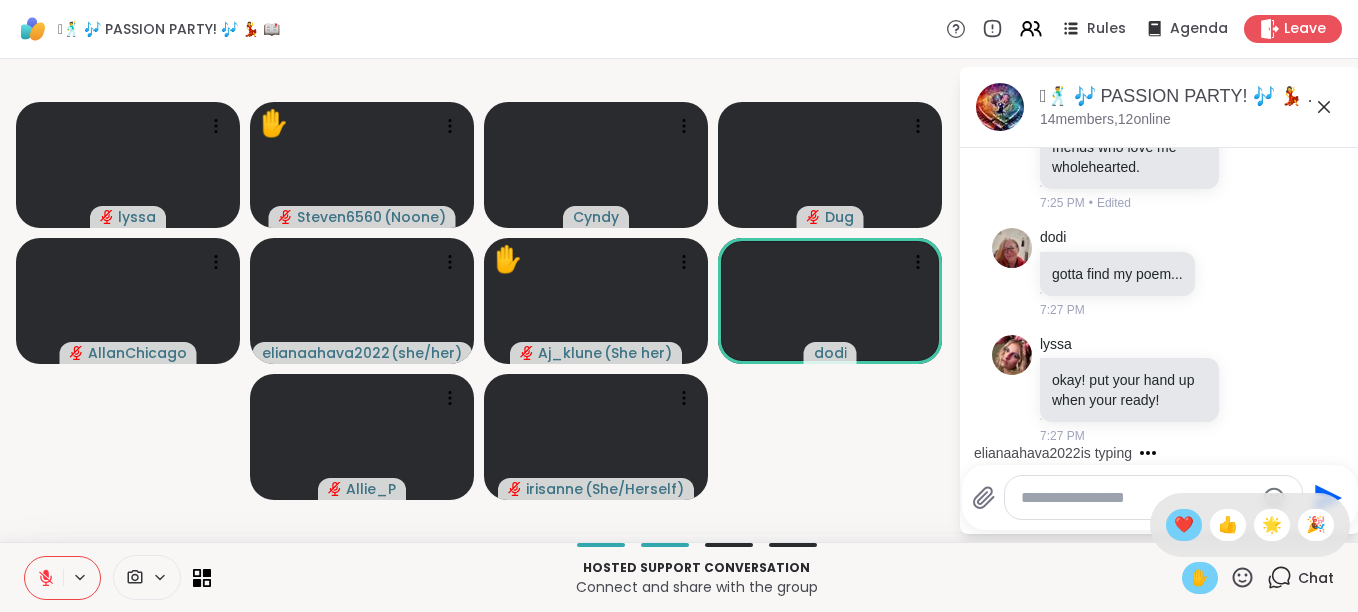 click on "❤️" at bounding box center [1184, 525] 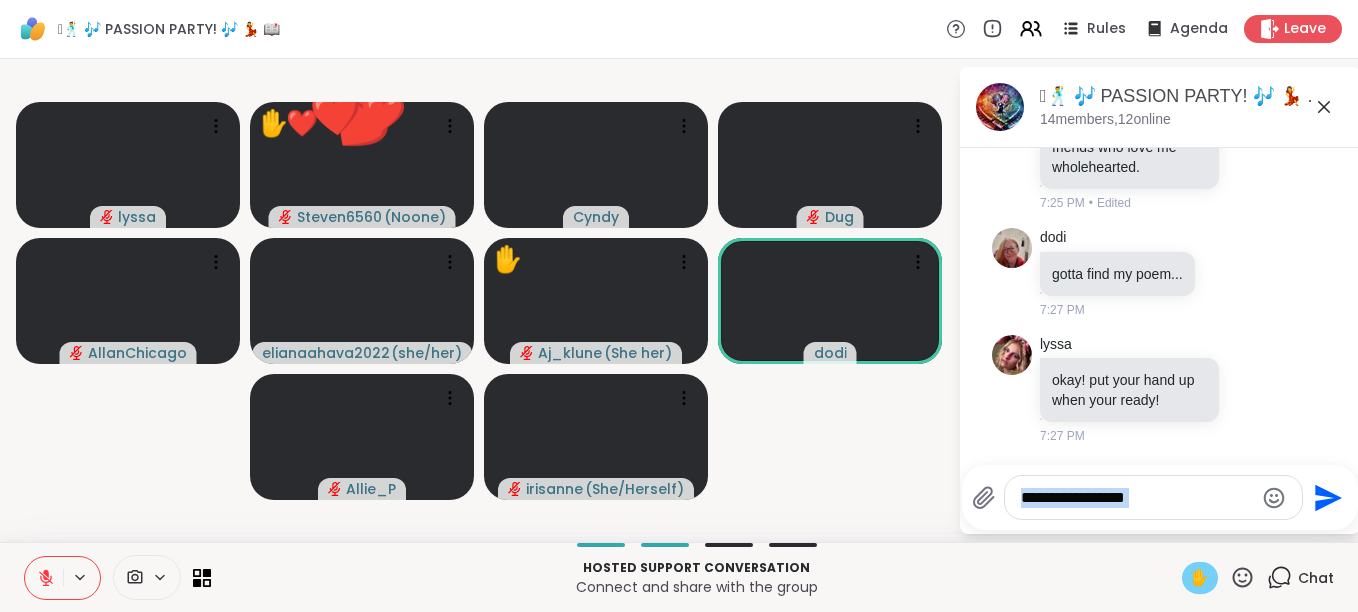 click on "Send" at bounding box center [1160, 497] 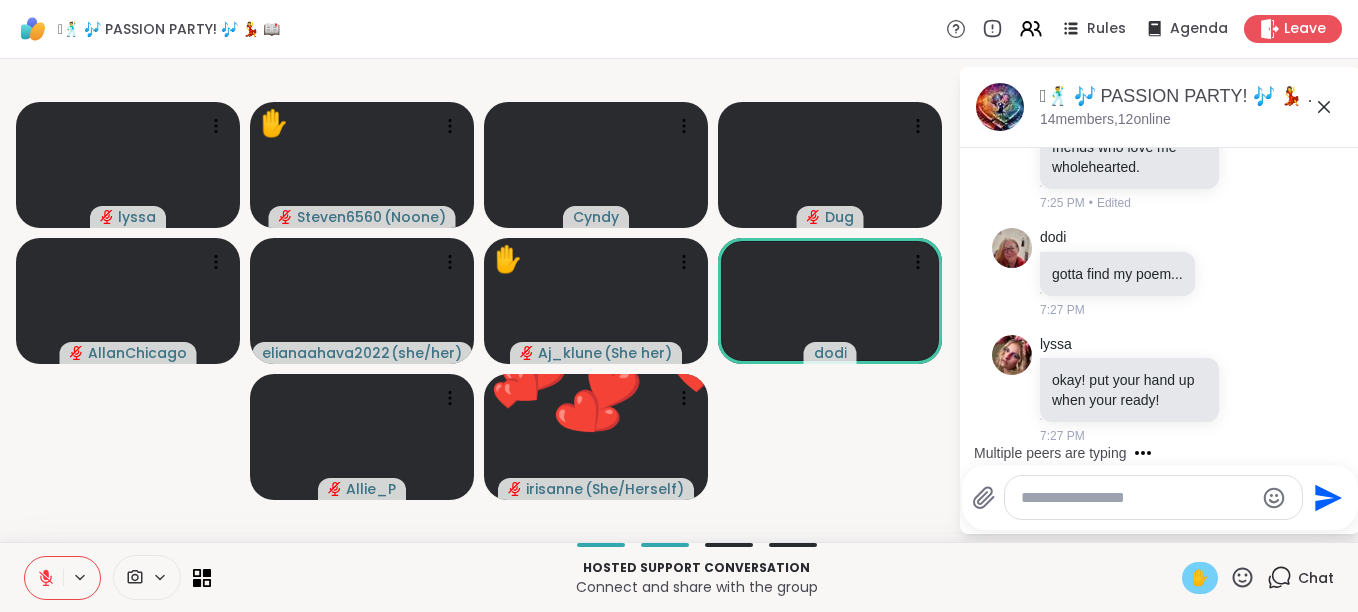 drag, startPoint x: 1163, startPoint y: 529, endPoint x: 1235, endPoint y: 583, distance: 90 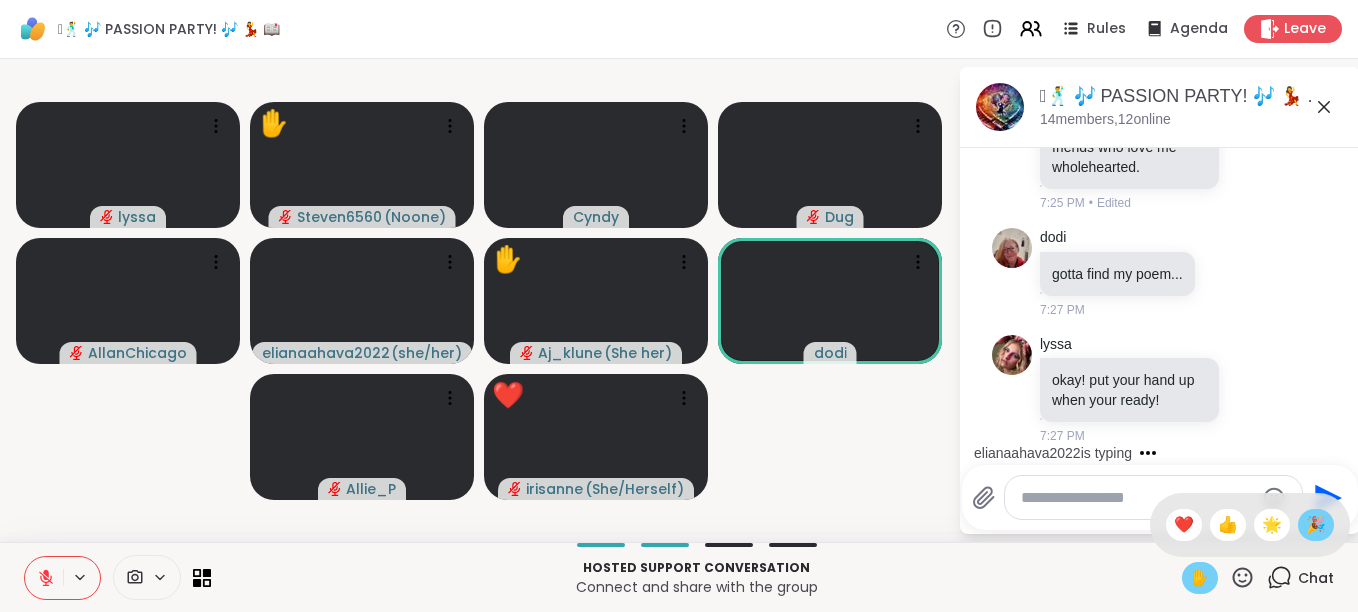 click on "🎉" at bounding box center [1316, 525] 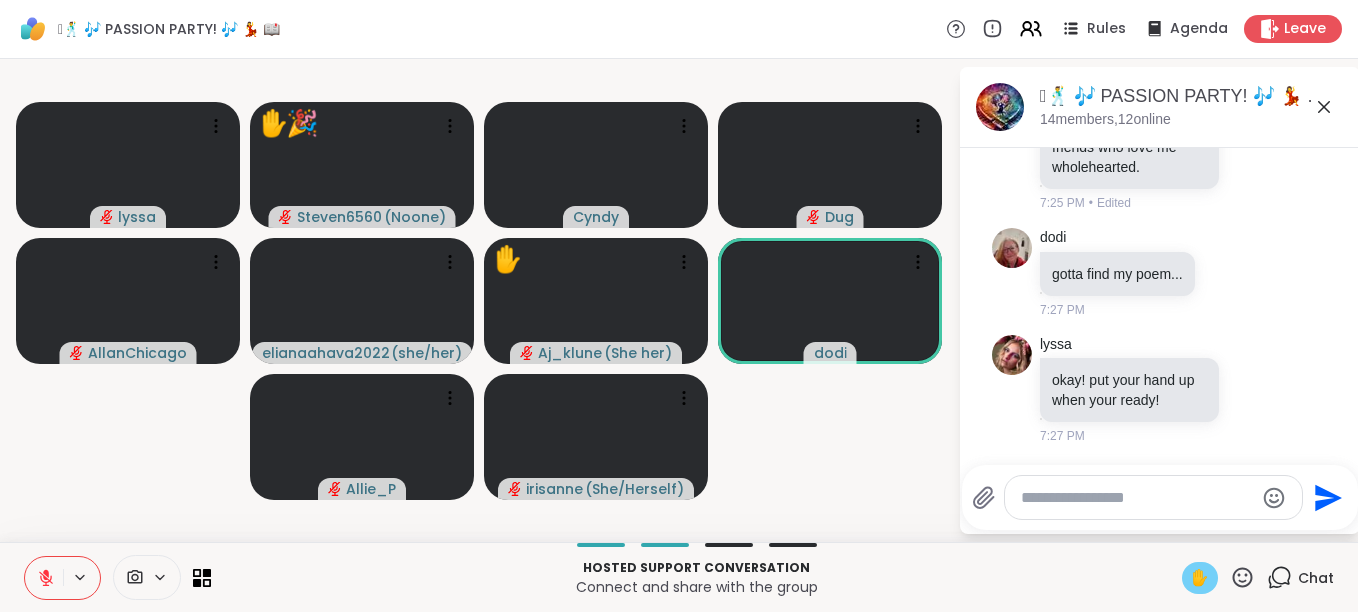 click 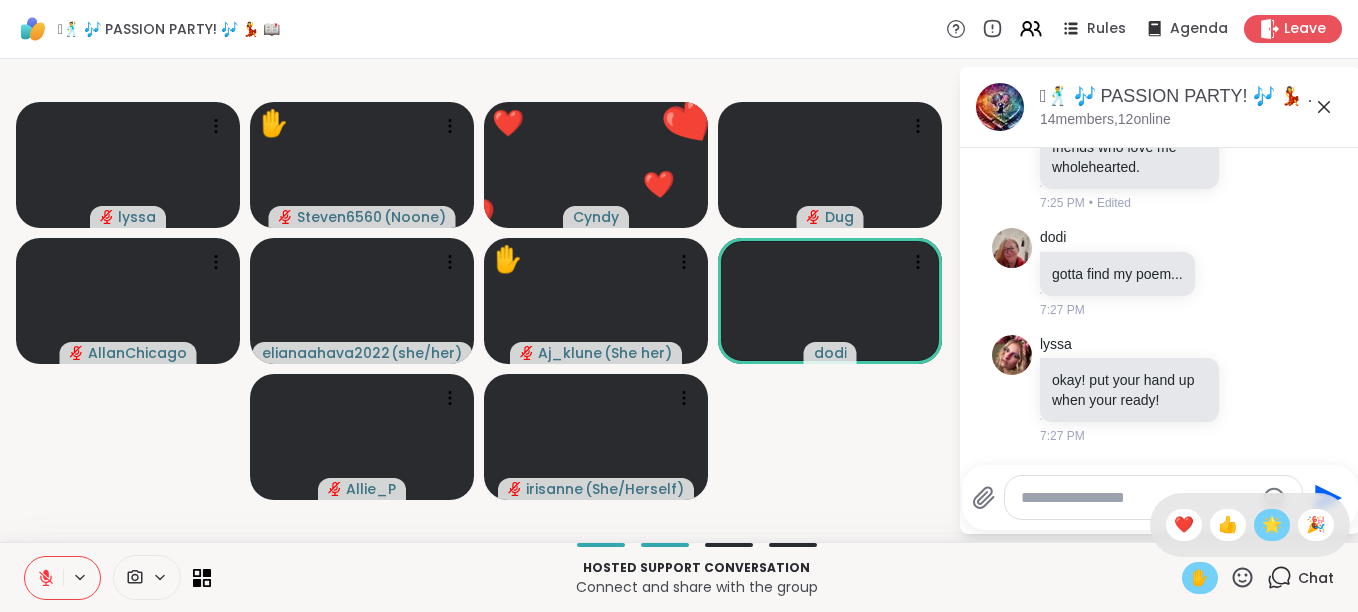 click on "🌟" at bounding box center [1272, 525] 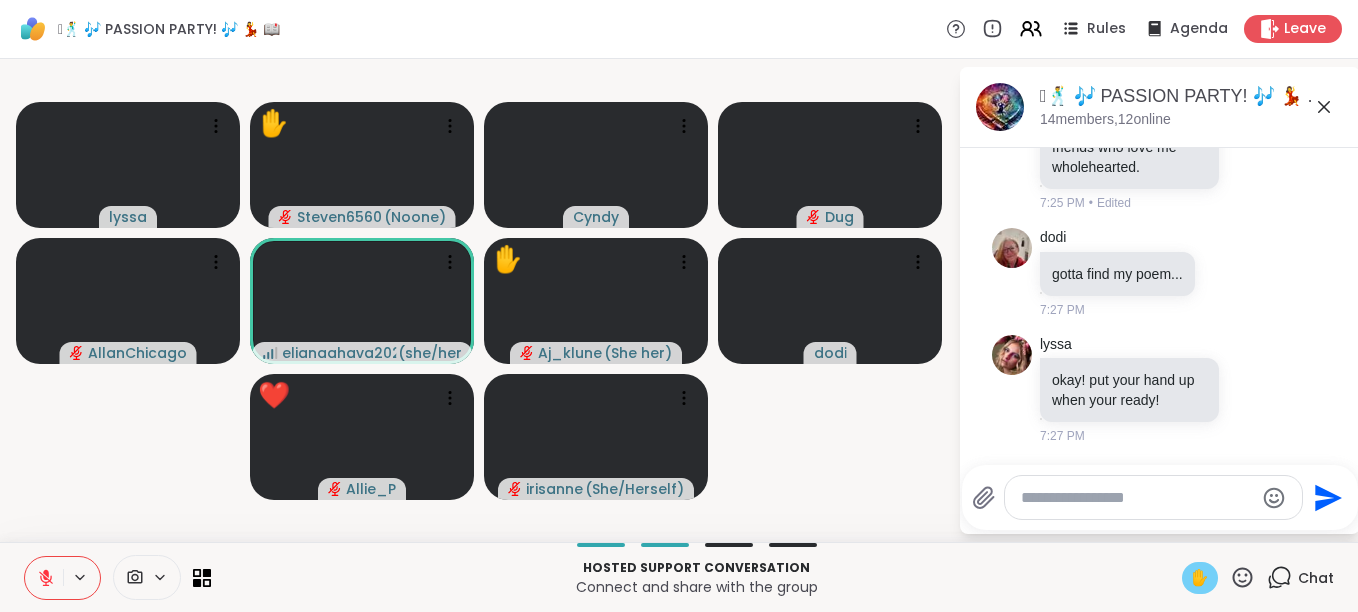 click at bounding box center (44, 578) 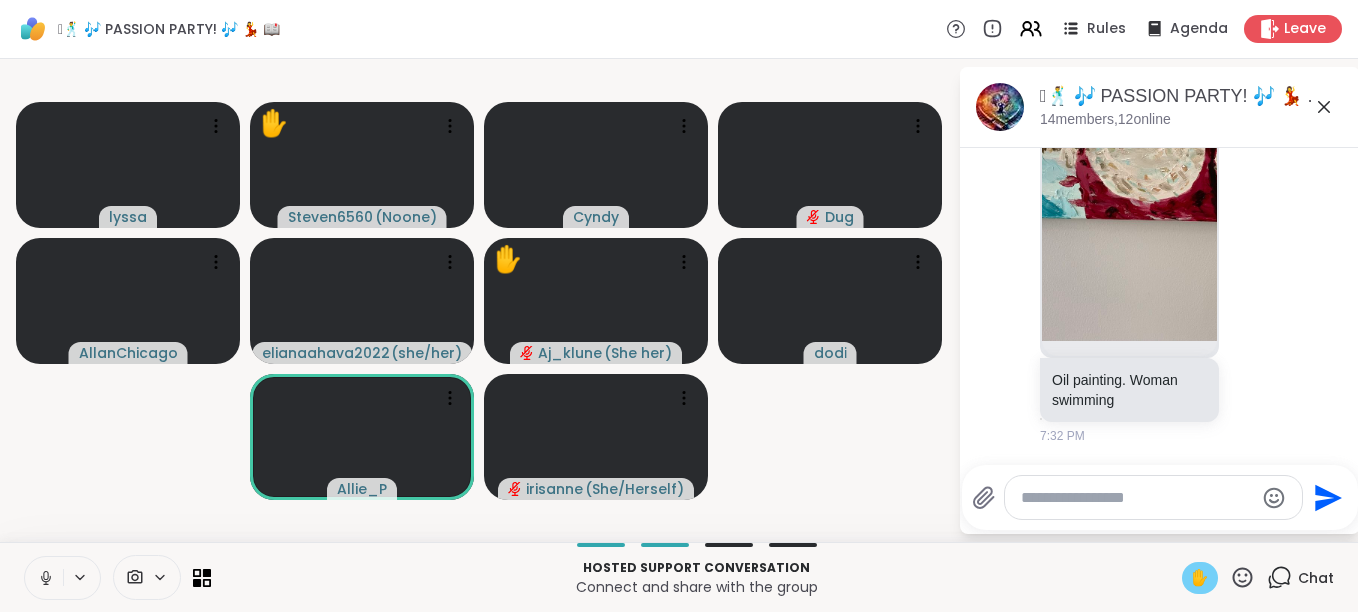 scroll, scrollTop: 3556, scrollLeft: 0, axis: vertical 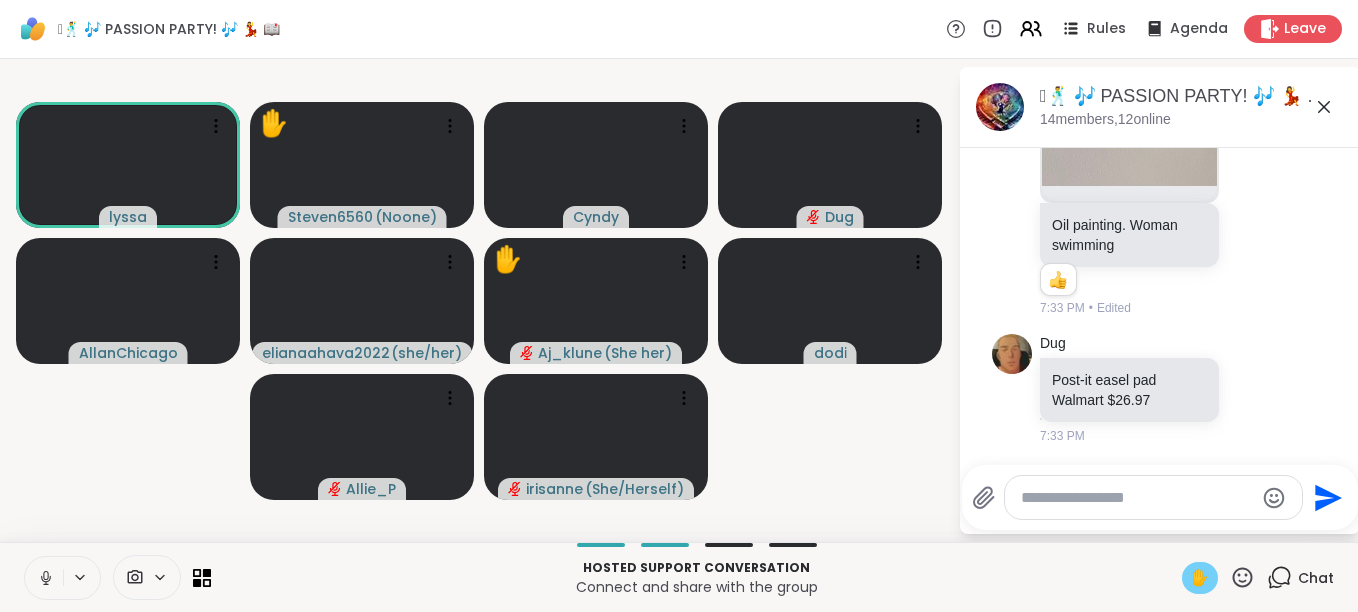 click 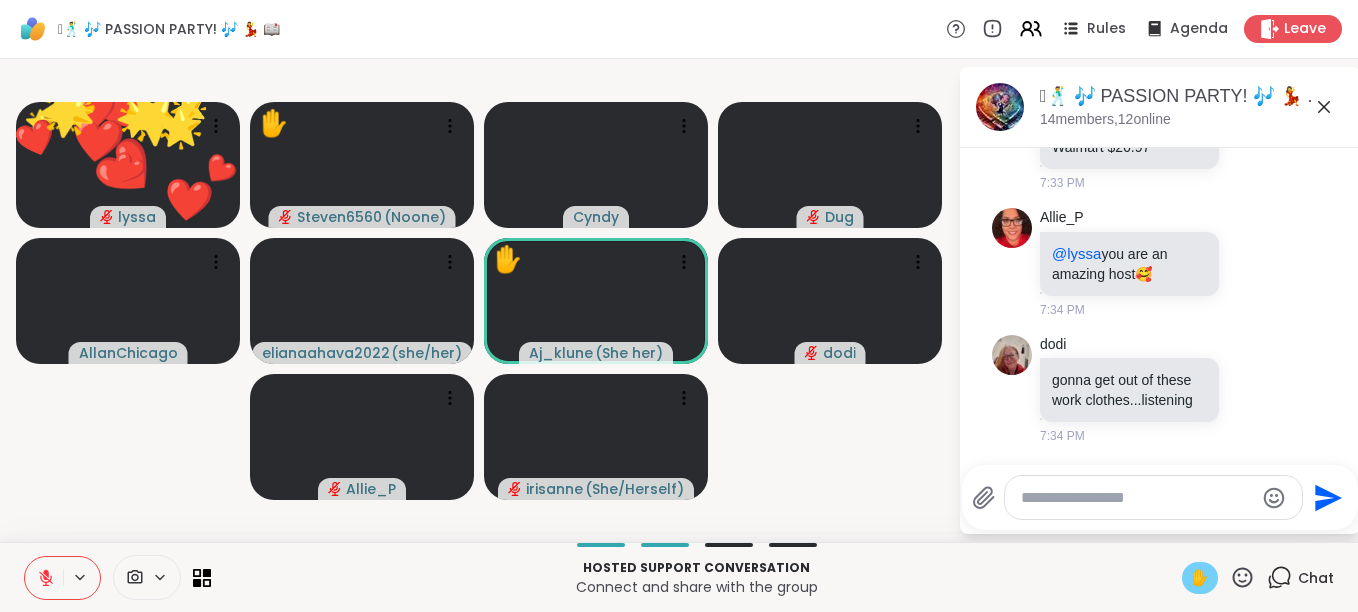scroll, scrollTop: 3886, scrollLeft: 0, axis: vertical 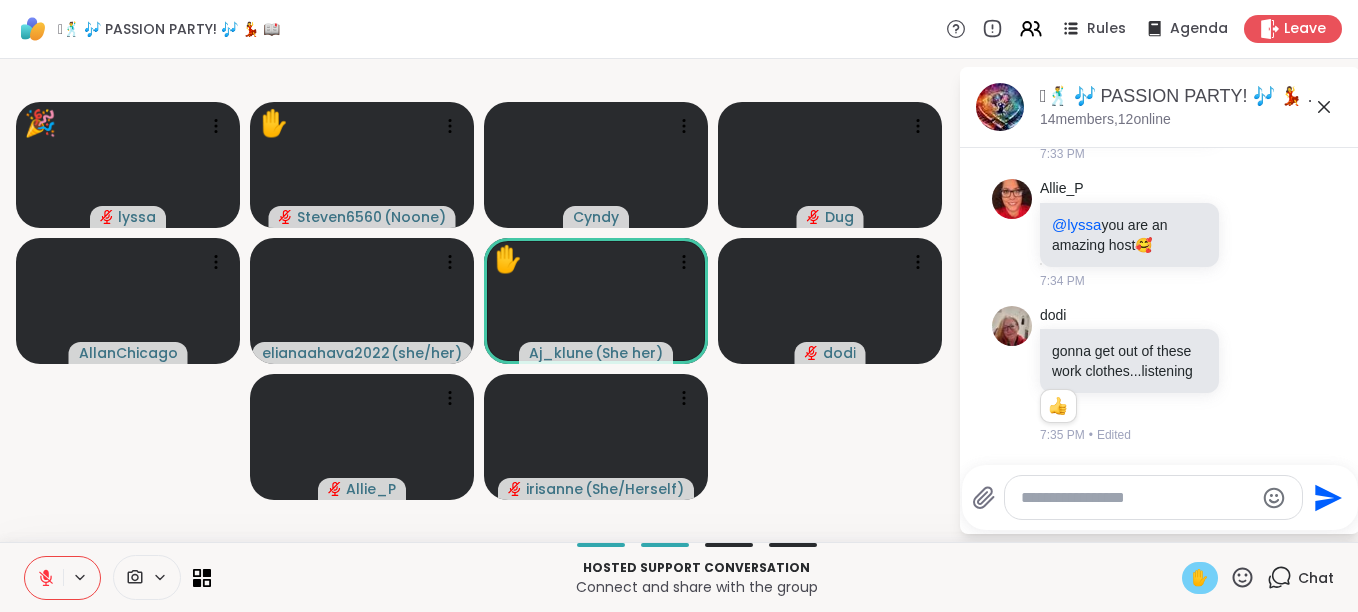 click 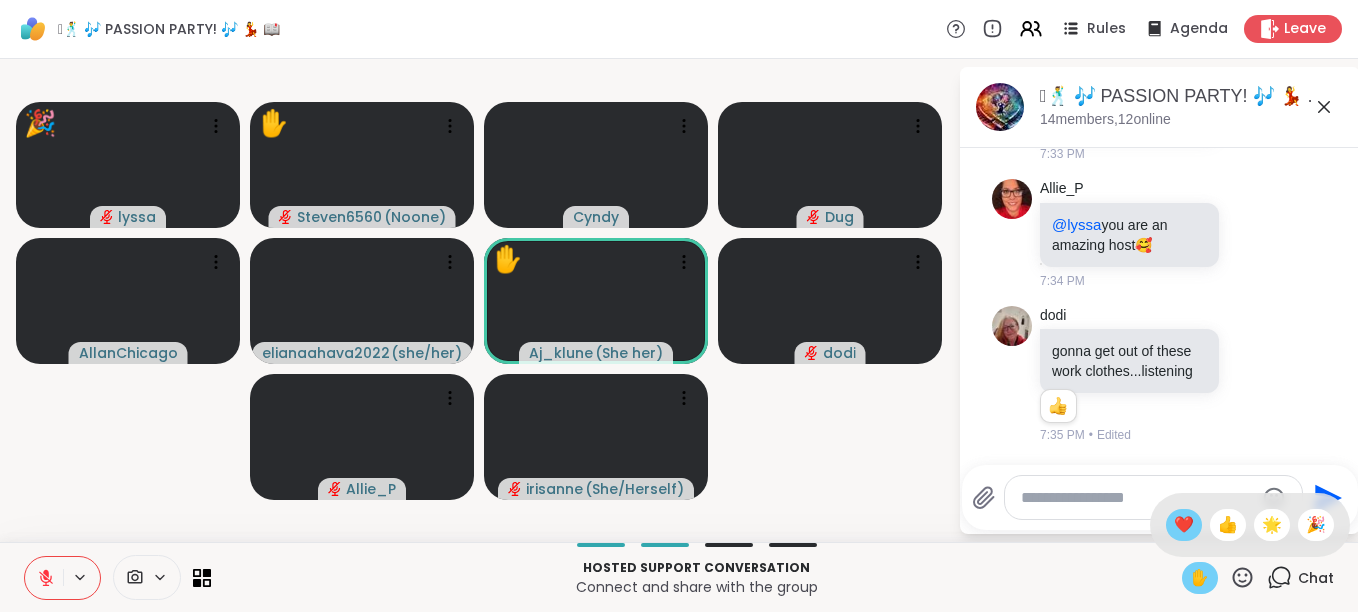 click on "❤️" at bounding box center (1184, 525) 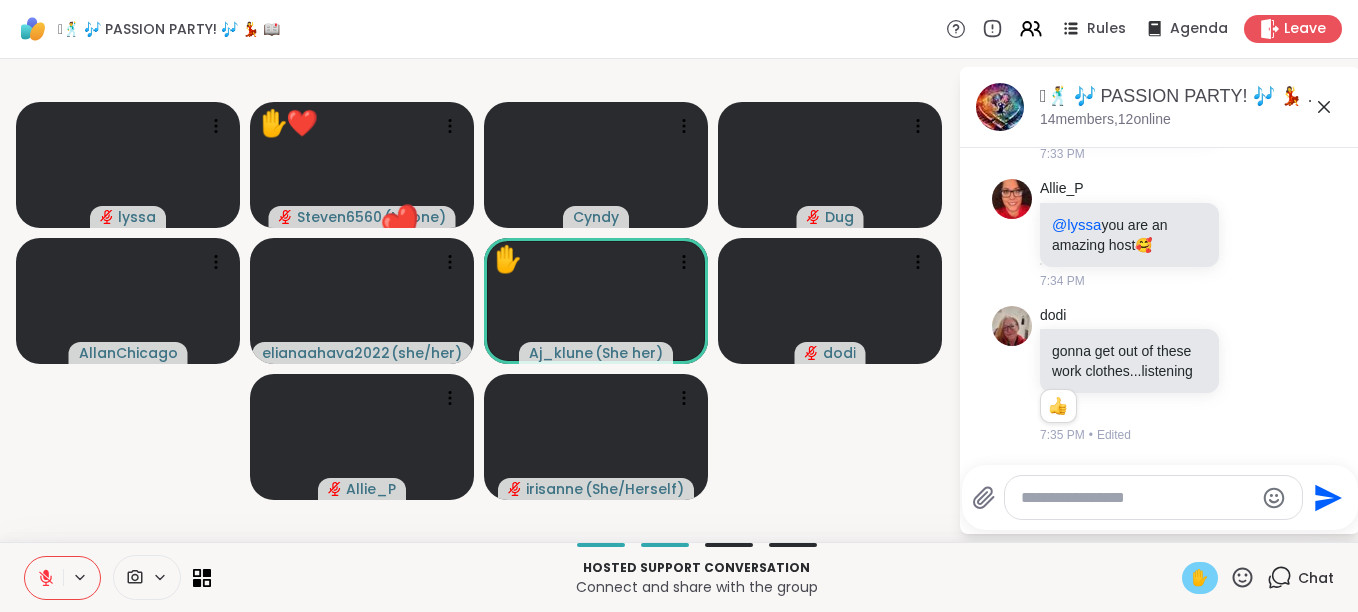 click 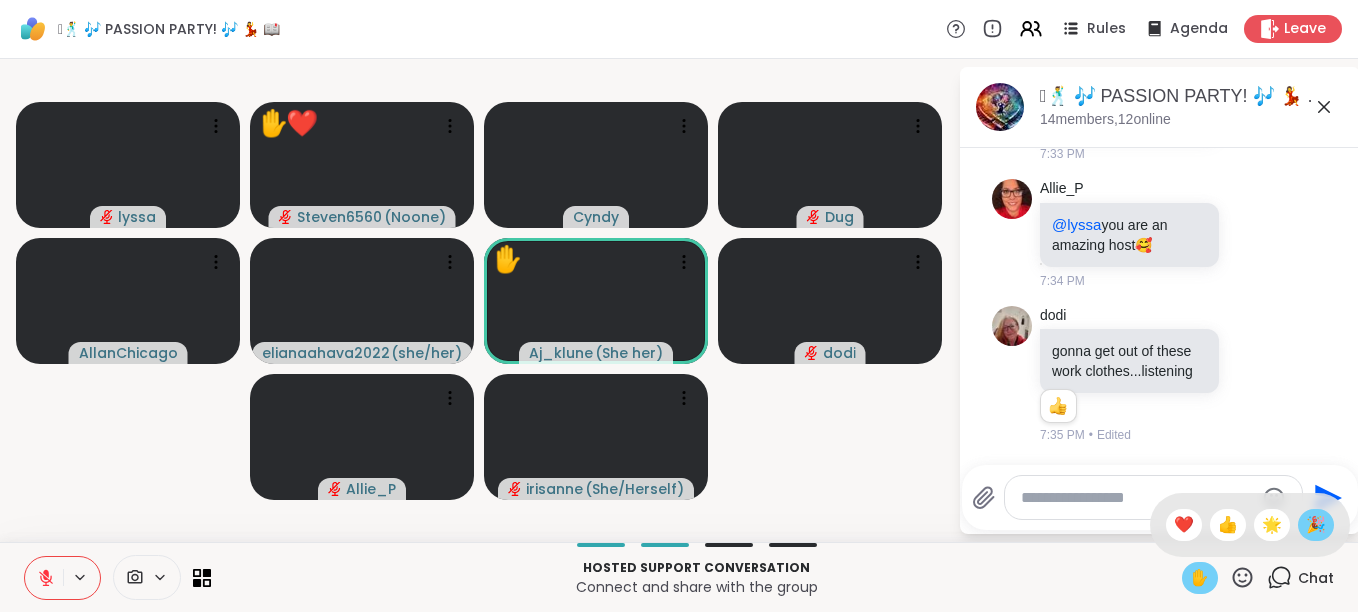 click on "🎉" at bounding box center [1316, 525] 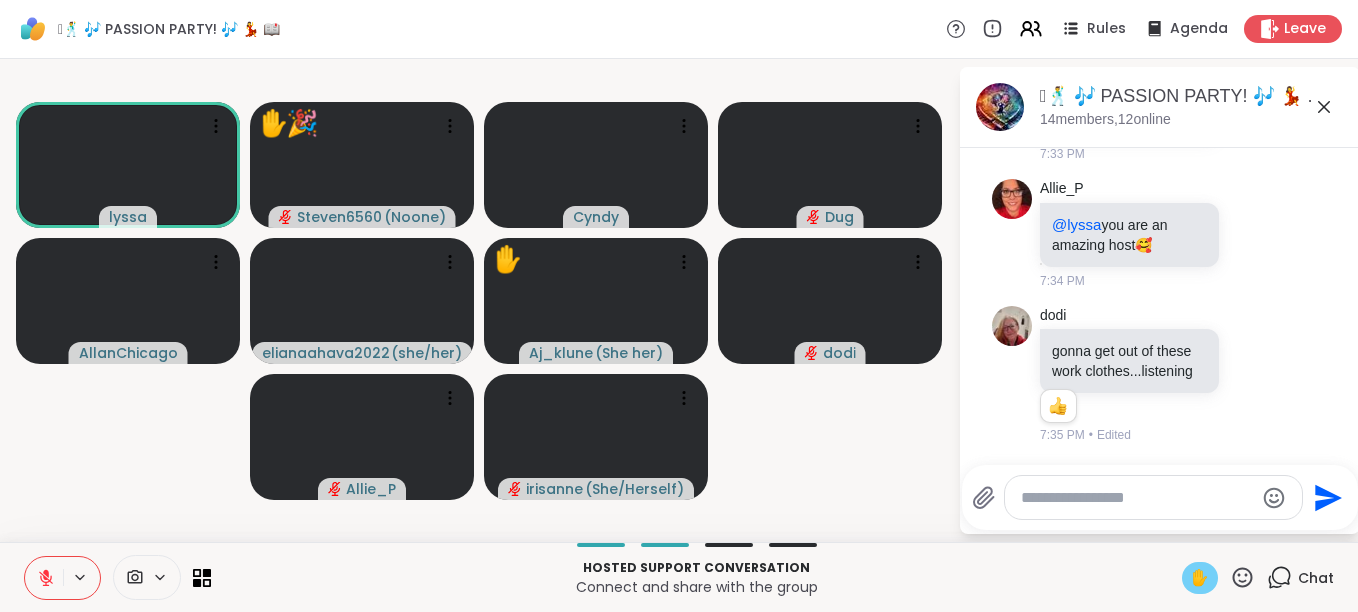 click 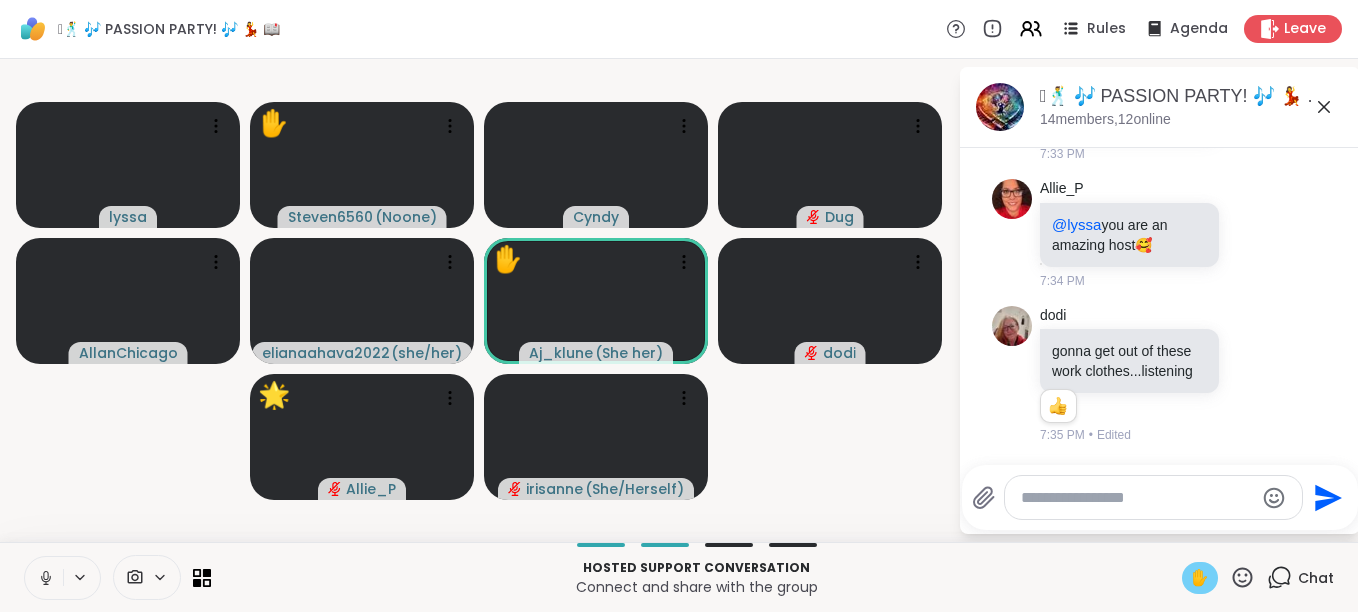 click 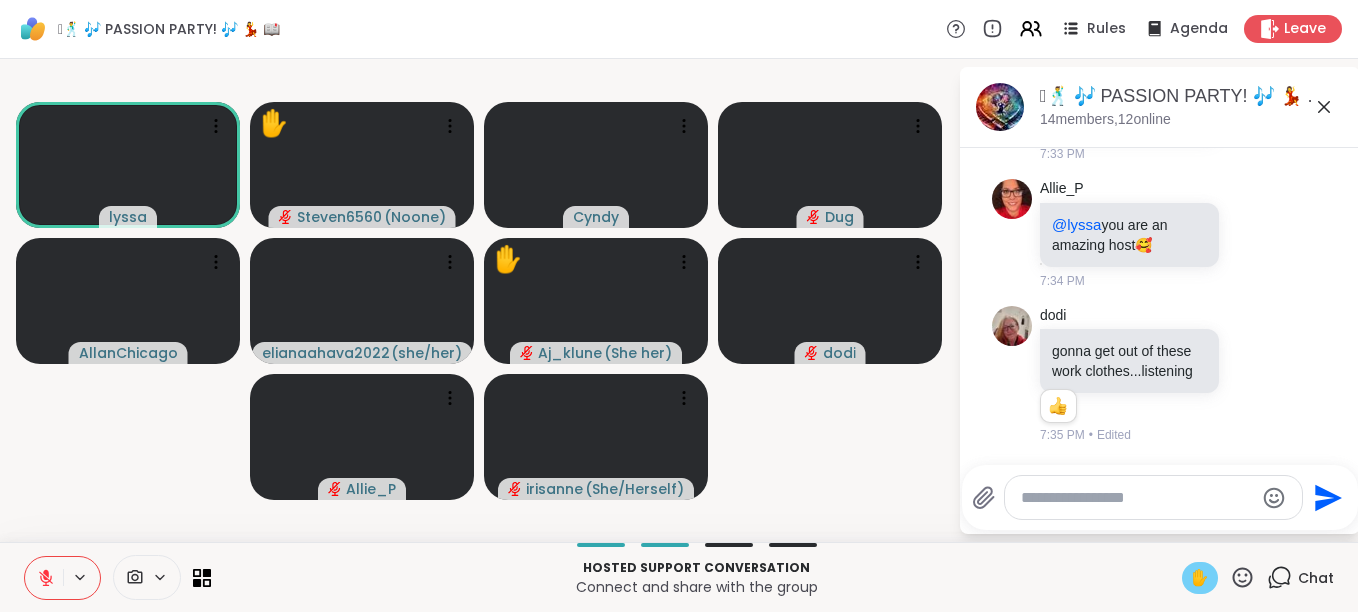 click 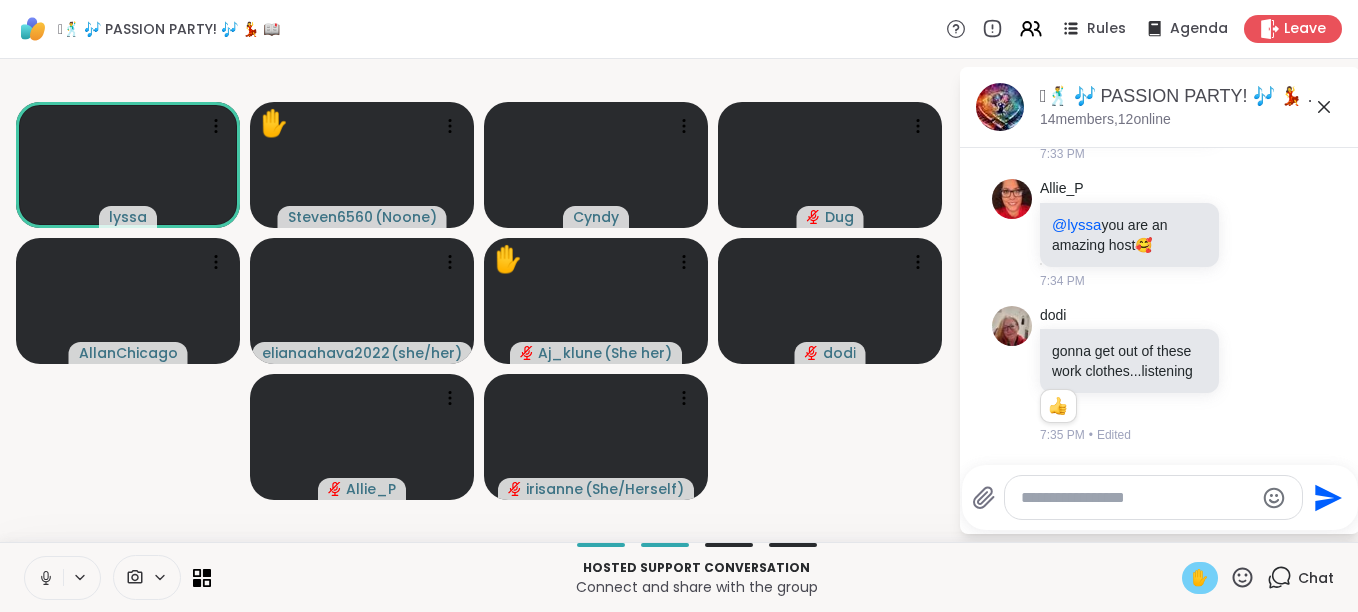 click 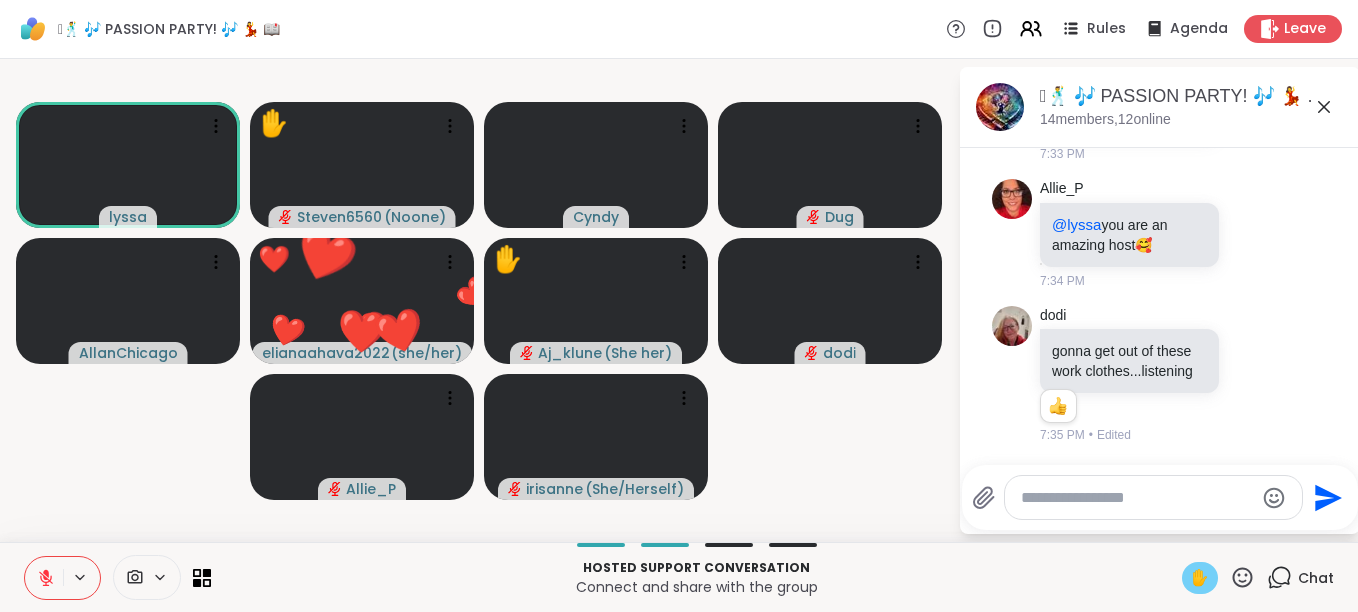 click 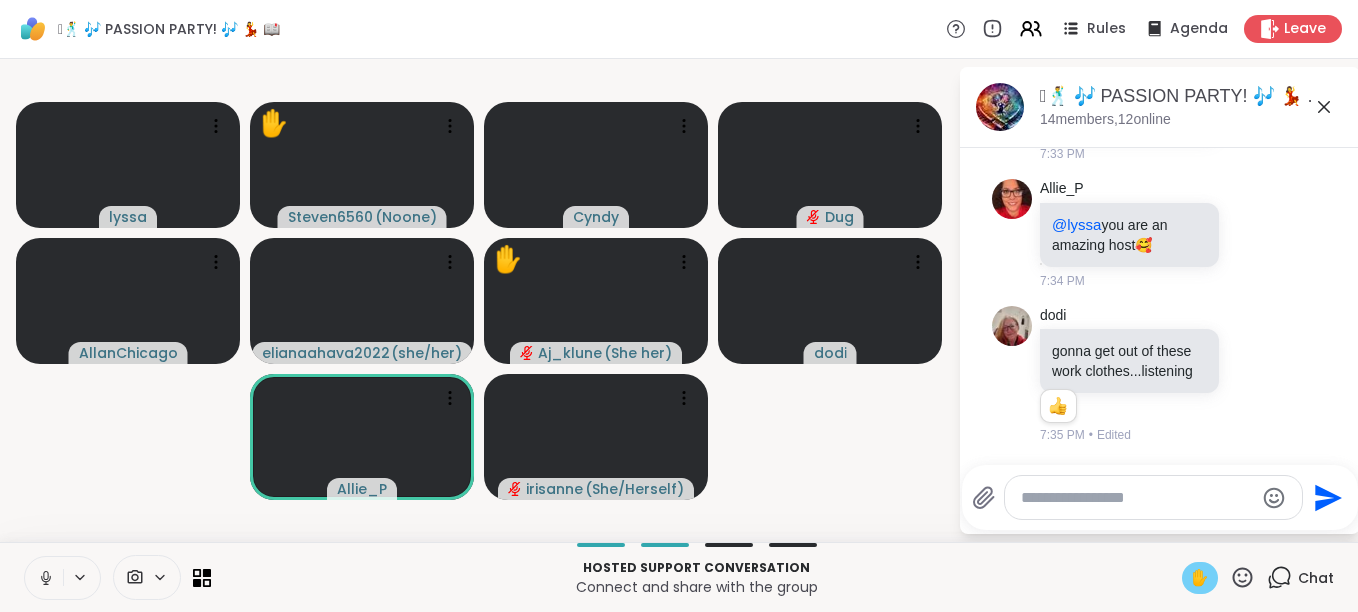 click on "✋" at bounding box center (1200, 578) 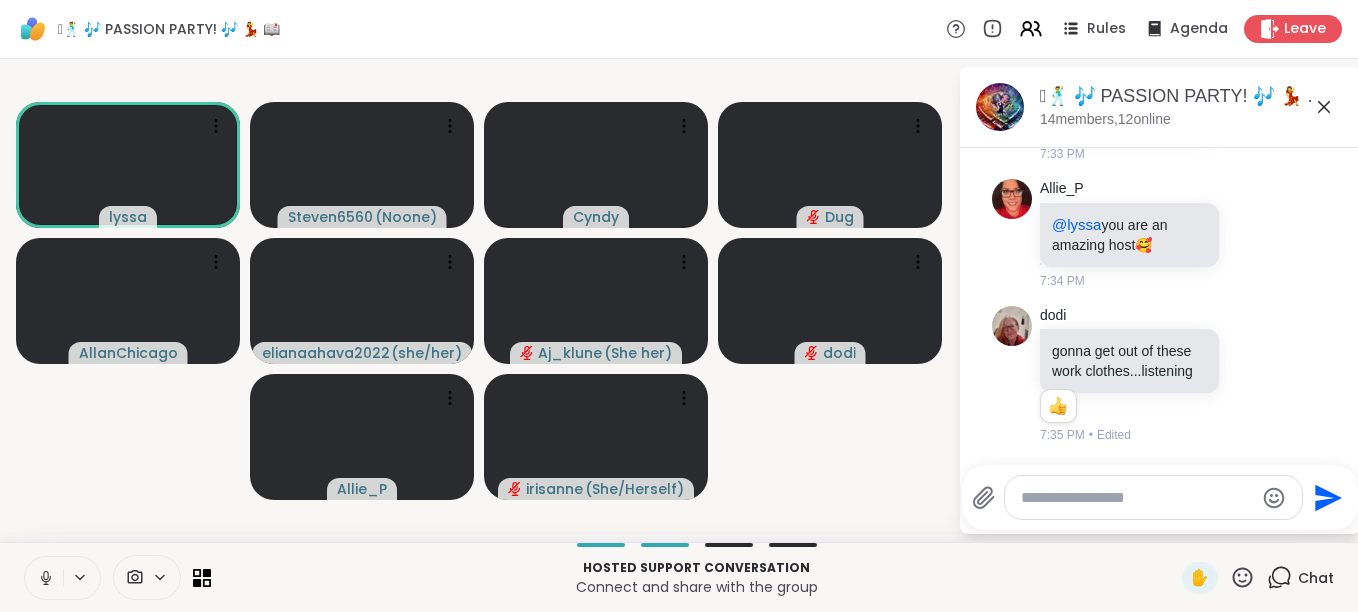 click 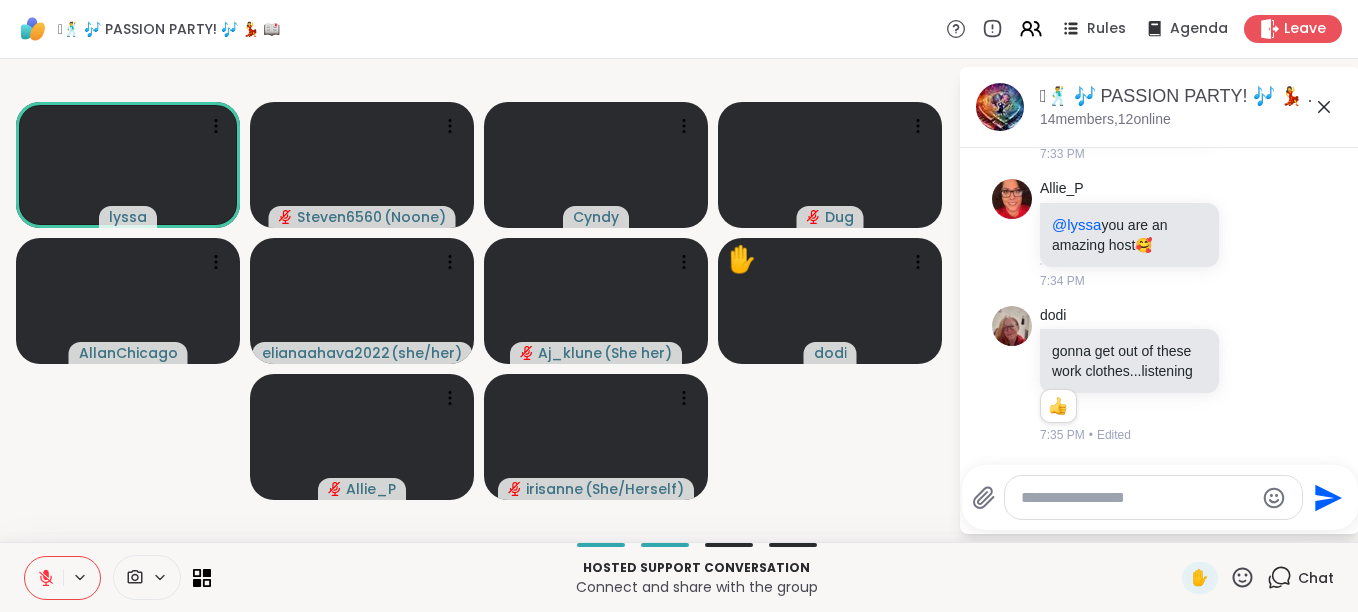 click on "lyssa Steven6560 ( Noone ) Cyndy Dug AllanChicago elianaahava2022 ( she/her ) Aj_klune ( She her ) ✋ dodi Allie_P irisanne ( She/Herself )" at bounding box center [479, 300] 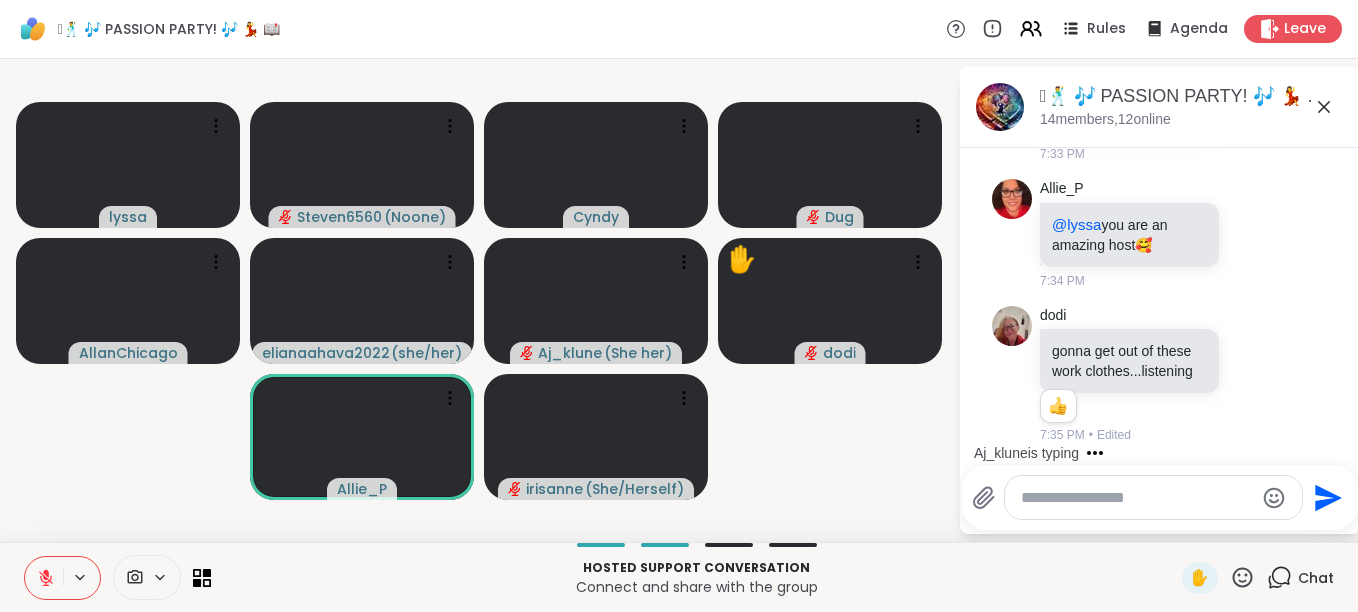 click at bounding box center (44, 578) 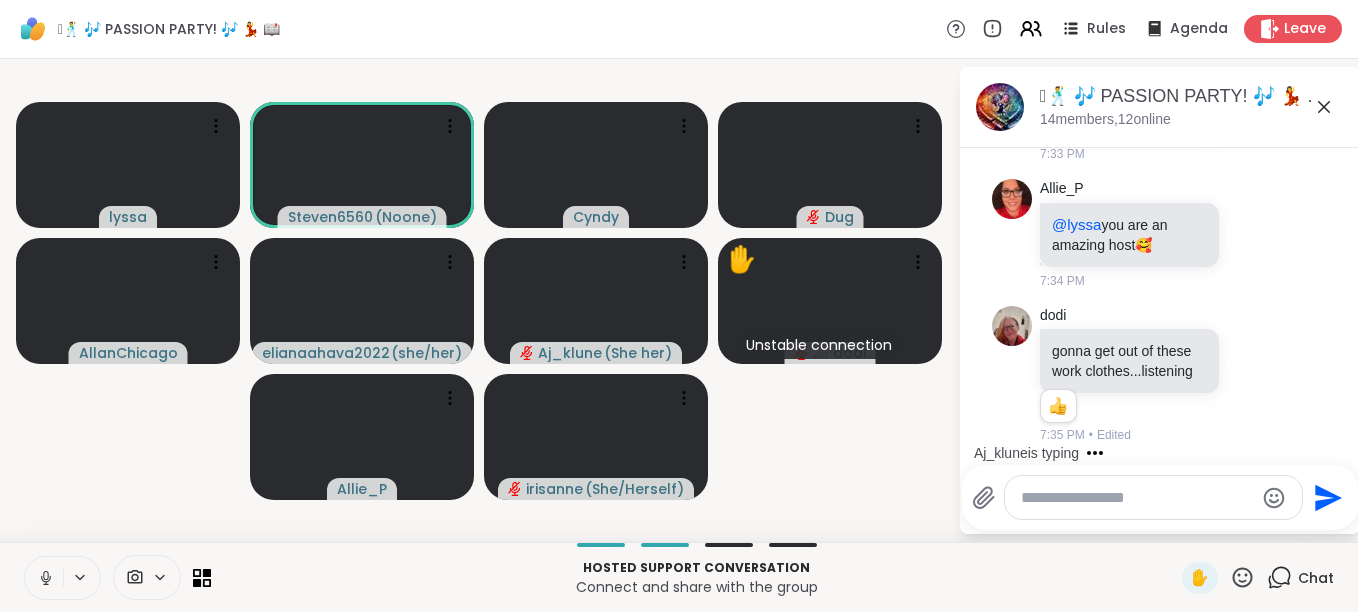 click at bounding box center [44, 578] 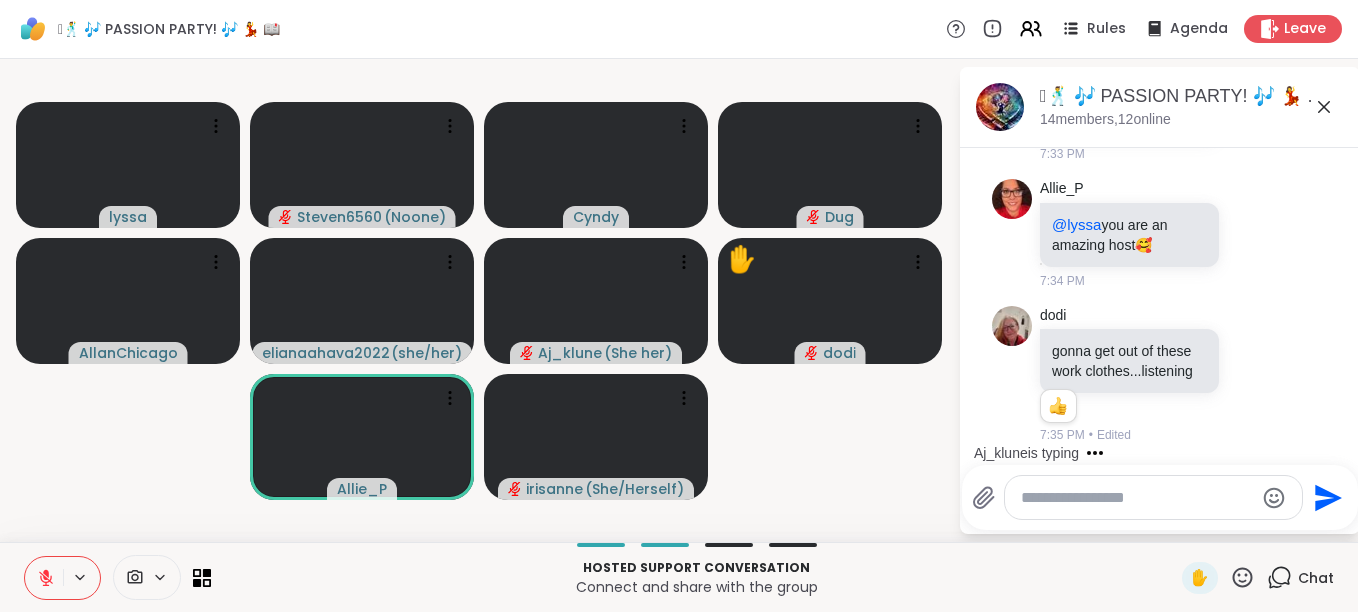 scroll, scrollTop: 4152, scrollLeft: 0, axis: vertical 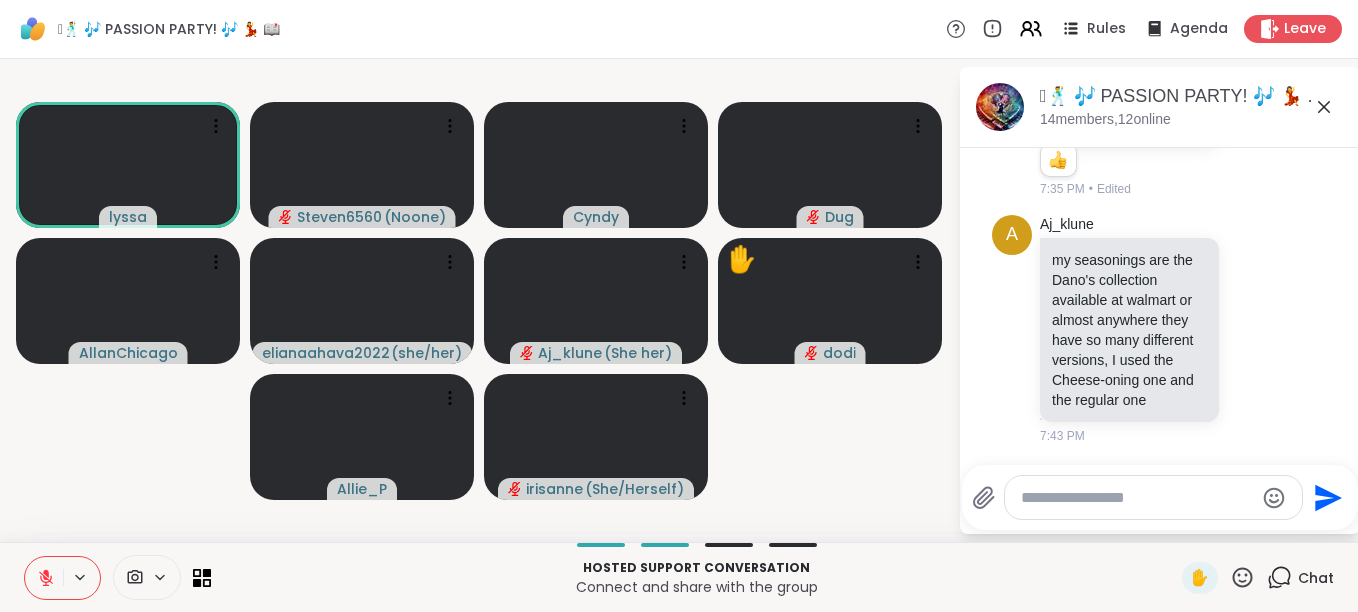 click 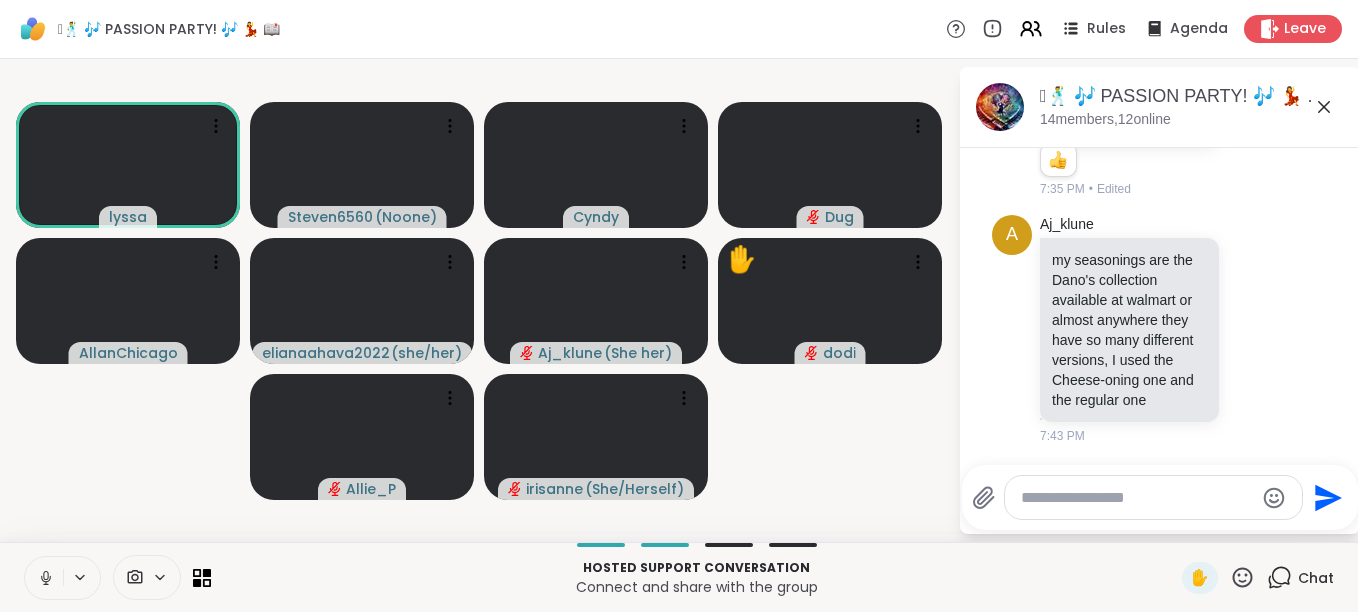 click 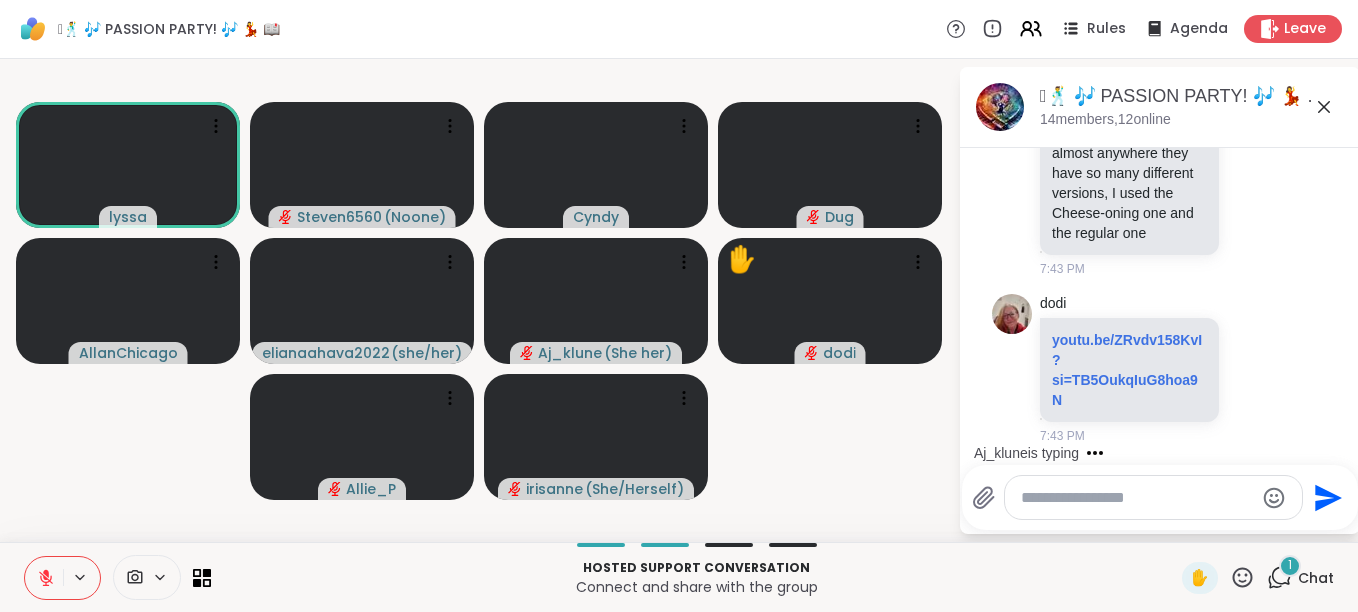 scroll, scrollTop: 4319, scrollLeft: 0, axis: vertical 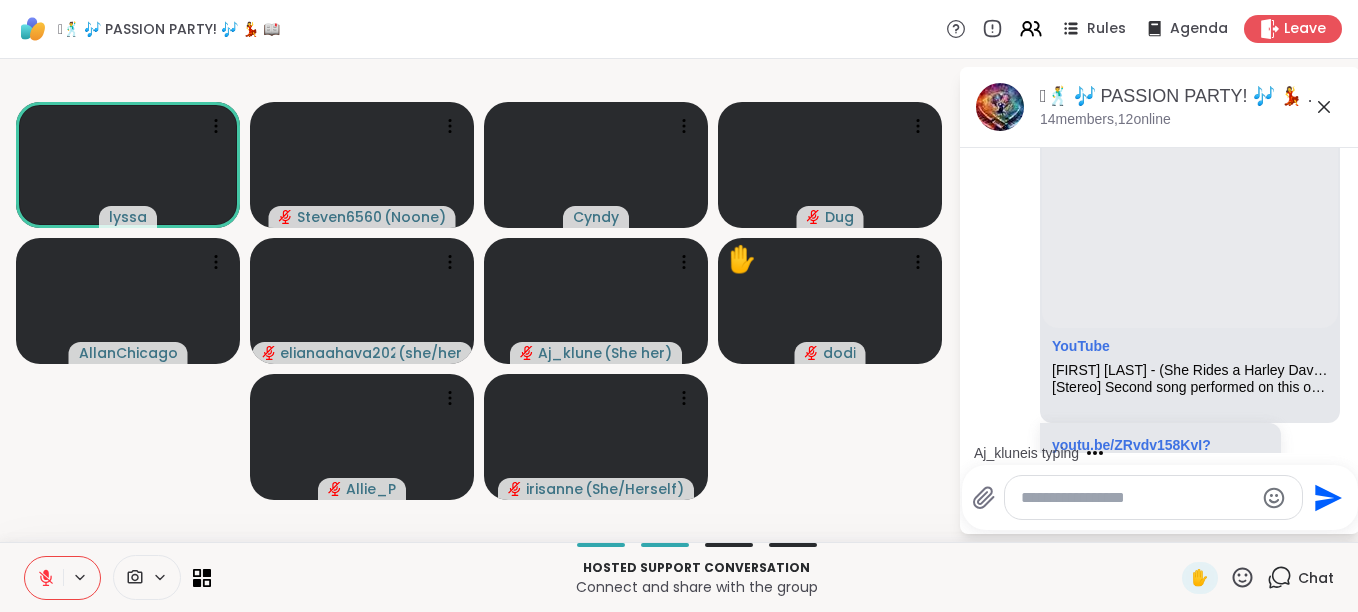 click on "Aj_klune  is typing" at bounding box center [1164, 453] 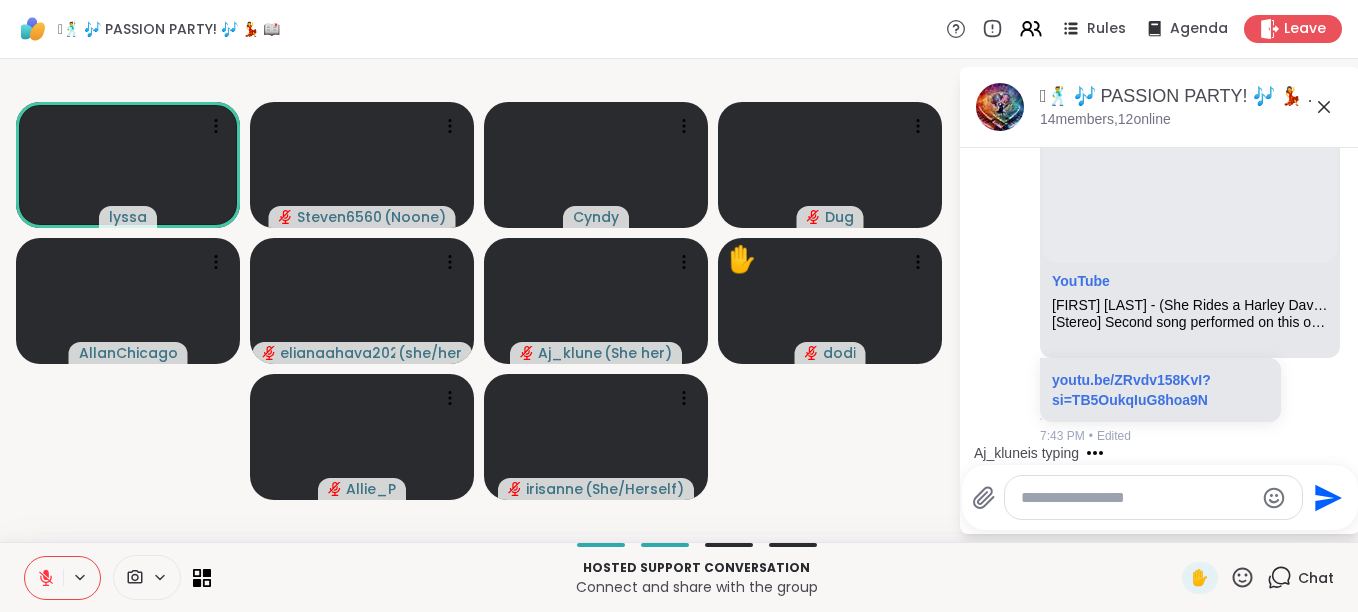 scroll, scrollTop: 4644, scrollLeft: 0, axis: vertical 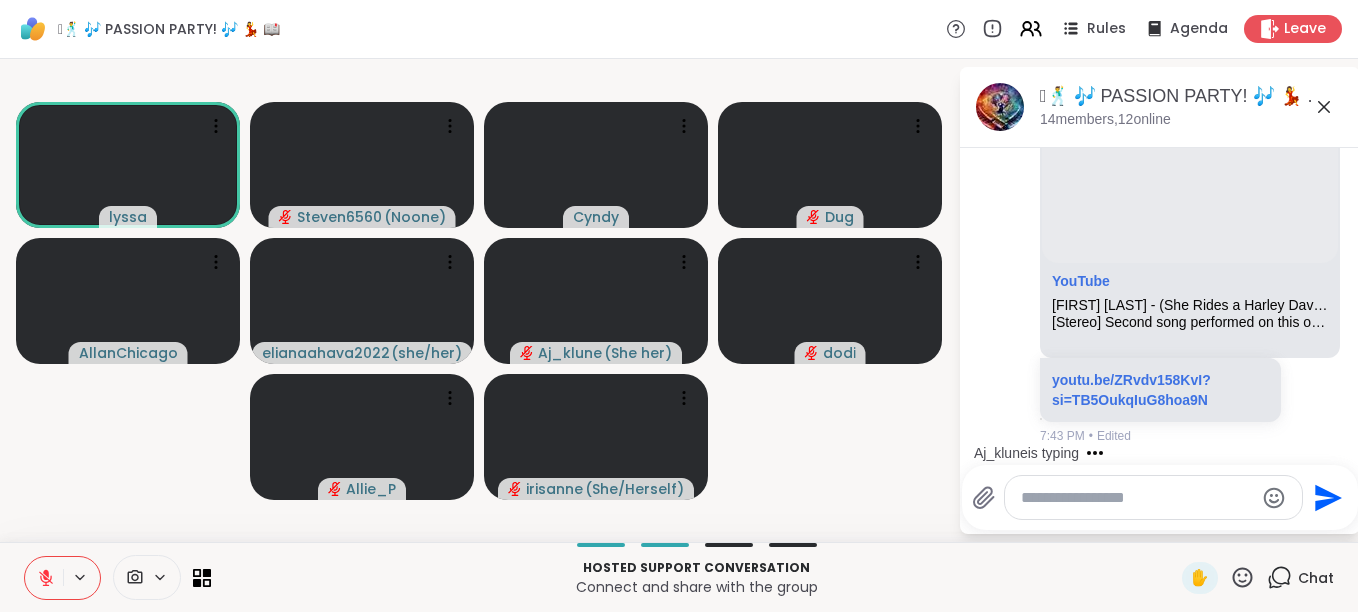click on "Aj_klune  is typing" at bounding box center (1164, 453) 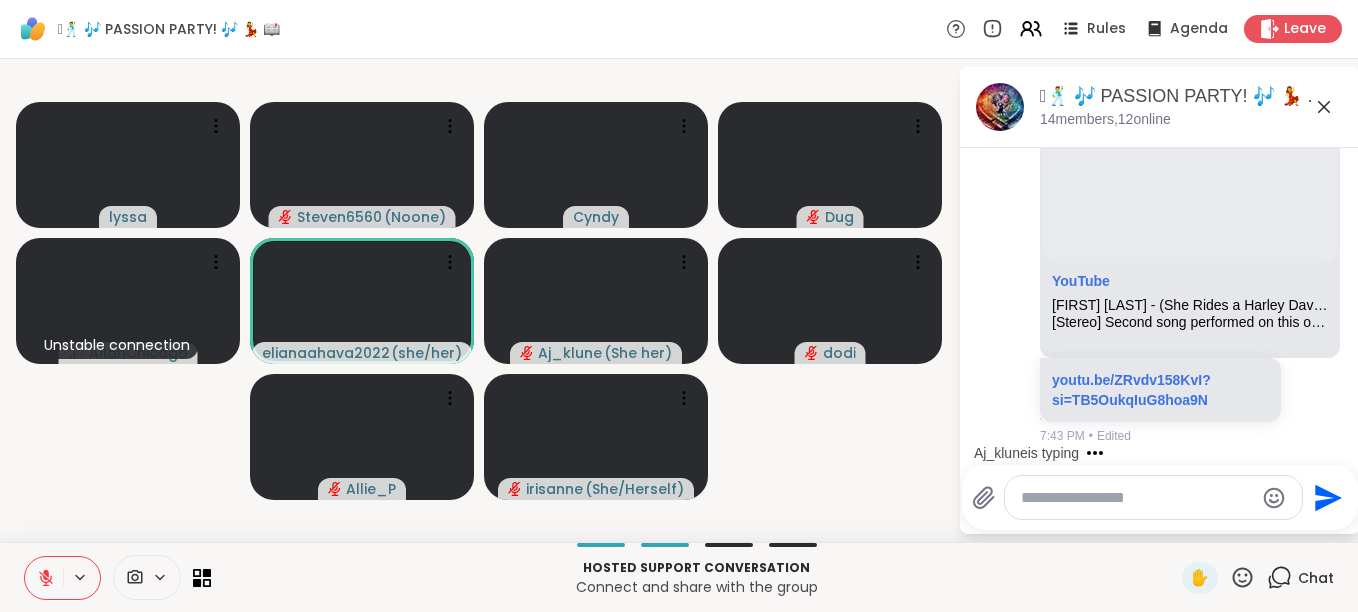 scroll, scrollTop: 4564, scrollLeft: 0, axis: vertical 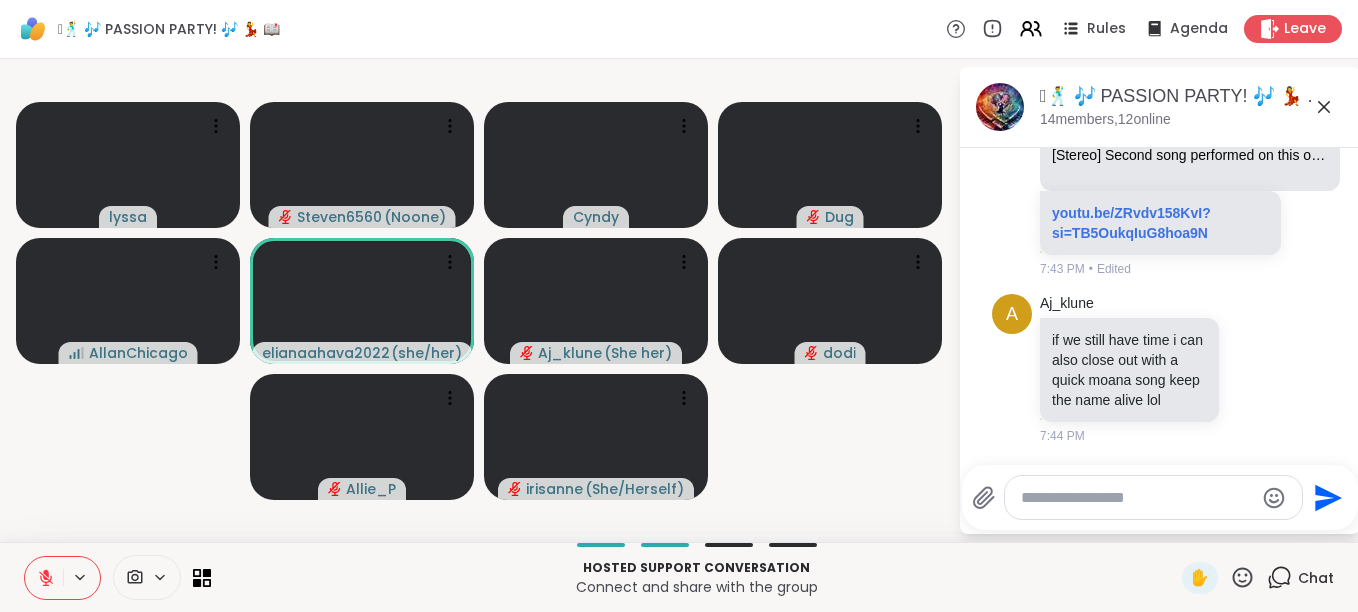 drag, startPoint x: 1264, startPoint y: 141, endPoint x: 1221, endPoint y: 195, distance: 69.02898 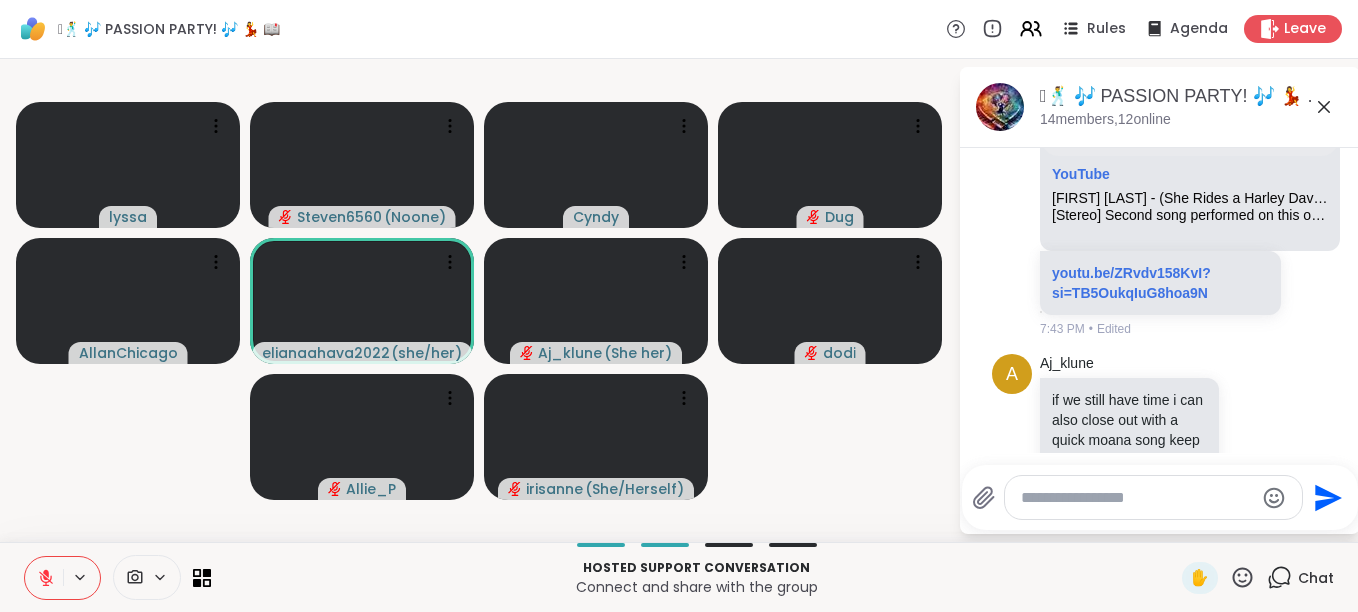 scroll, scrollTop: 4484, scrollLeft: 0, axis: vertical 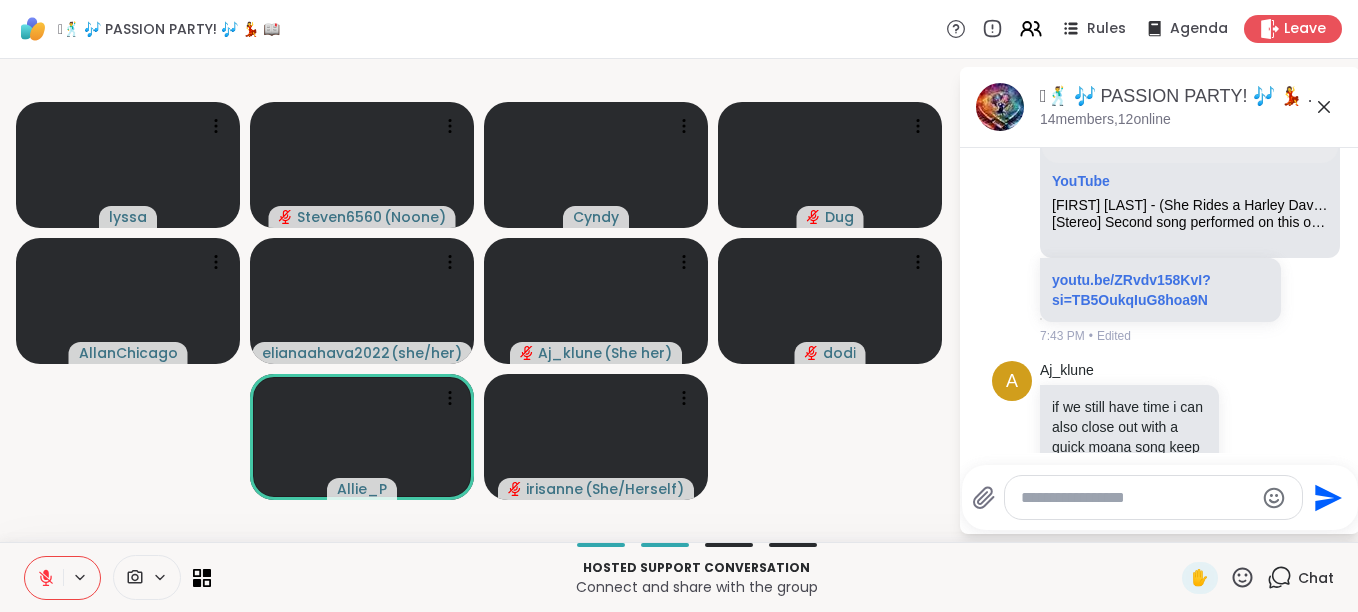click 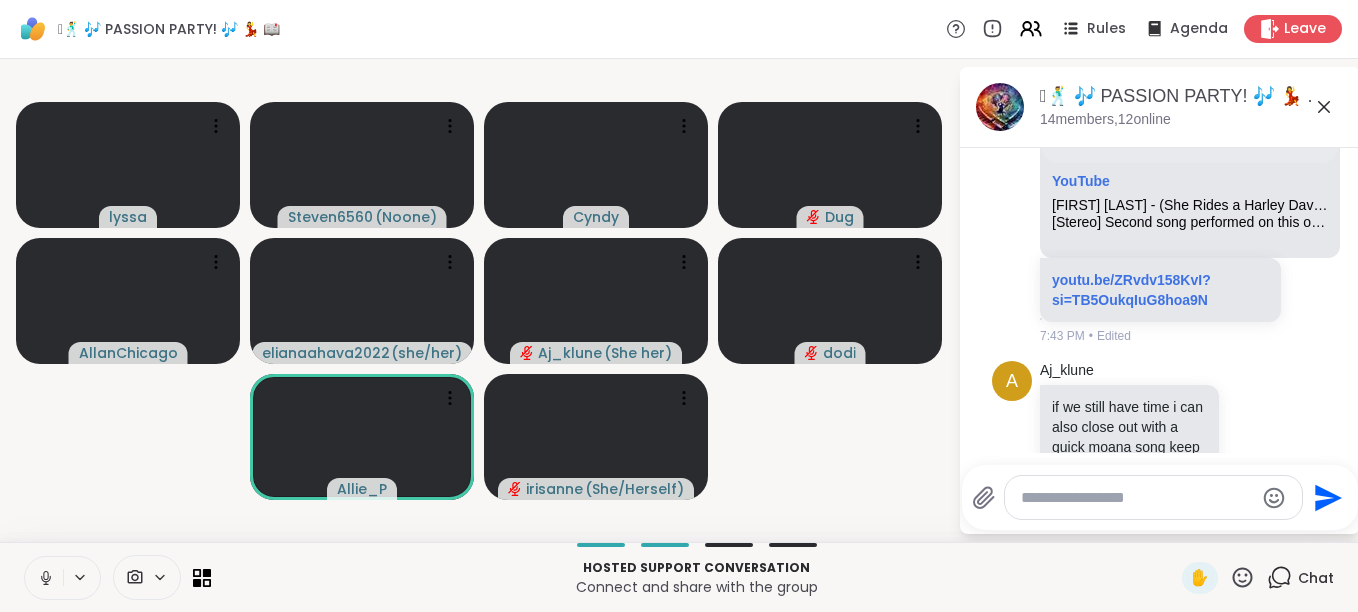 click 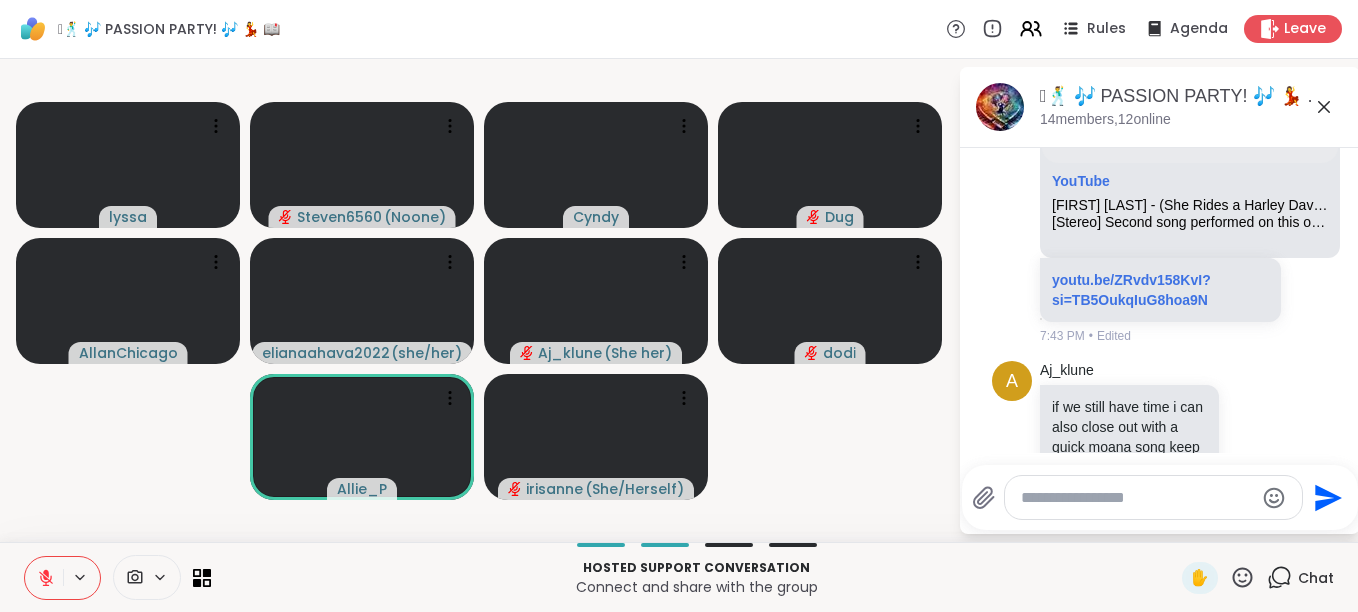 click 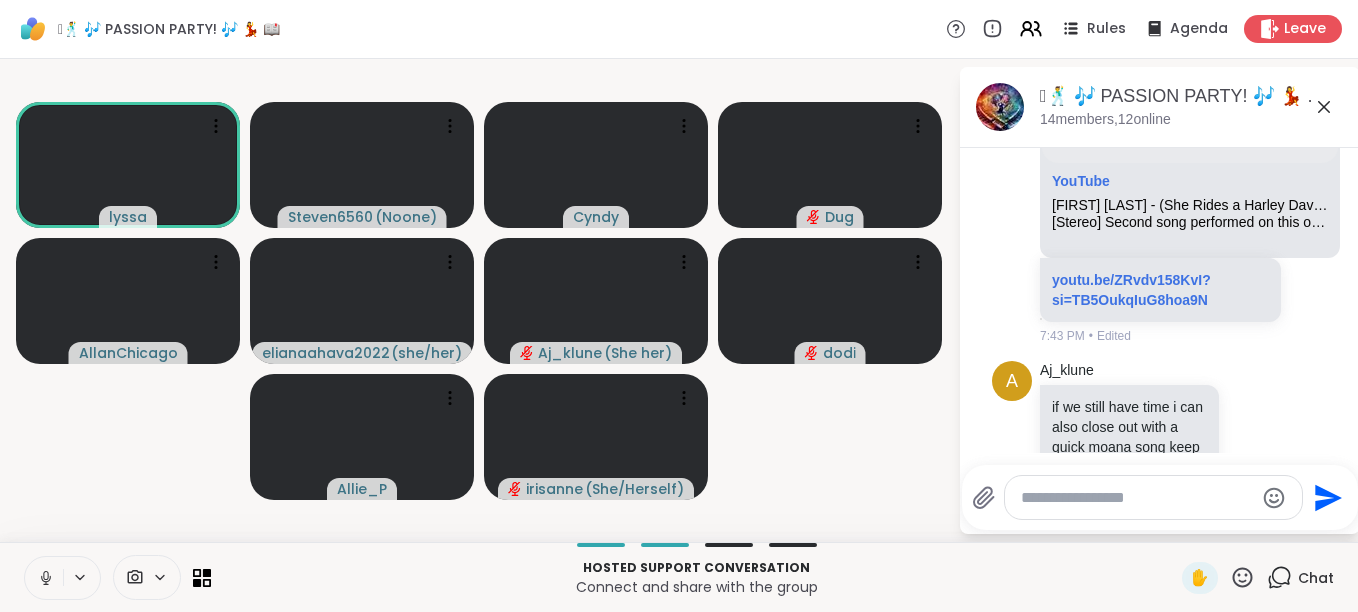 click 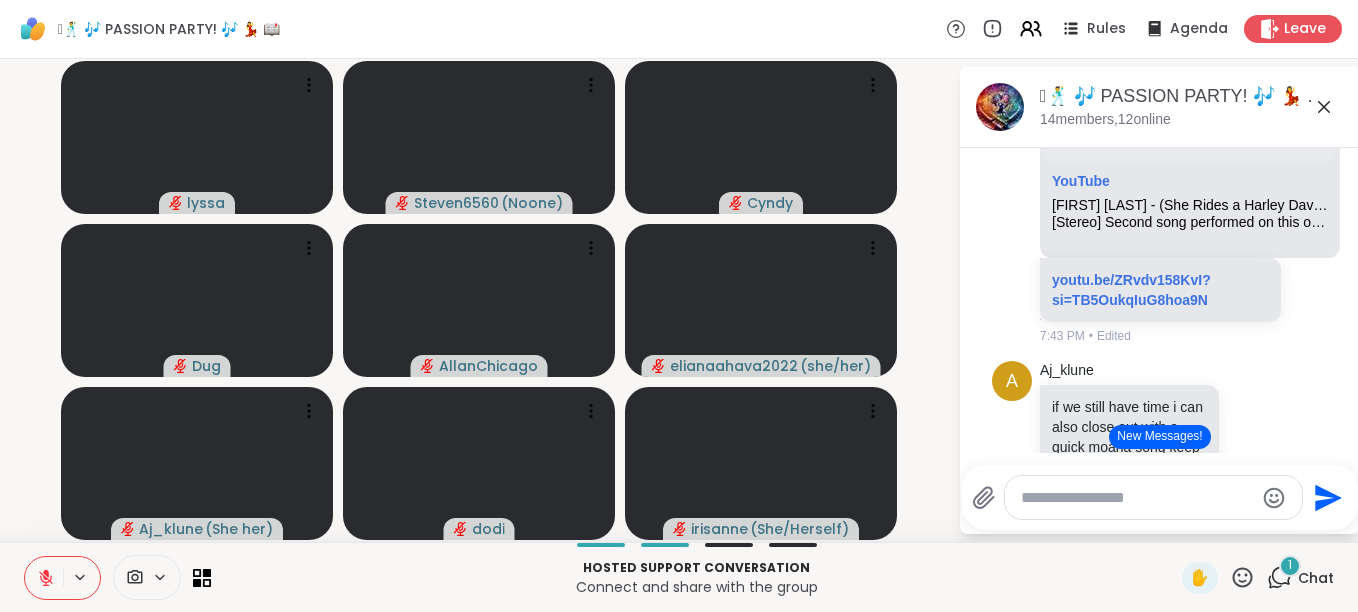 click 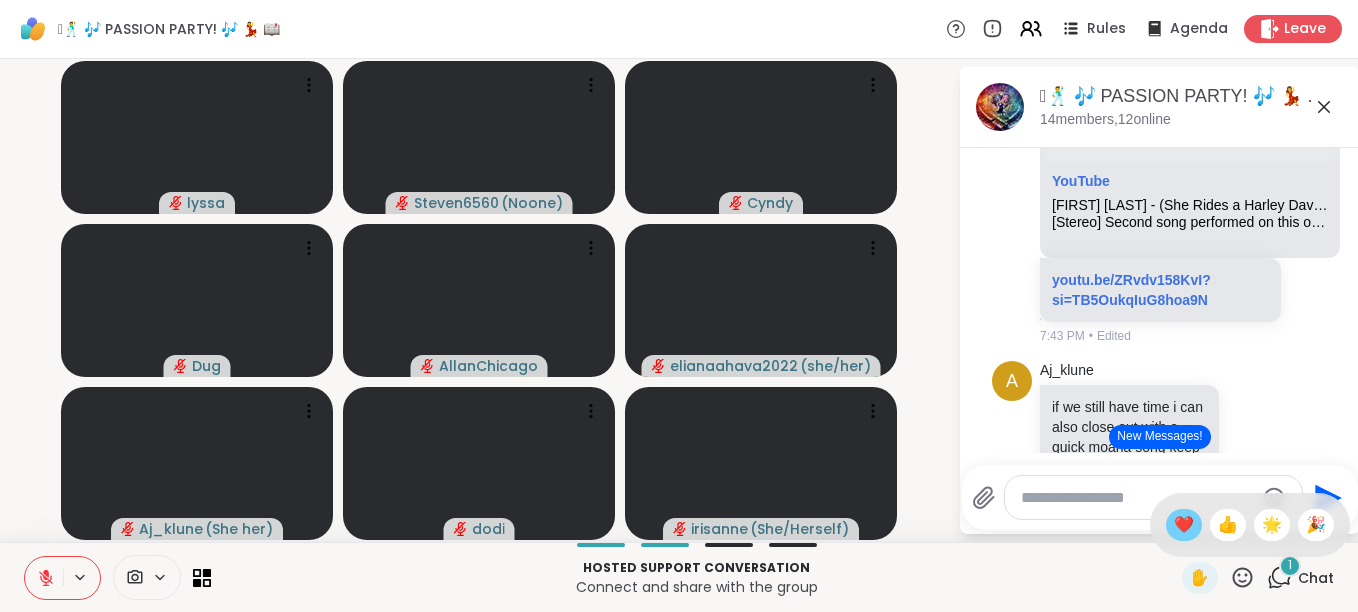 click on "❤️" at bounding box center (1184, 525) 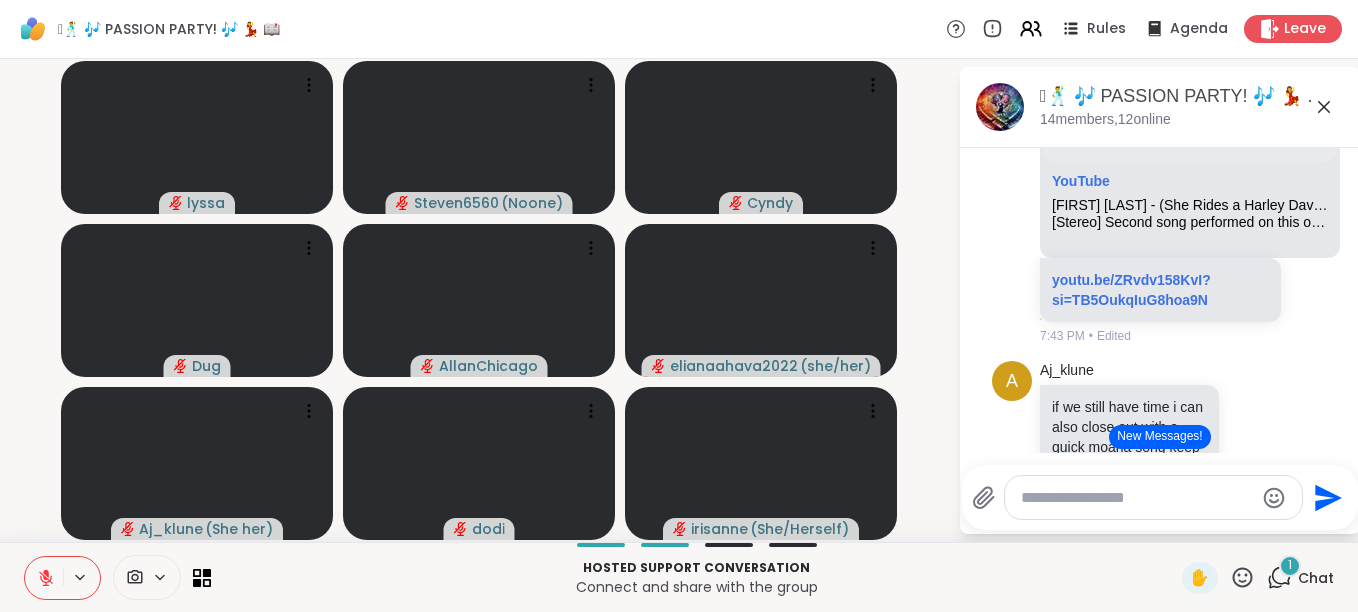 click 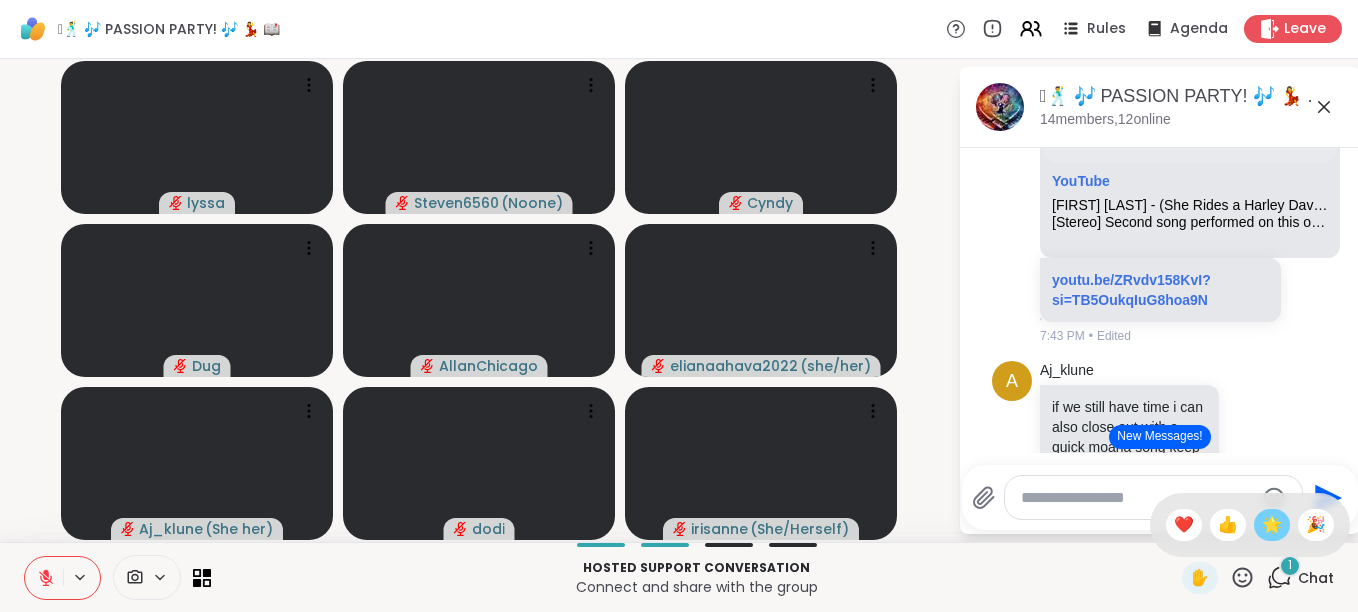 click on "🌟" at bounding box center [1272, 525] 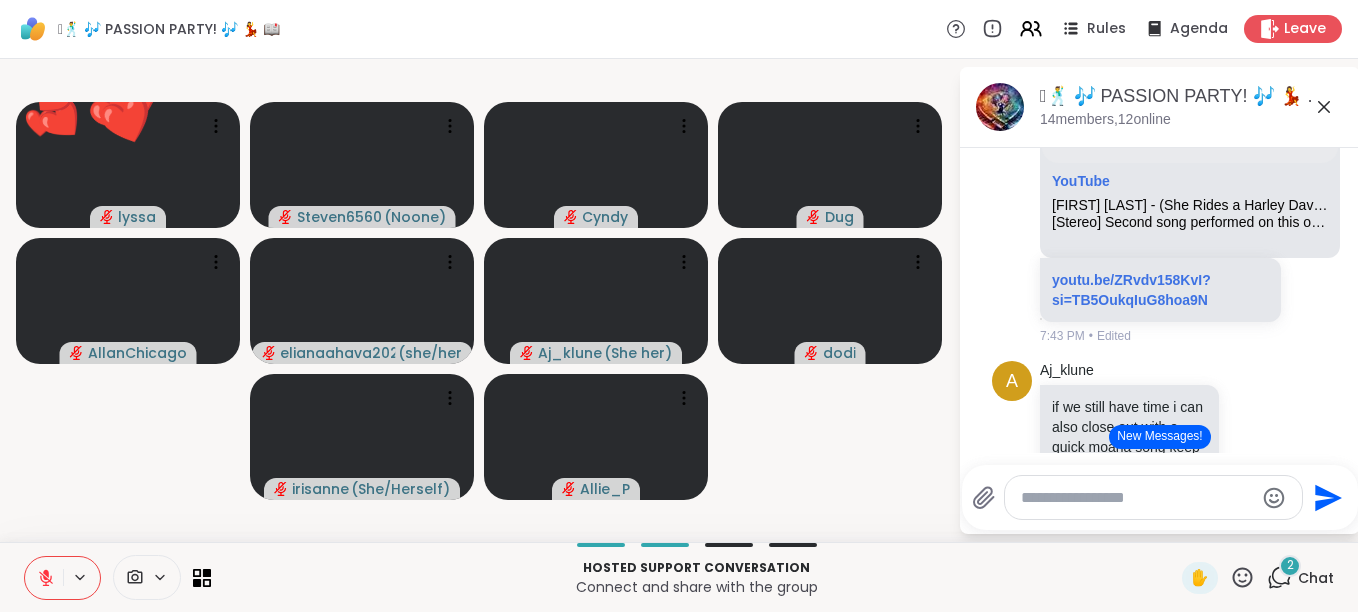 click at bounding box center (1137, 498) 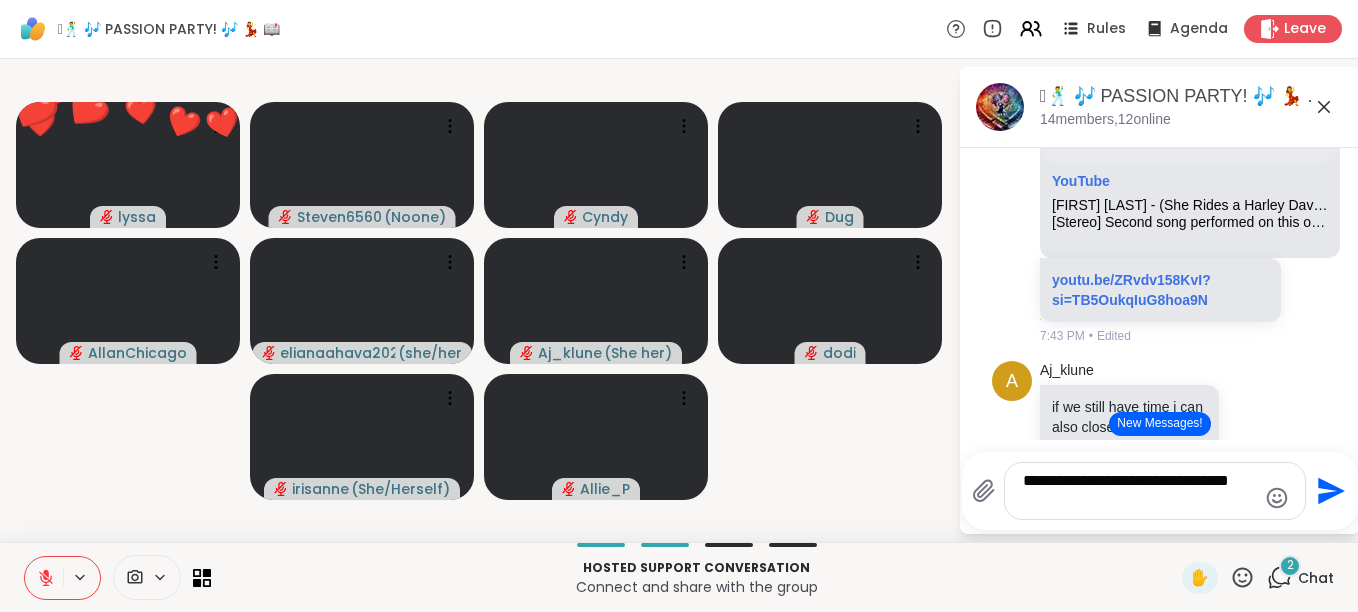 type on "**********" 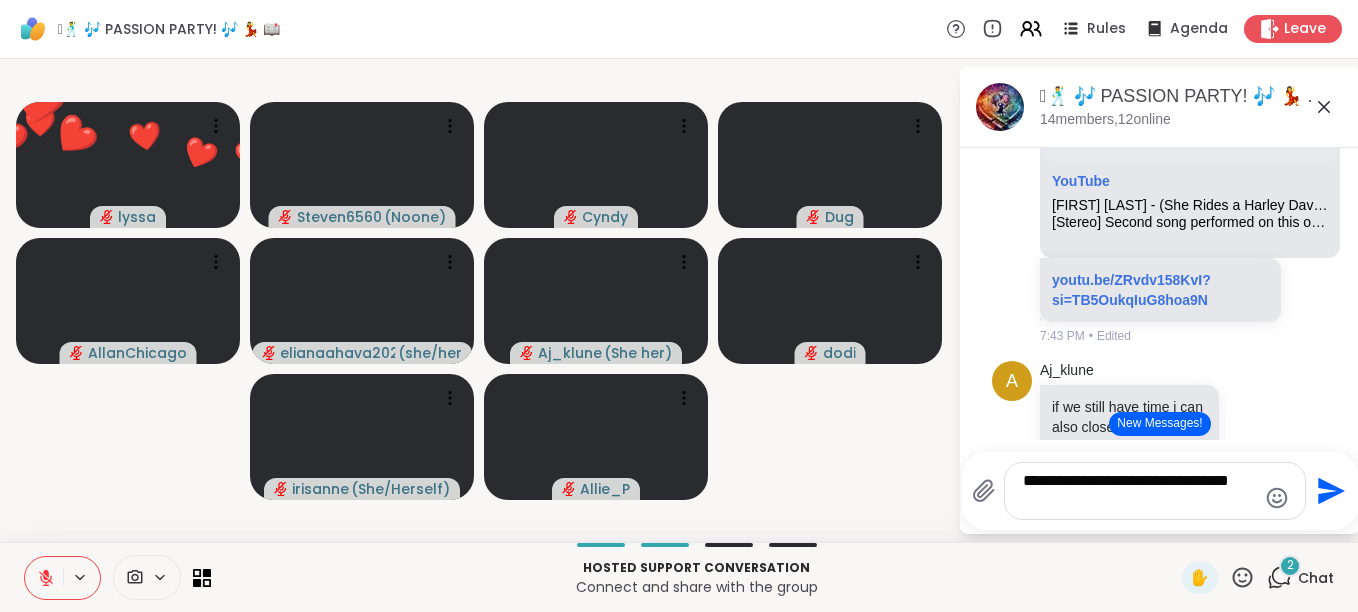 click 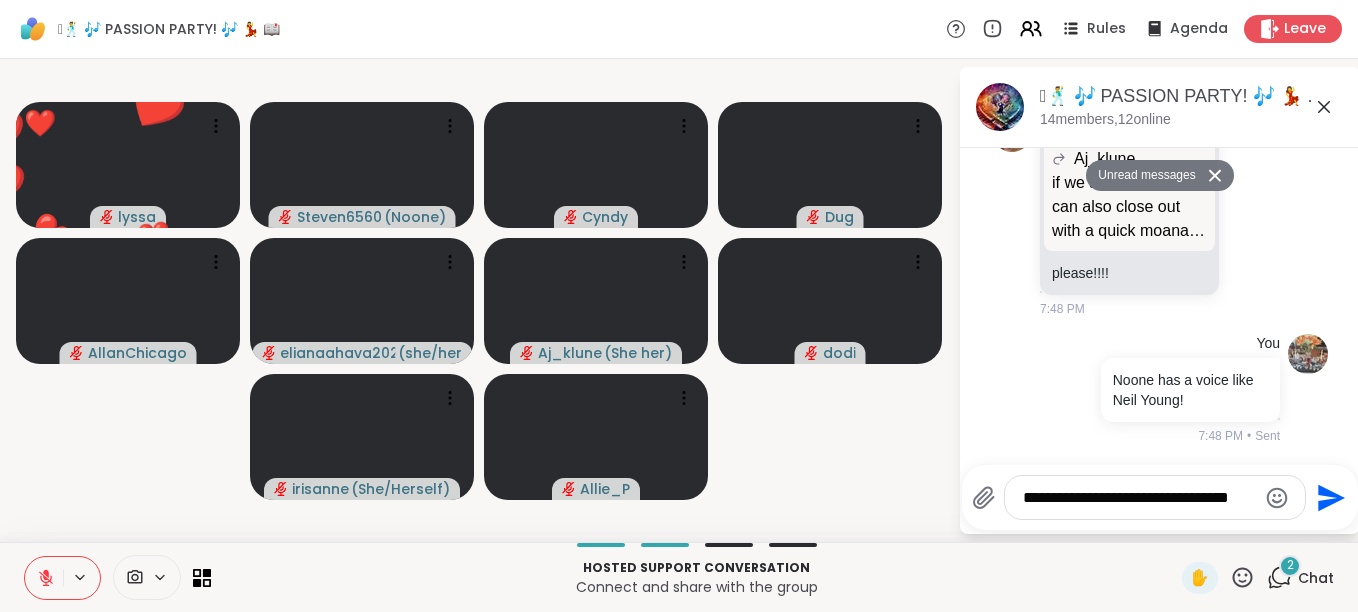 scroll, scrollTop: 5326, scrollLeft: 0, axis: vertical 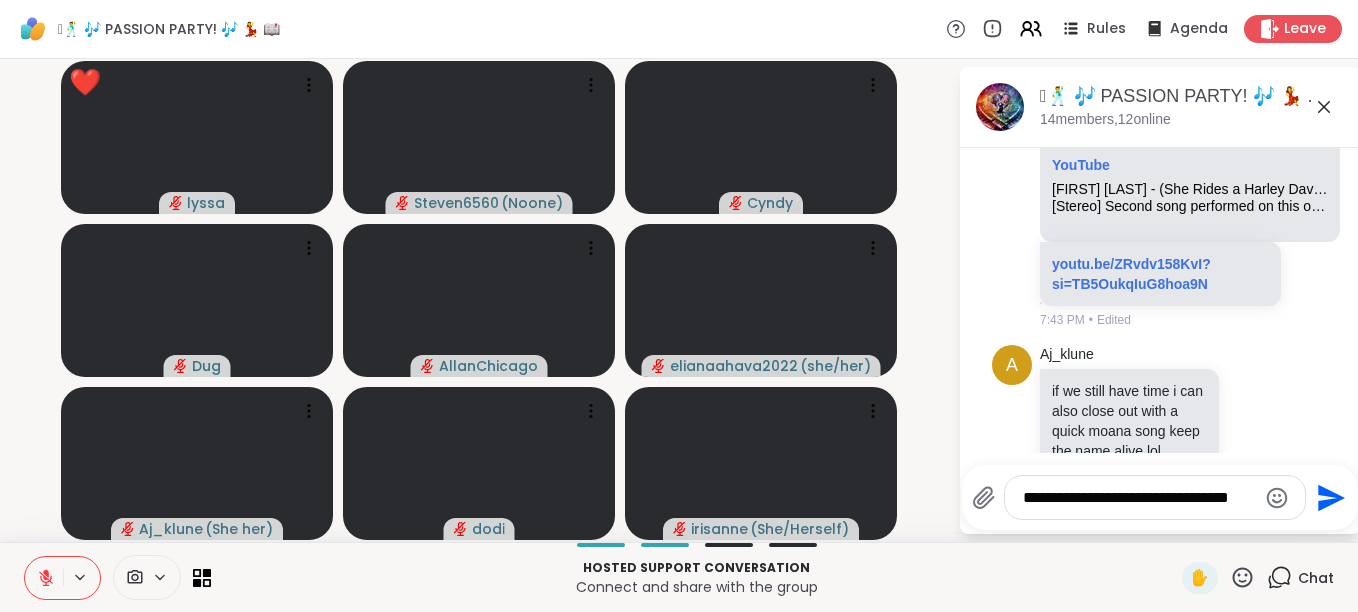 click 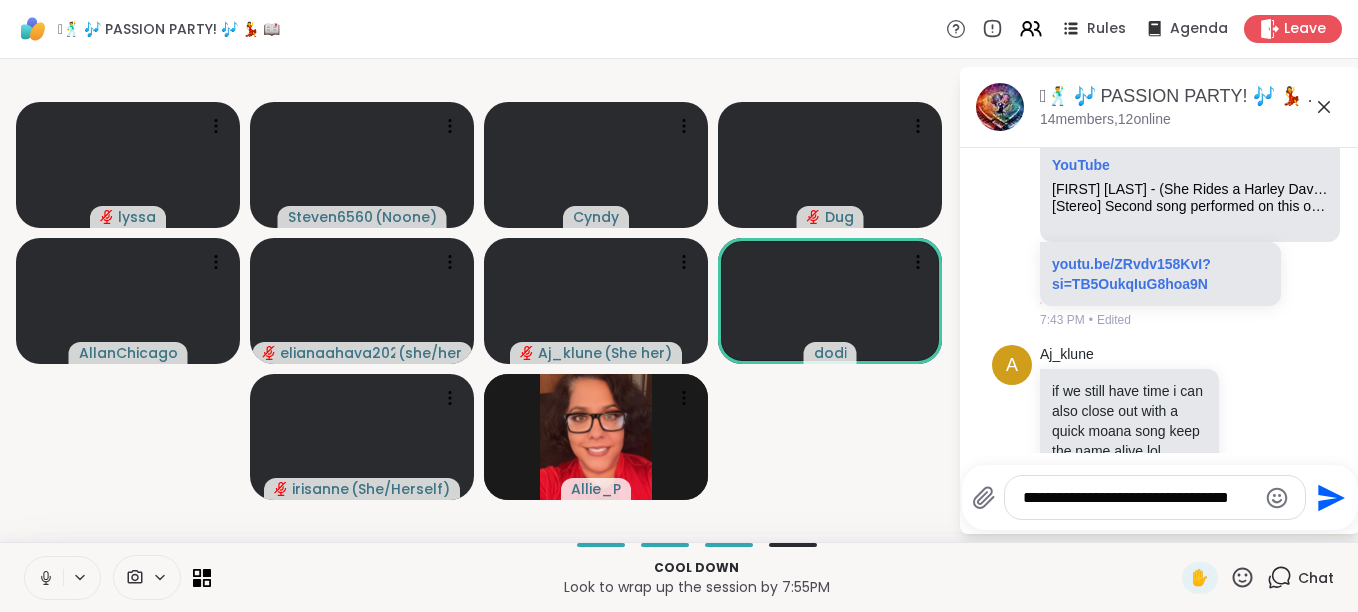 click 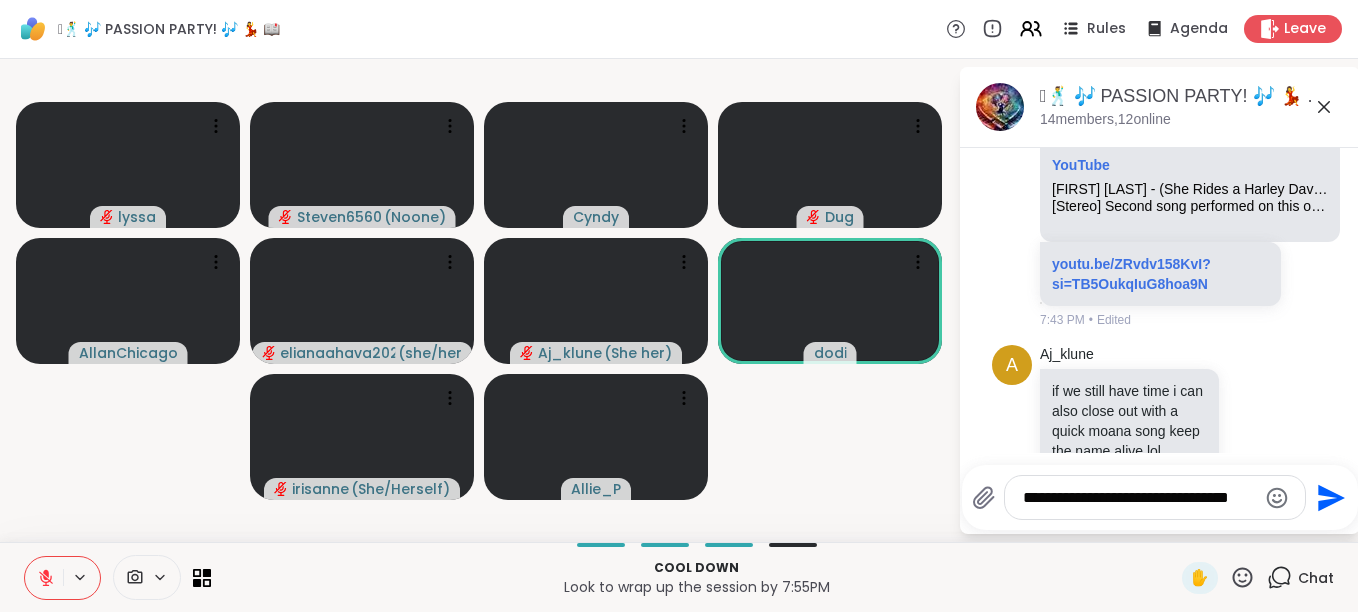 click 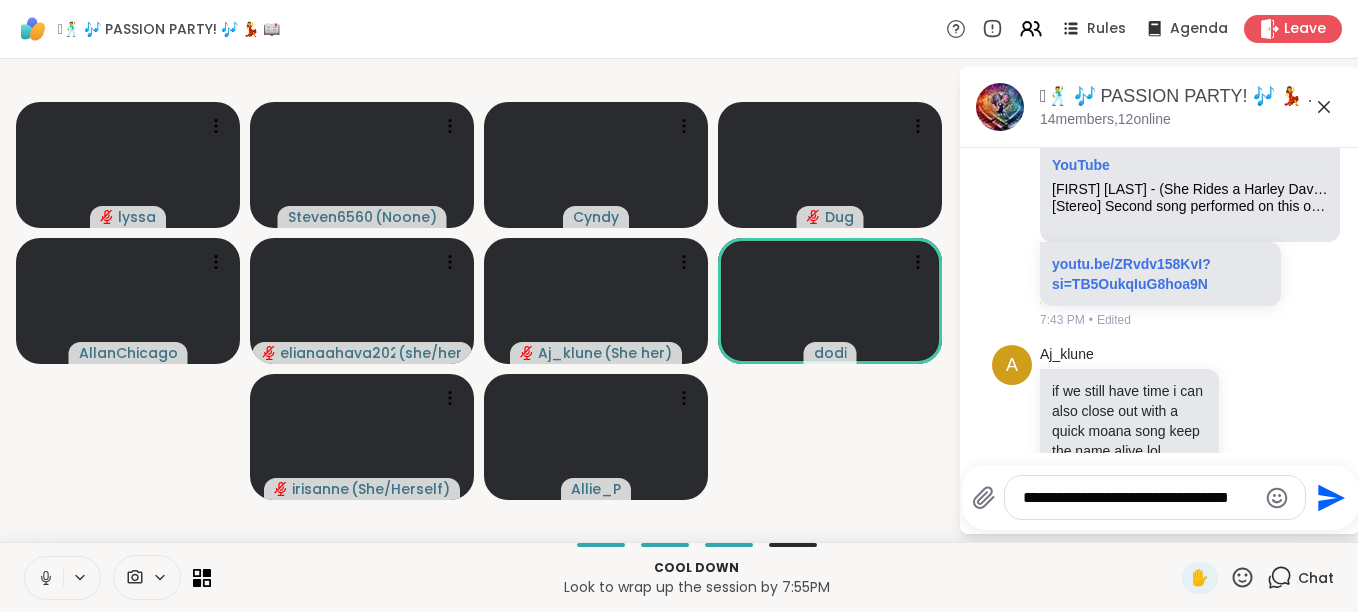 click 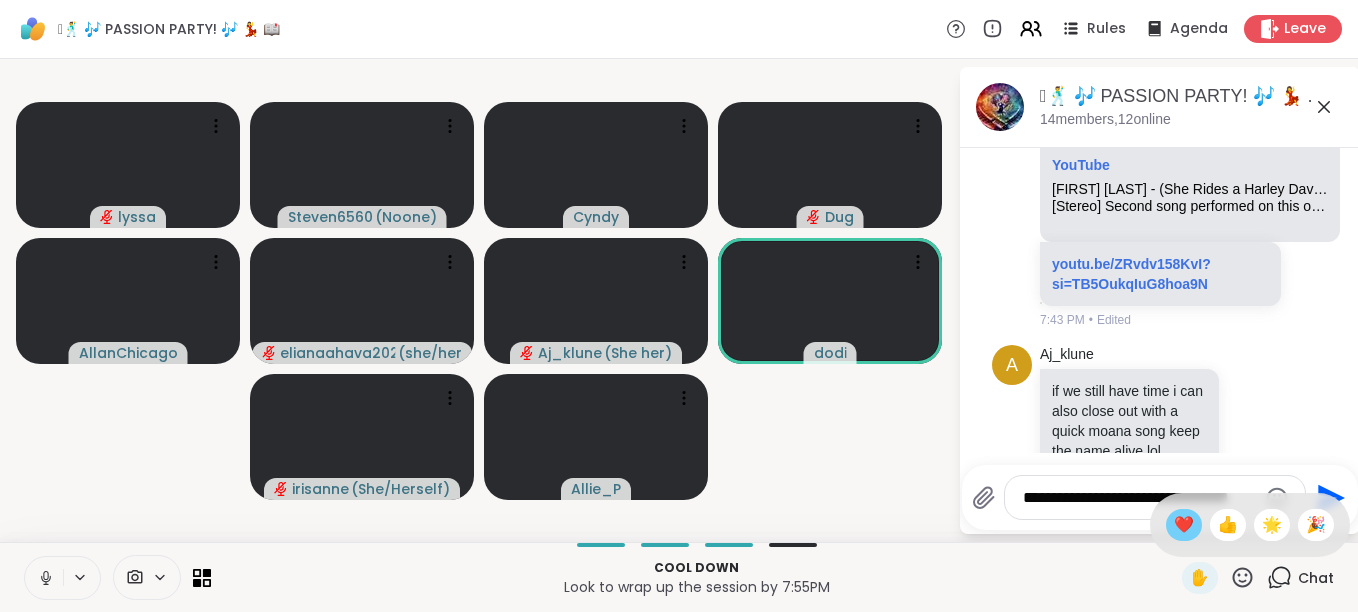 click on "❤️" at bounding box center [1184, 525] 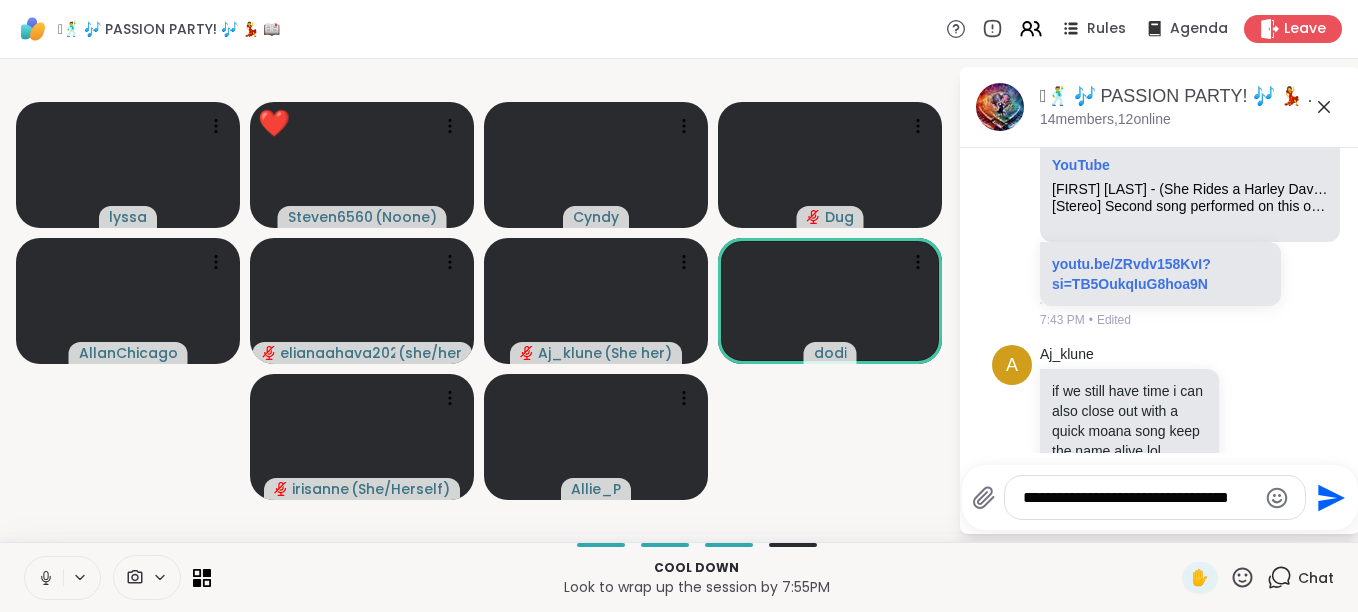 click 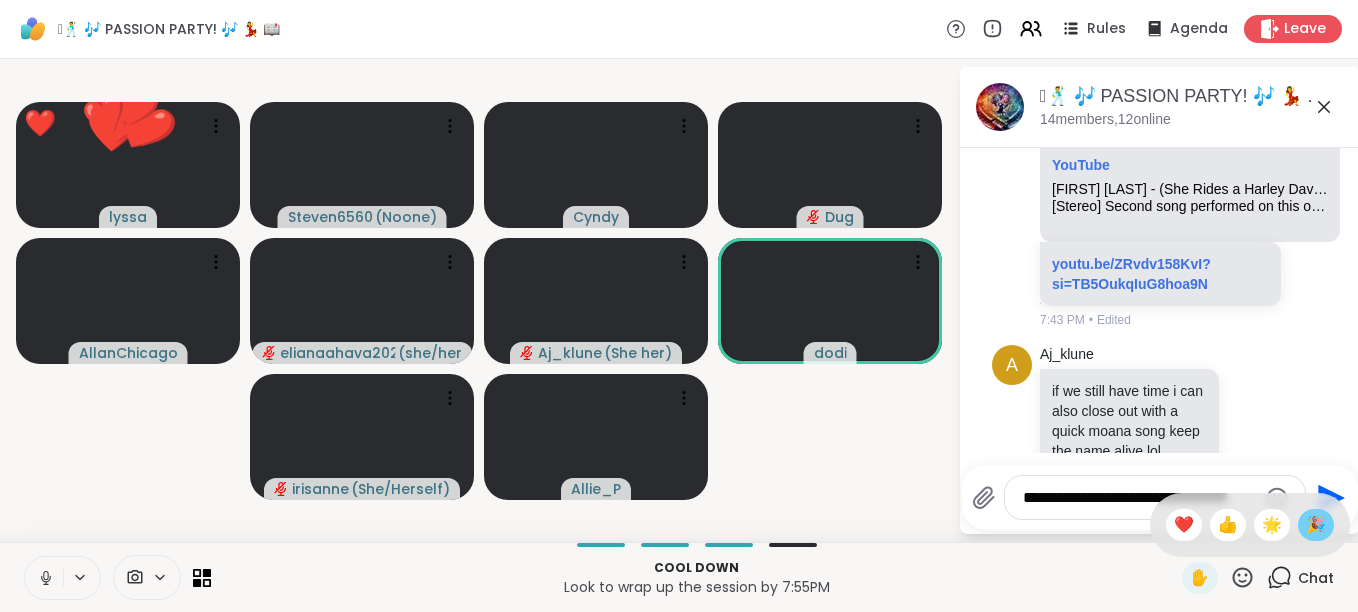 click on "🎉" at bounding box center [1316, 525] 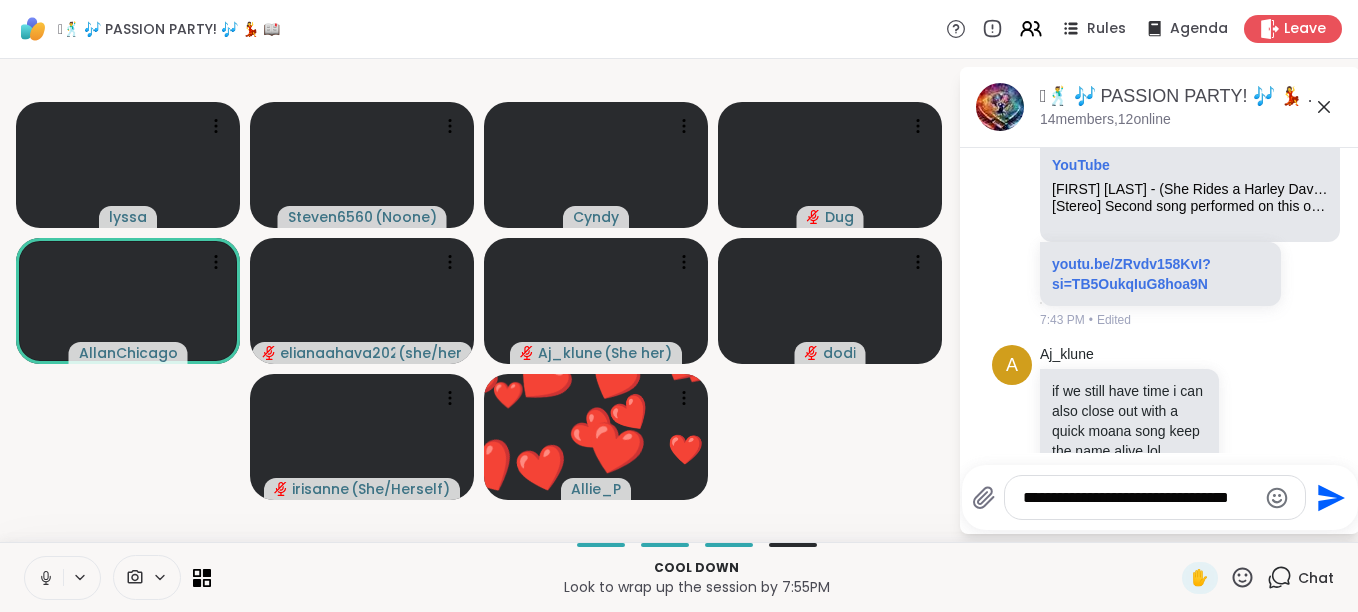 click 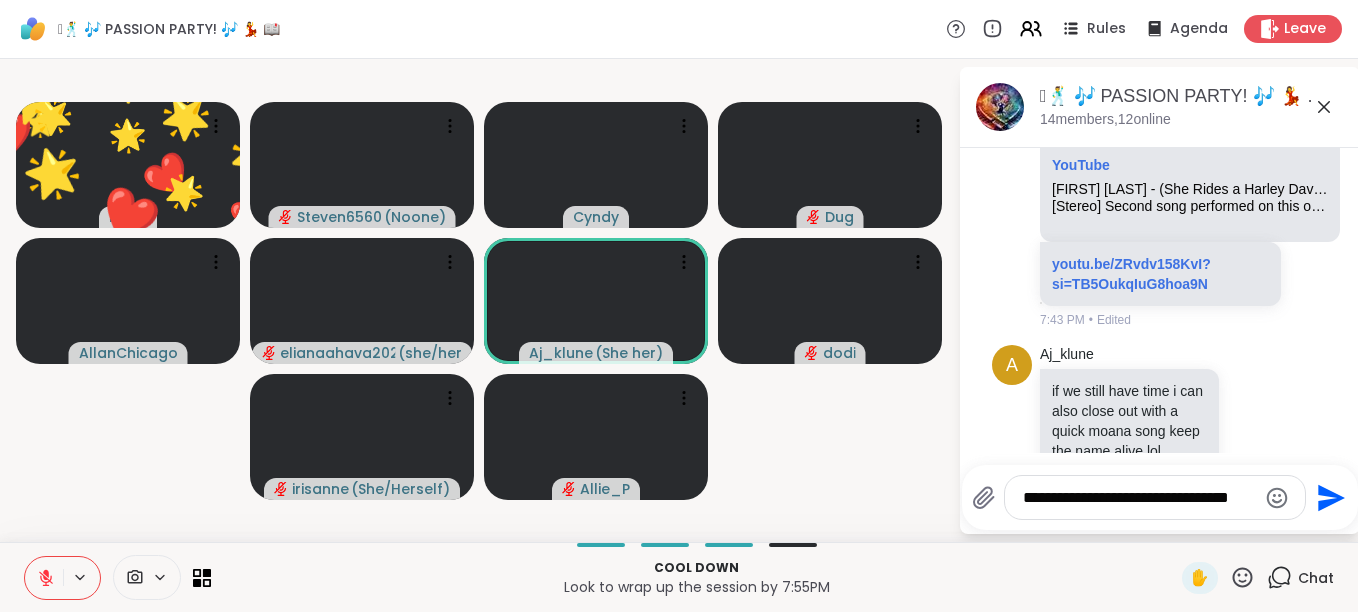click 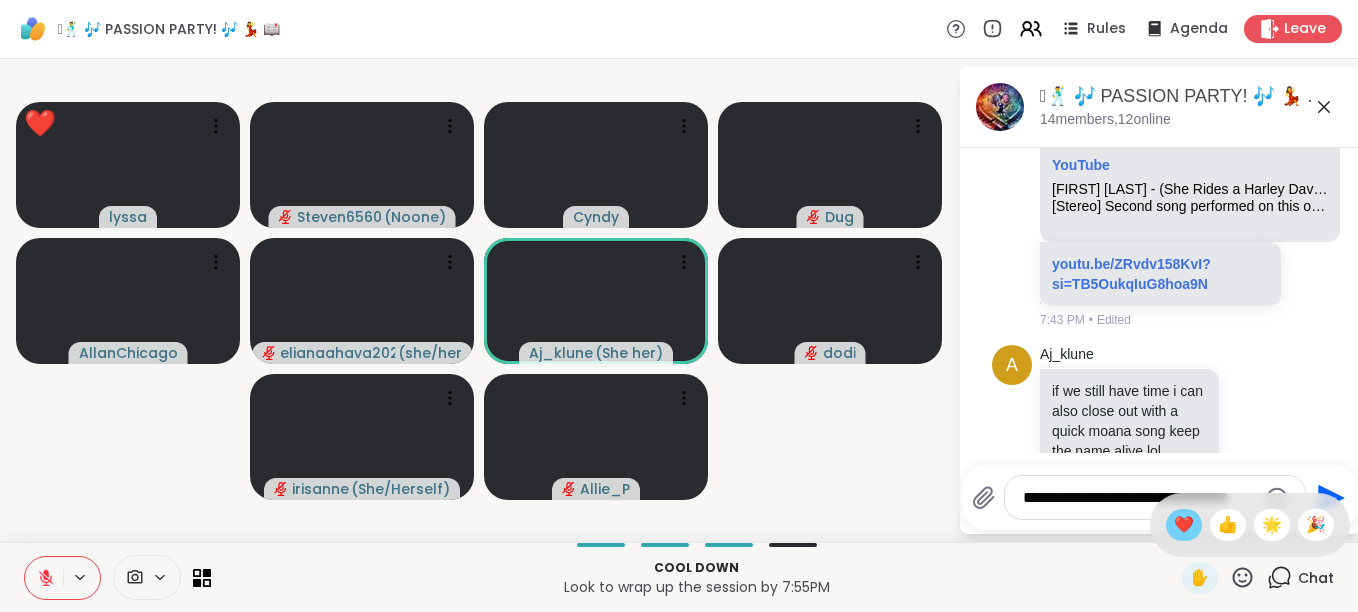 click on "❤️" at bounding box center [1184, 525] 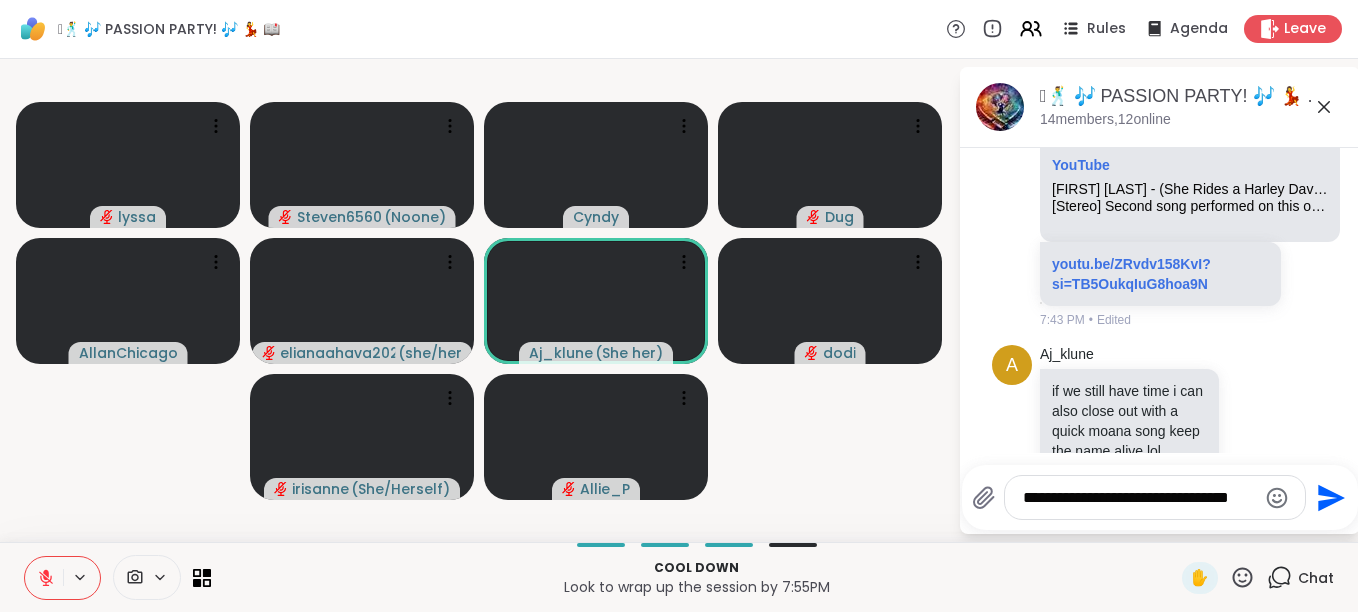 click 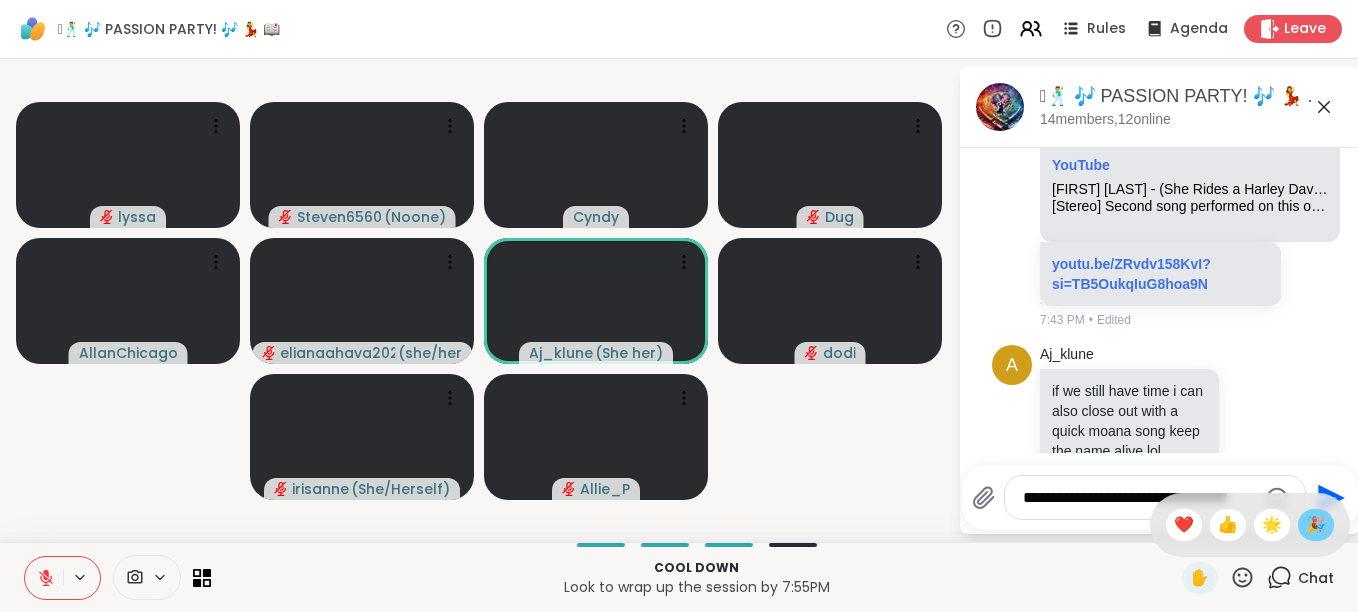 click on "🎉" at bounding box center [1316, 525] 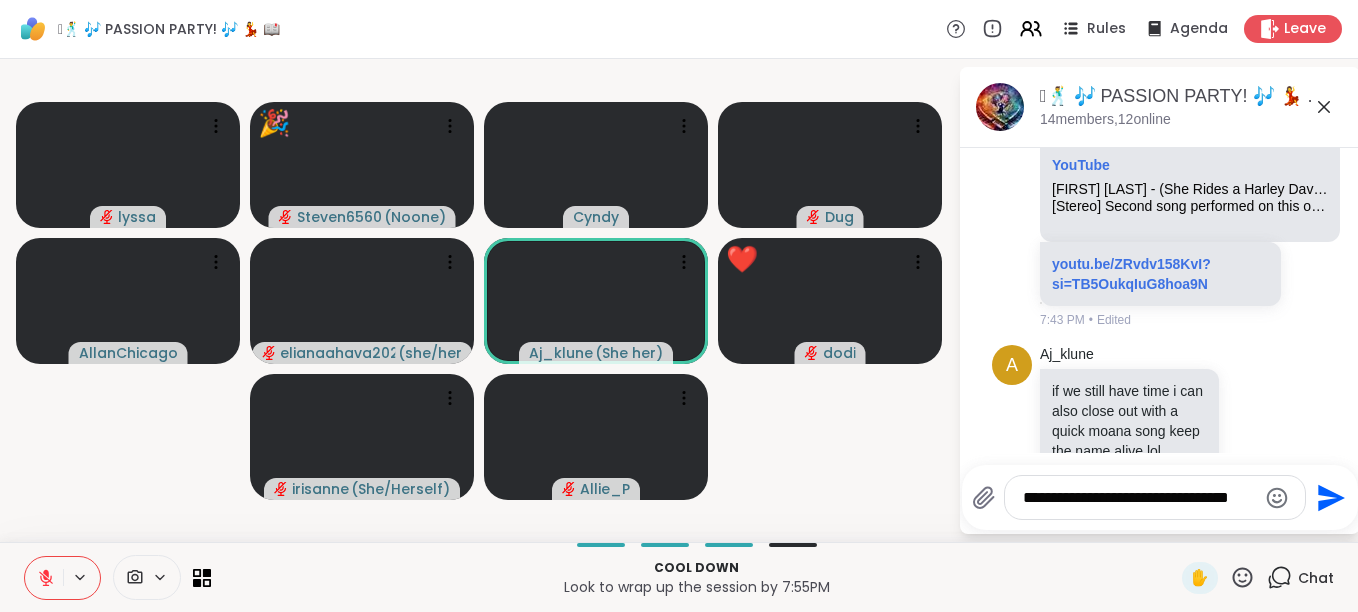 click 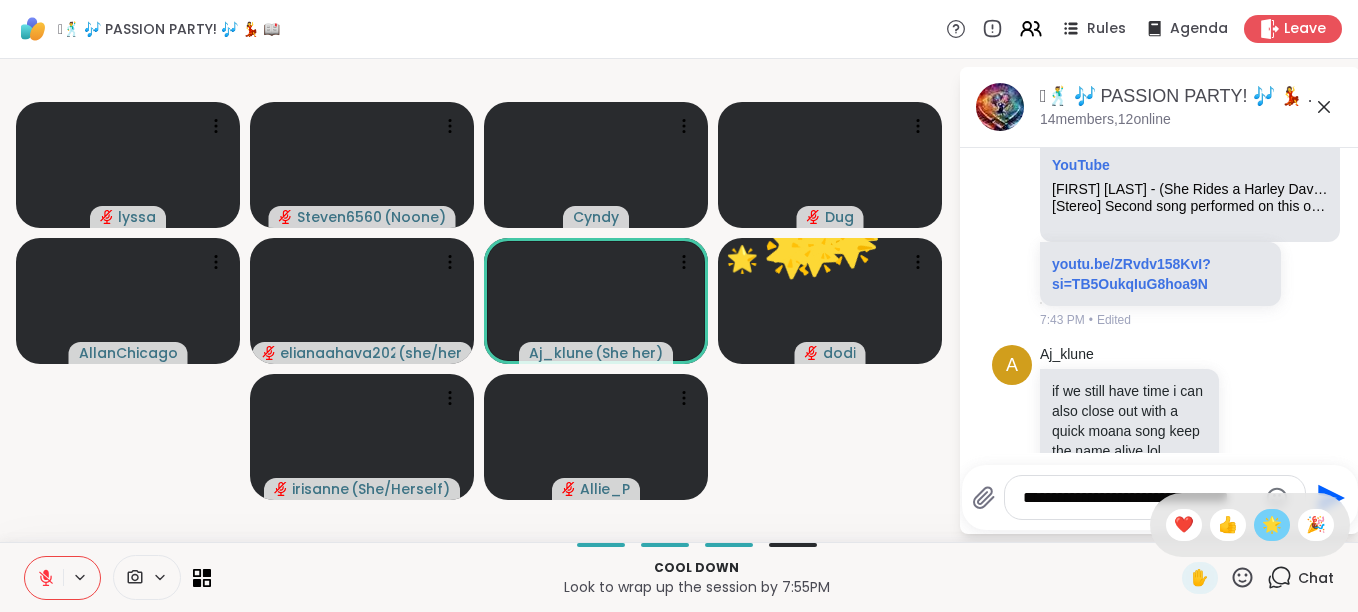 click on "🌟" at bounding box center [1272, 525] 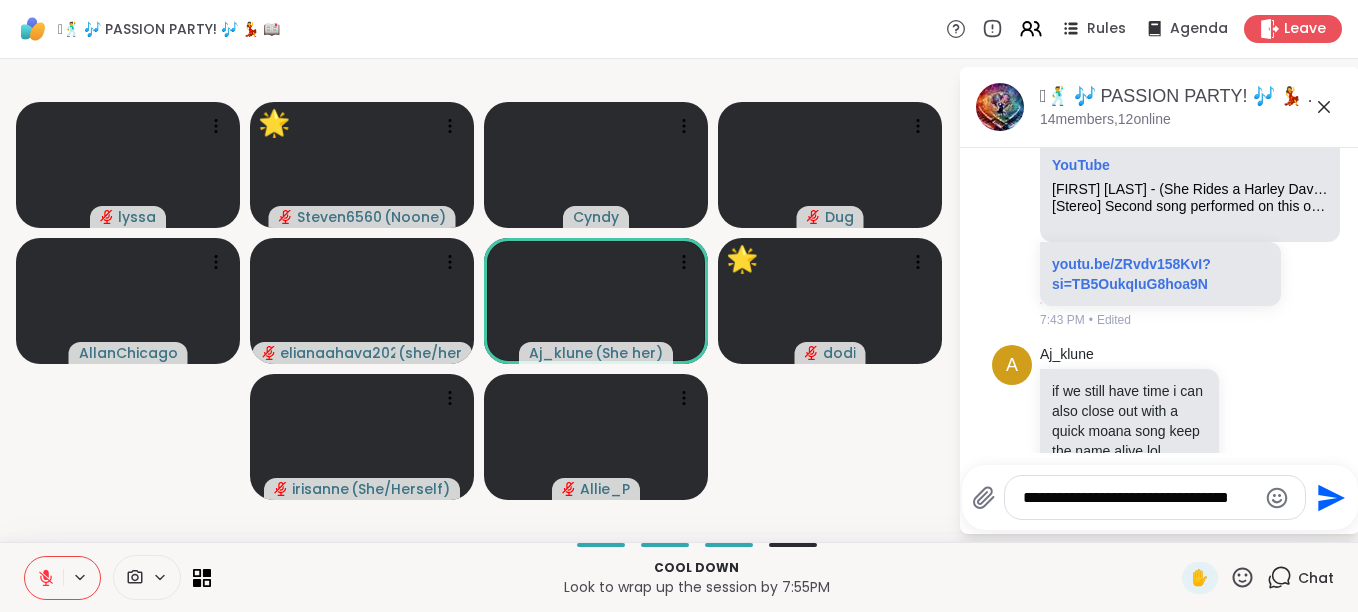 click 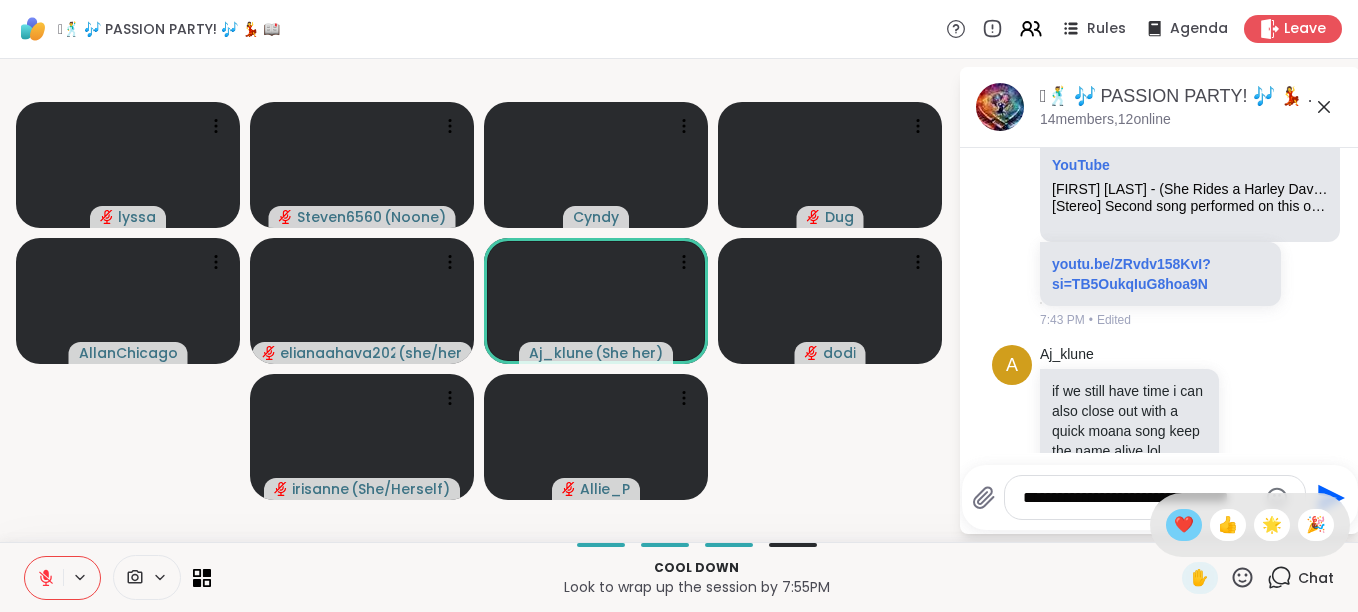 click on "❤️" at bounding box center [1184, 525] 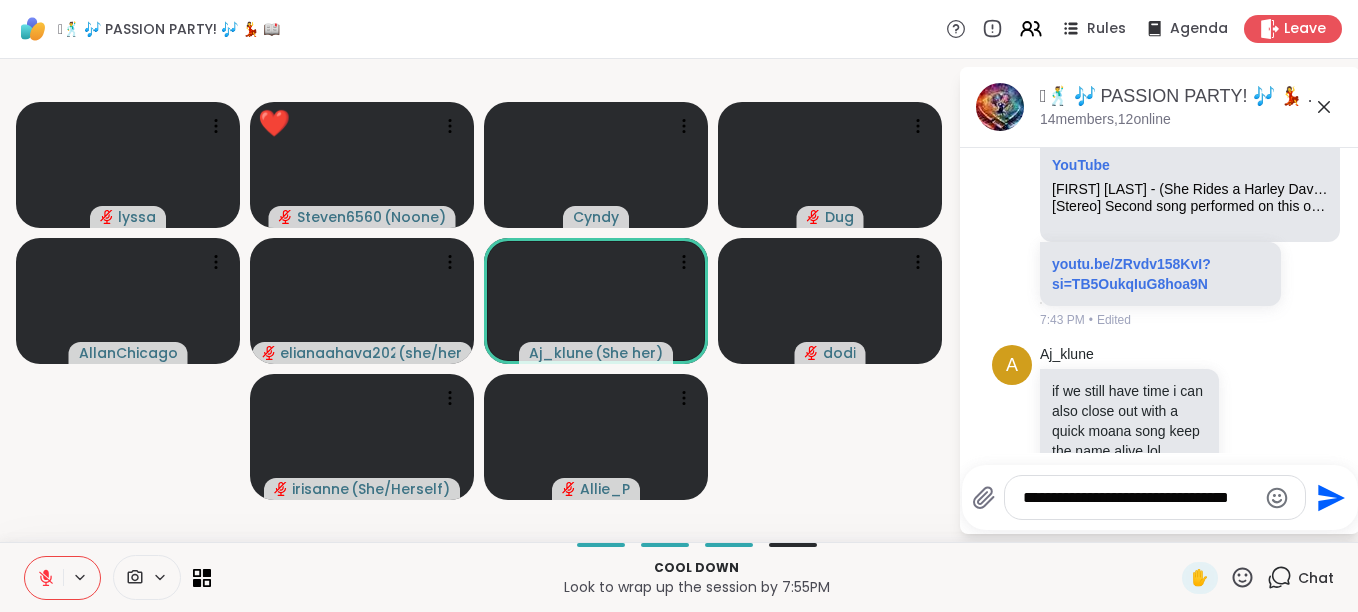 click 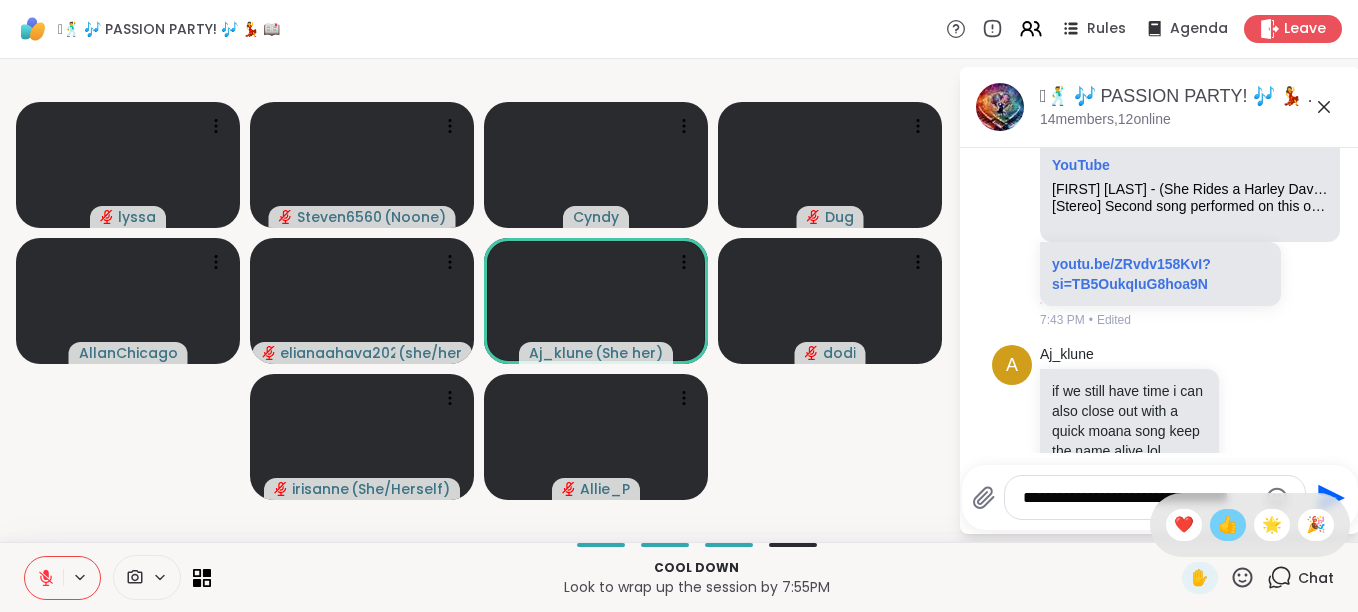 click on "👍" at bounding box center (1228, 525) 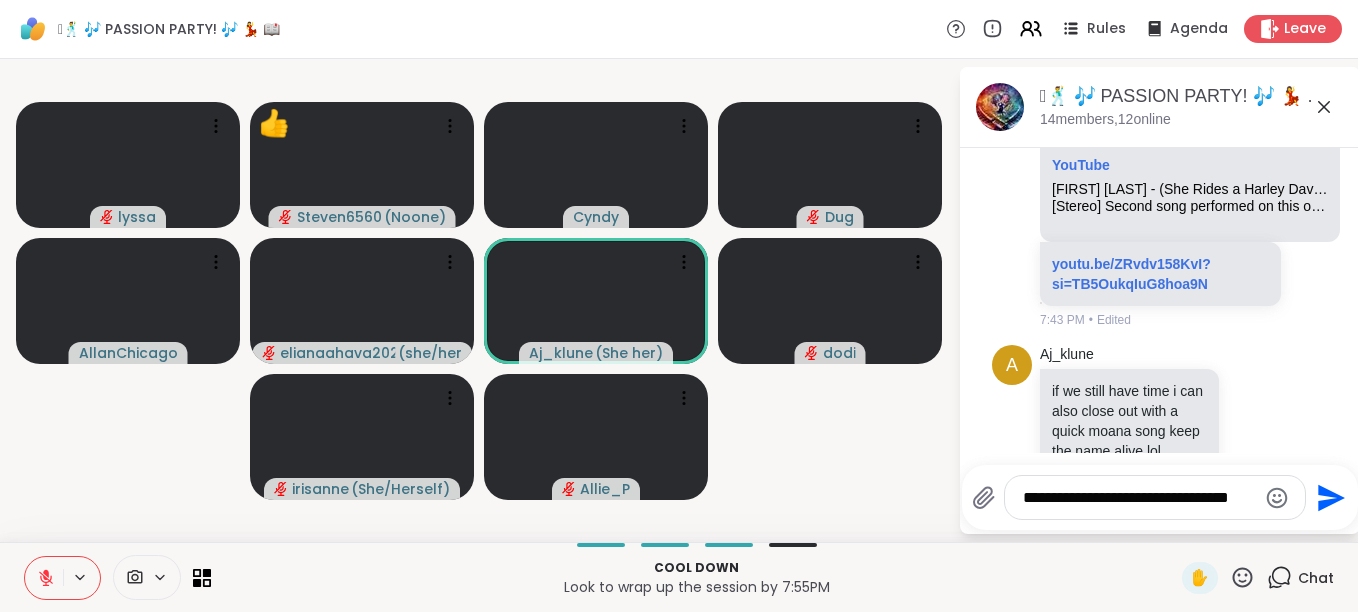 click 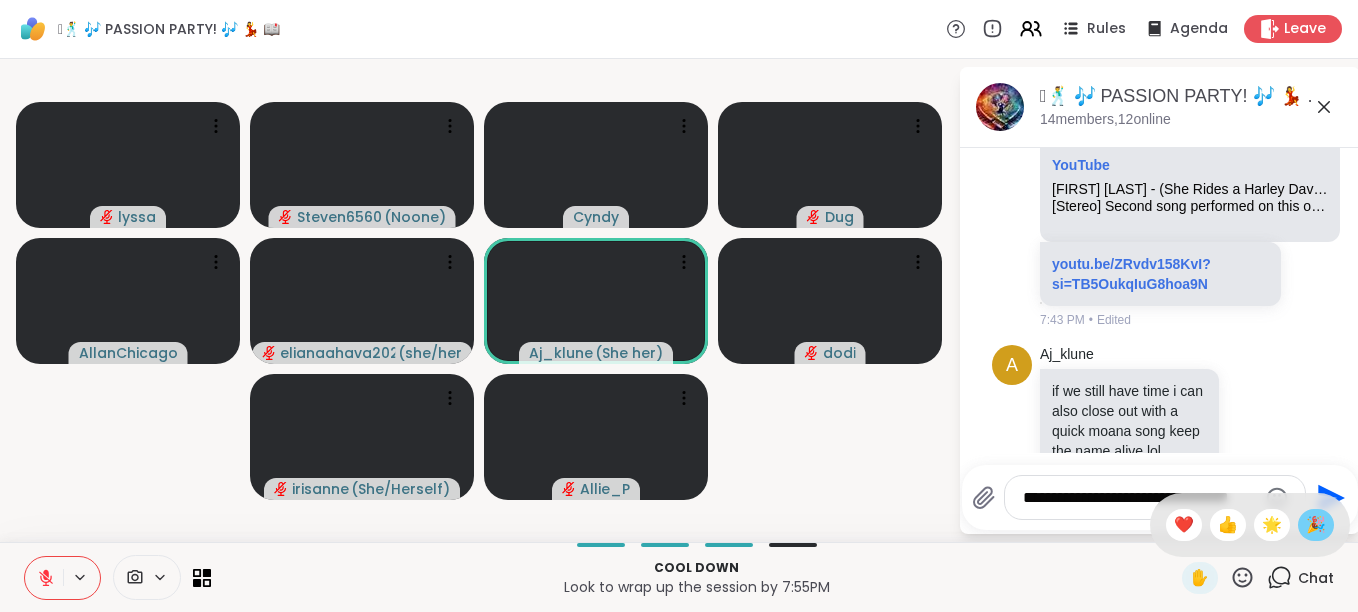click on "🎉" at bounding box center (1316, 525) 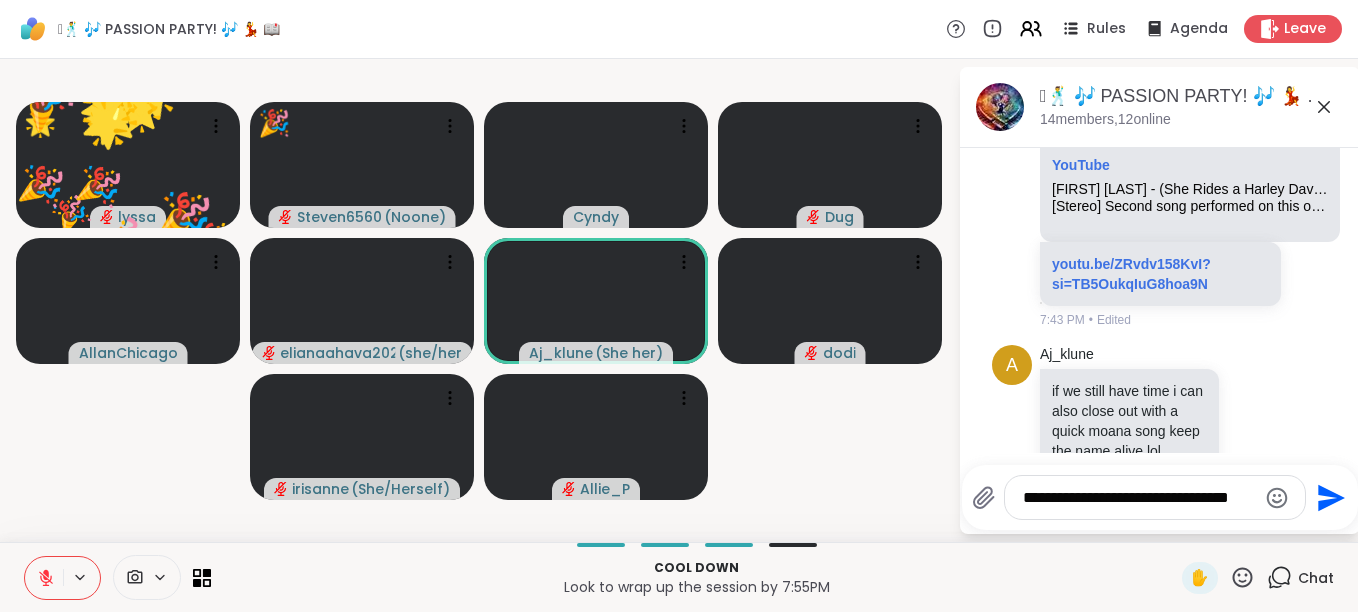click 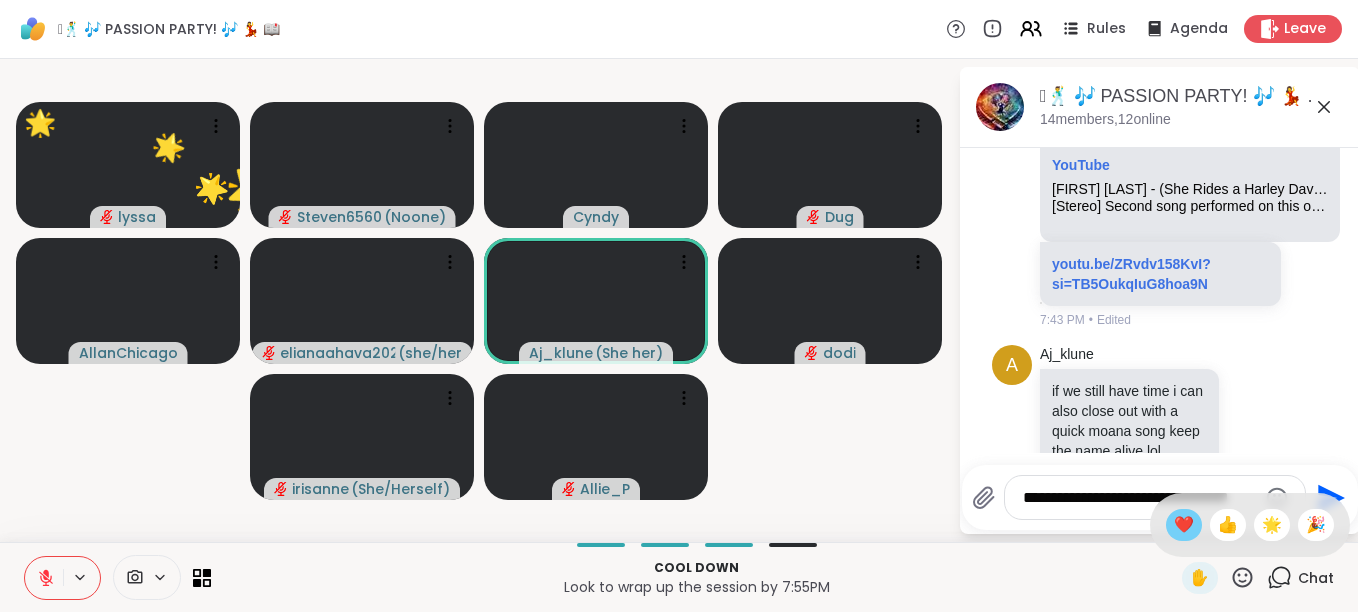 click on "❤️" at bounding box center [1184, 525] 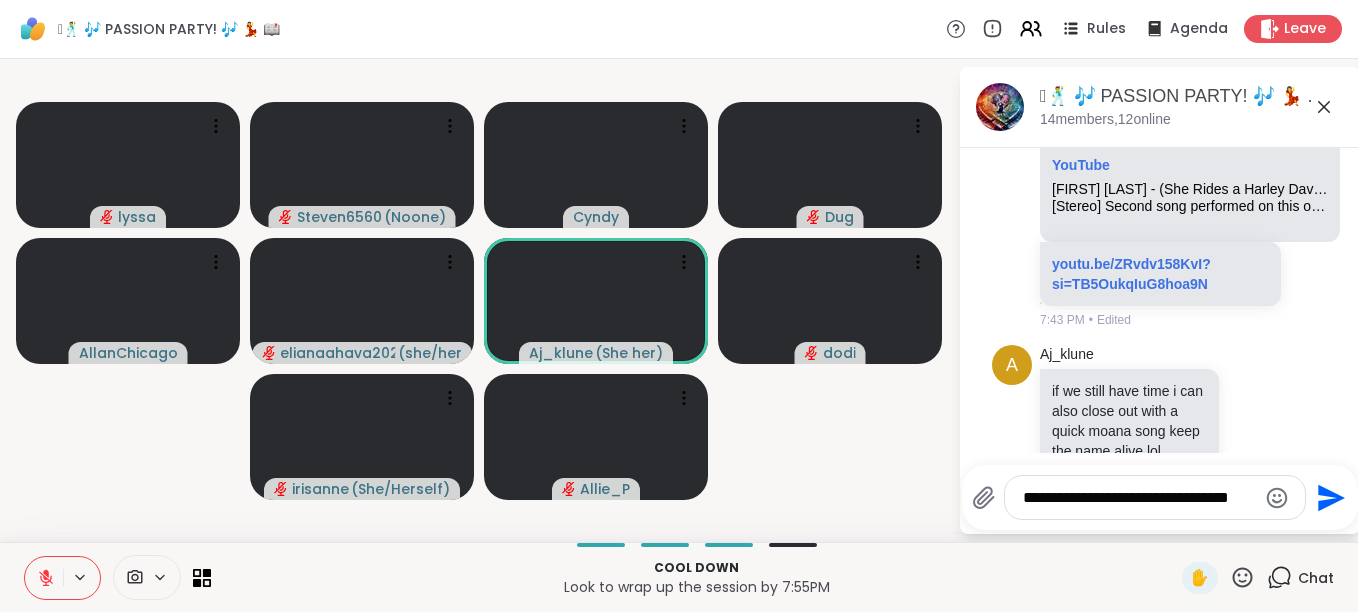 click 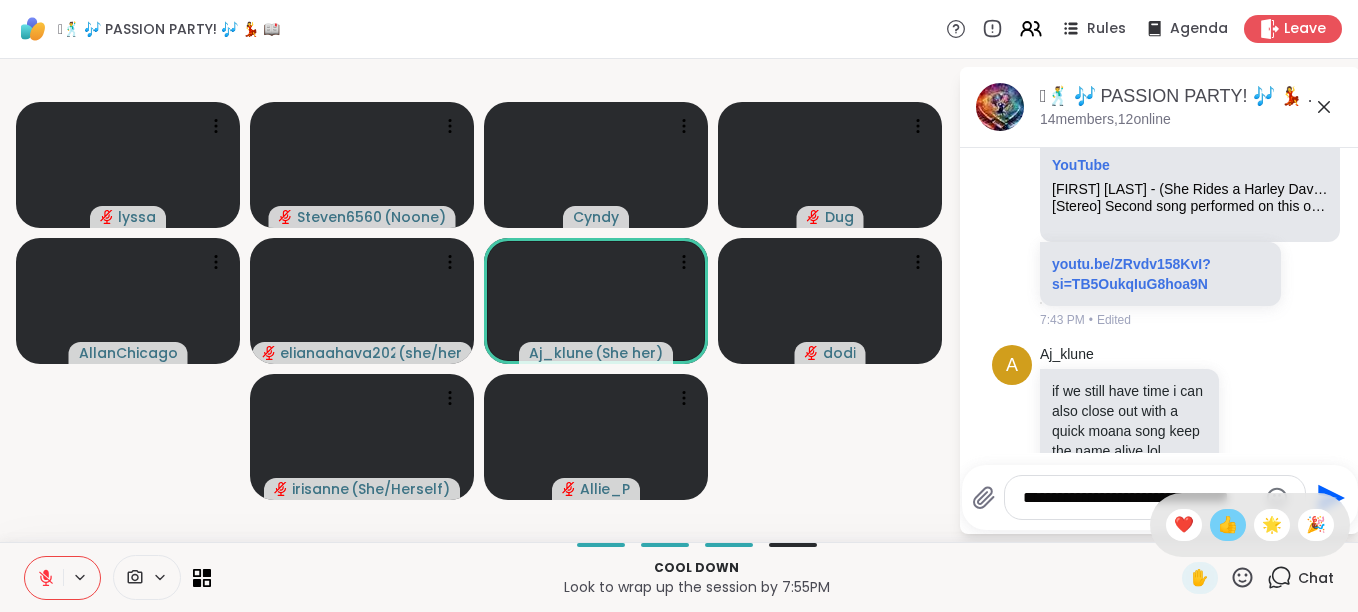 click on "👍" at bounding box center (1228, 525) 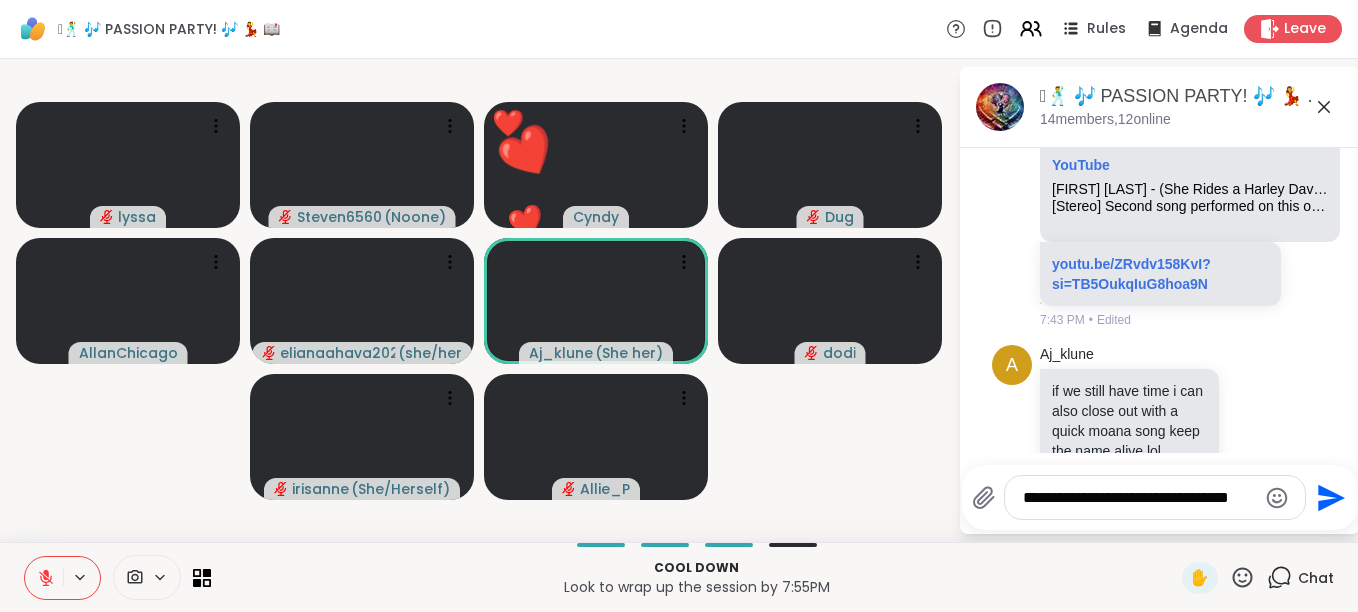 click 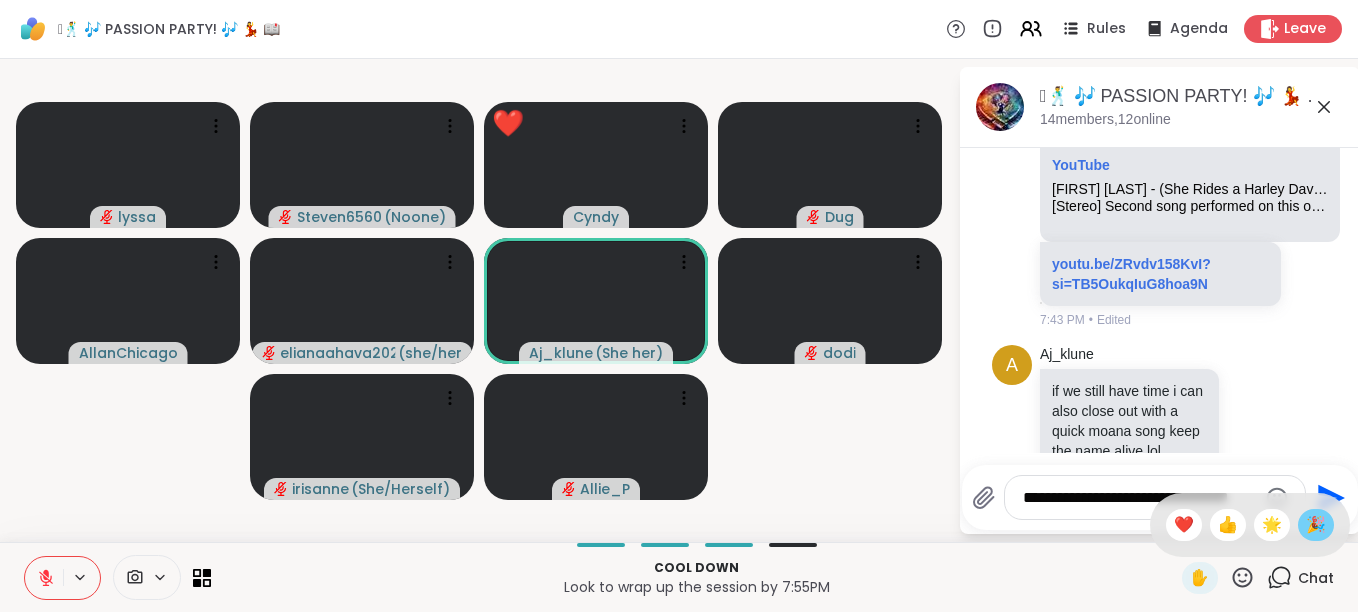 click on "🎉" at bounding box center [1316, 525] 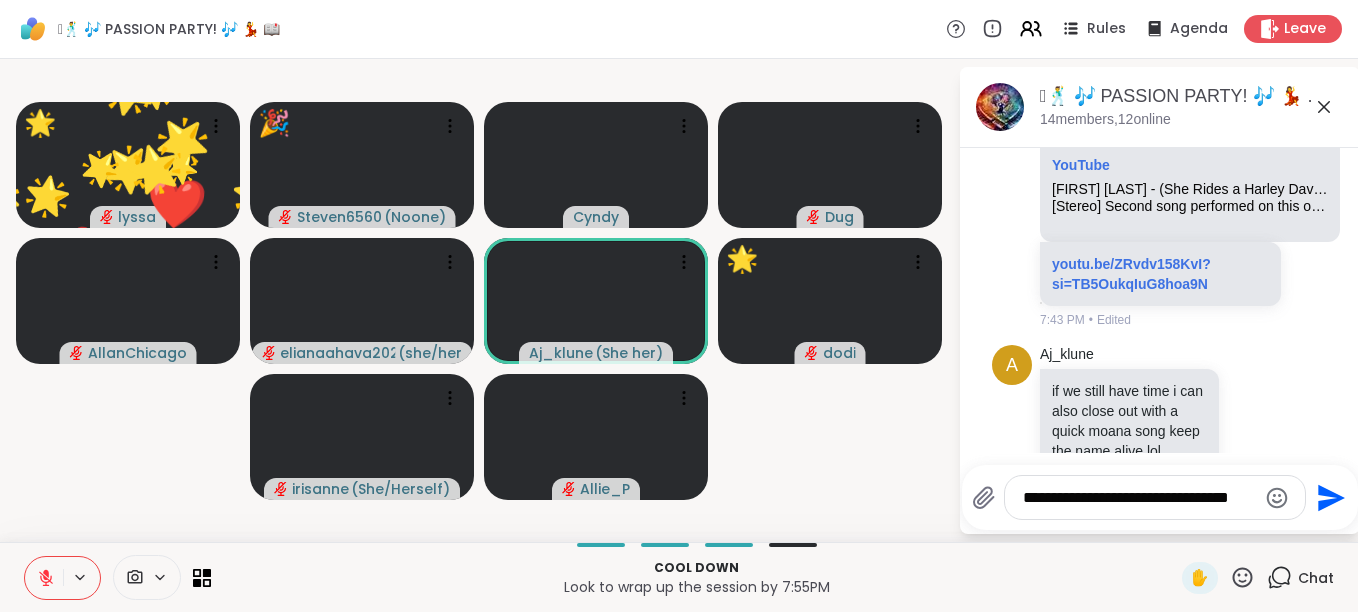 click 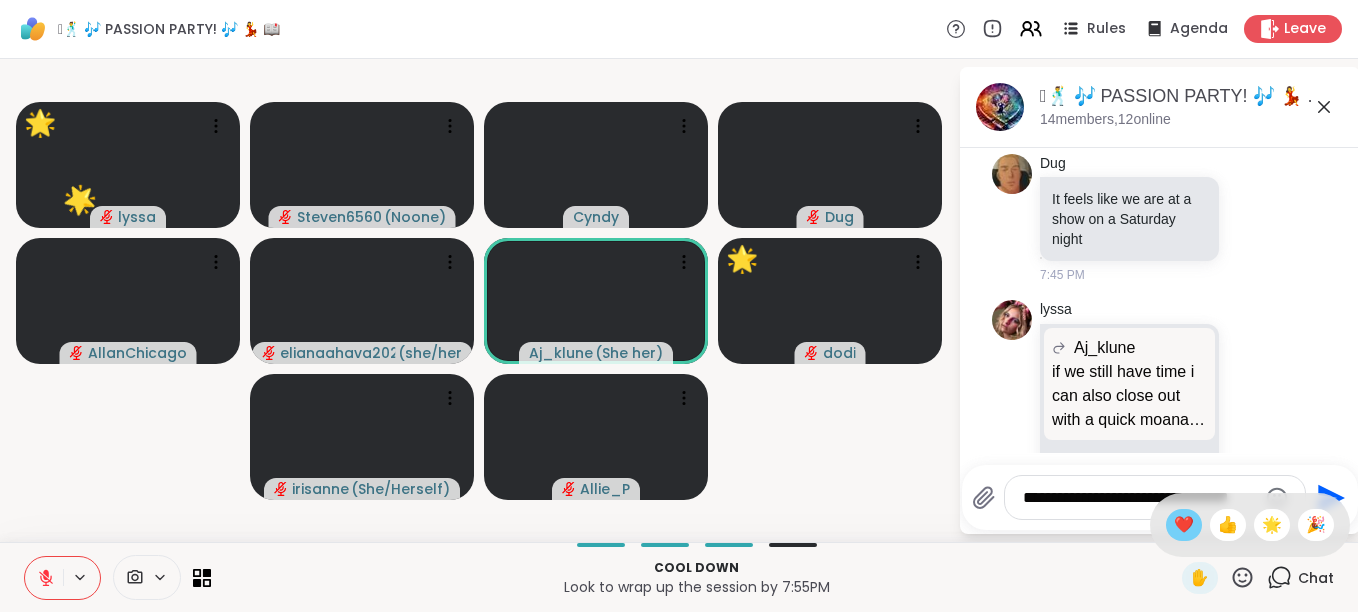 scroll, scrollTop: 4102, scrollLeft: 0, axis: vertical 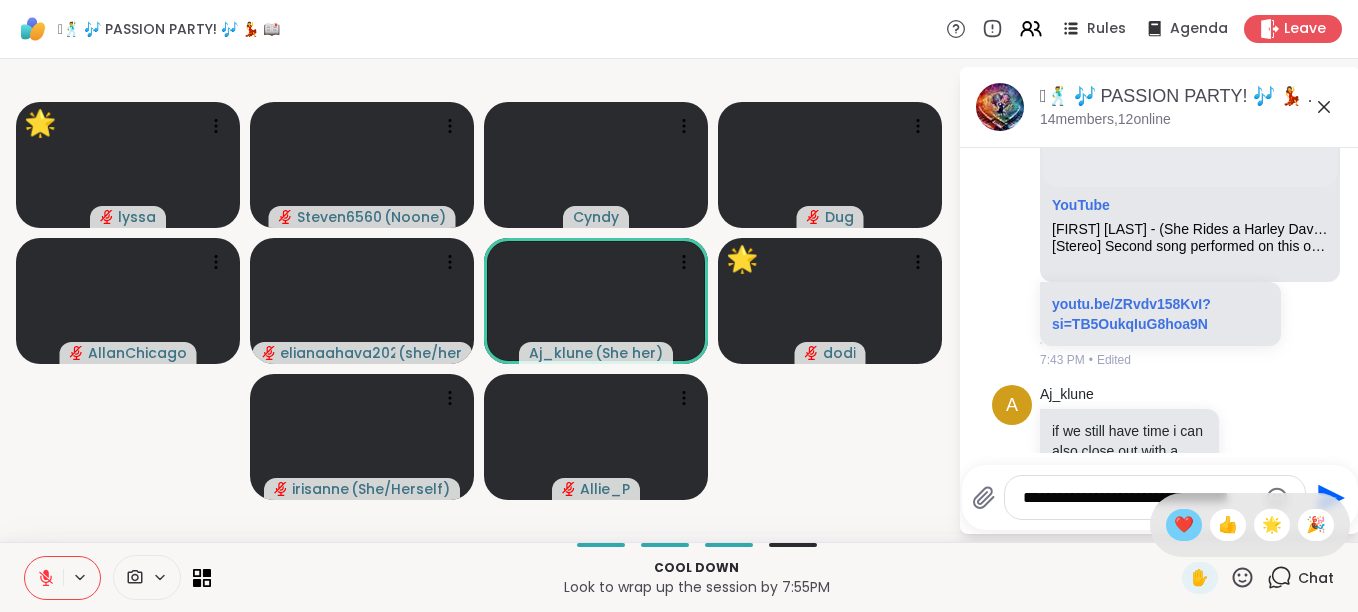 click on "❤️" at bounding box center [1184, 525] 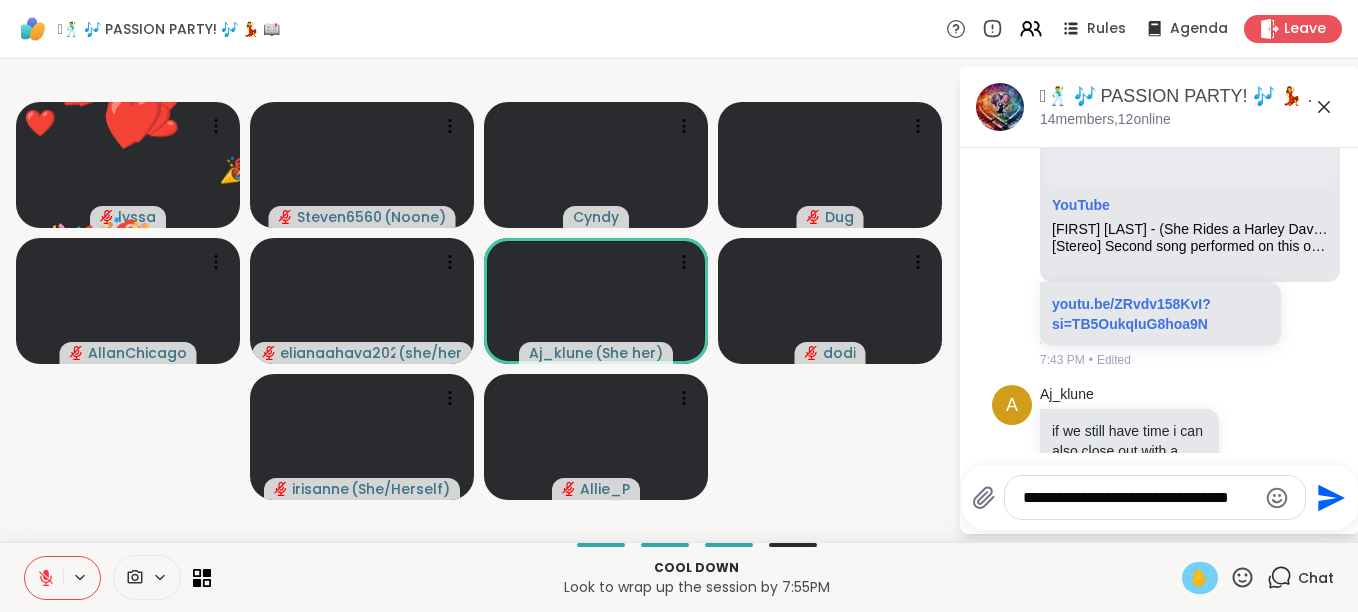 click on "✋" at bounding box center (1200, 578) 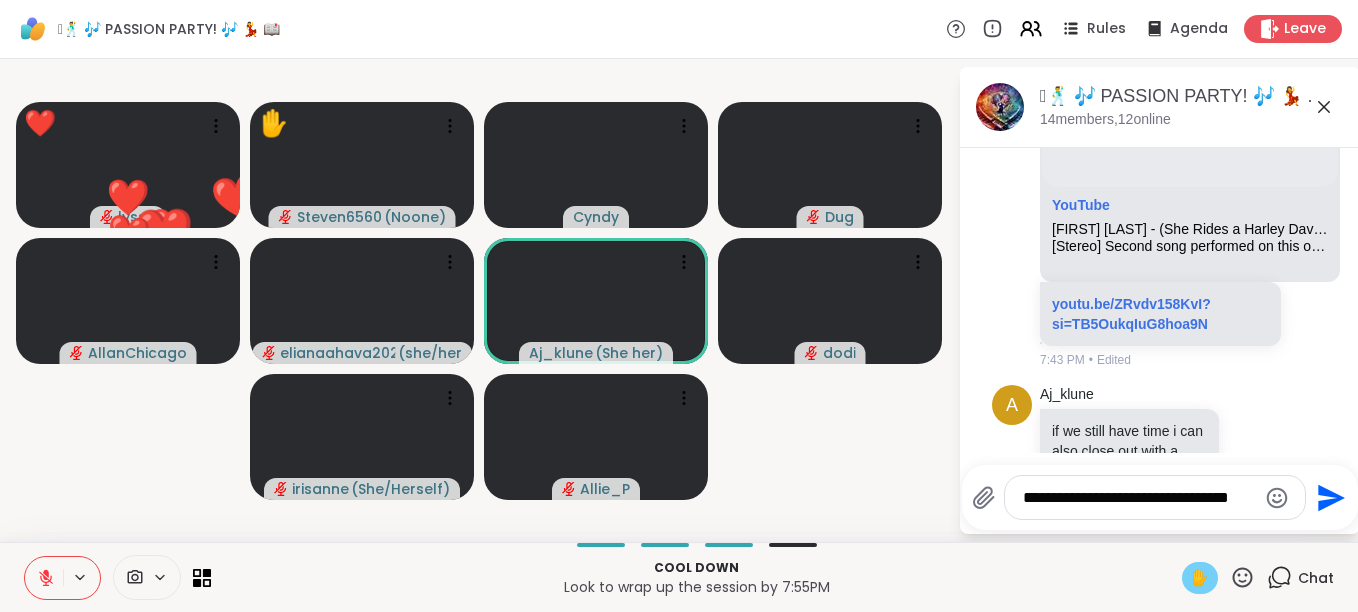 click on "✋" at bounding box center (1200, 578) 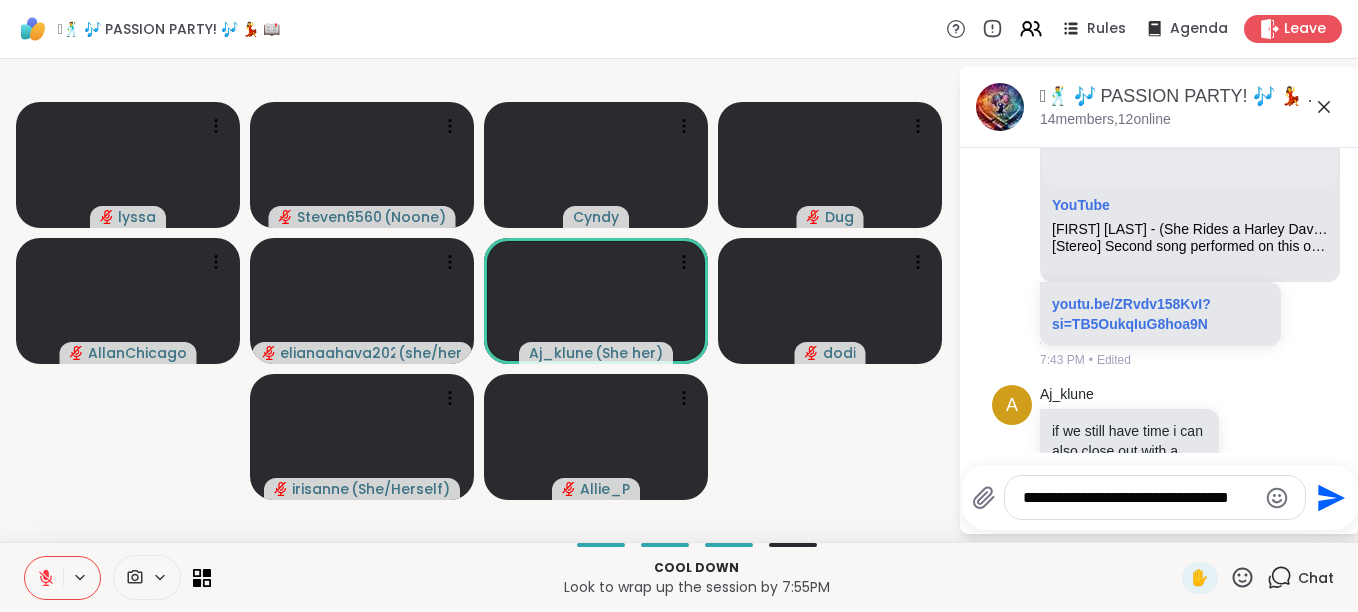 click 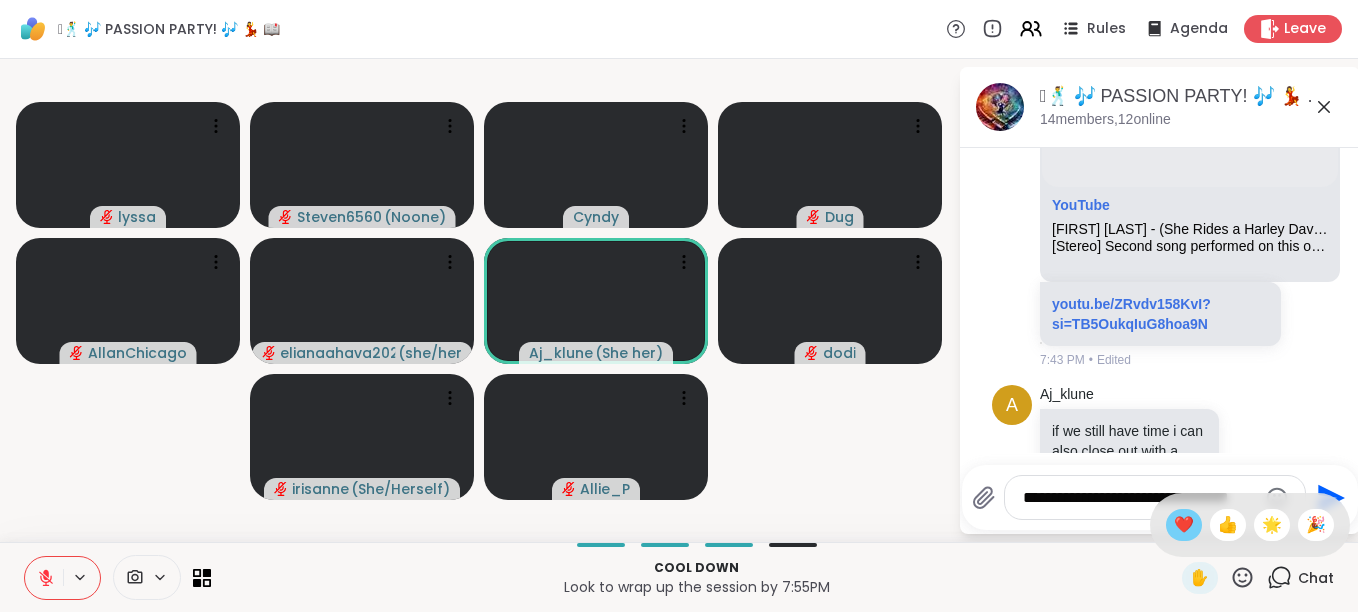 click on "❤️" at bounding box center [1184, 525] 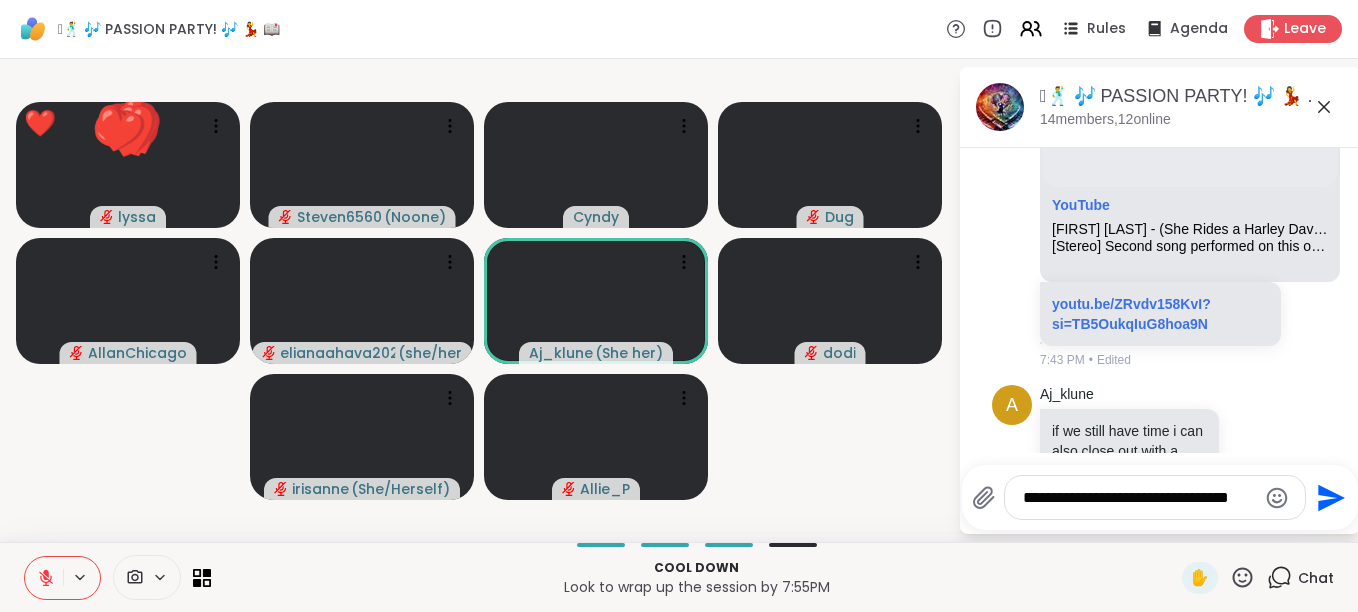 click 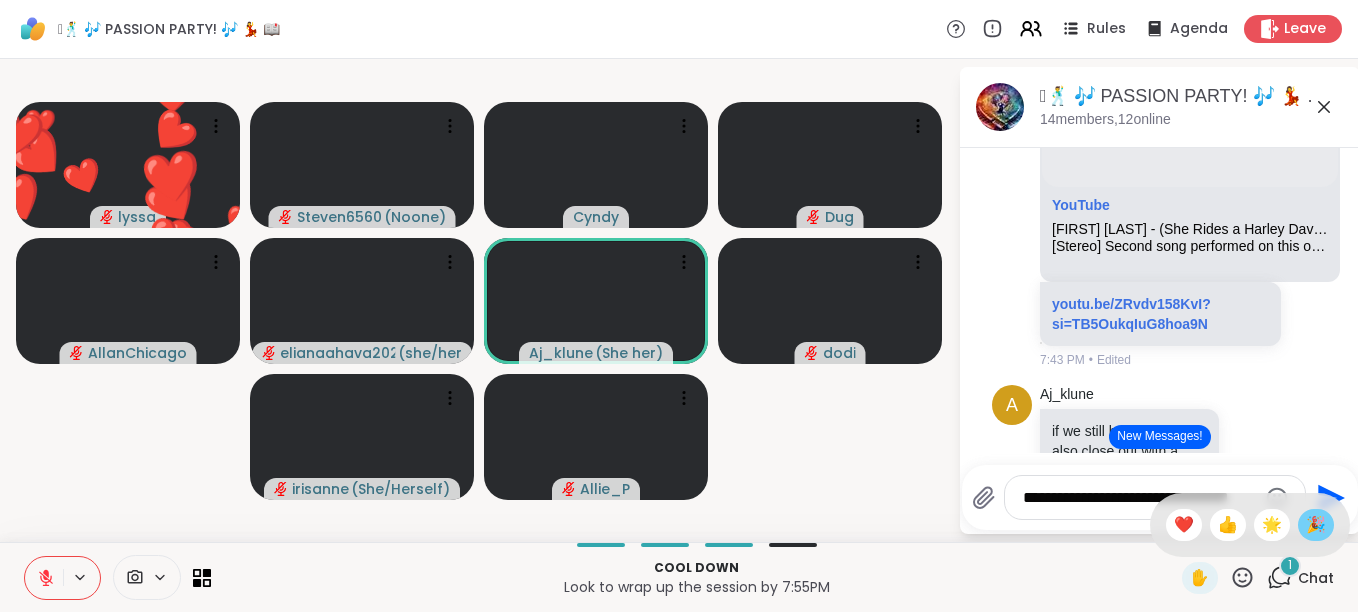 click on "🎉" at bounding box center (1316, 525) 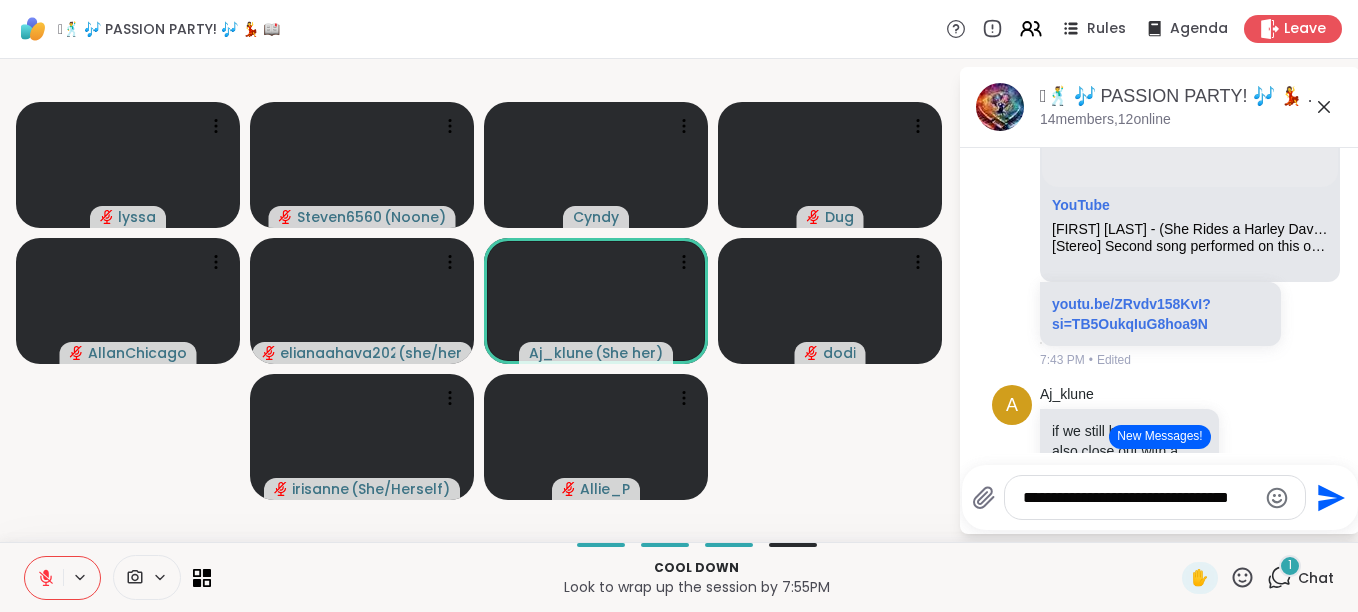 click 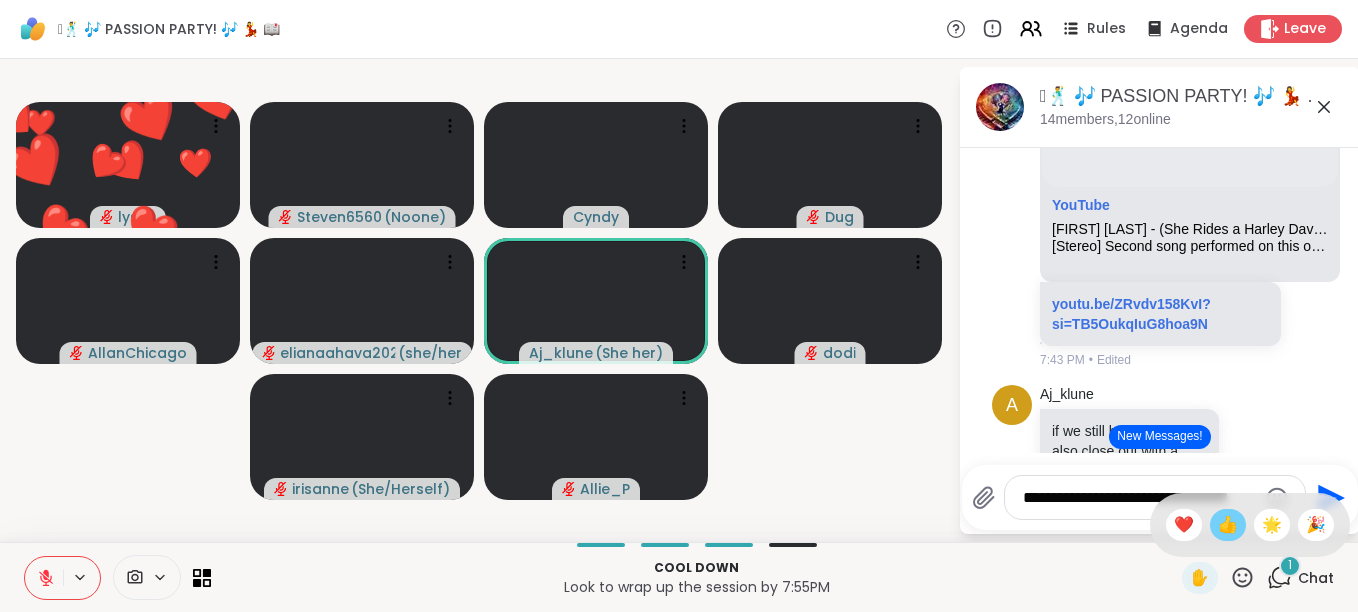 click on "👍" at bounding box center [1228, 525] 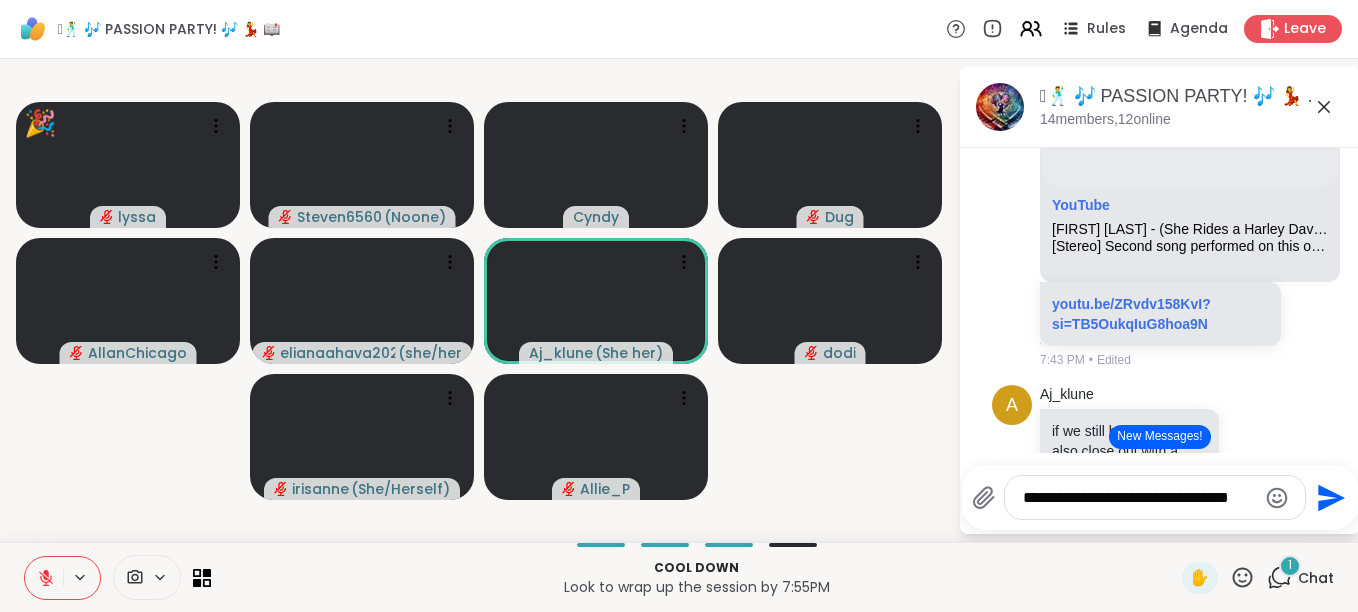 click 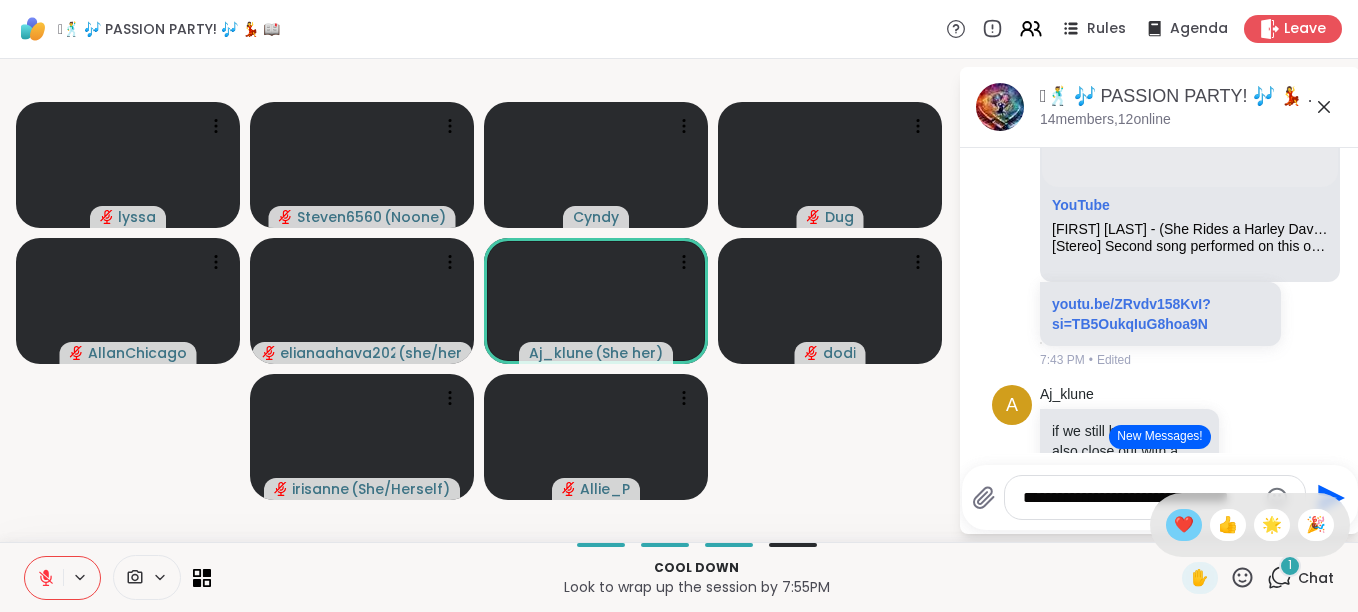 click on "❤️" at bounding box center (1184, 525) 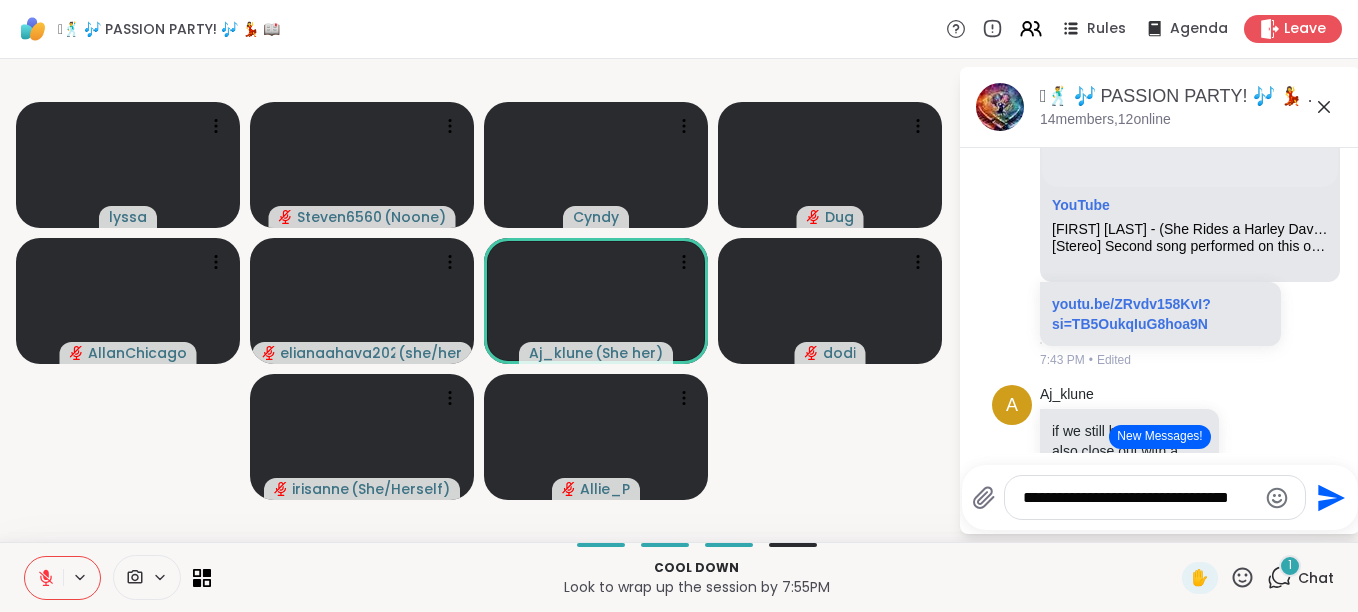click at bounding box center (44, 578) 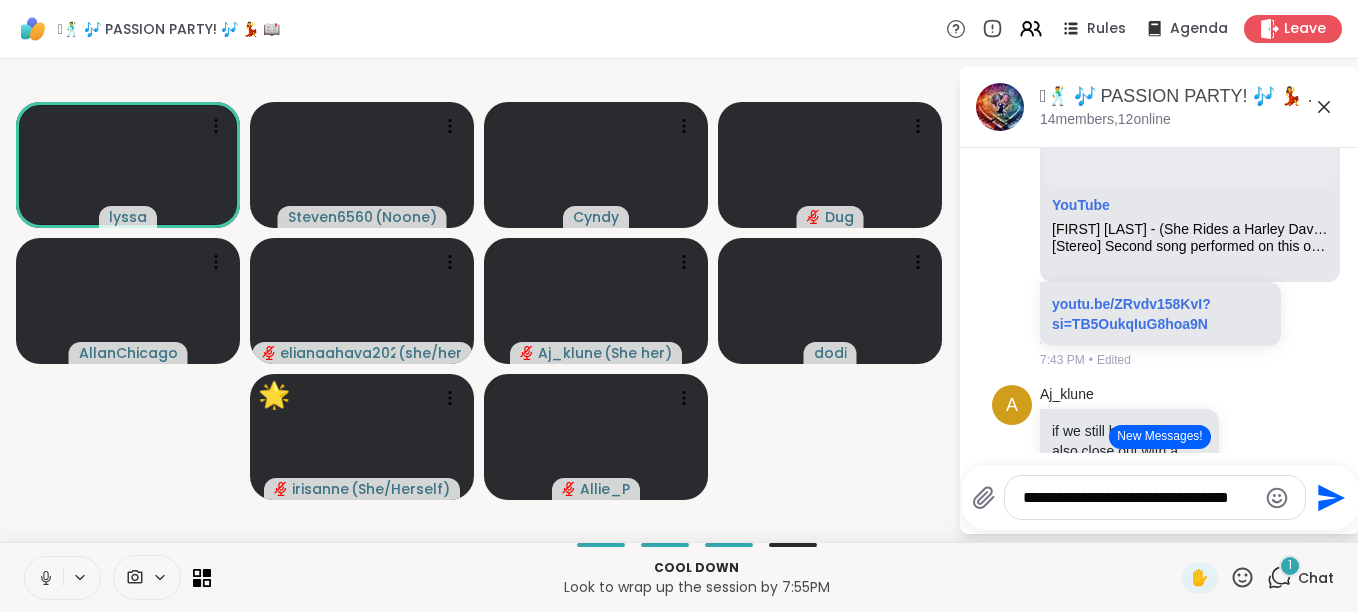 click 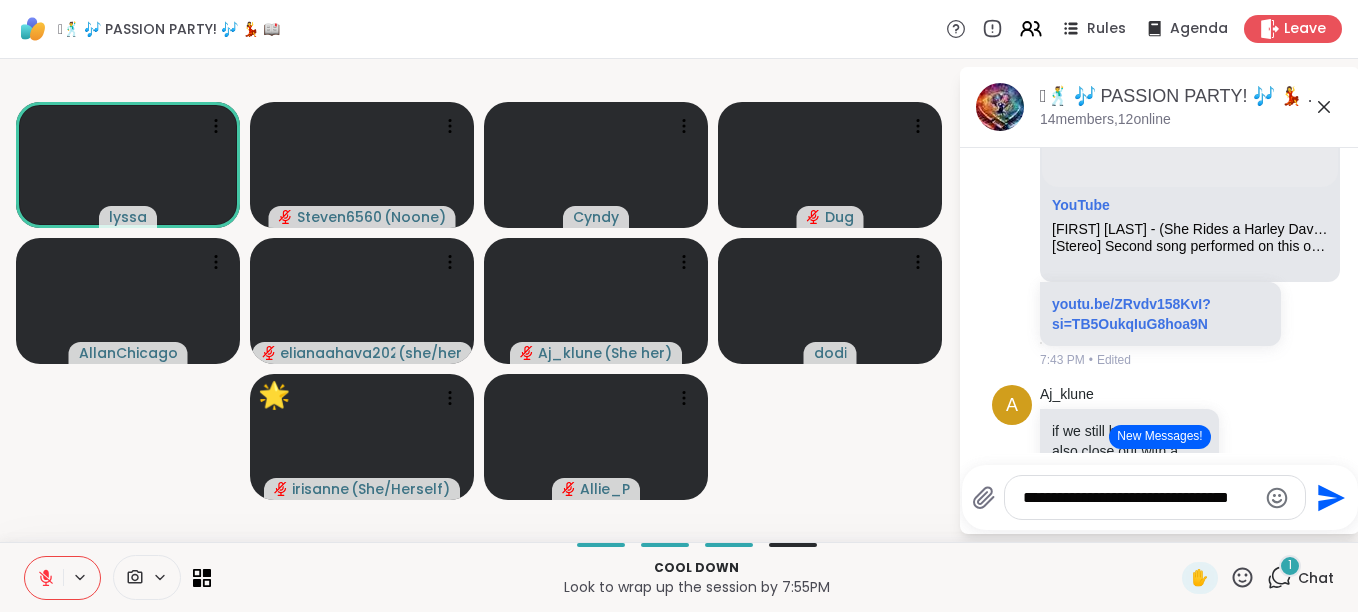 click 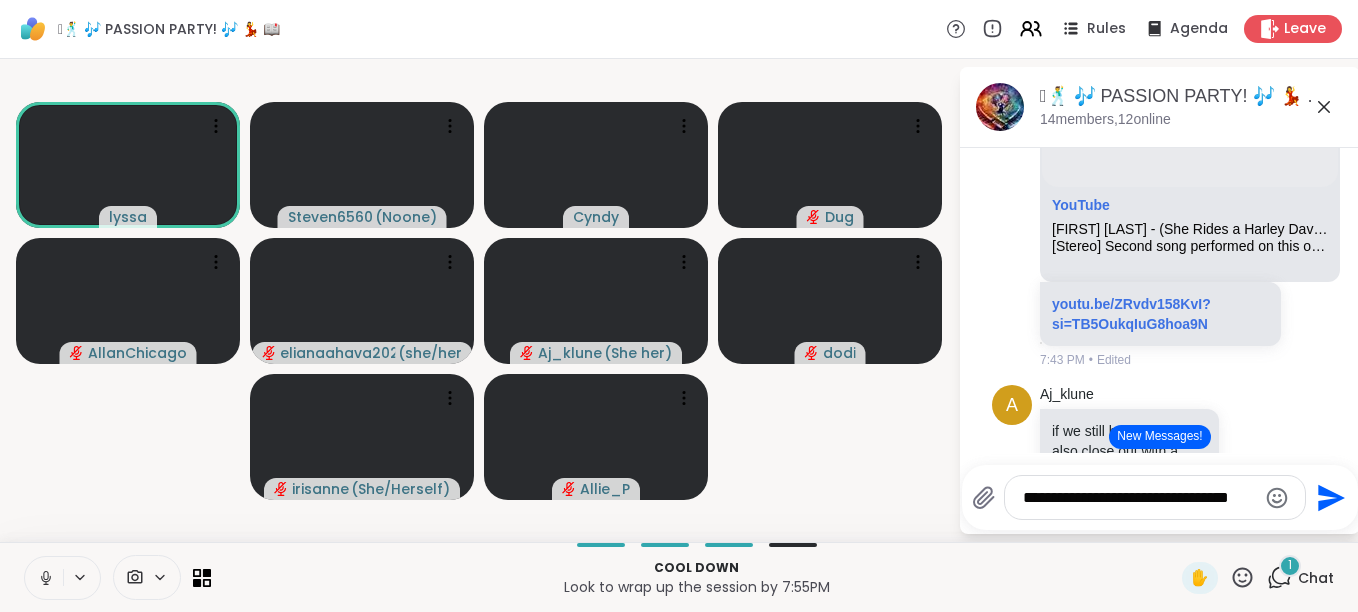 click 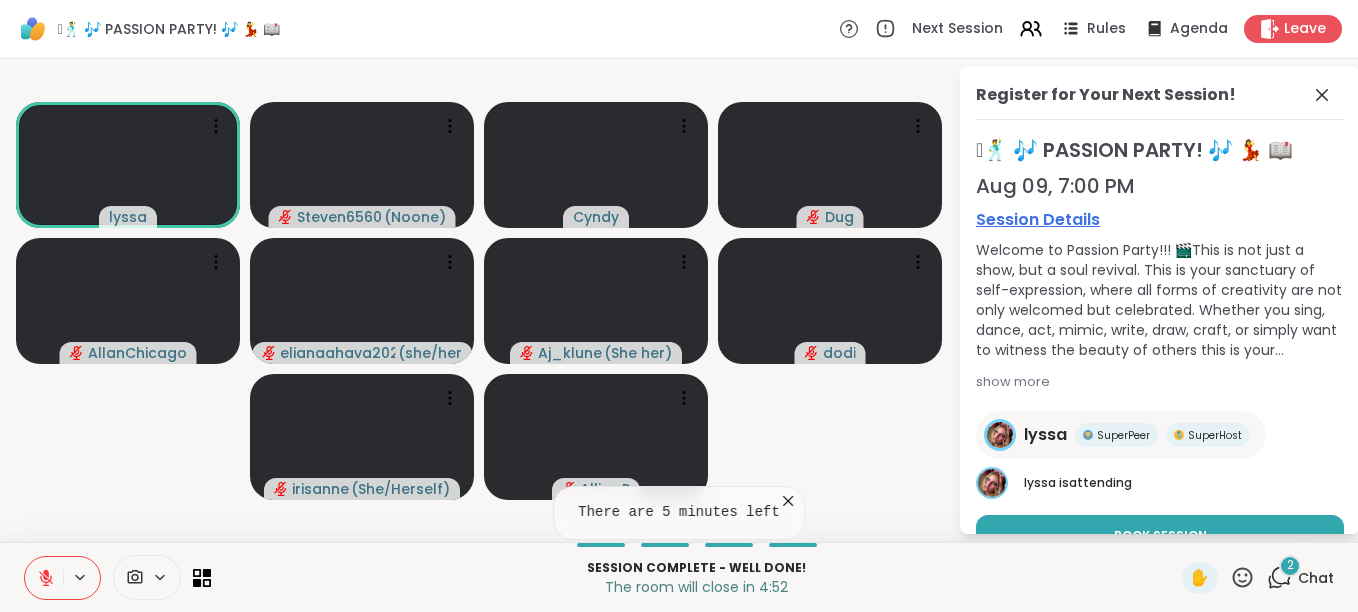 click 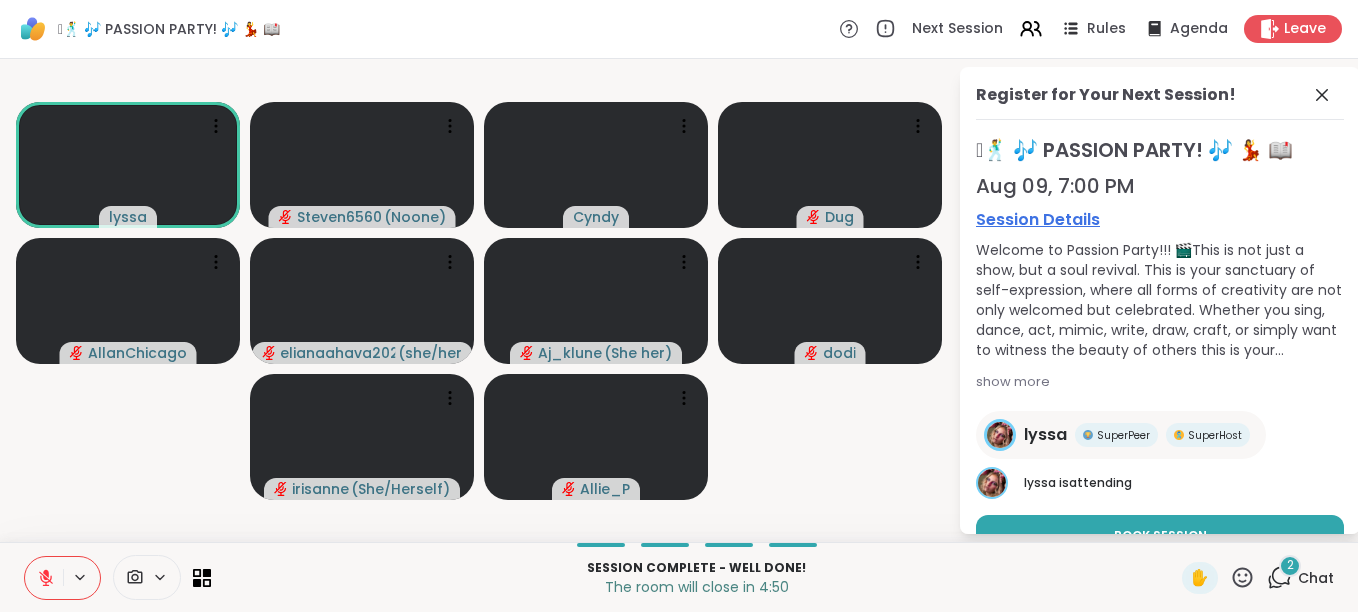 click on "2 Chat" at bounding box center (1300, 578) 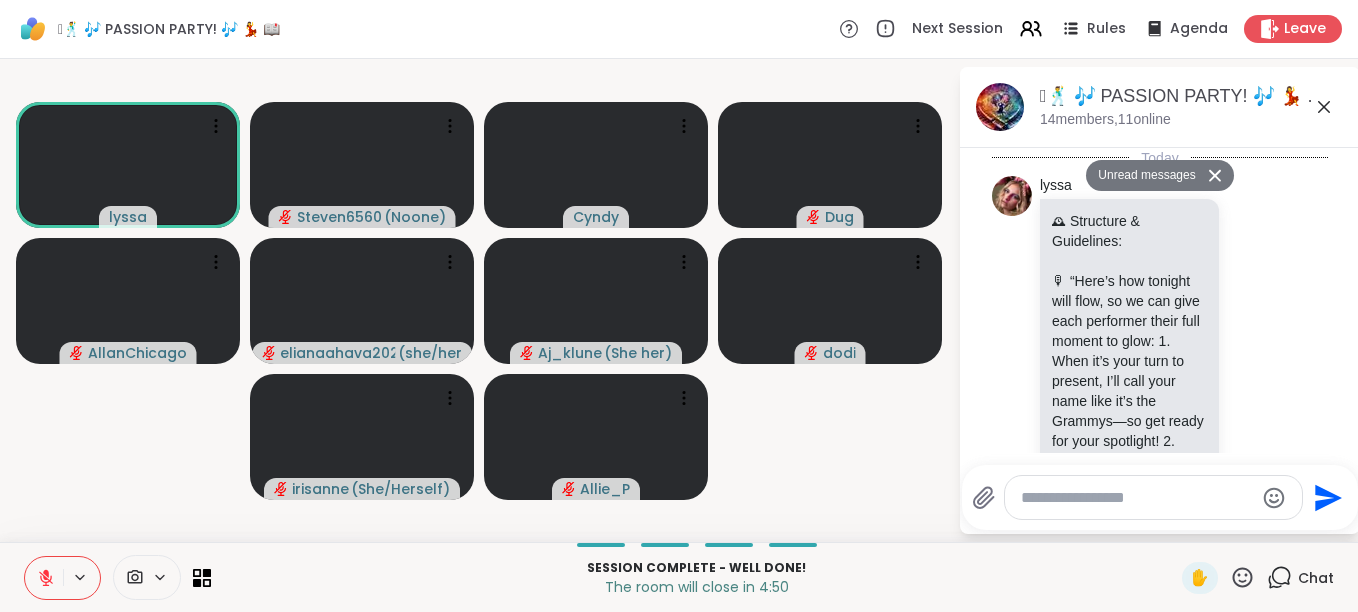 scroll, scrollTop: 5618, scrollLeft: 0, axis: vertical 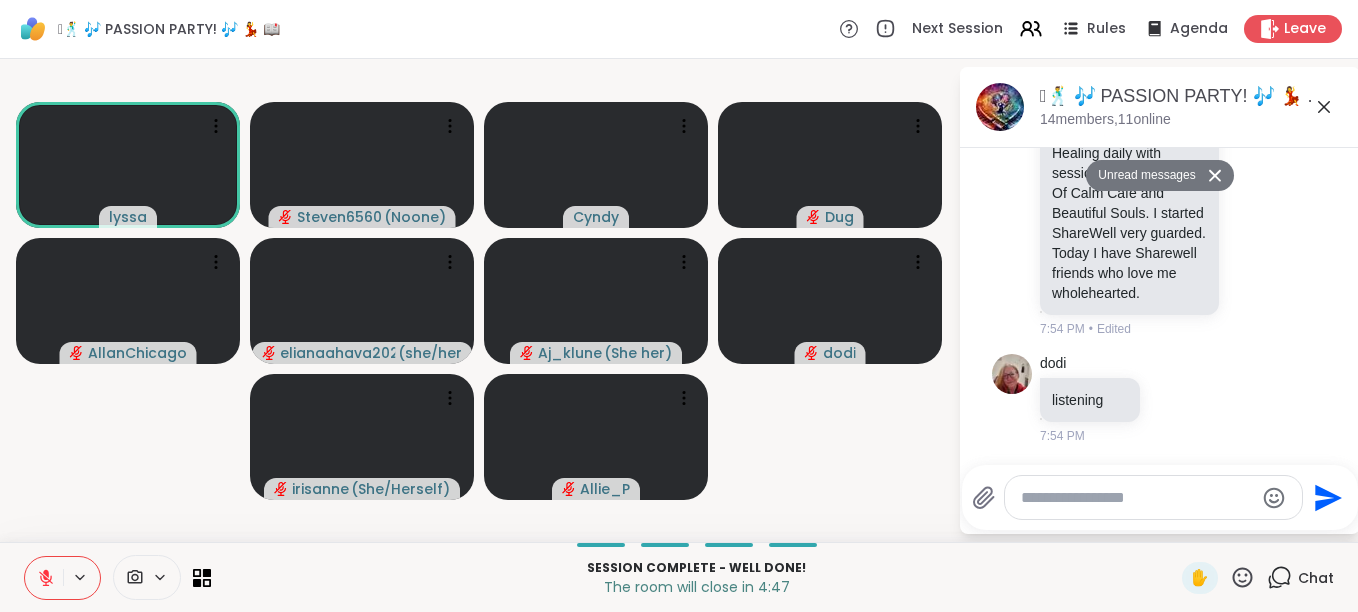 click at bounding box center (1137, 498) 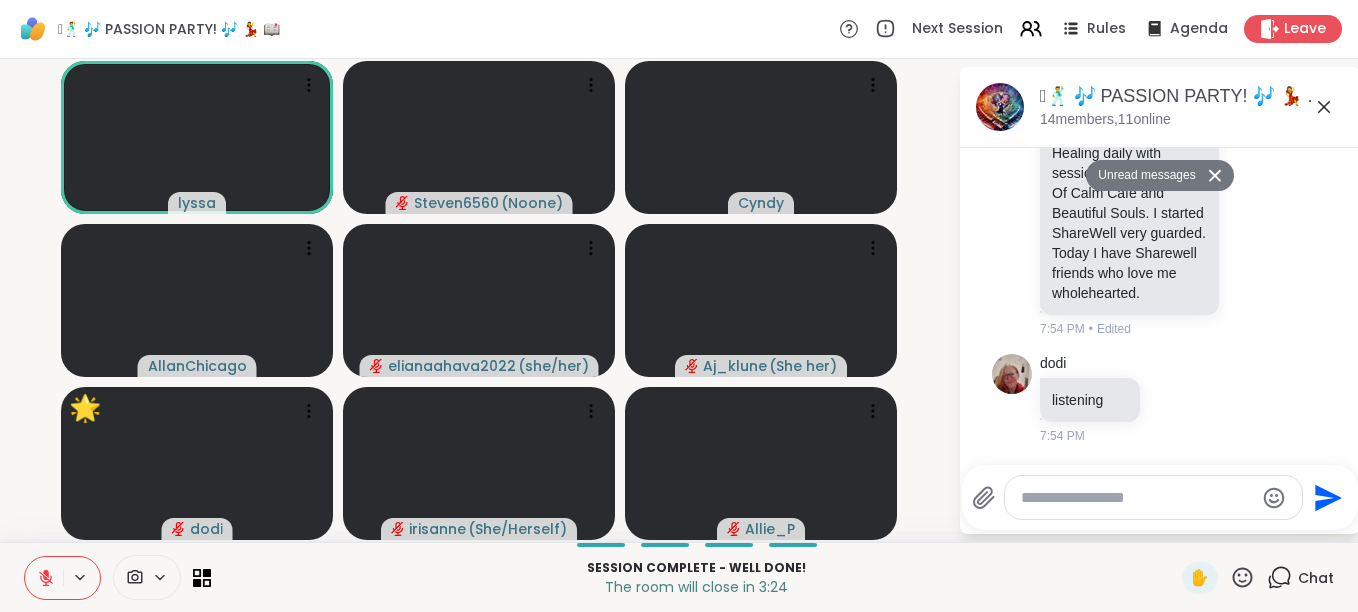 click 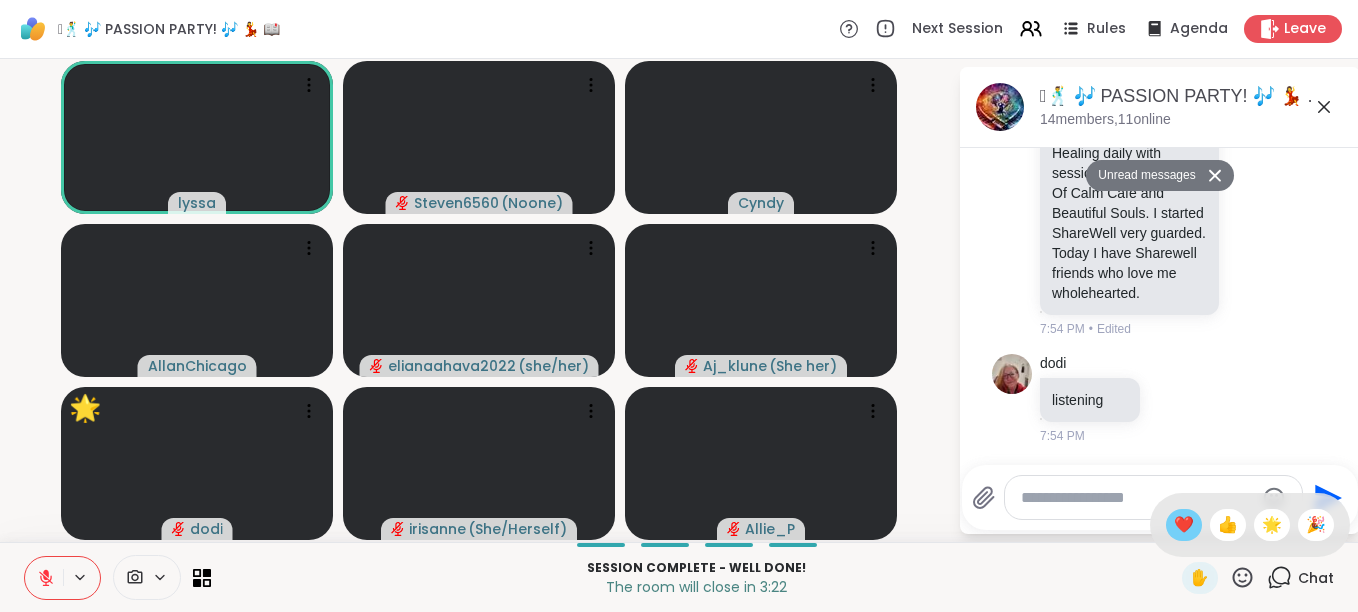 click on "❤️" at bounding box center [1184, 525] 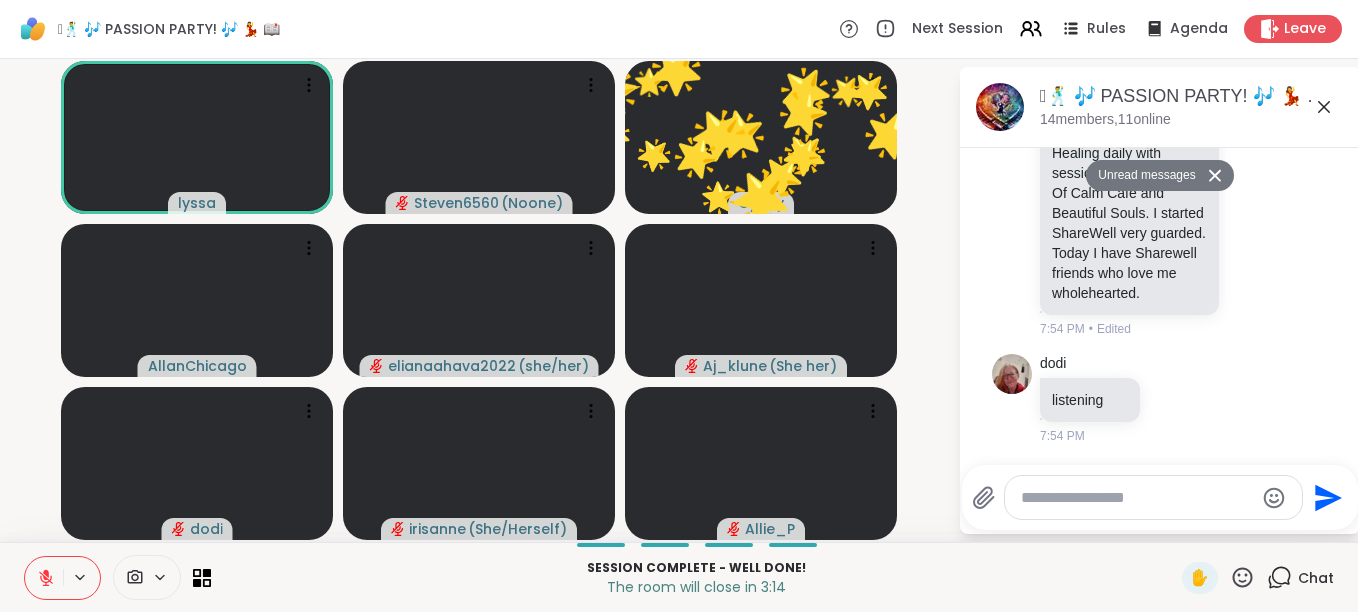 click 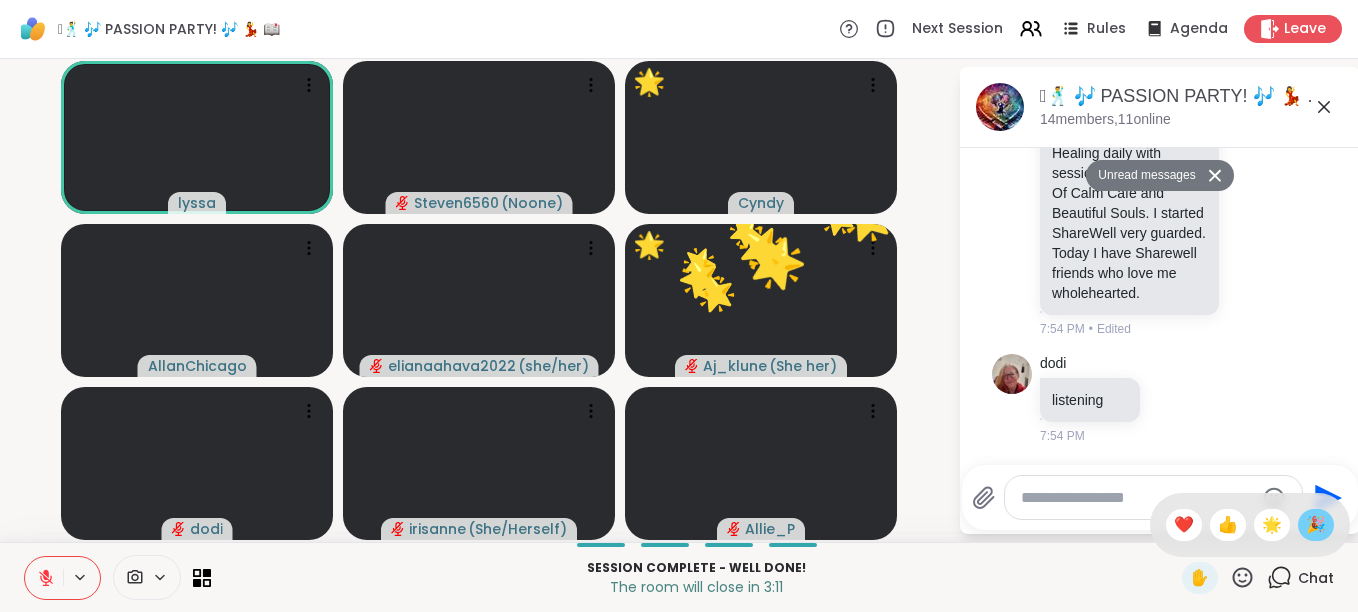 click on "🎉" at bounding box center (1316, 525) 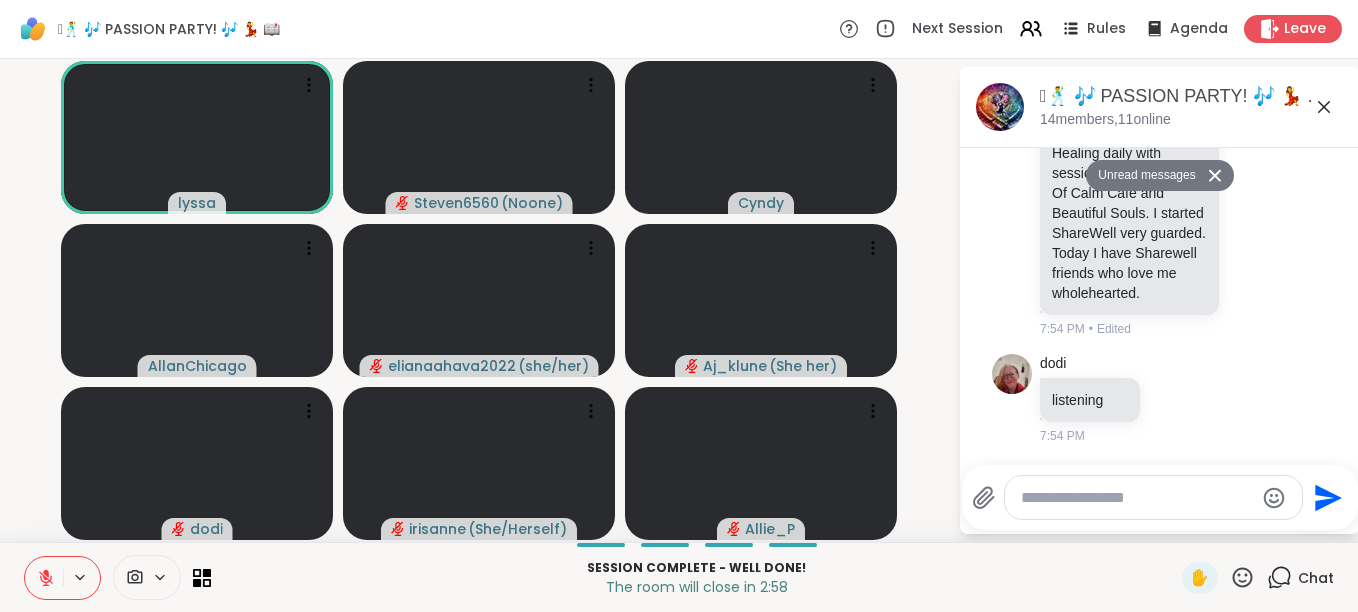 click 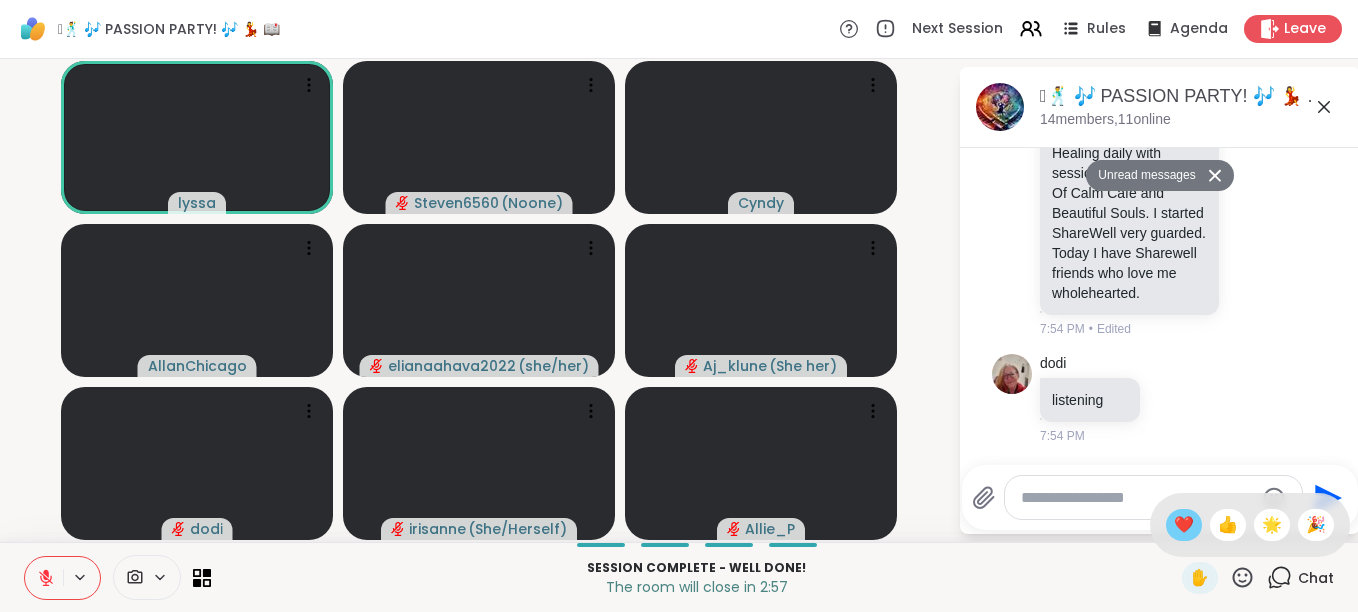 click on "❤️" at bounding box center (1184, 525) 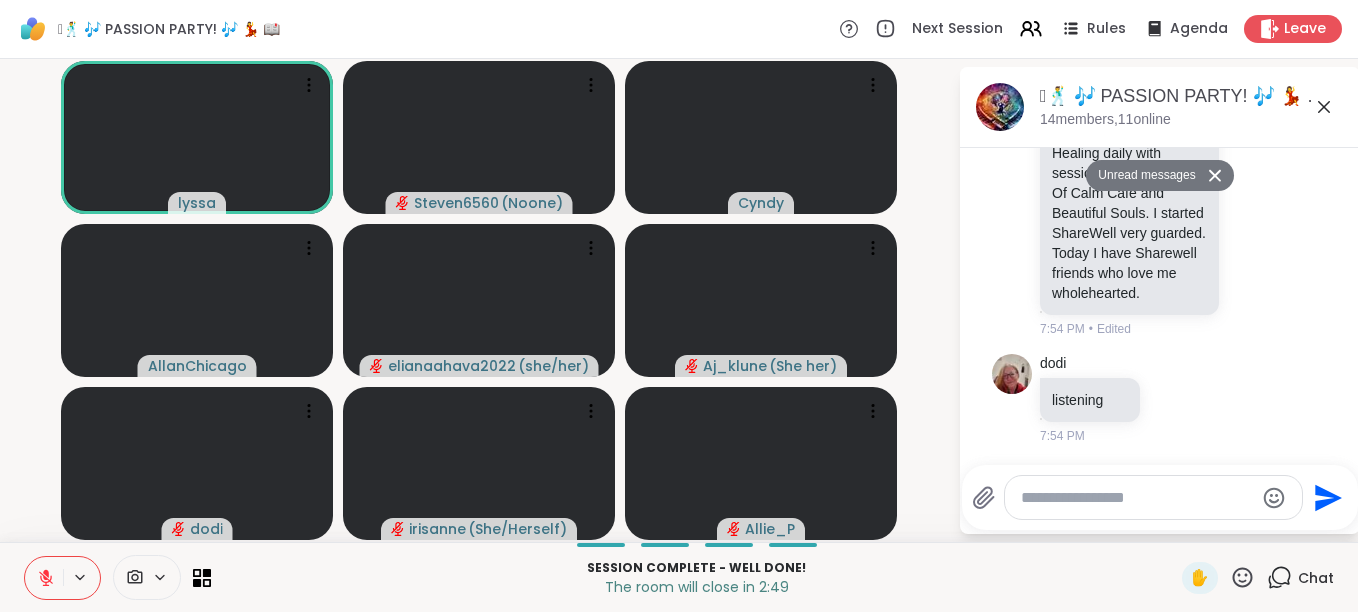 click 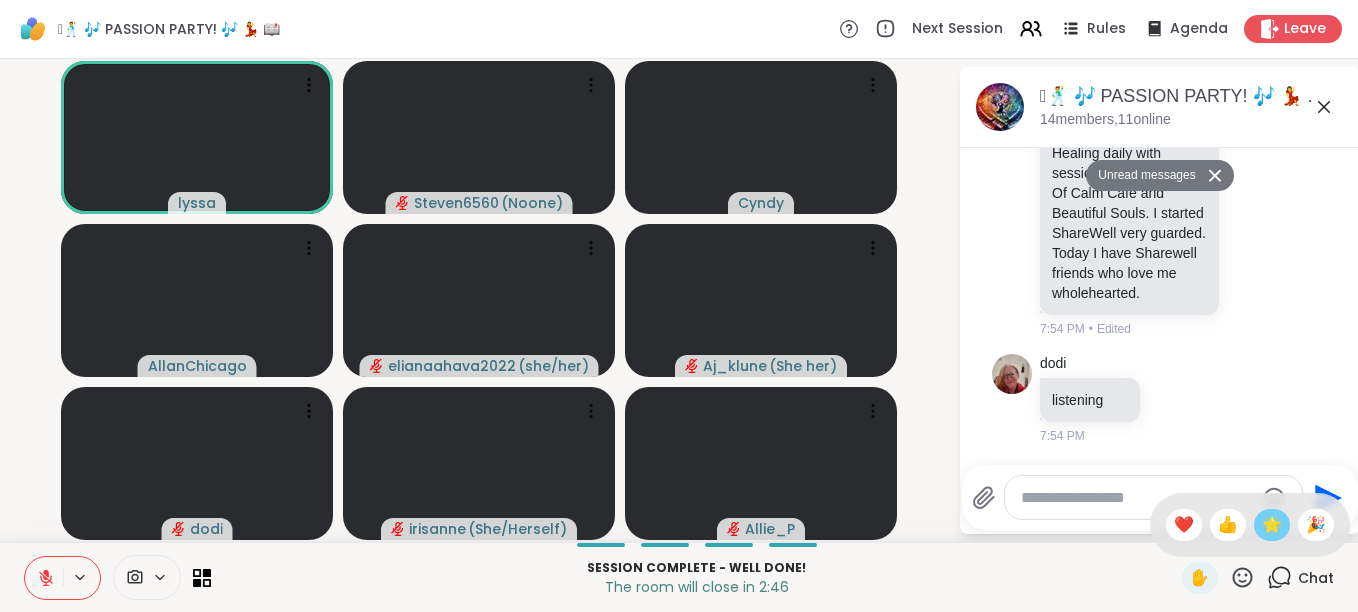 click on "🌟" at bounding box center (1272, 525) 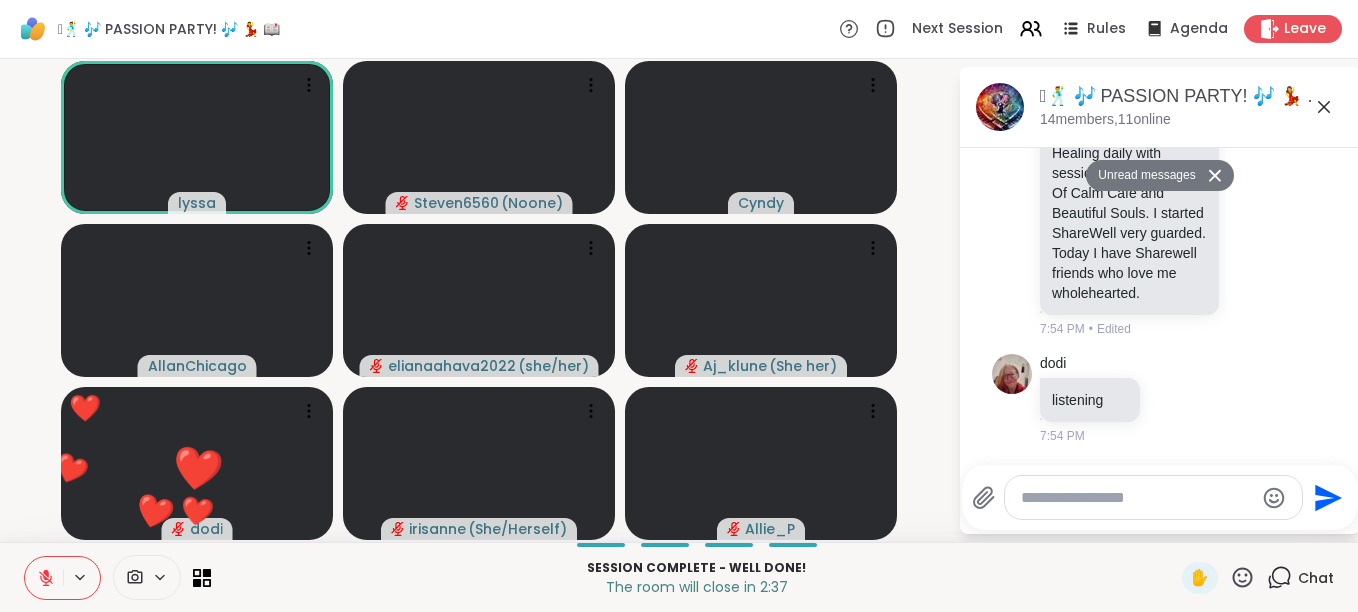 click 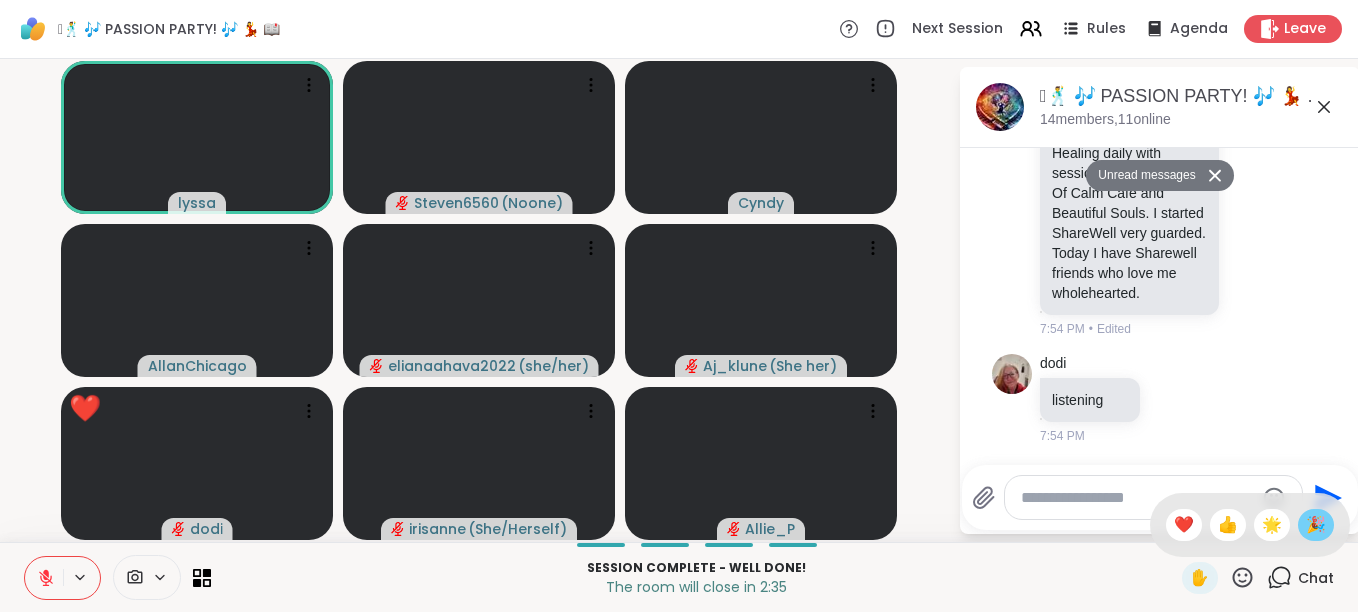 click on "🎉" at bounding box center (1316, 525) 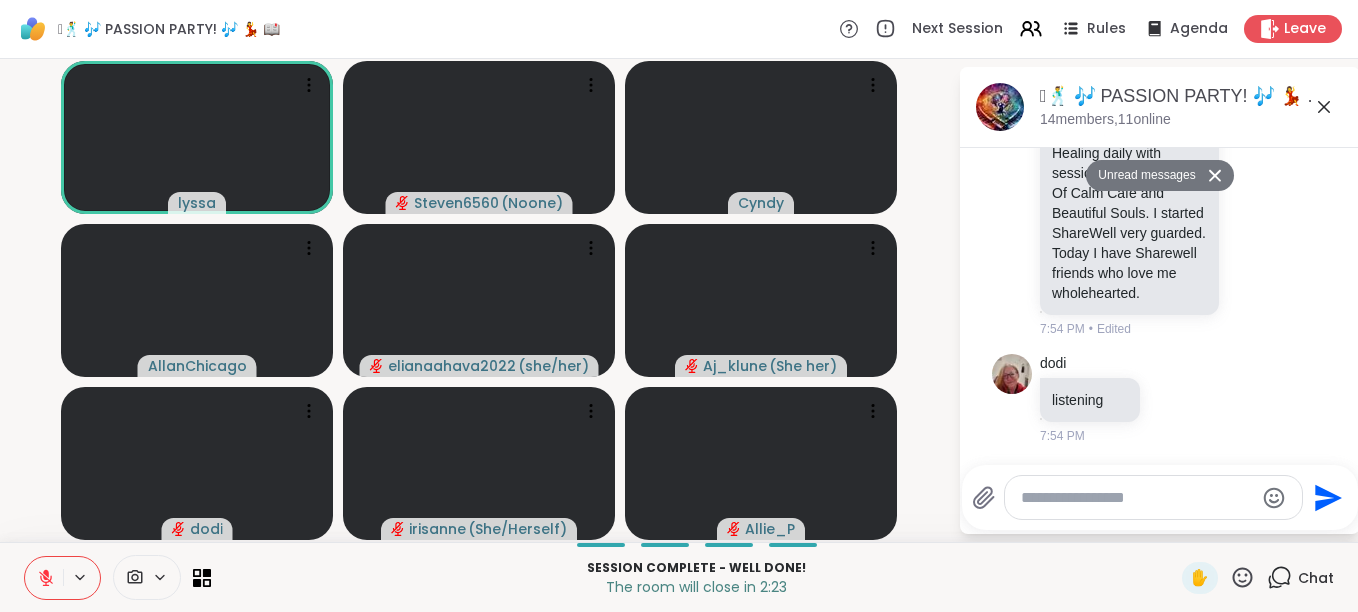 click 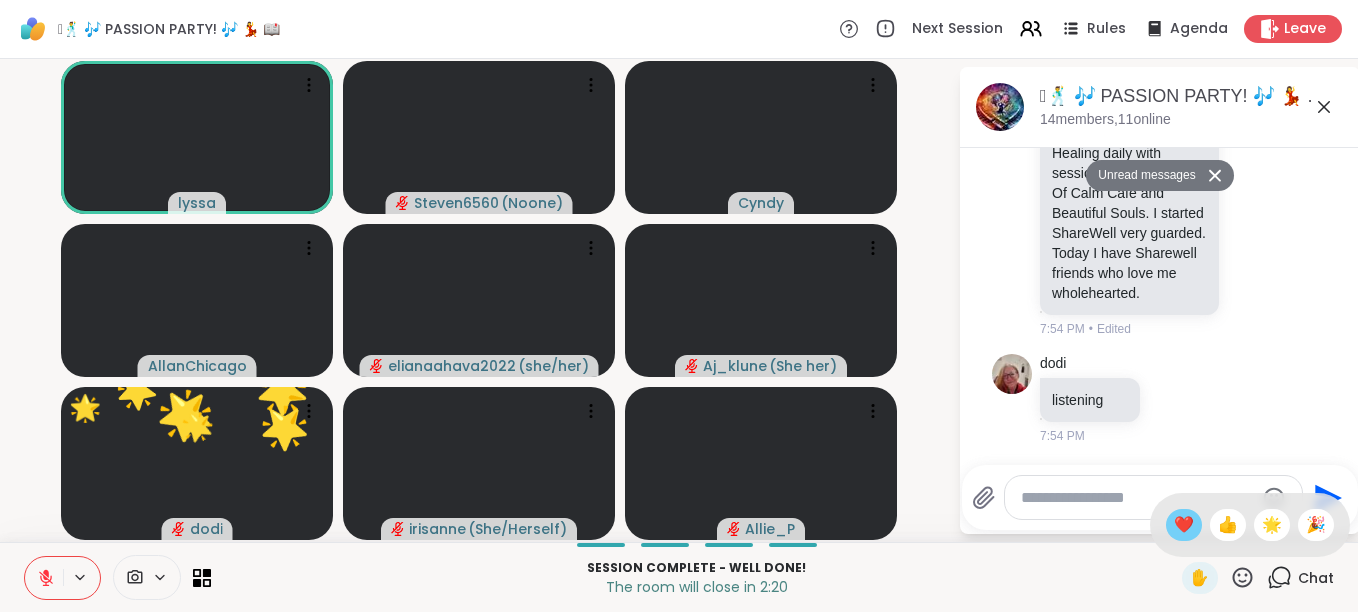 click on "❤️" at bounding box center [1184, 525] 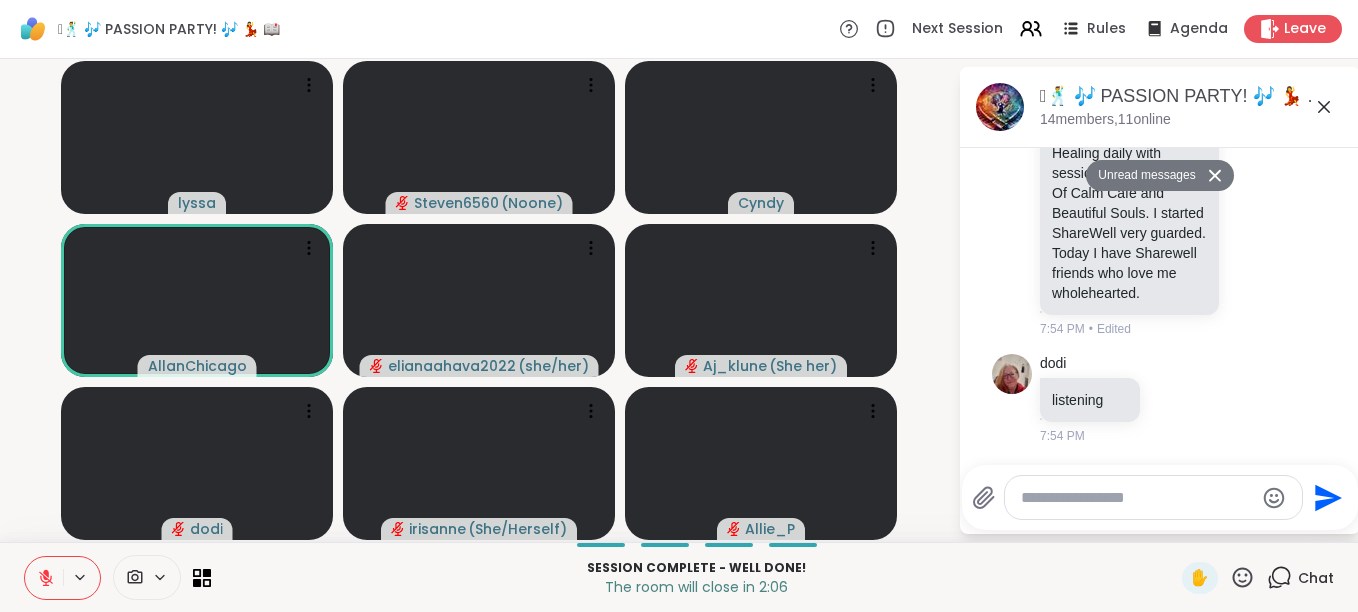 click 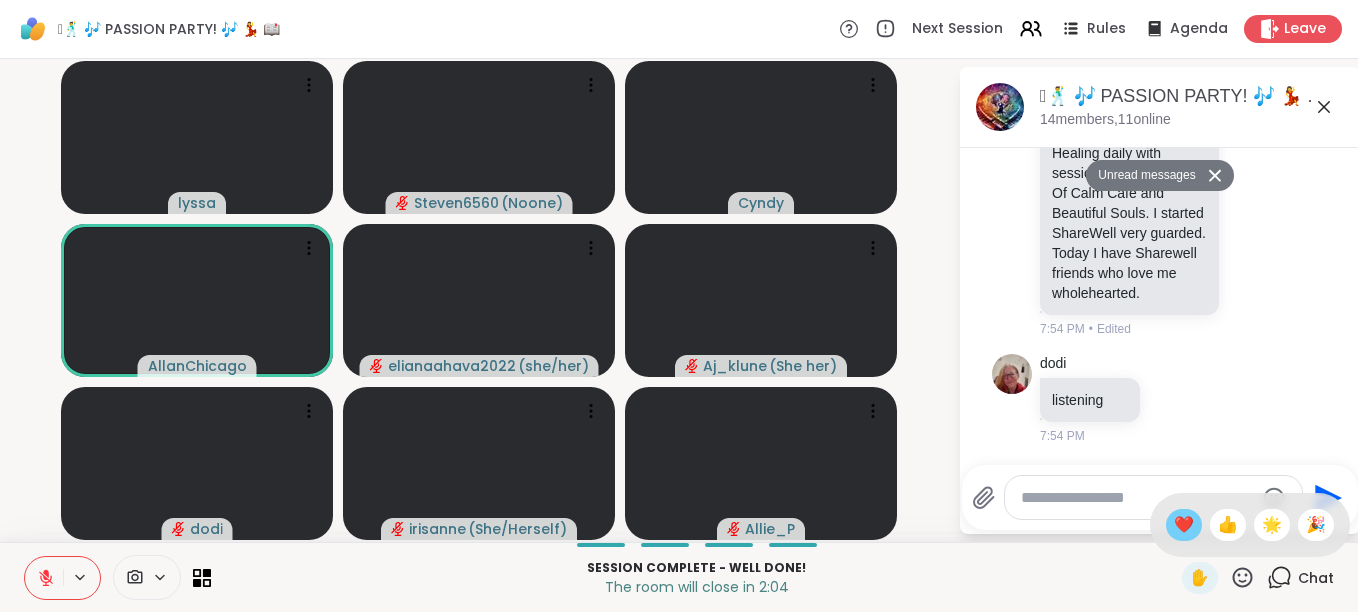 click on "❤️" at bounding box center (1184, 525) 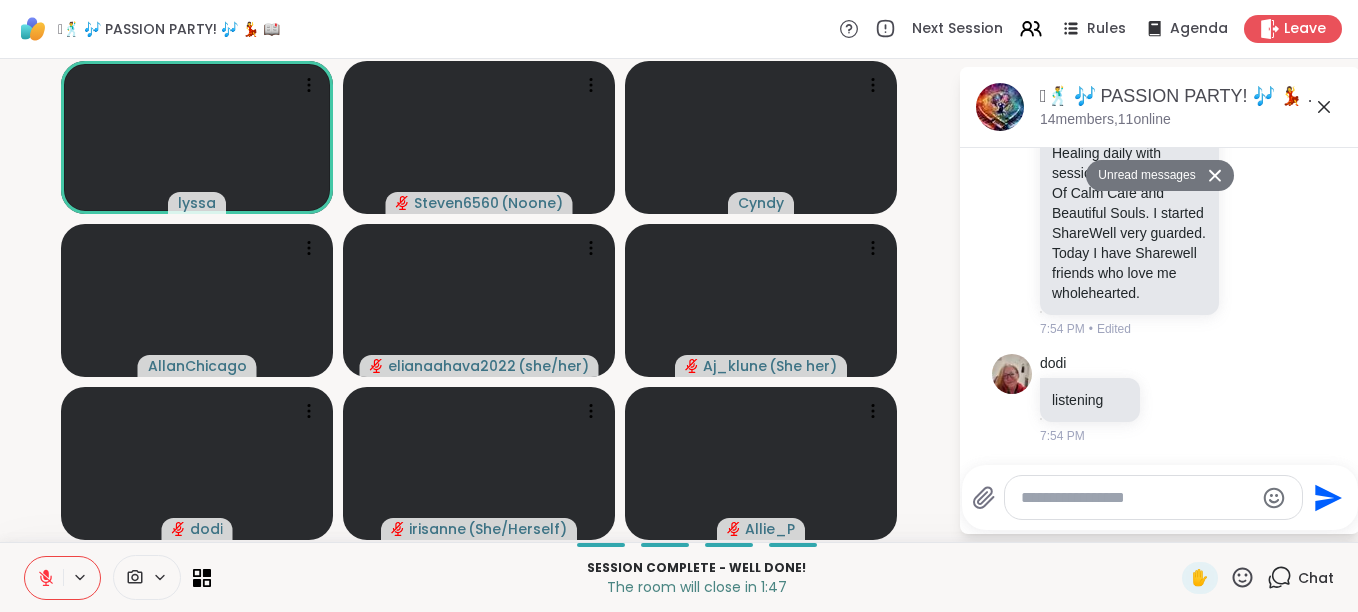 click 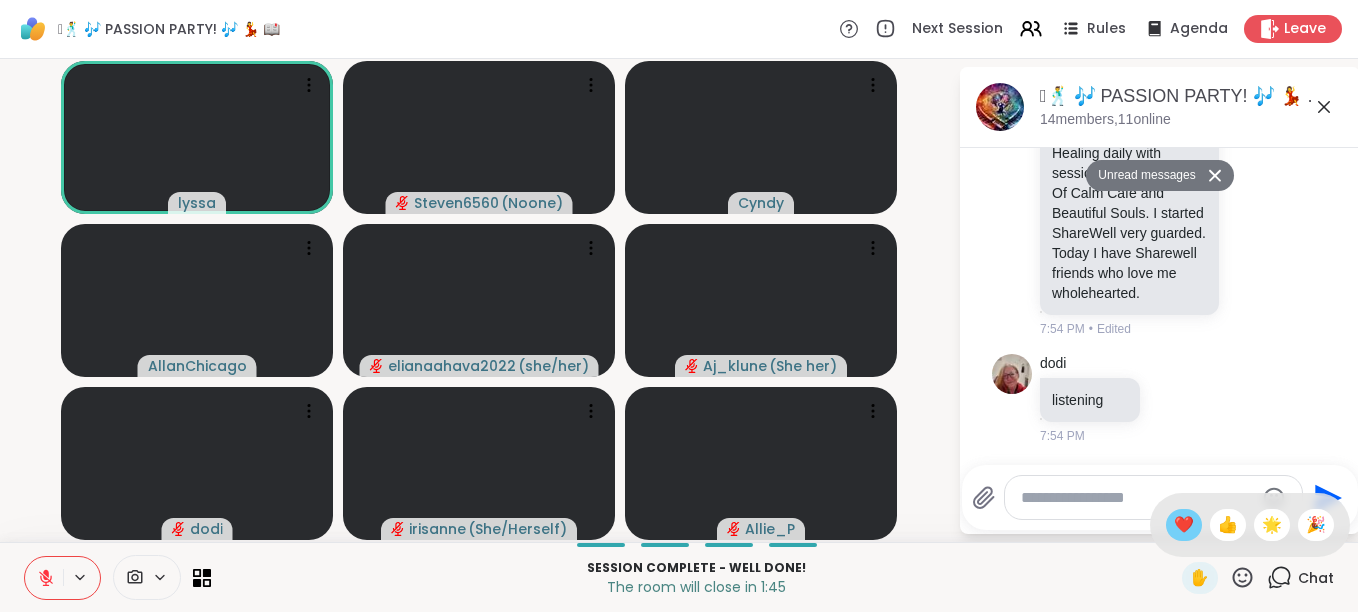 click on "❤️" at bounding box center [1184, 525] 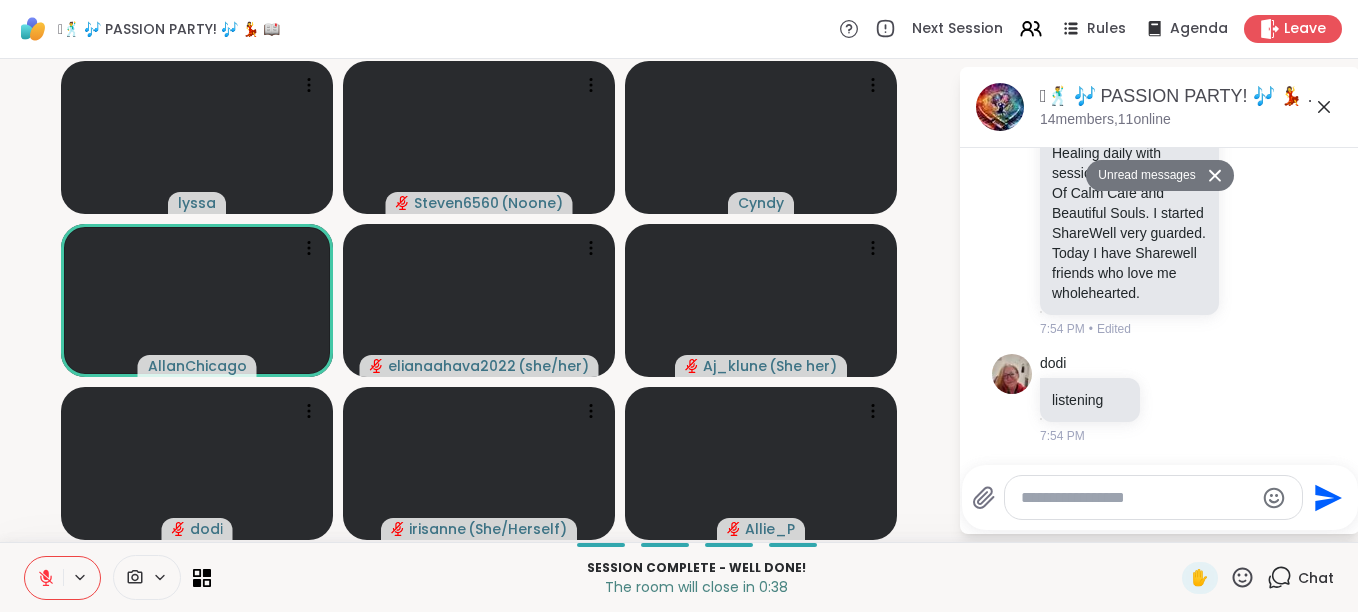 click 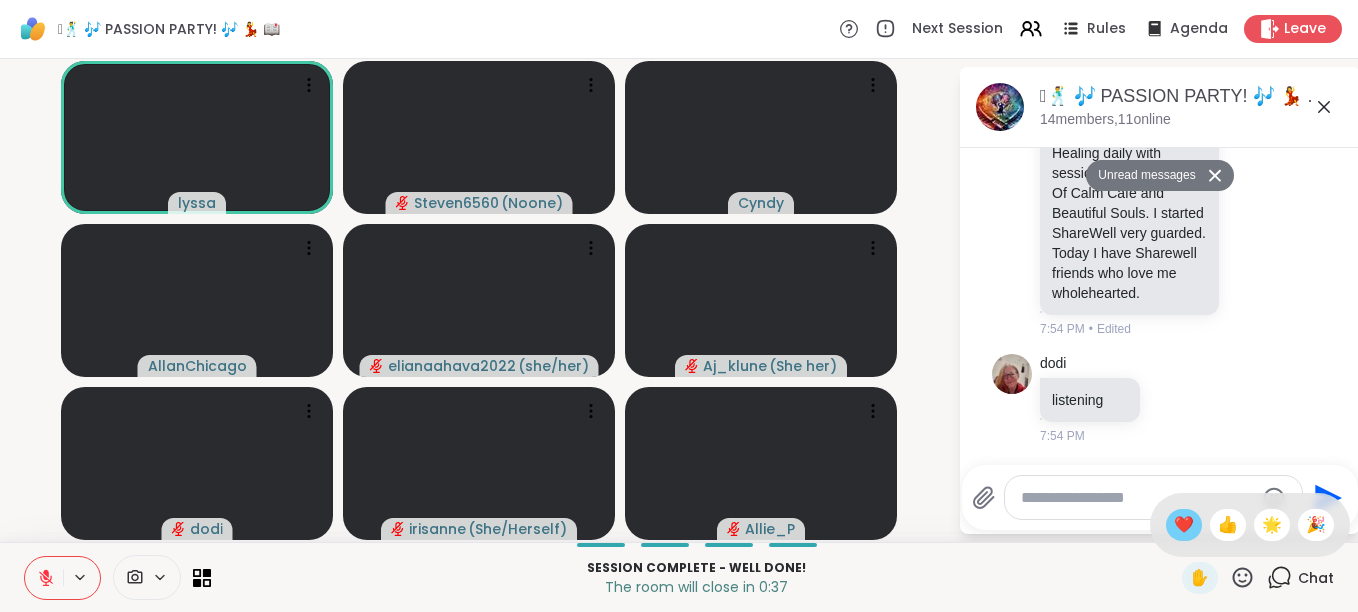 click on "❤️" at bounding box center [1184, 525] 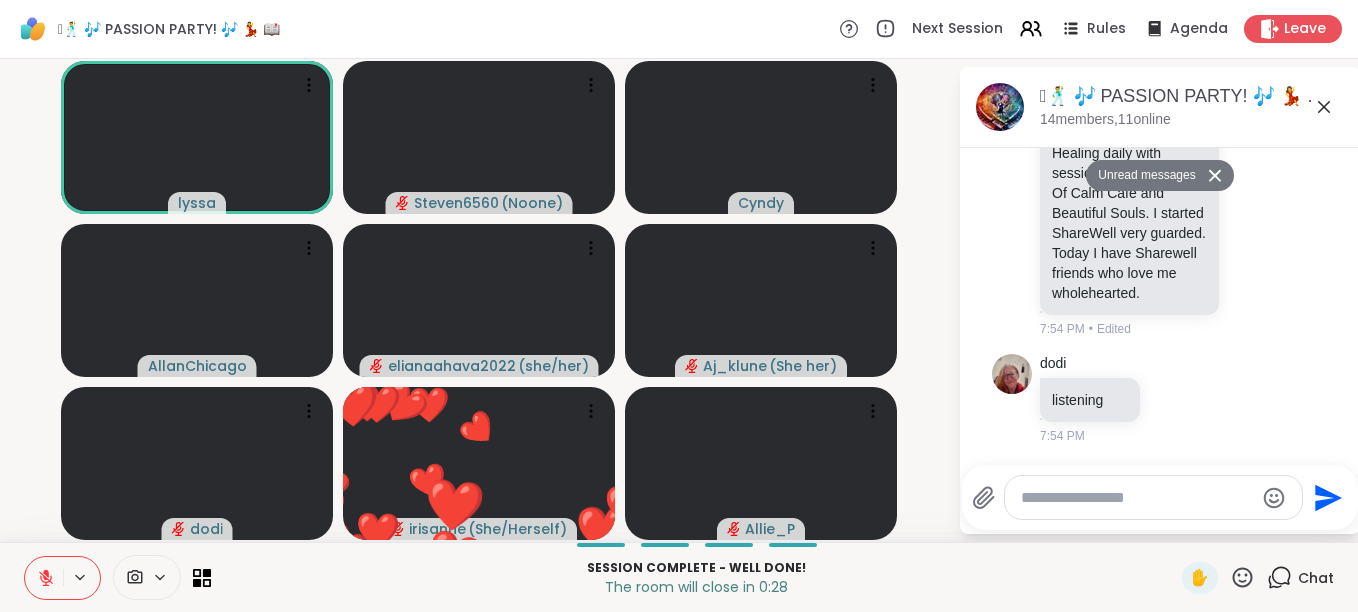 click 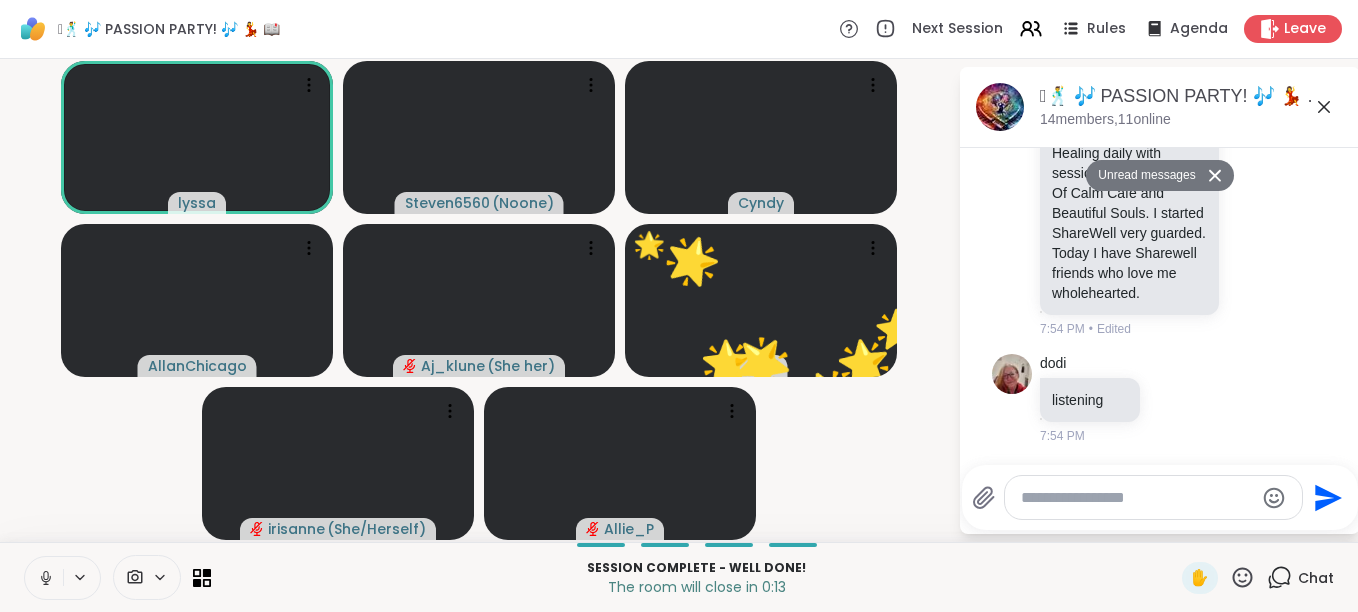 click 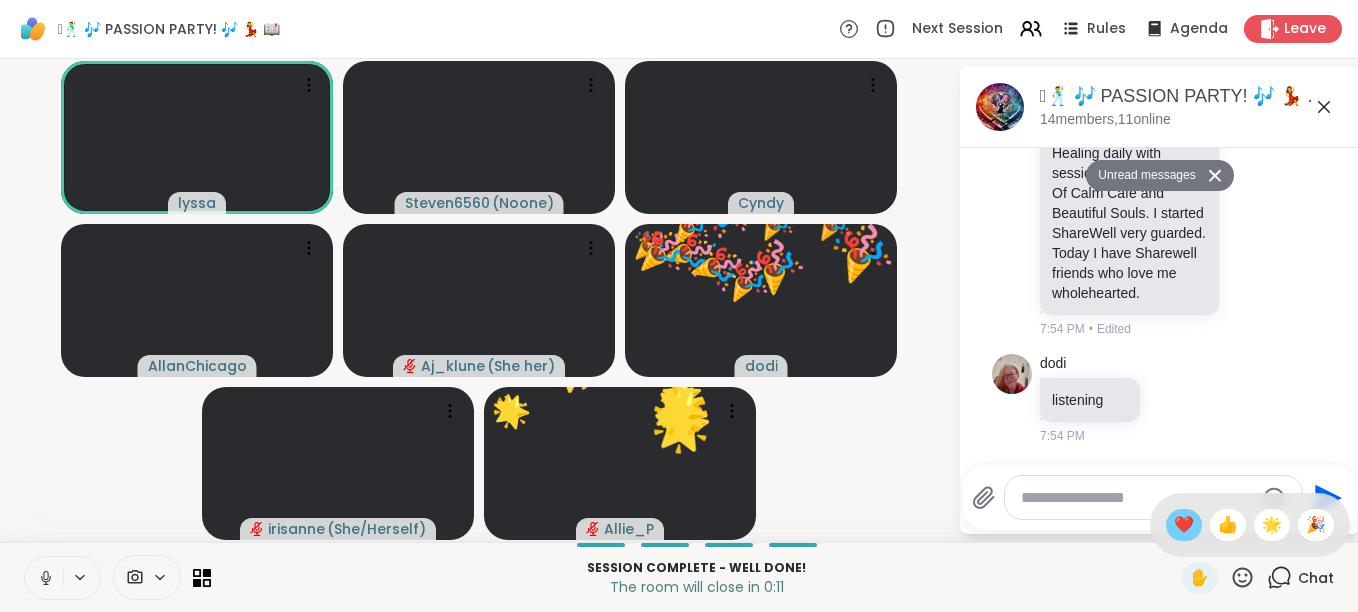 click on "❤️" at bounding box center (1184, 525) 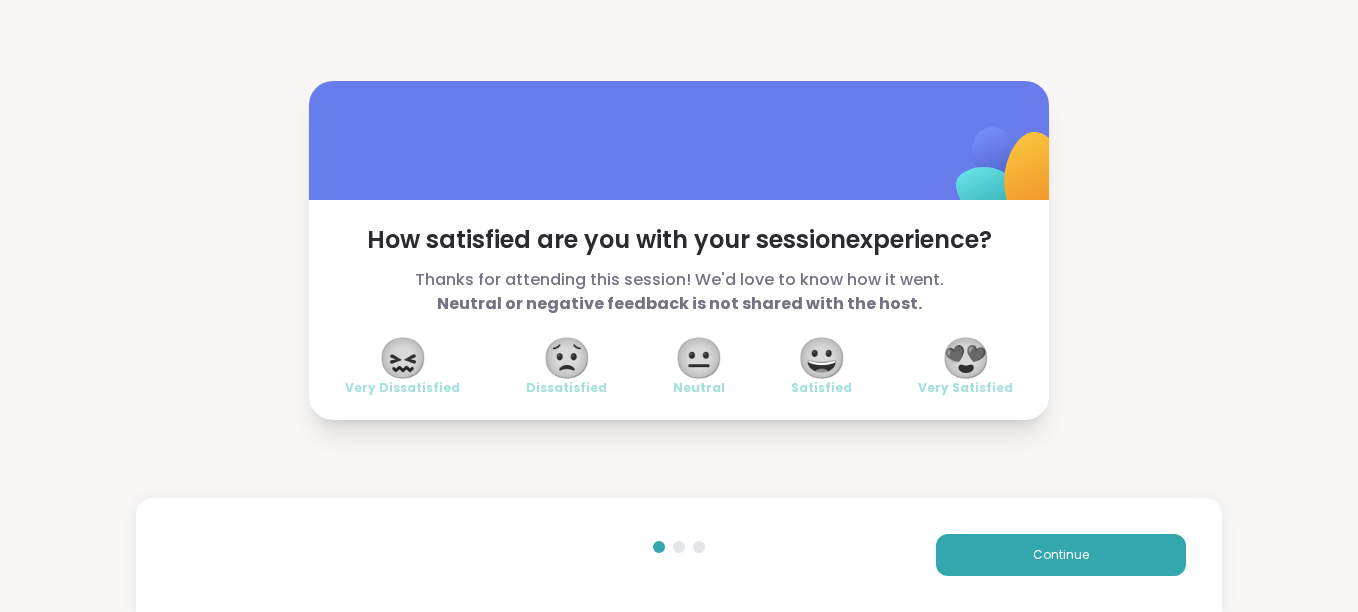 click on "😍" at bounding box center [966, 358] 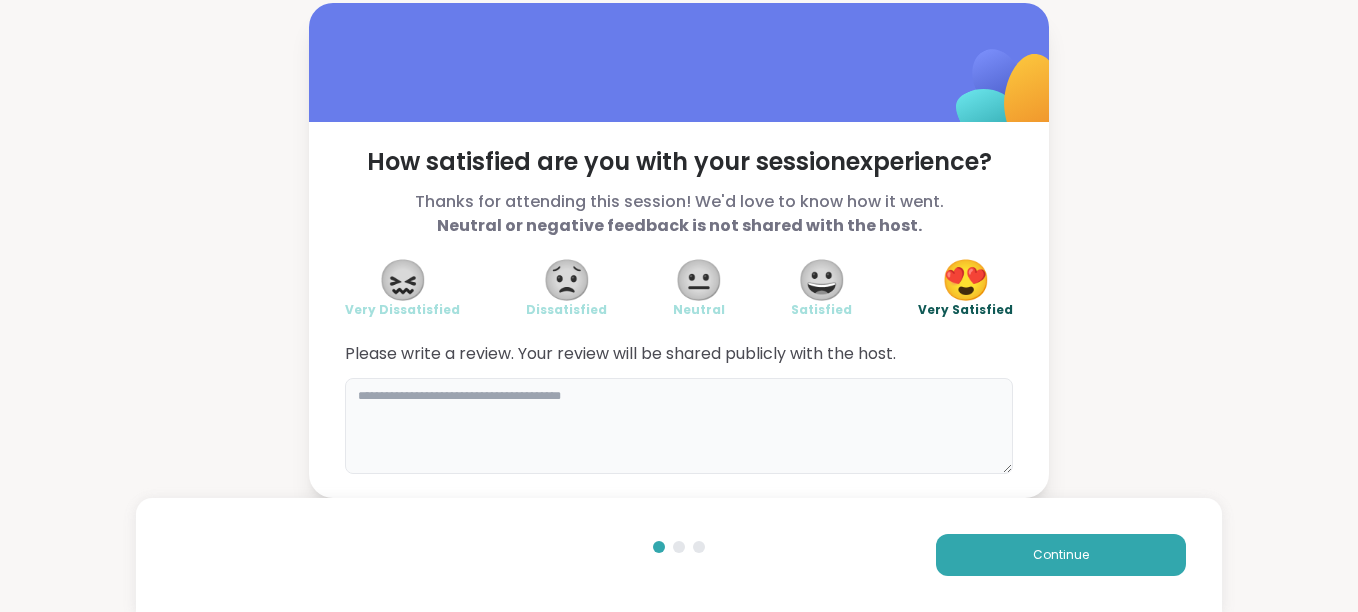 click at bounding box center [679, 426] 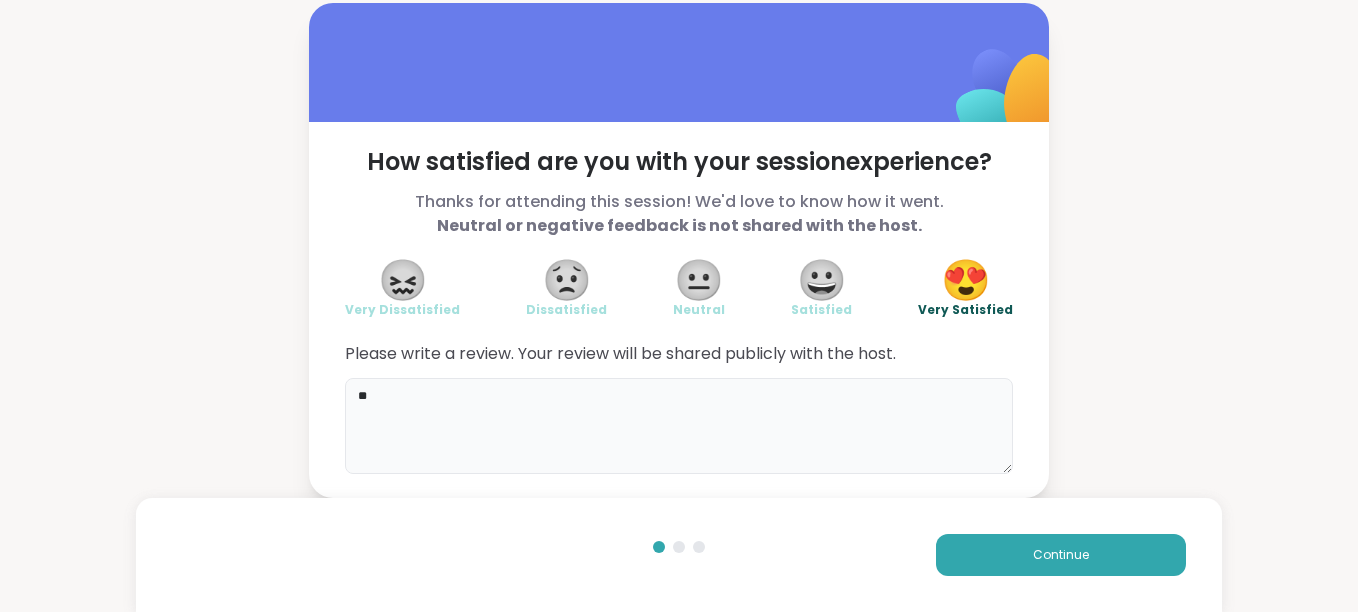 type on "*" 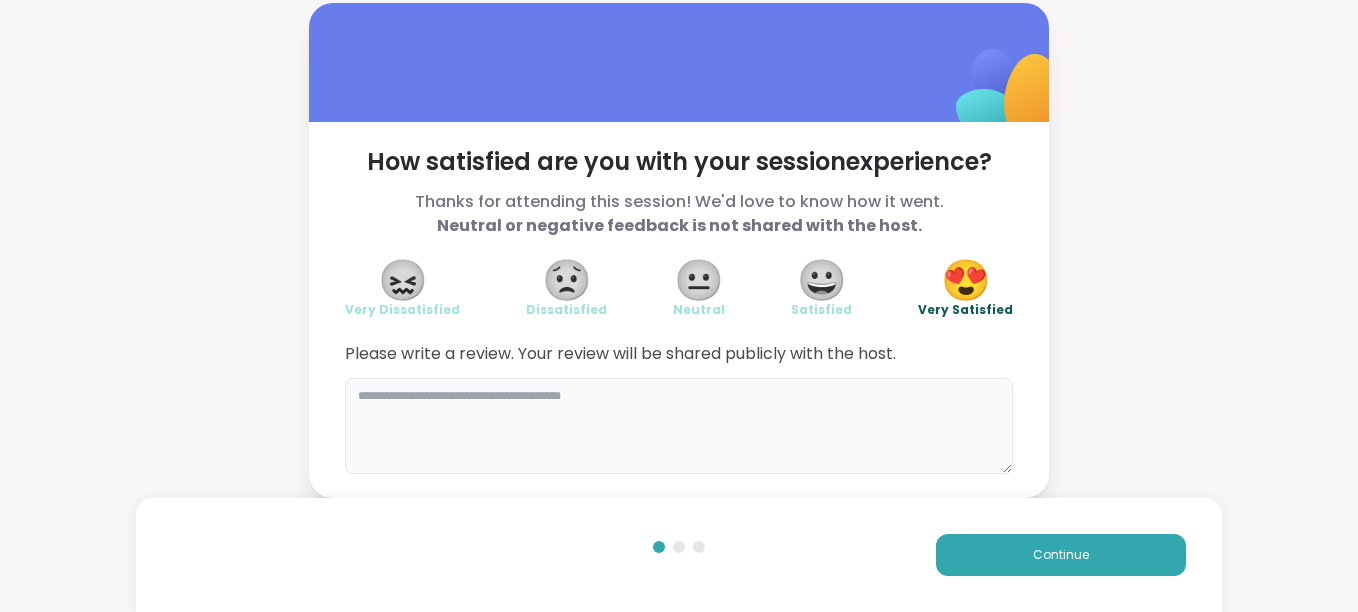 click at bounding box center [679, 426] 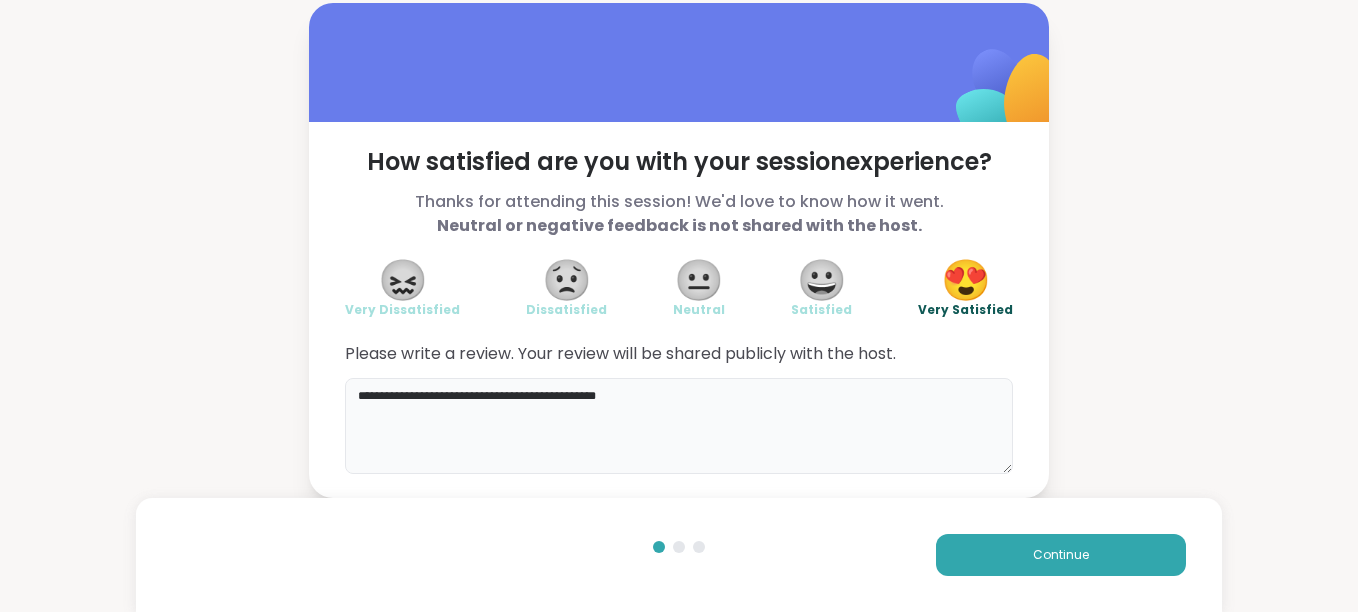 click on "**********" at bounding box center [679, 426] 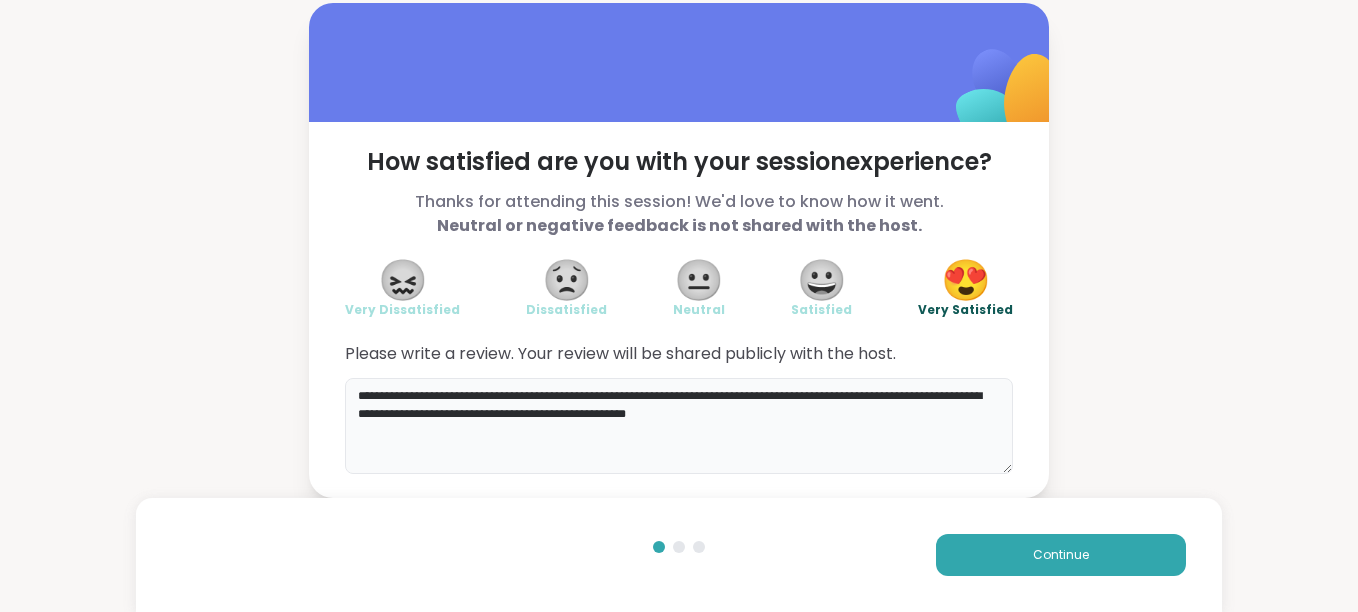 click on "**********" at bounding box center (679, 426) 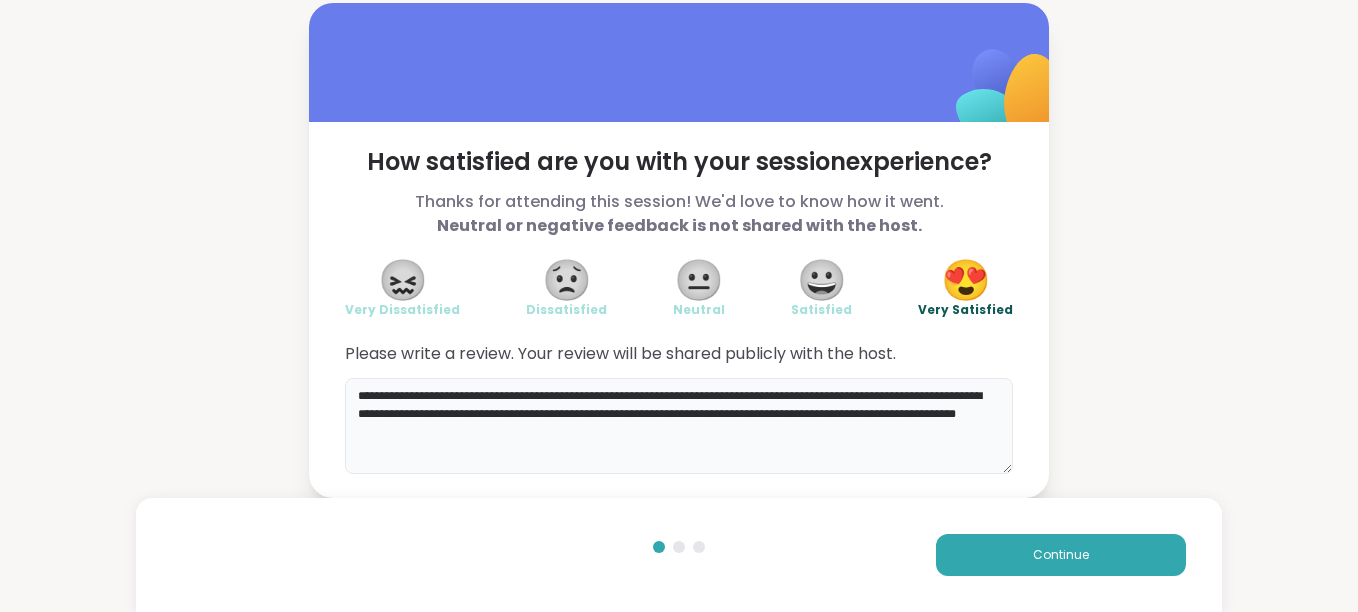 type on "**********" 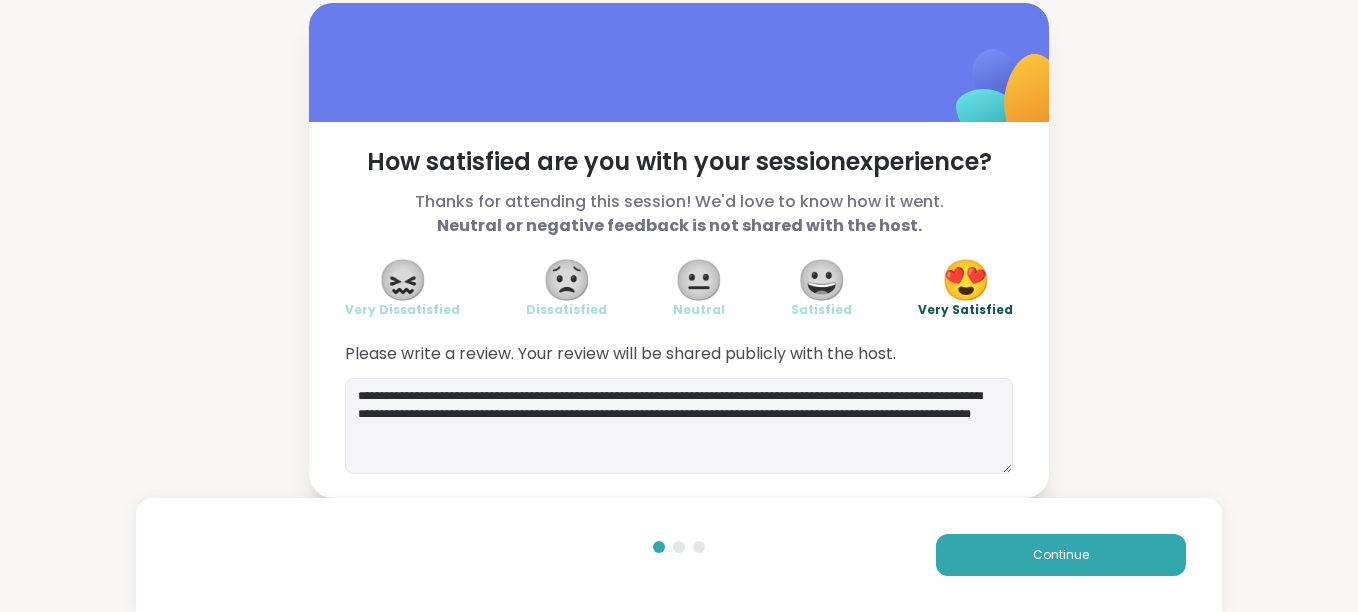 scroll, scrollTop: 0, scrollLeft: 0, axis: both 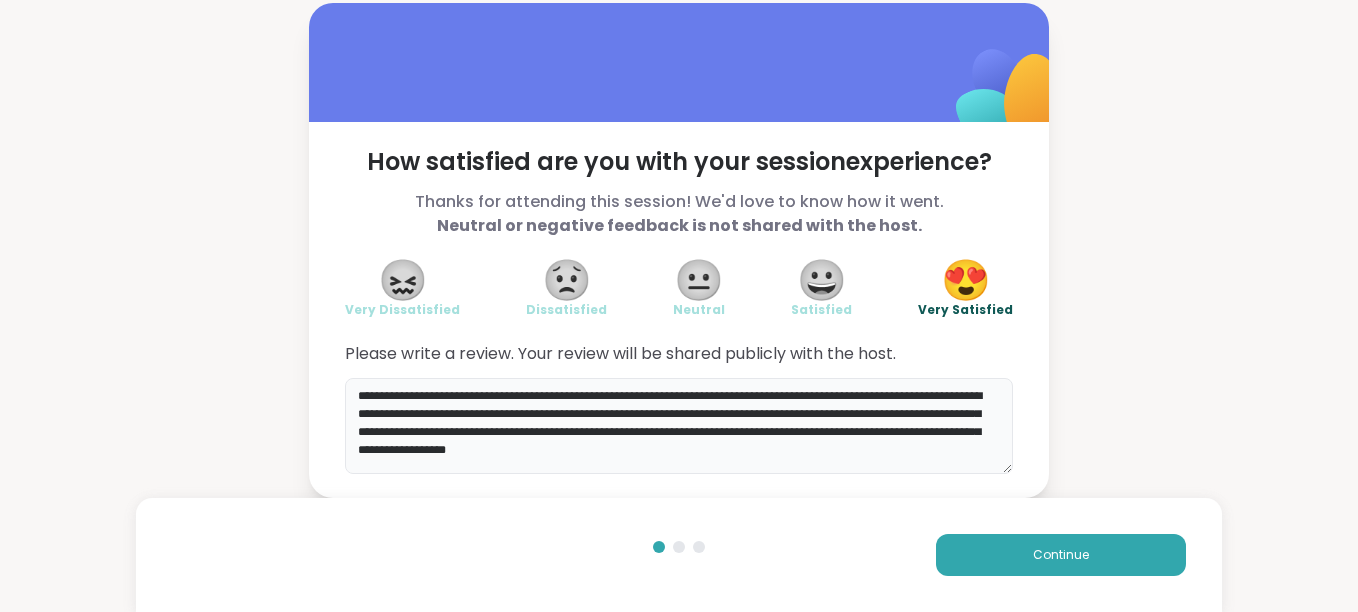 click on "**********" at bounding box center (679, 426) 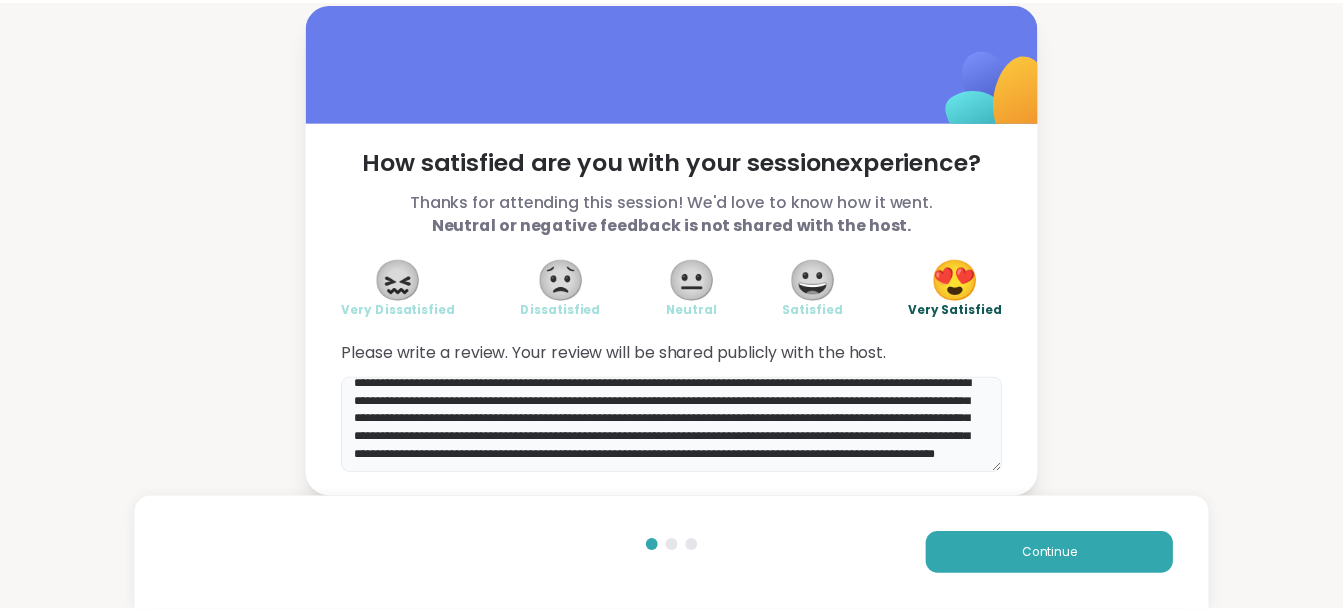 scroll, scrollTop: 40, scrollLeft: 0, axis: vertical 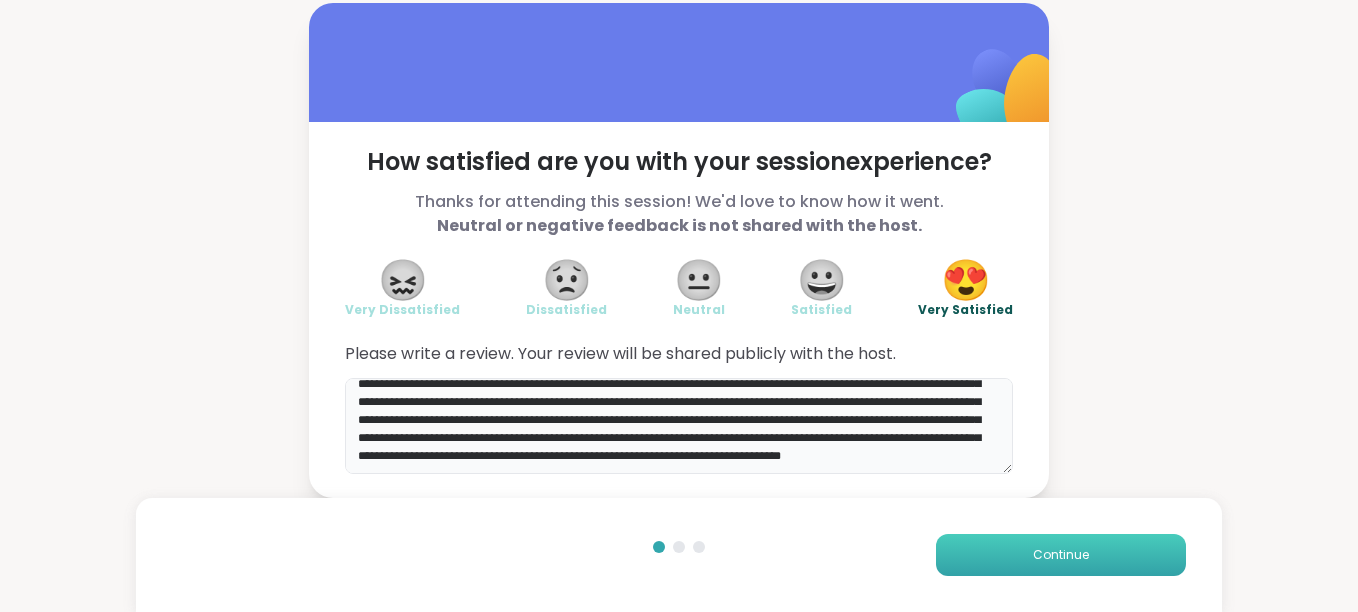 type on "**********" 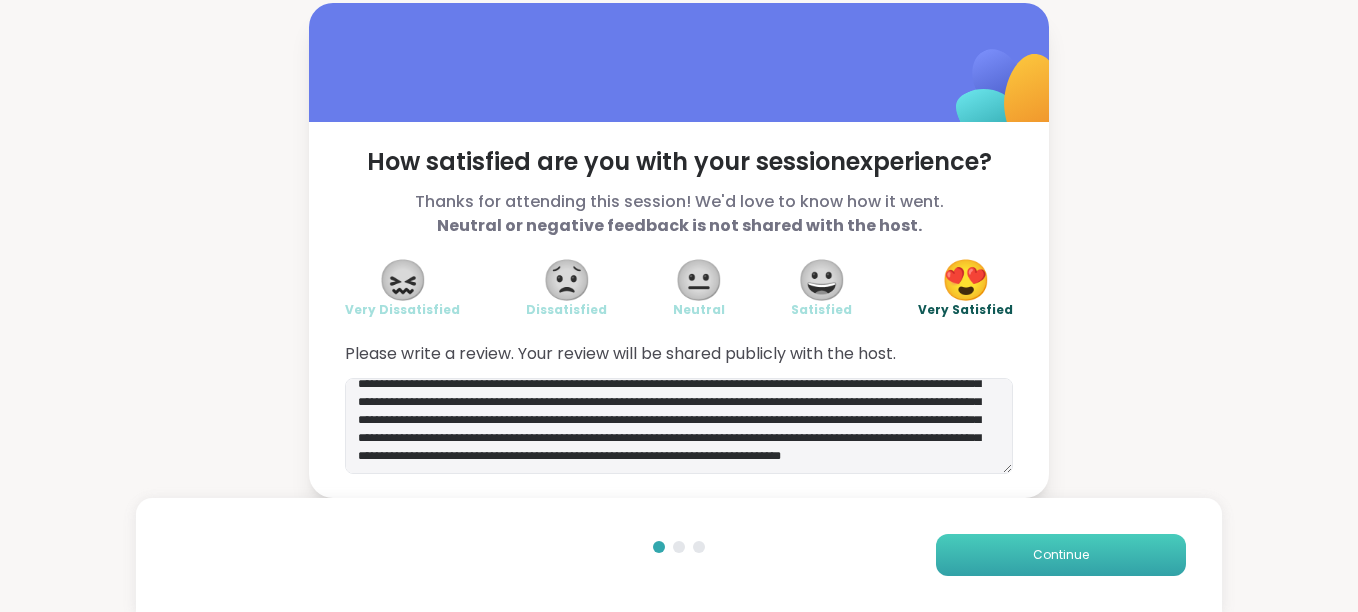 click on "Continue" at bounding box center (1061, 555) 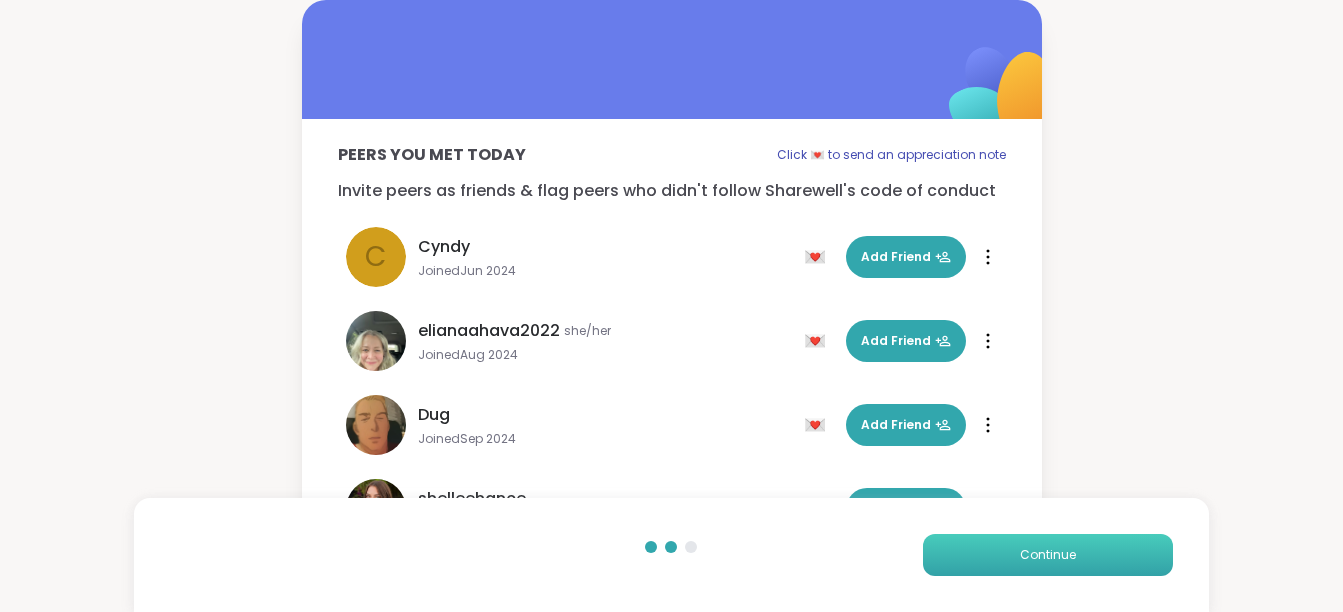 click on "Continue" at bounding box center (1048, 555) 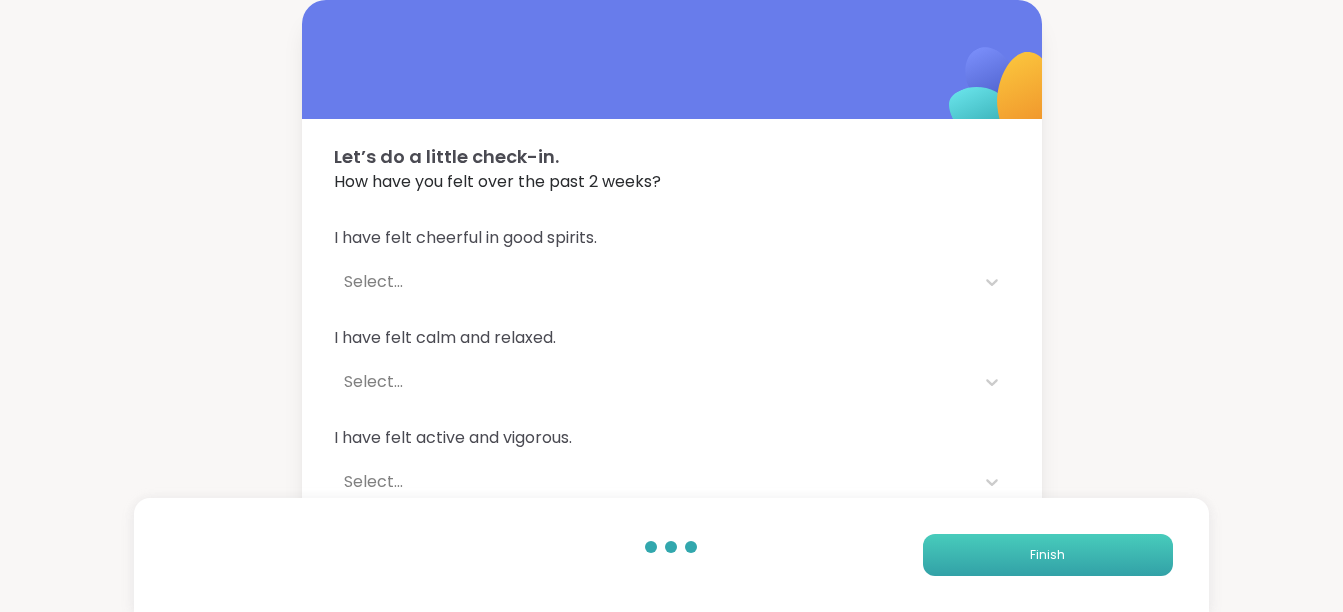 click on "Finish" at bounding box center (1048, 555) 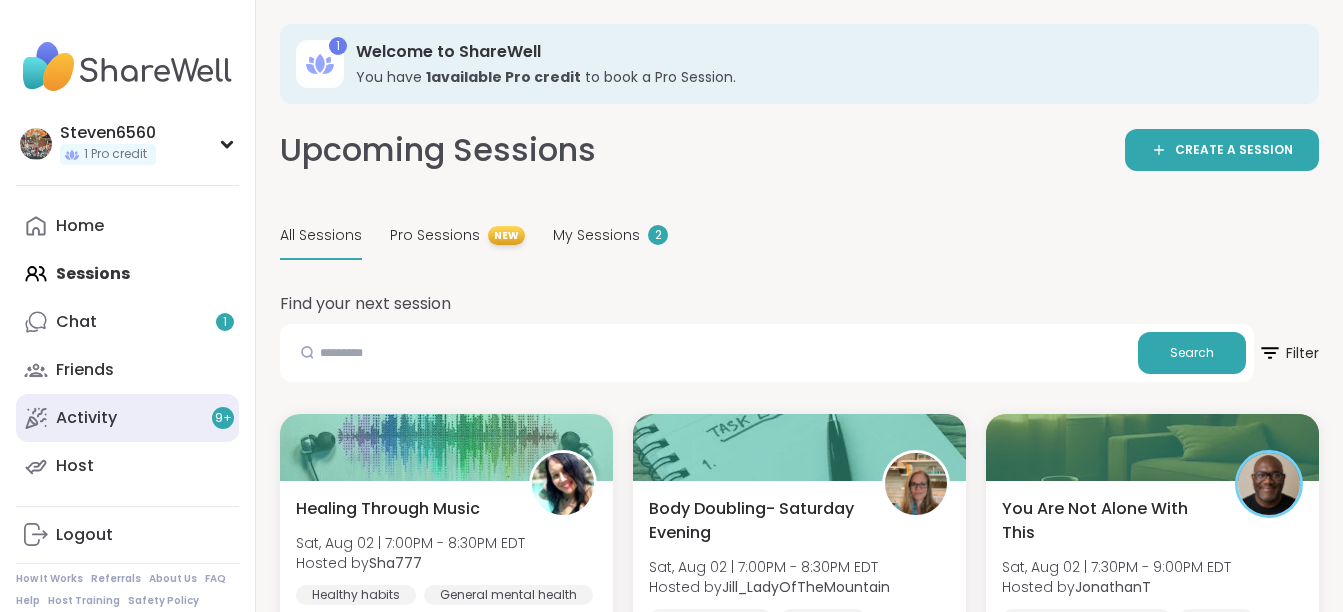 click on "Activity 9 +" at bounding box center [86, 418] 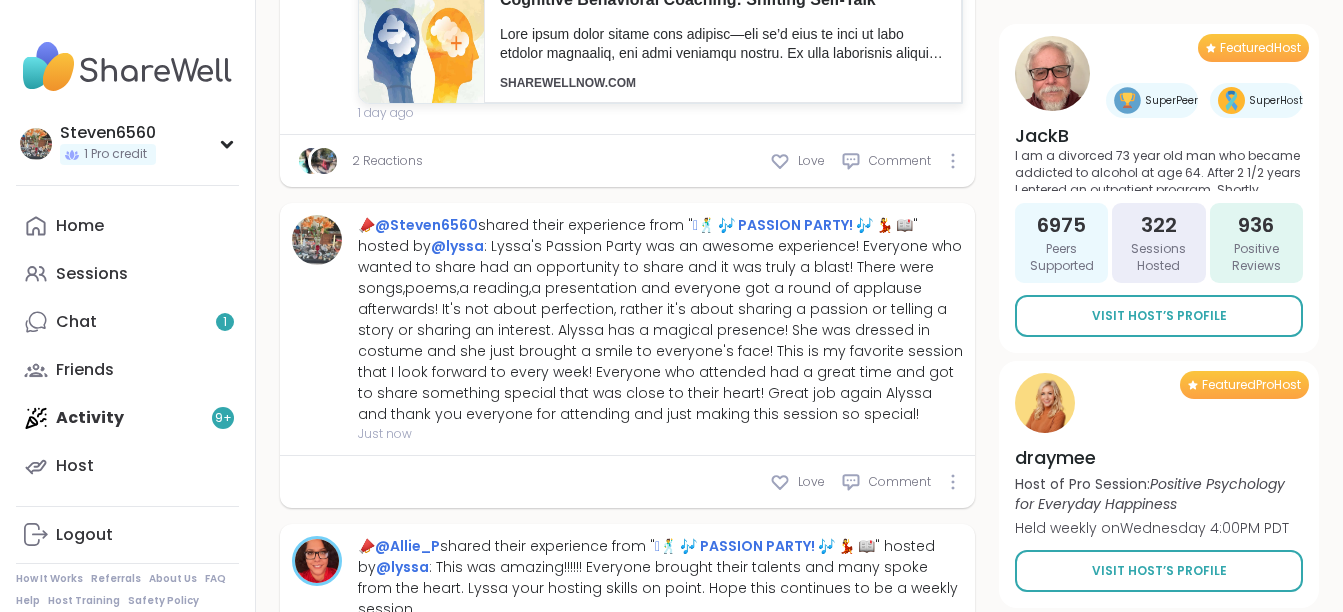 scroll, scrollTop: 720, scrollLeft: 0, axis: vertical 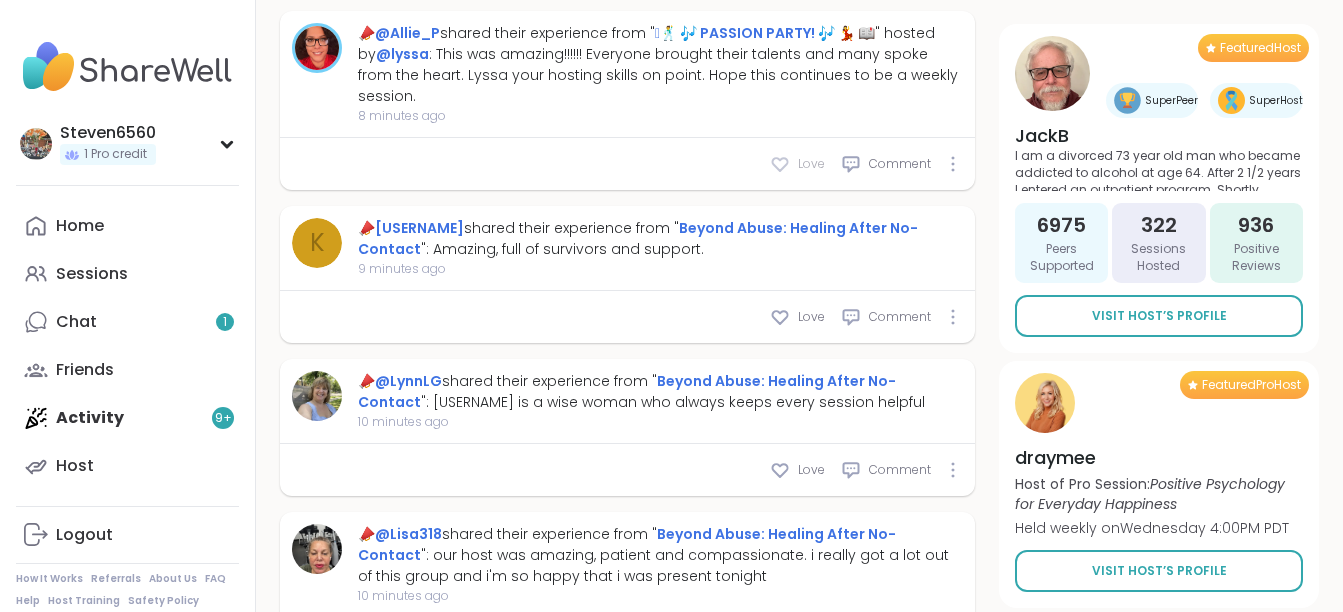 click 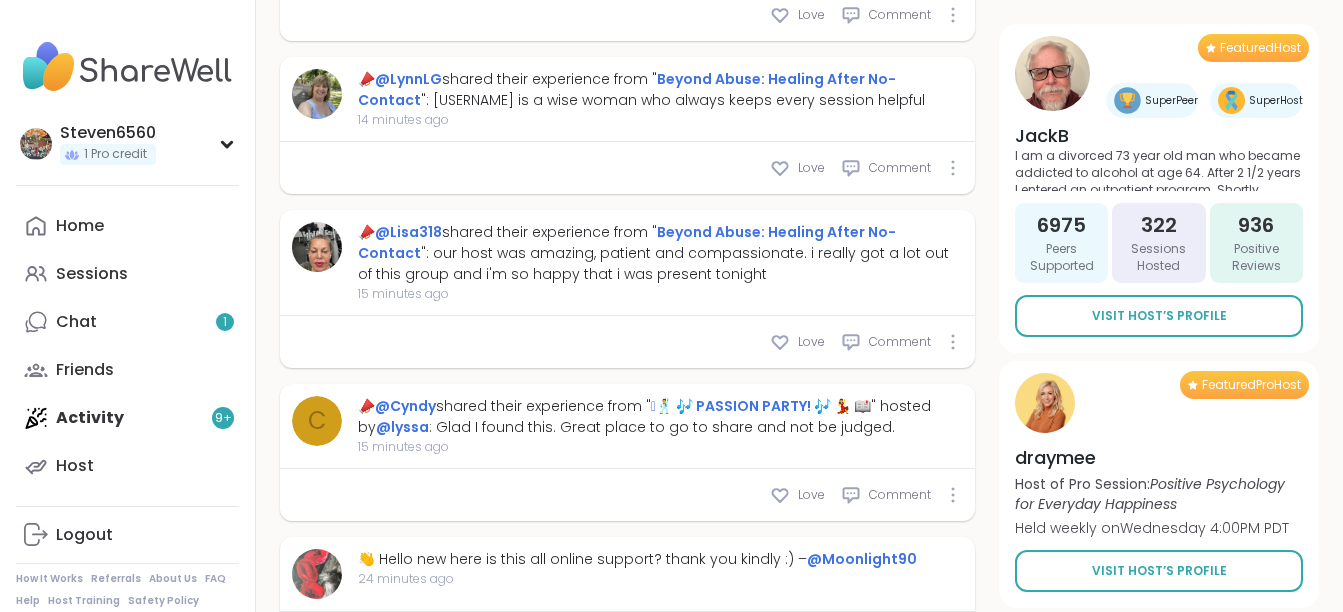 scroll, scrollTop: 1547, scrollLeft: 0, axis: vertical 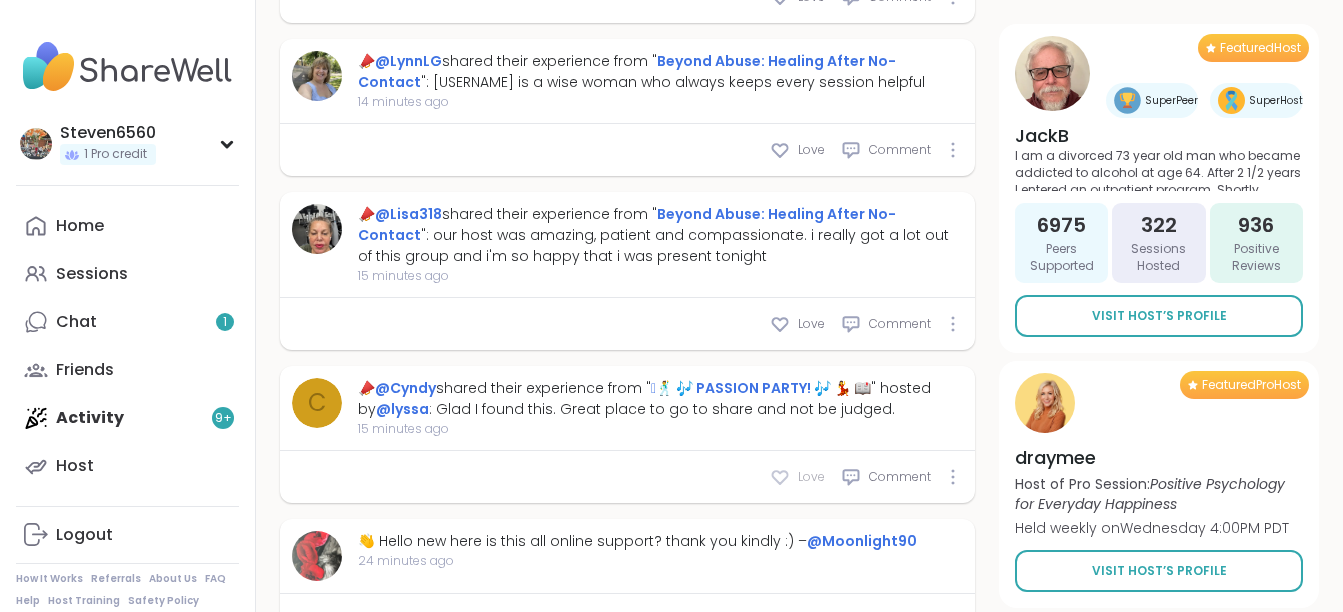 click 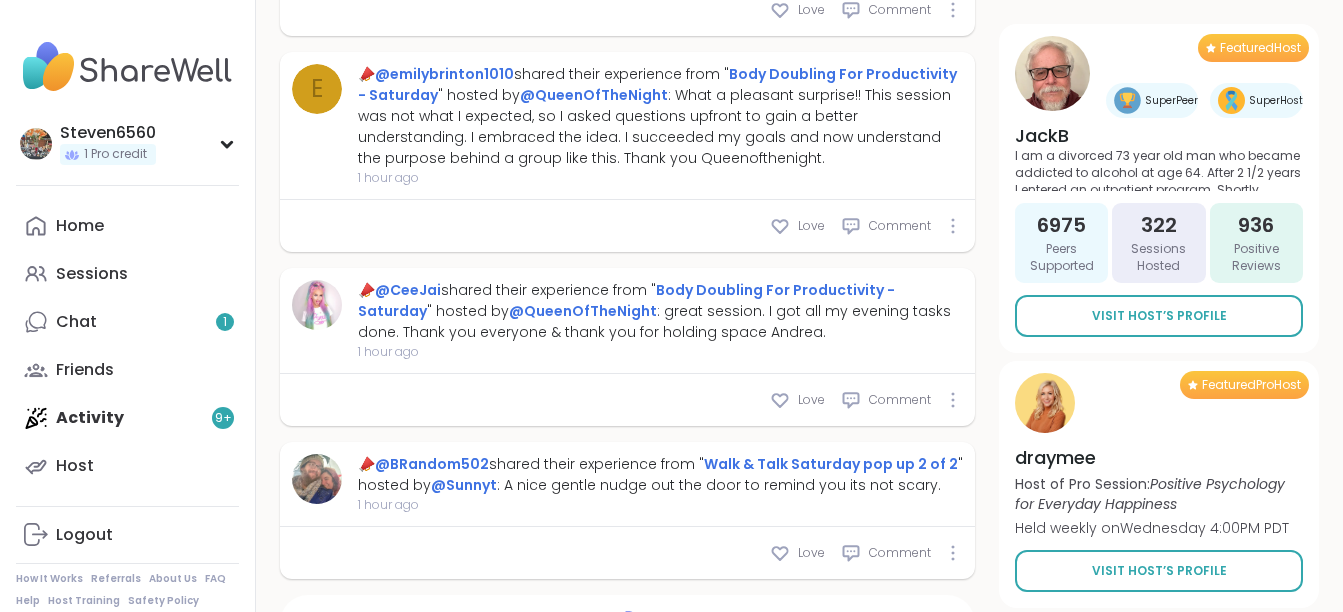 scroll, scrollTop: 2174, scrollLeft: 0, axis: vertical 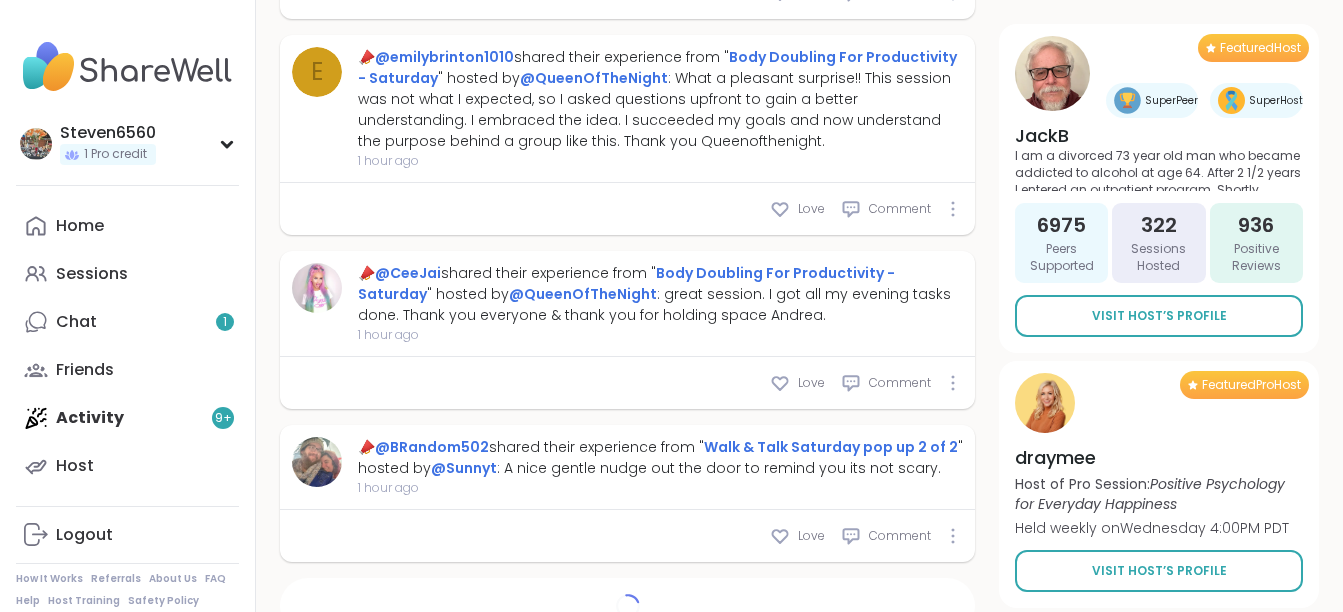 type on "*" 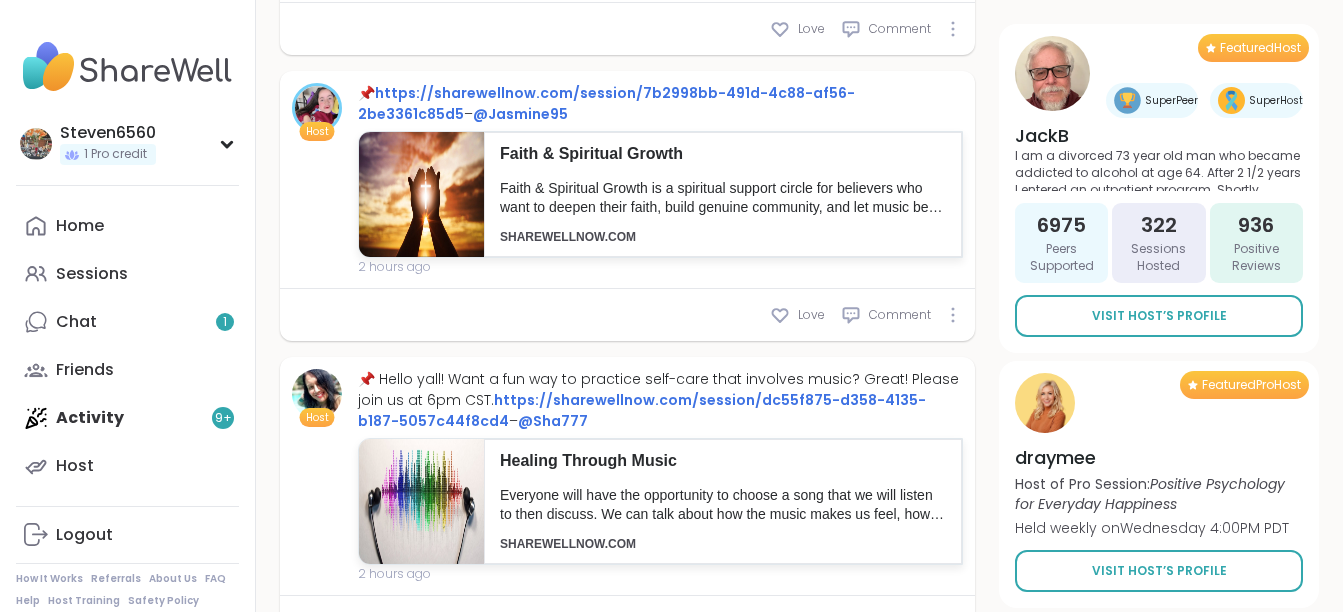 scroll, scrollTop: 2748, scrollLeft: 0, axis: vertical 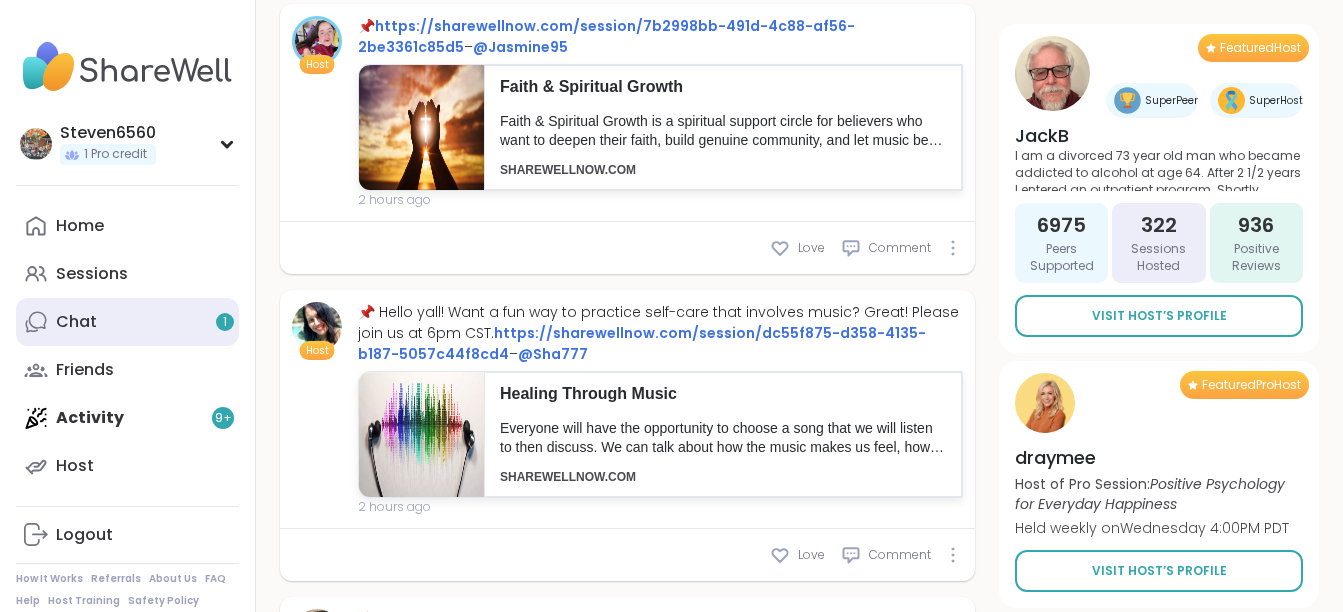 click on "Chat 1" at bounding box center [76, 322] 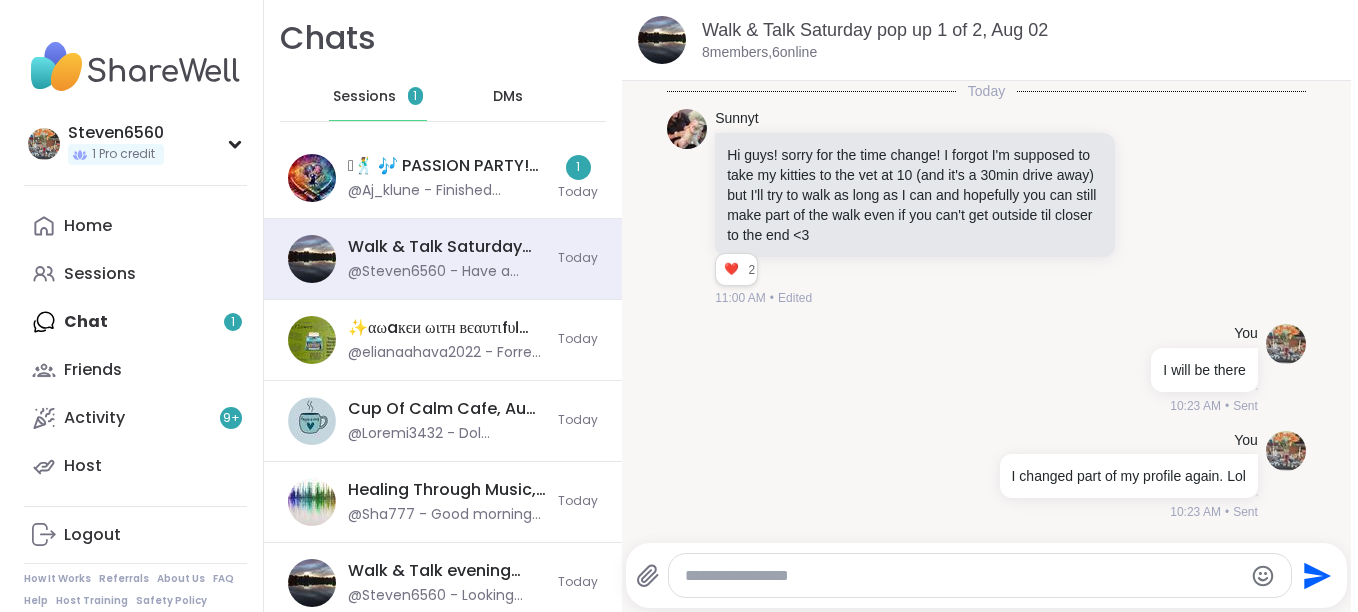 scroll, scrollTop: 0, scrollLeft: 0, axis: both 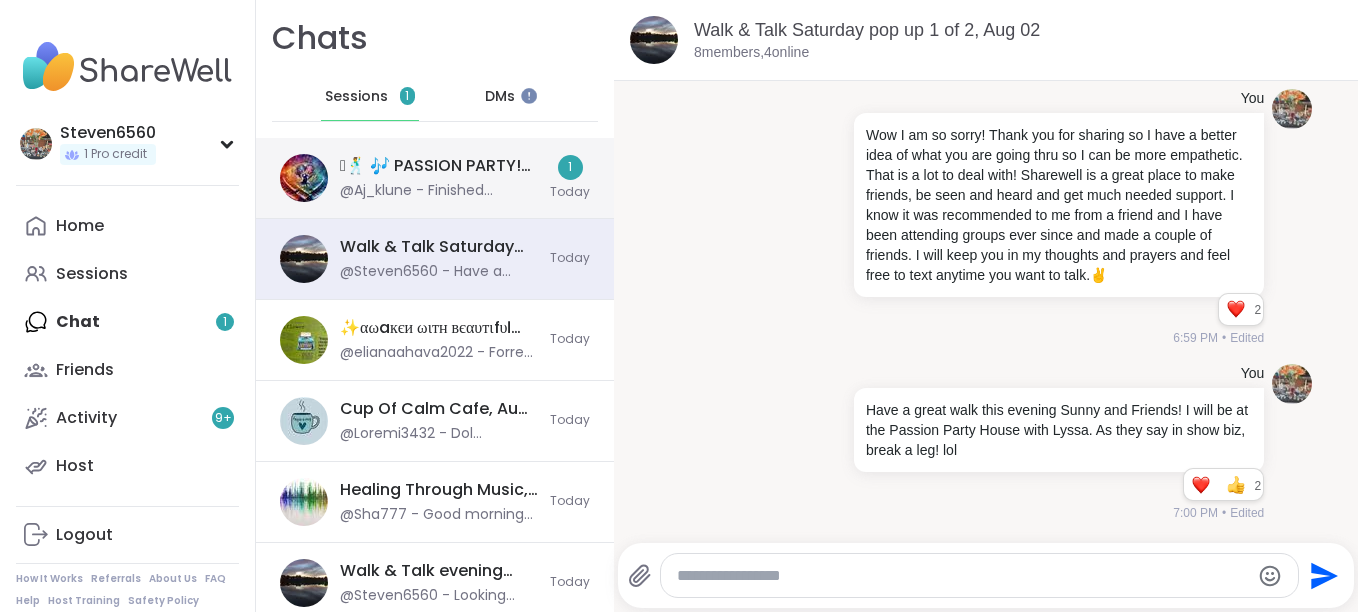 click on "@Aj_klune - Finished product btw!! I'm going to add mashed potatoes and garlic bread later but walaa!!❤️" at bounding box center (439, 191) 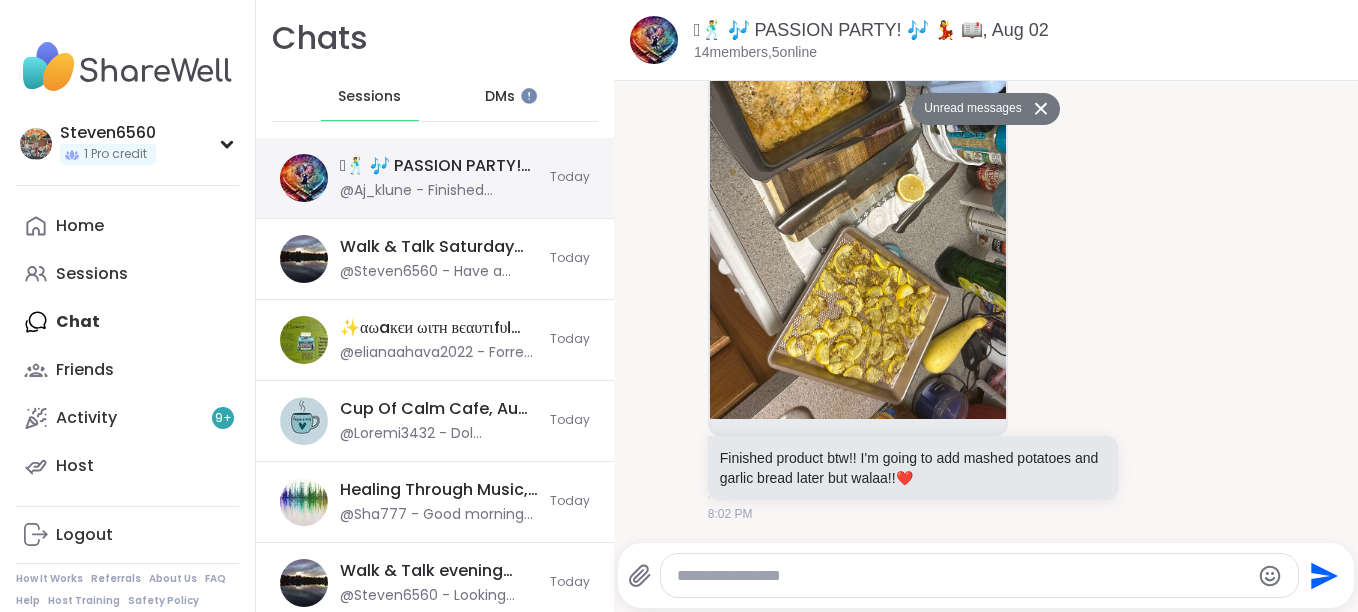 scroll, scrollTop: 4647, scrollLeft: 0, axis: vertical 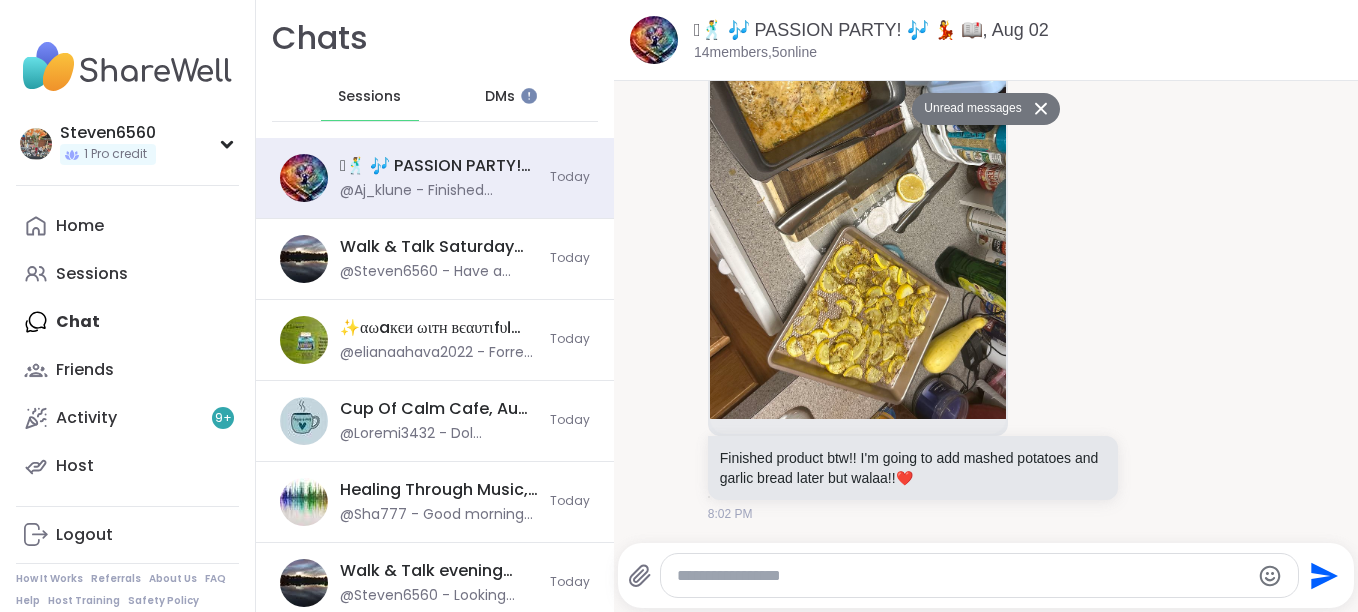 click at bounding box center [963, 576] 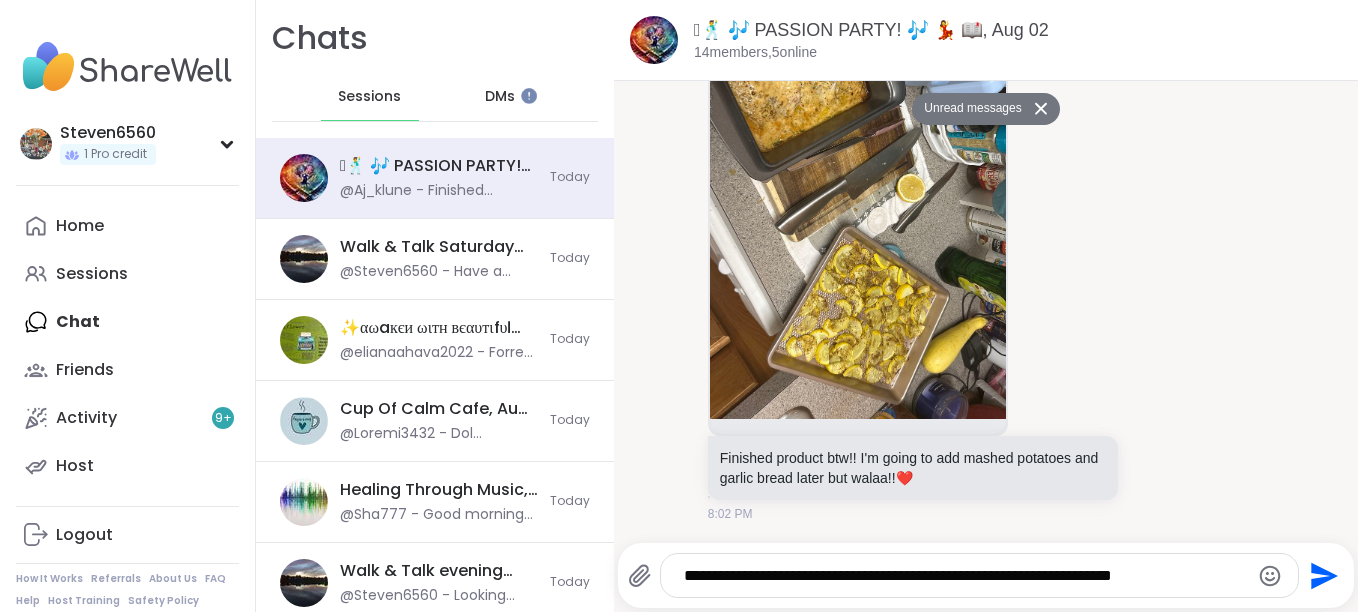 type on "**********" 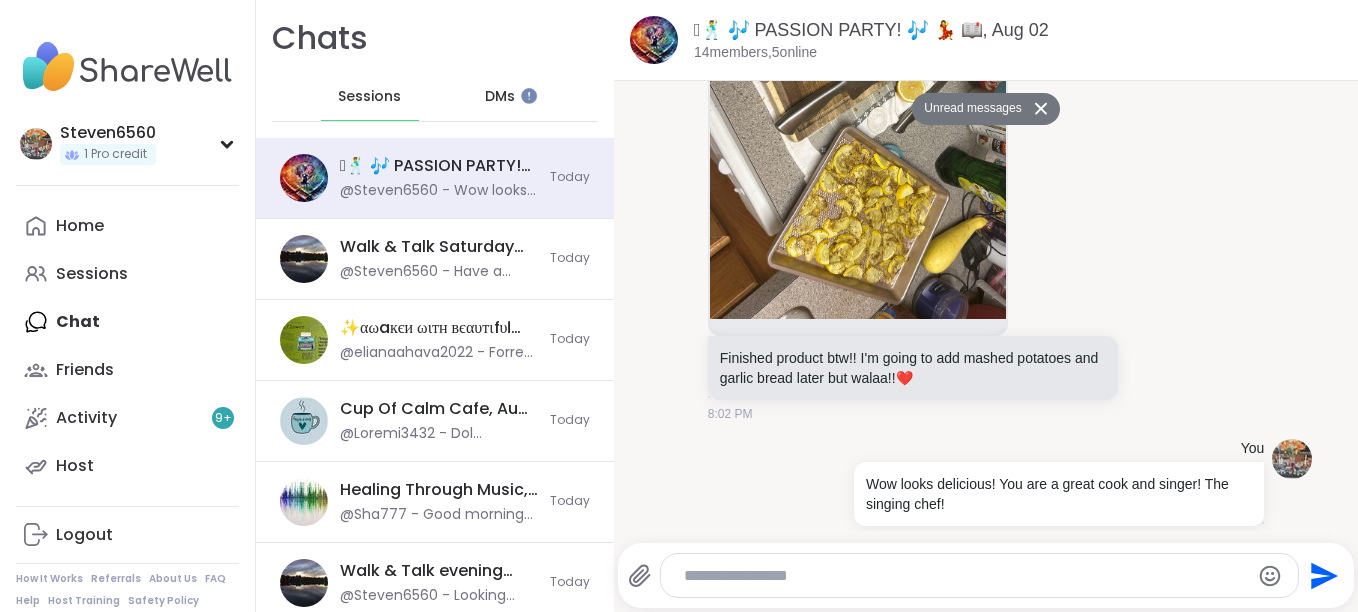 scroll, scrollTop: 4725, scrollLeft: 0, axis: vertical 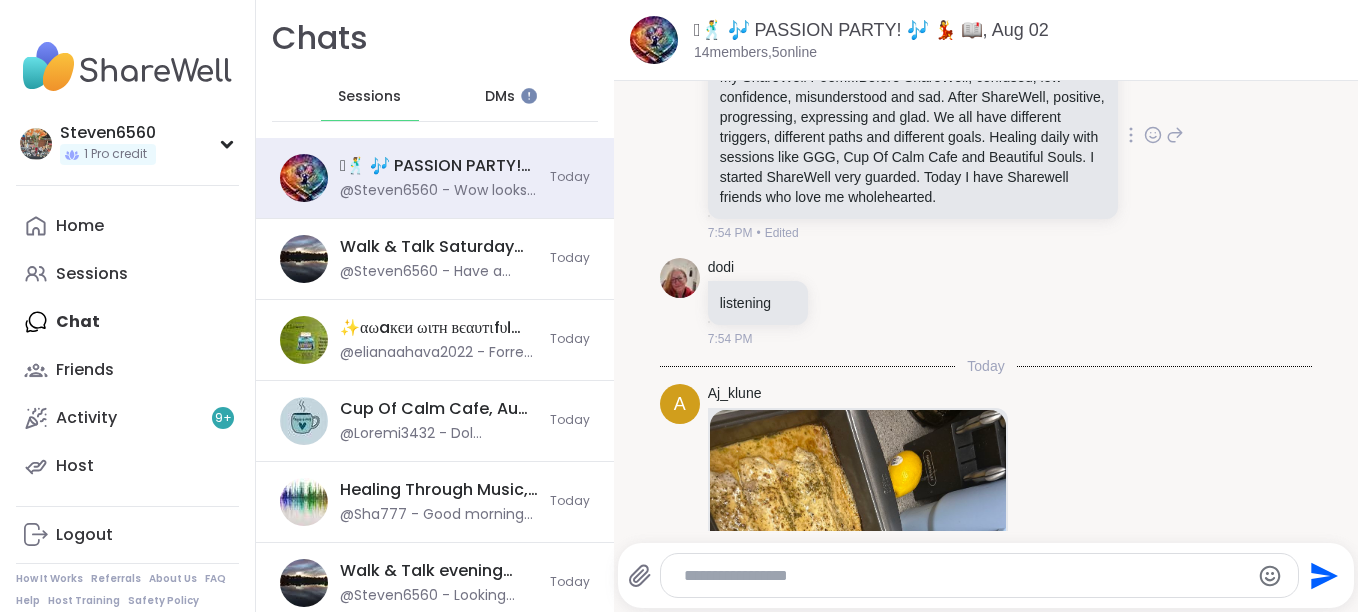 click on "My ShareWell Poem...Before ShareWell, confused, low confidence, misunderstood and sad. After ShareWell, positive, progressing, expressing and glad. We all have different triggers, different paths and different goals. Healing daily with sessions like GGG, Cup Of Calm Cafe and Beautiful Souls. I started ShareWell very guarded. Today I have Sharewell friends who love me wholehearted." at bounding box center [913, 137] 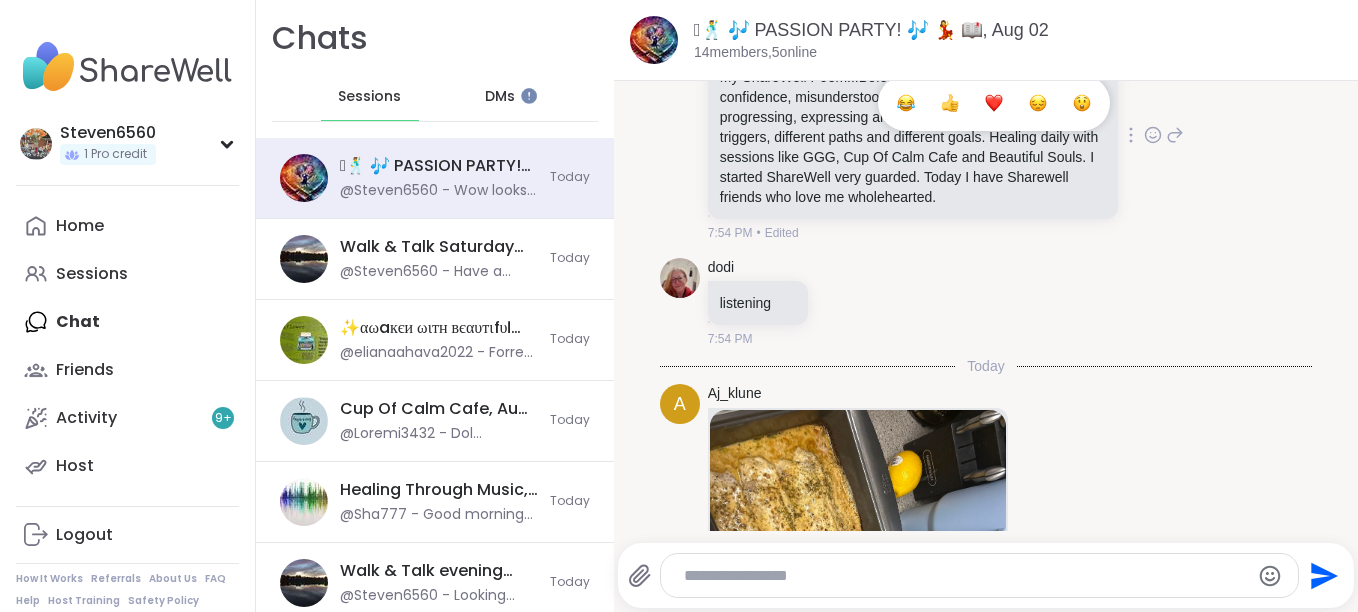click at bounding box center (994, 103) 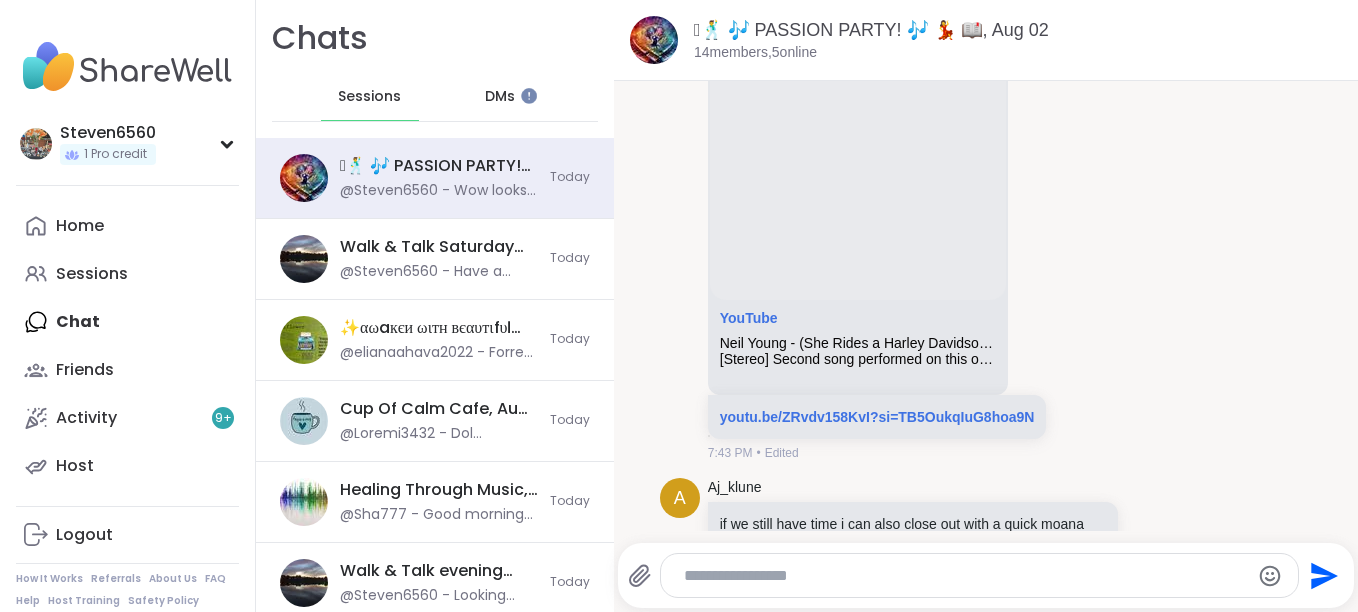 scroll, scrollTop: 2978, scrollLeft: 0, axis: vertical 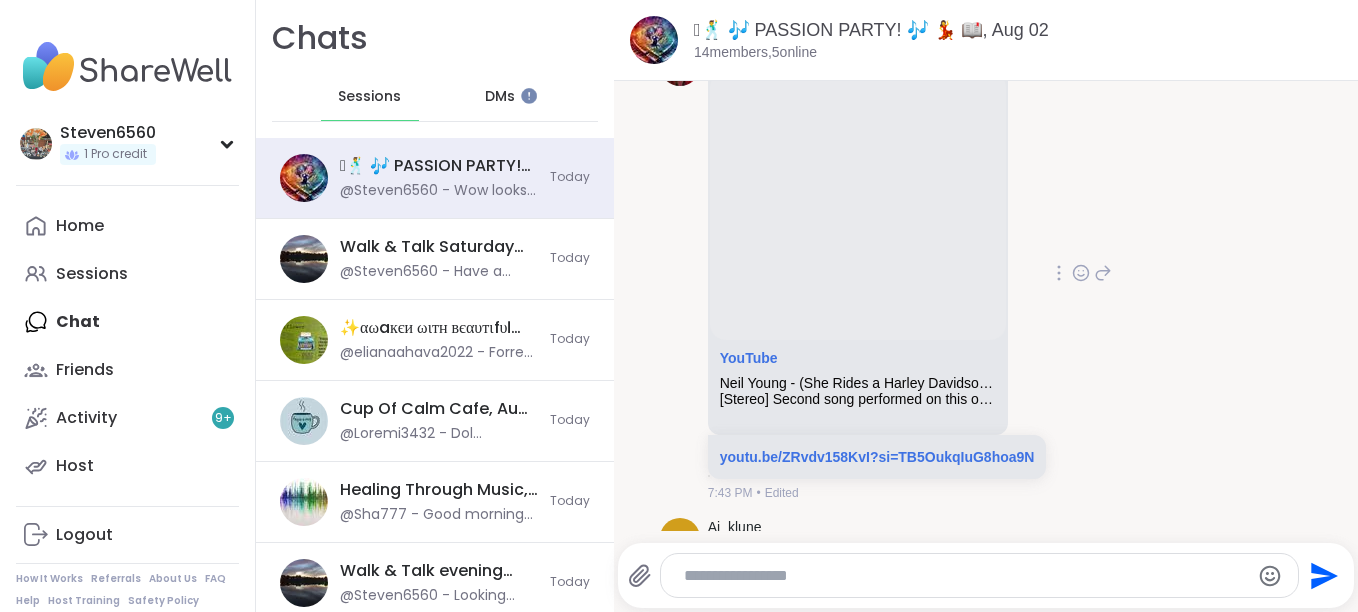 click at bounding box center (1081, 273) 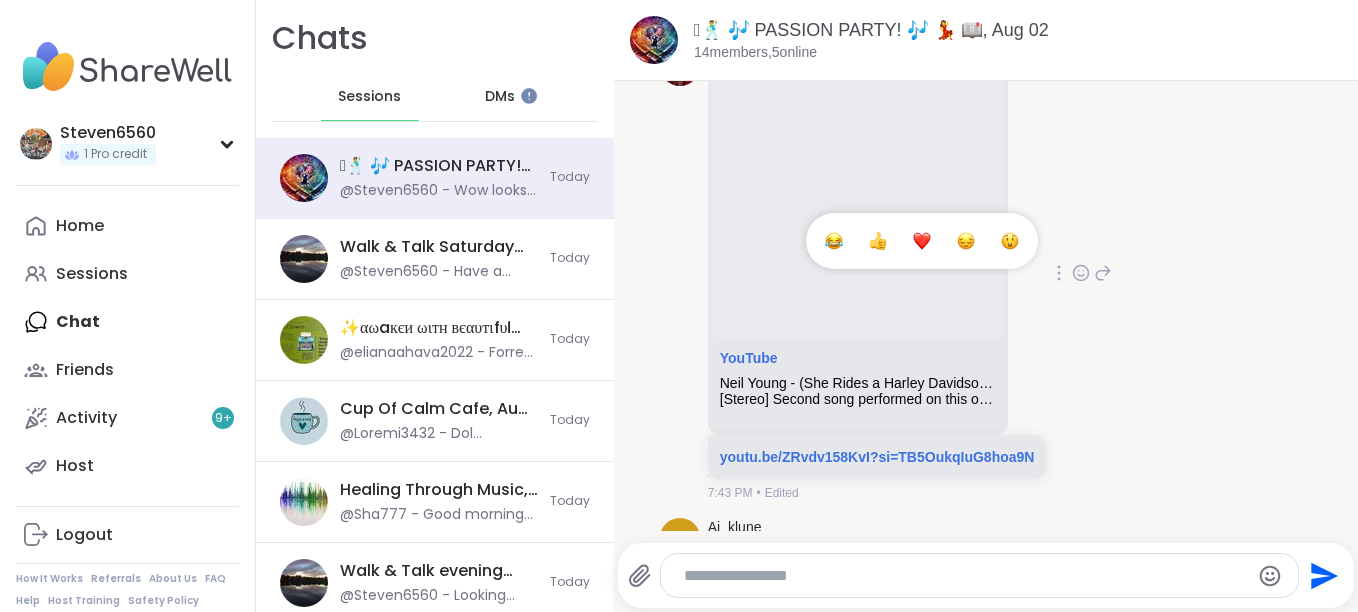 click at bounding box center [922, 241] 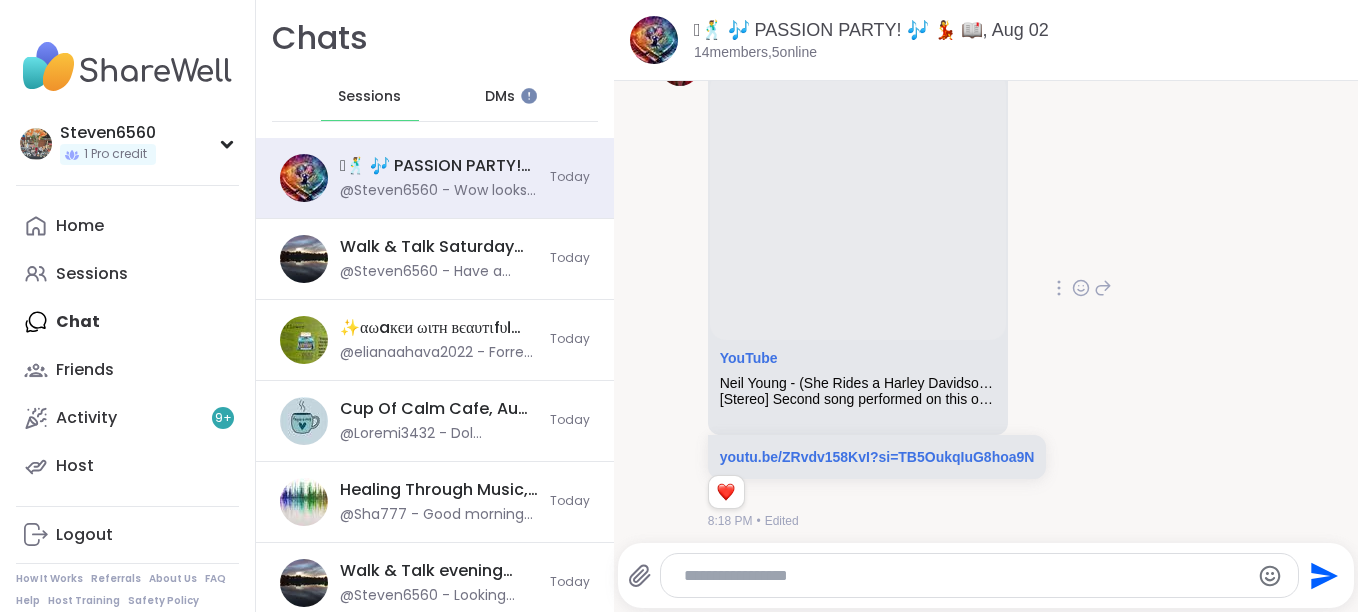 click 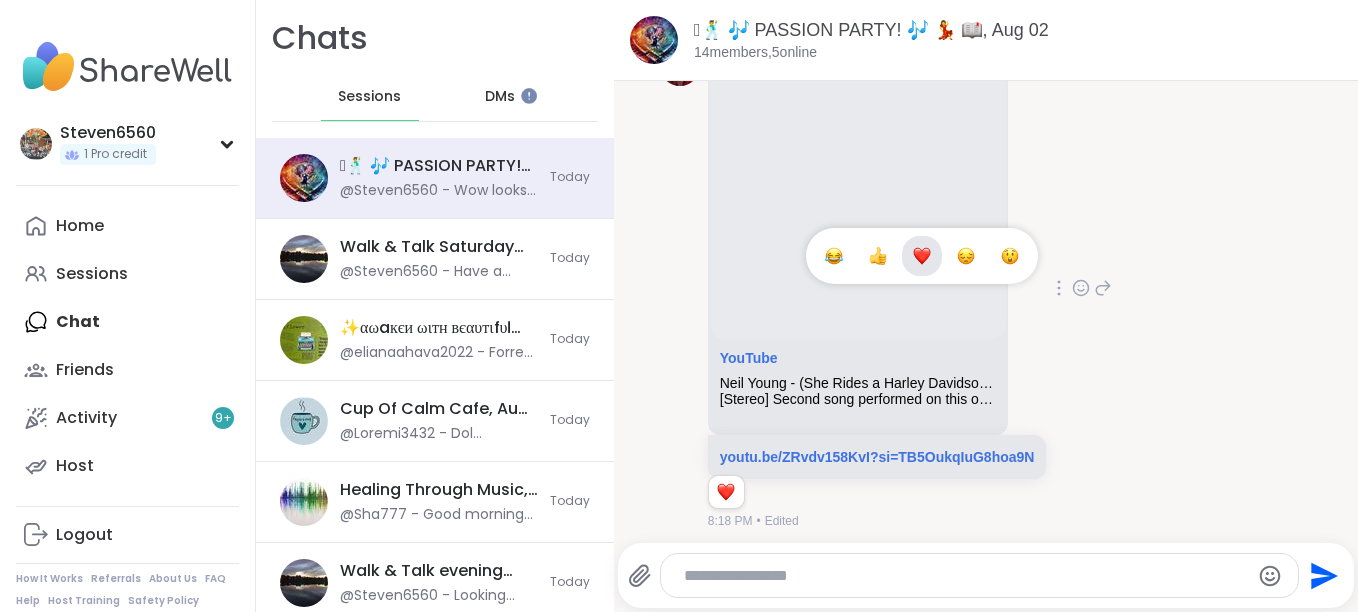 click at bounding box center [922, 256] 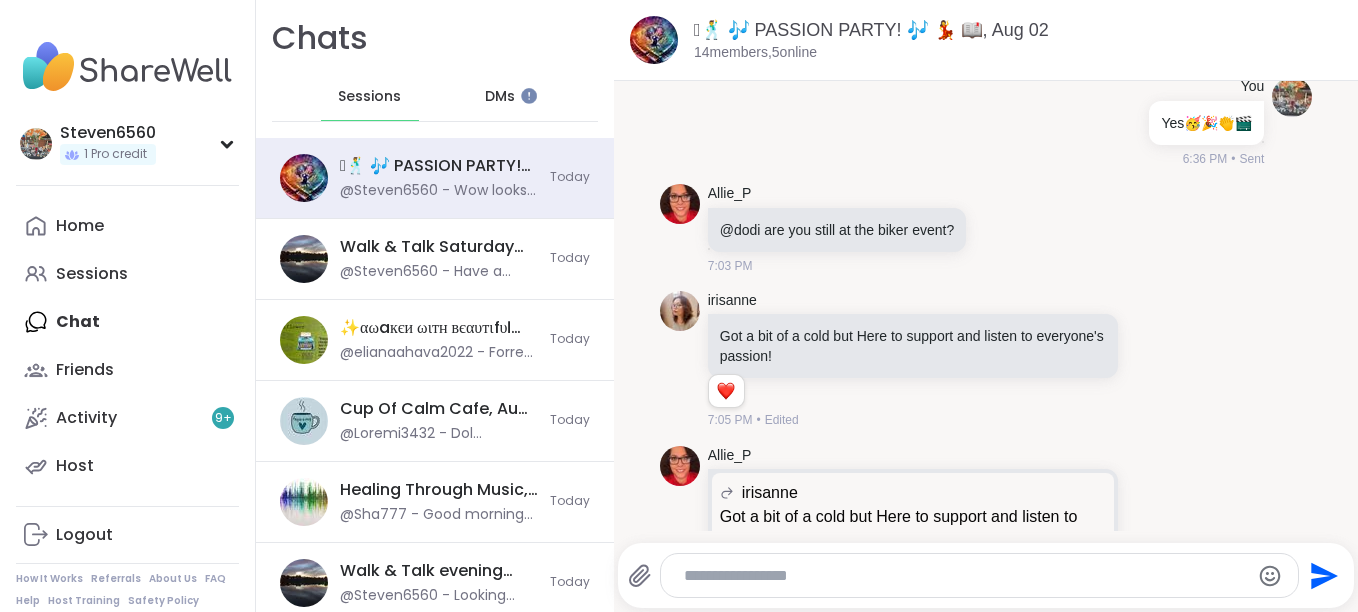 scroll, scrollTop: 791, scrollLeft: 0, axis: vertical 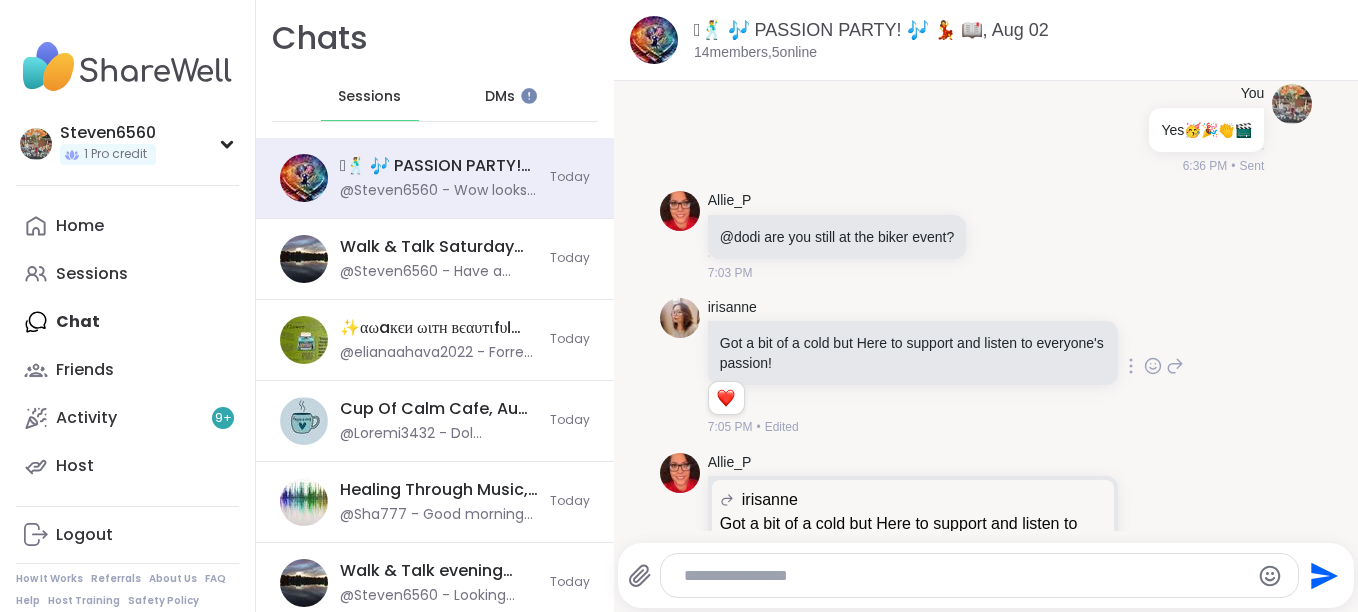 click 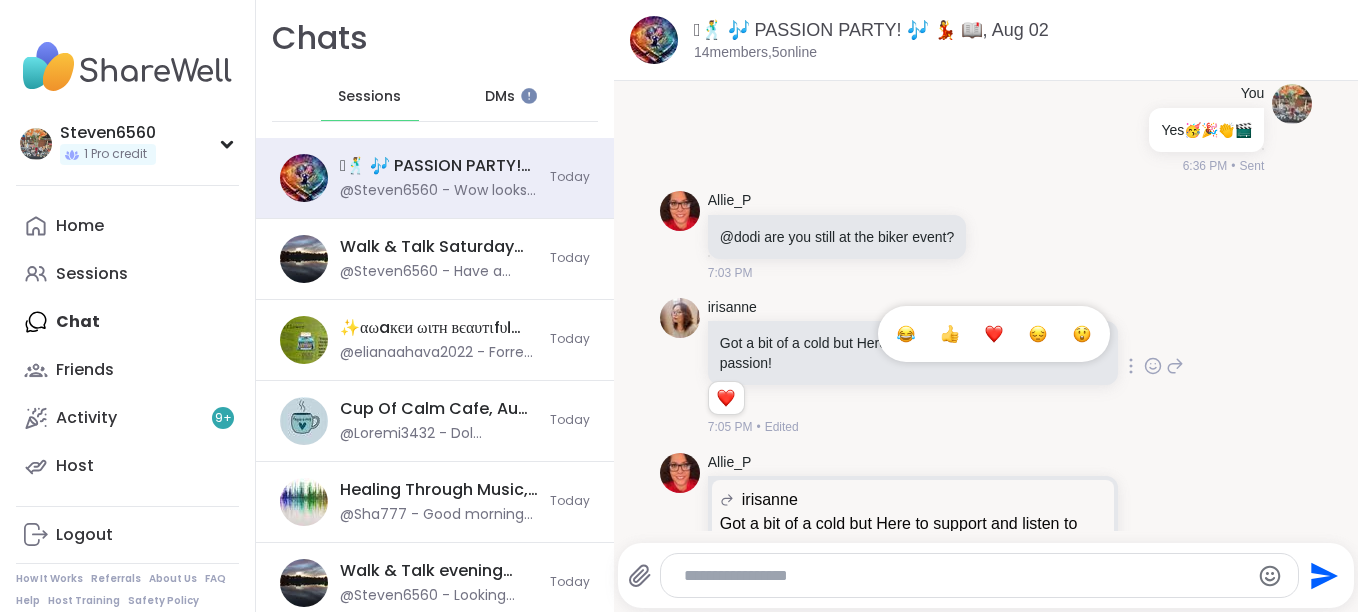 click at bounding box center (994, 334) 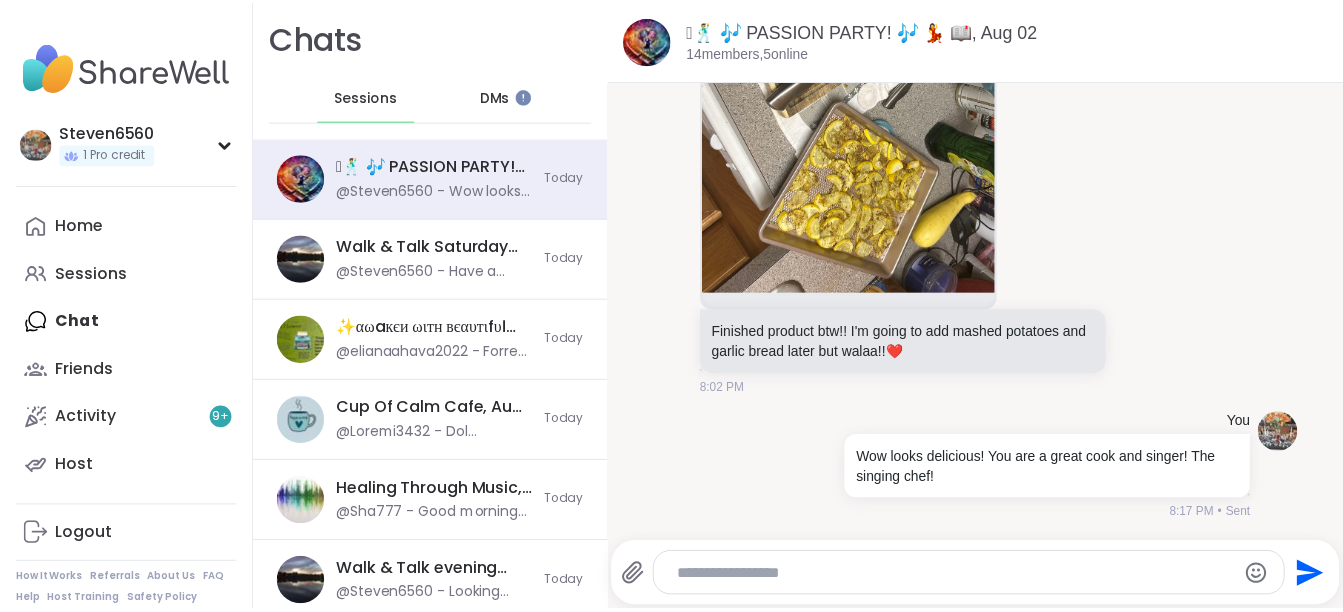scroll, scrollTop: 4754, scrollLeft: 0, axis: vertical 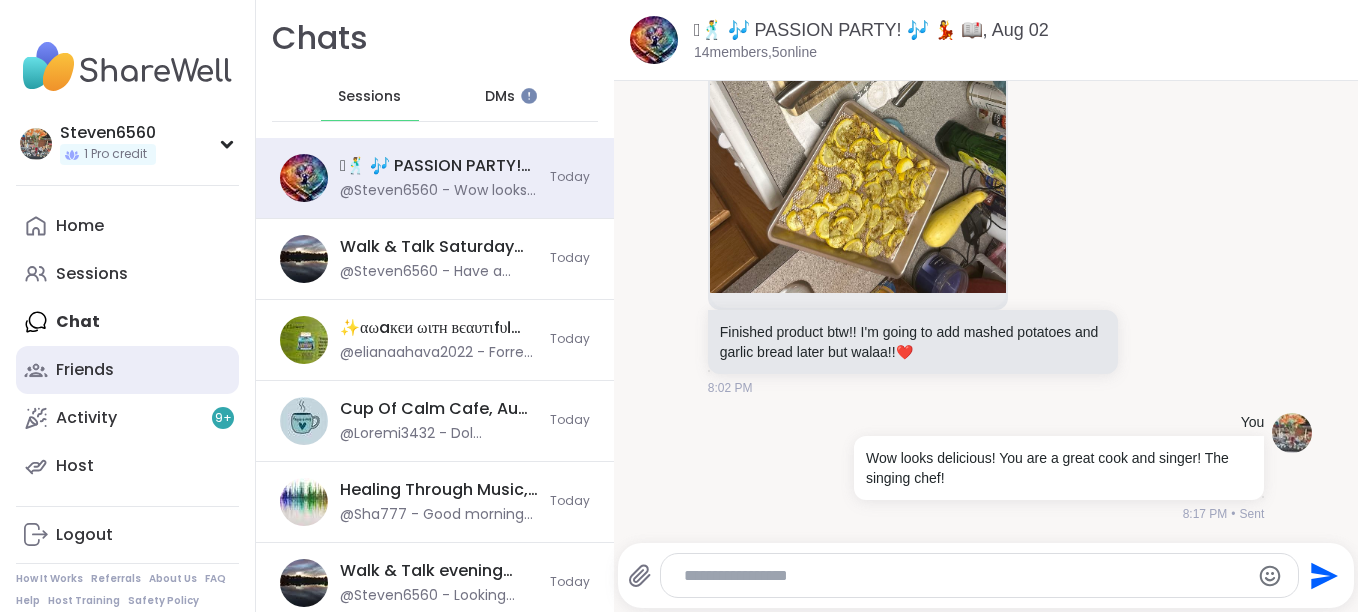 click on "Friends" at bounding box center [85, 370] 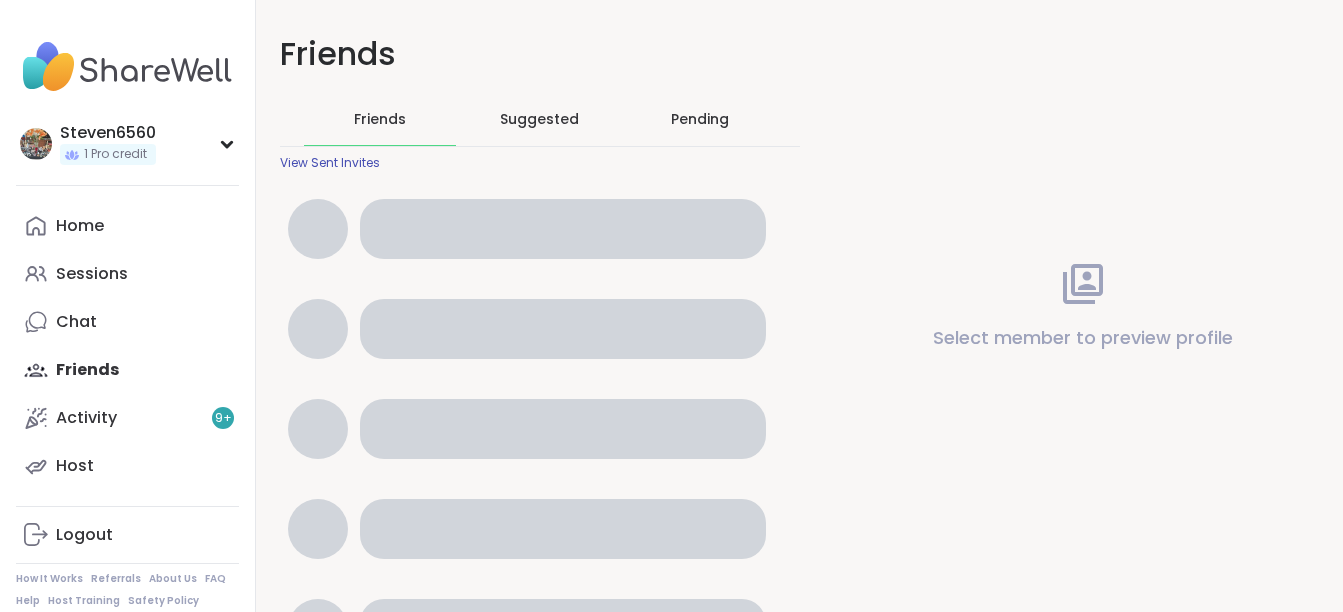 scroll, scrollTop: 0, scrollLeft: 0, axis: both 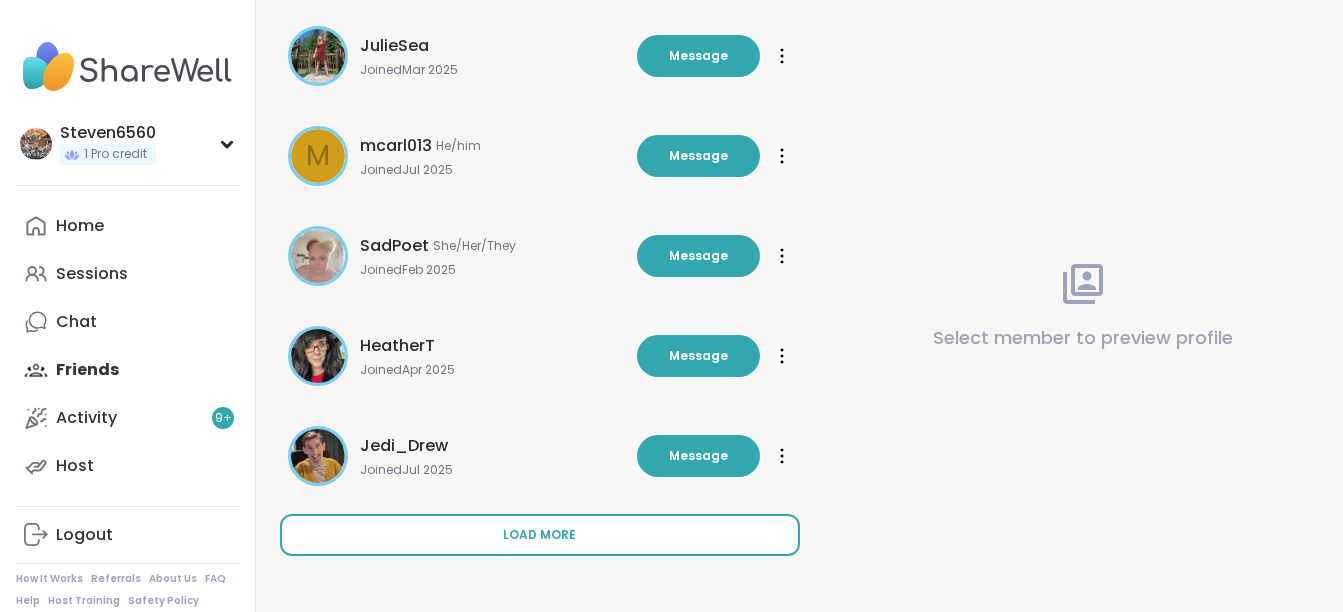 click on "Load more" at bounding box center (540, 535) 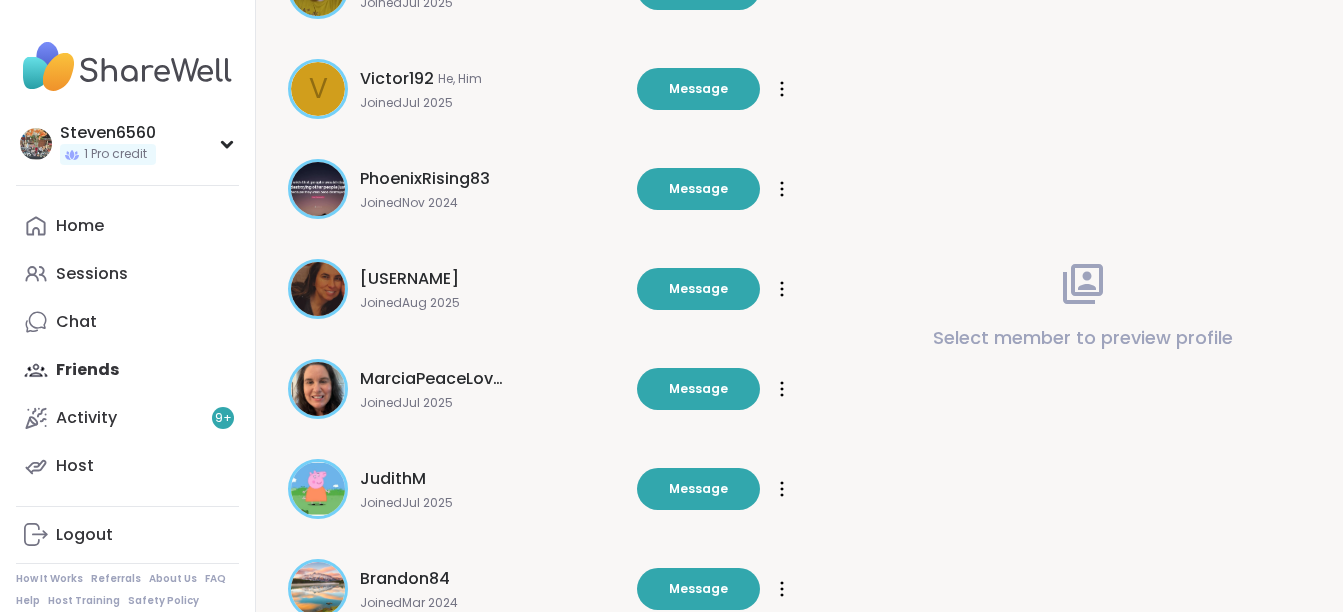 scroll, scrollTop: 1380, scrollLeft: 0, axis: vertical 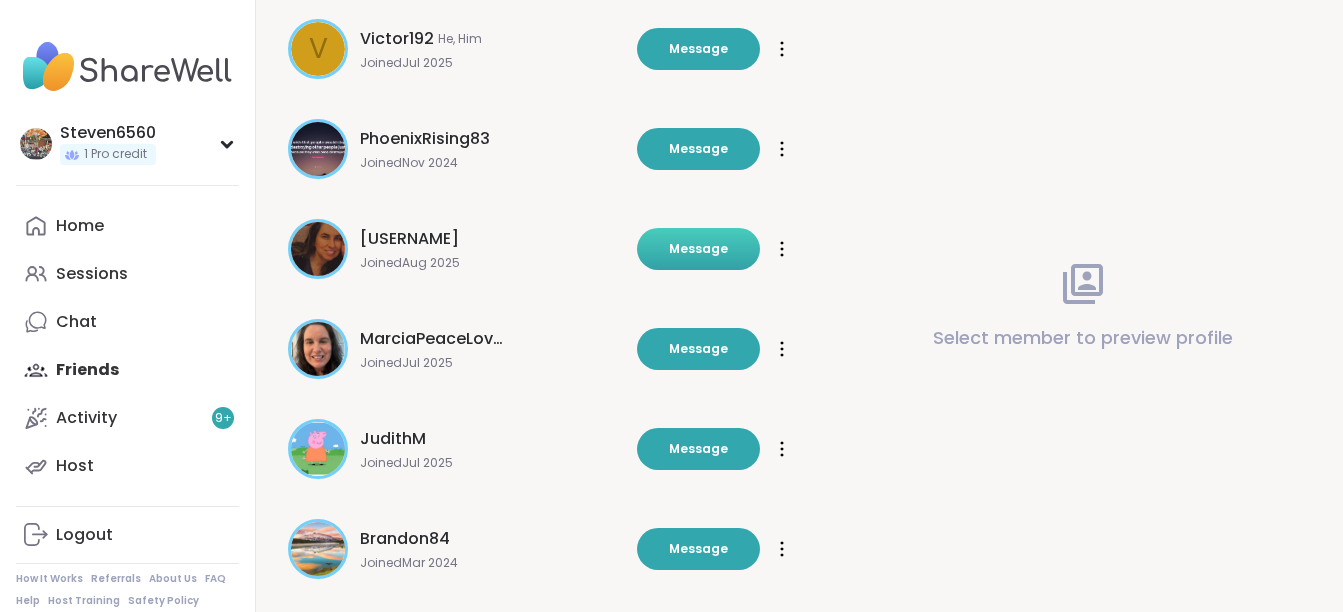 click on "Message" at bounding box center (698, 249) 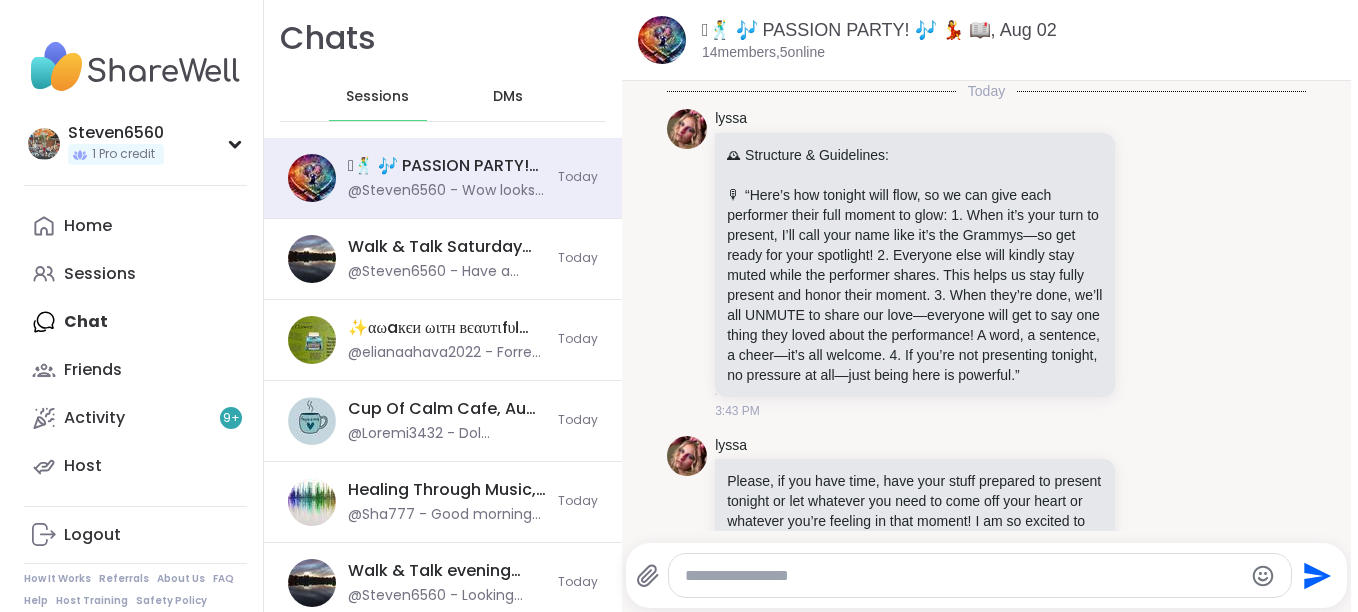 scroll, scrollTop: 0, scrollLeft: 0, axis: both 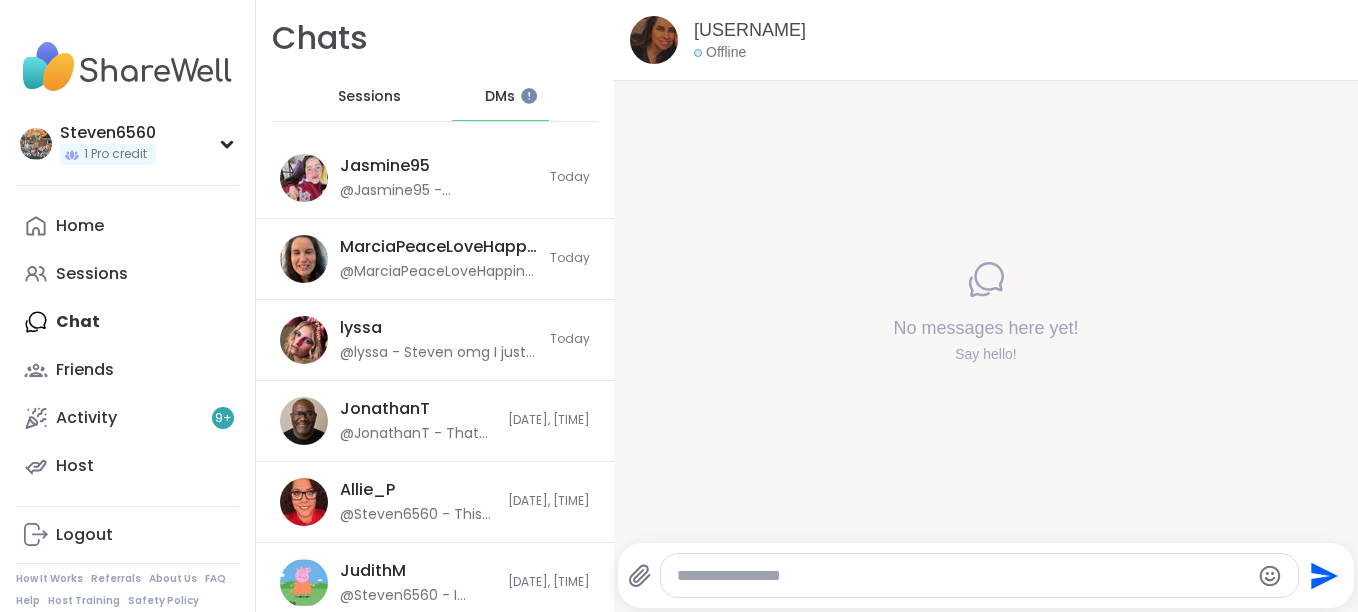 click at bounding box center [963, 576] 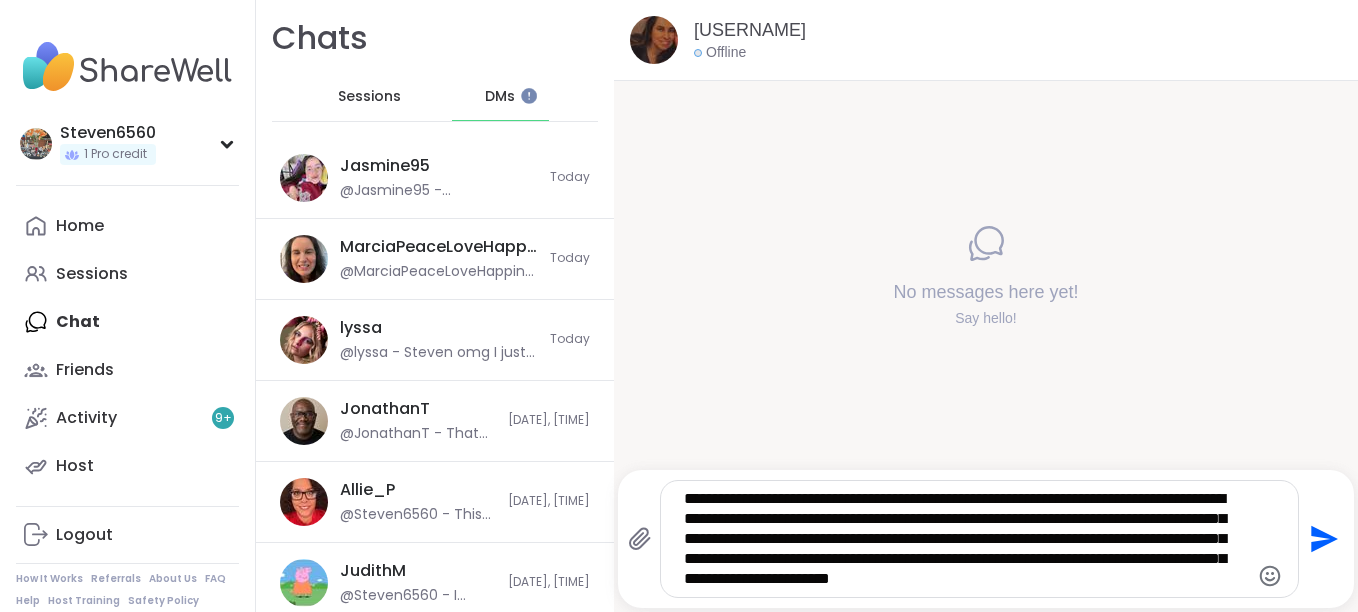 click on "**********" at bounding box center (962, 539) 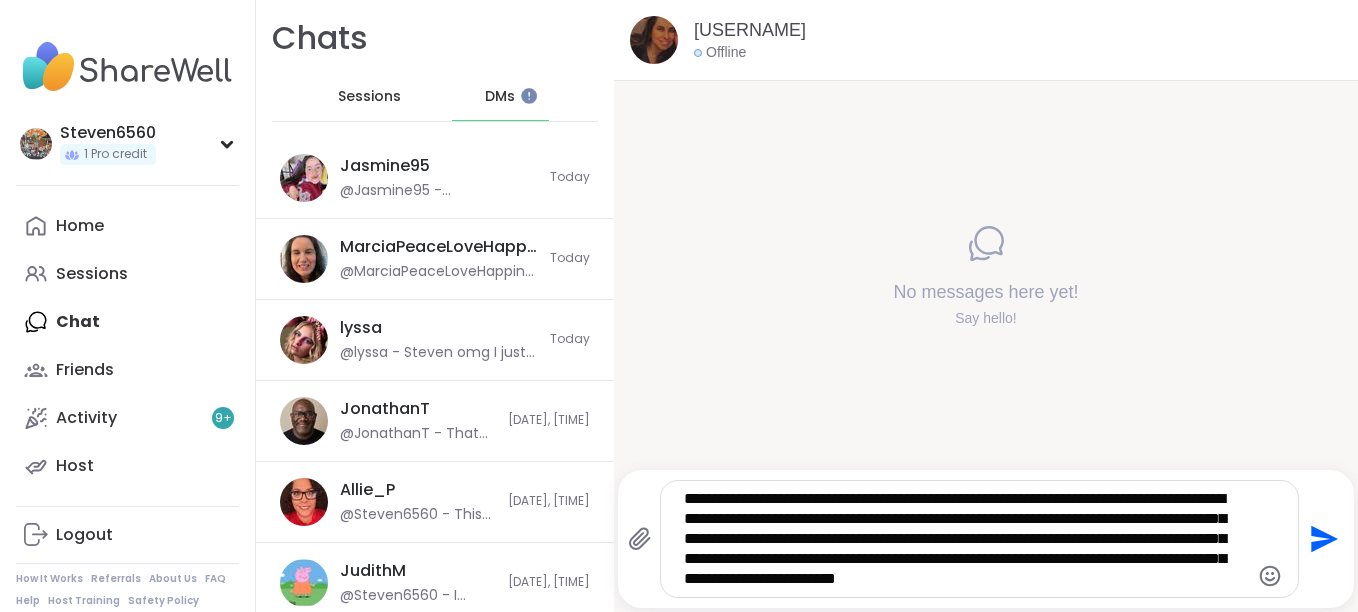 type on "**********" 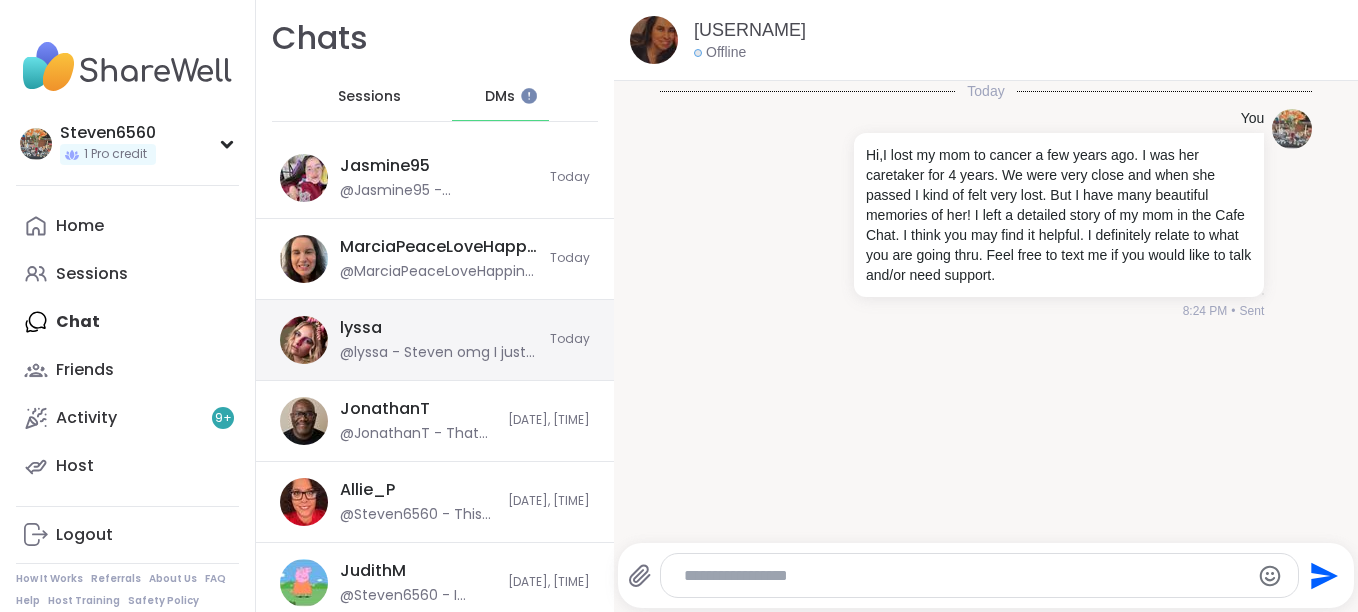 click on "lyssa @lyssa - Steven omg I just saw this" at bounding box center [439, 340] 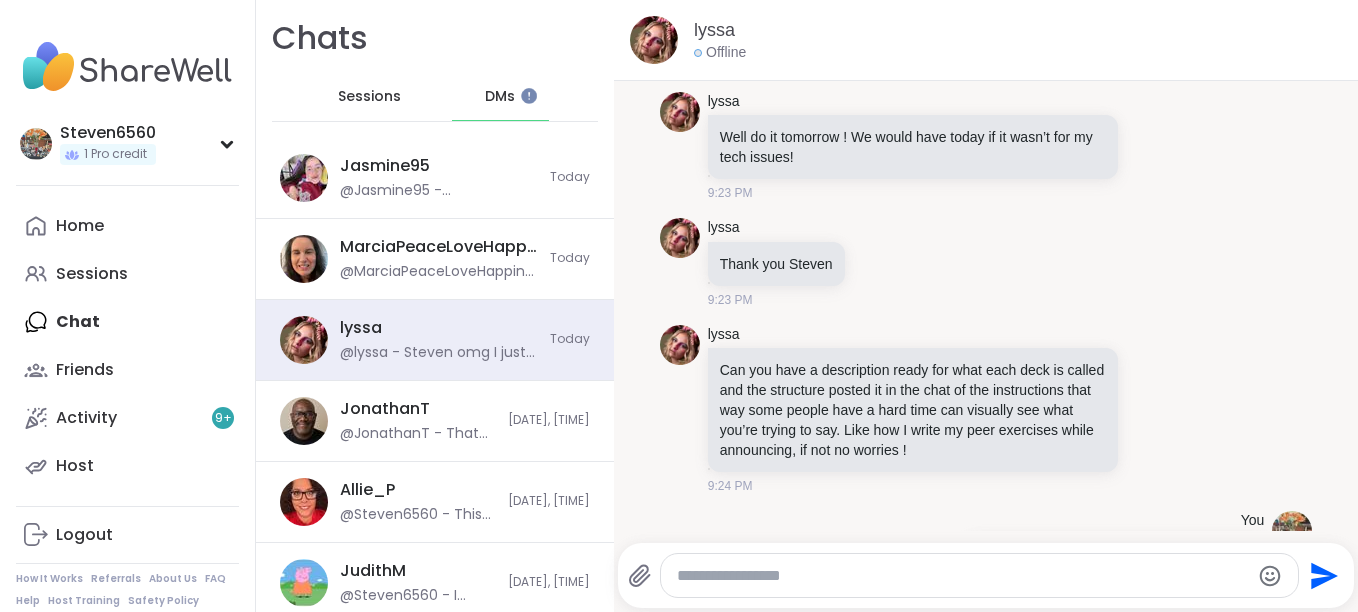 scroll, scrollTop: 21202, scrollLeft: 0, axis: vertical 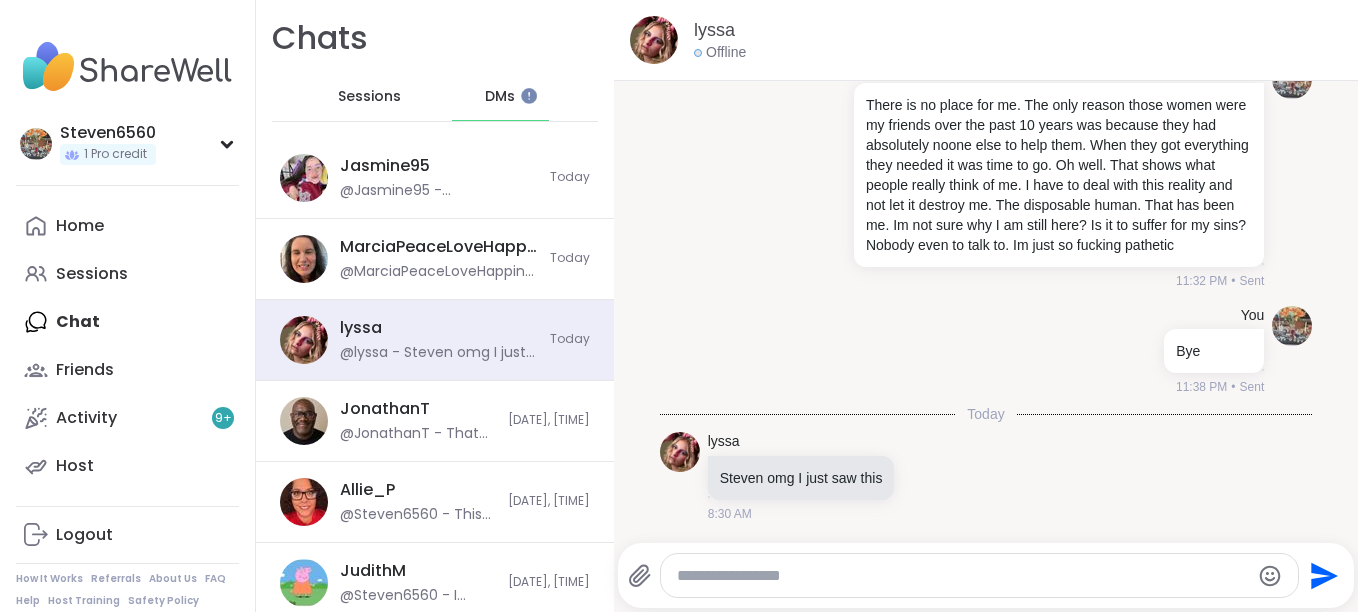 click at bounding box center [963, 576] 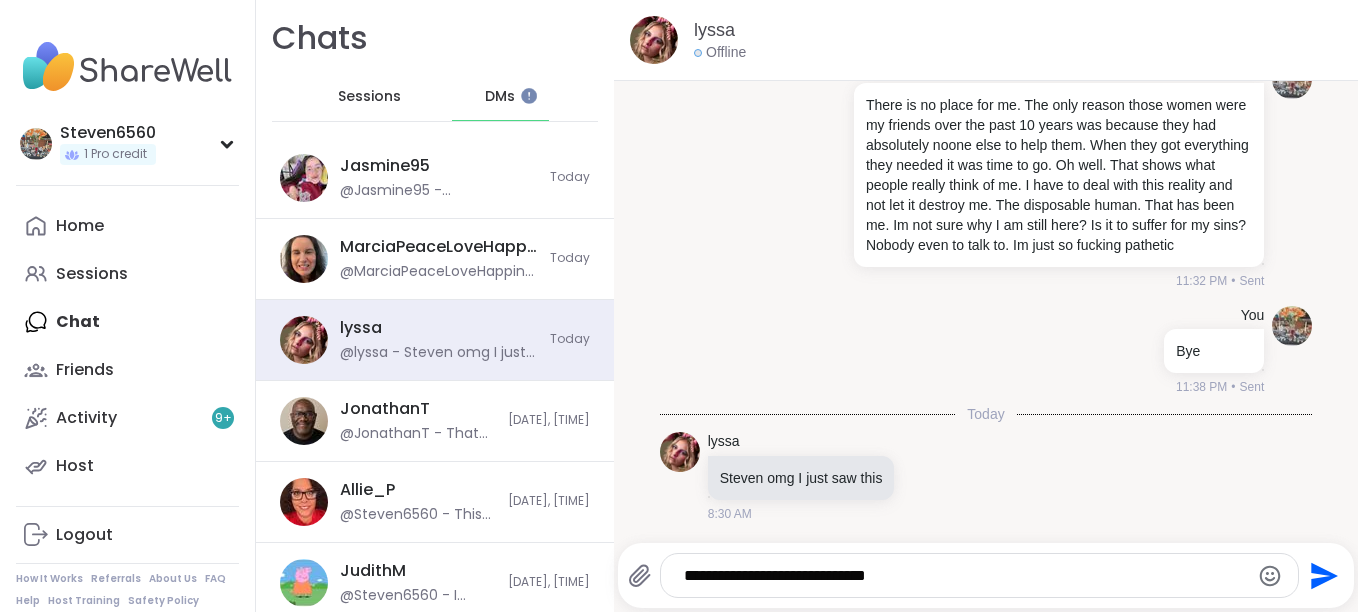 click on "**********" at bounding box center [962, 576] 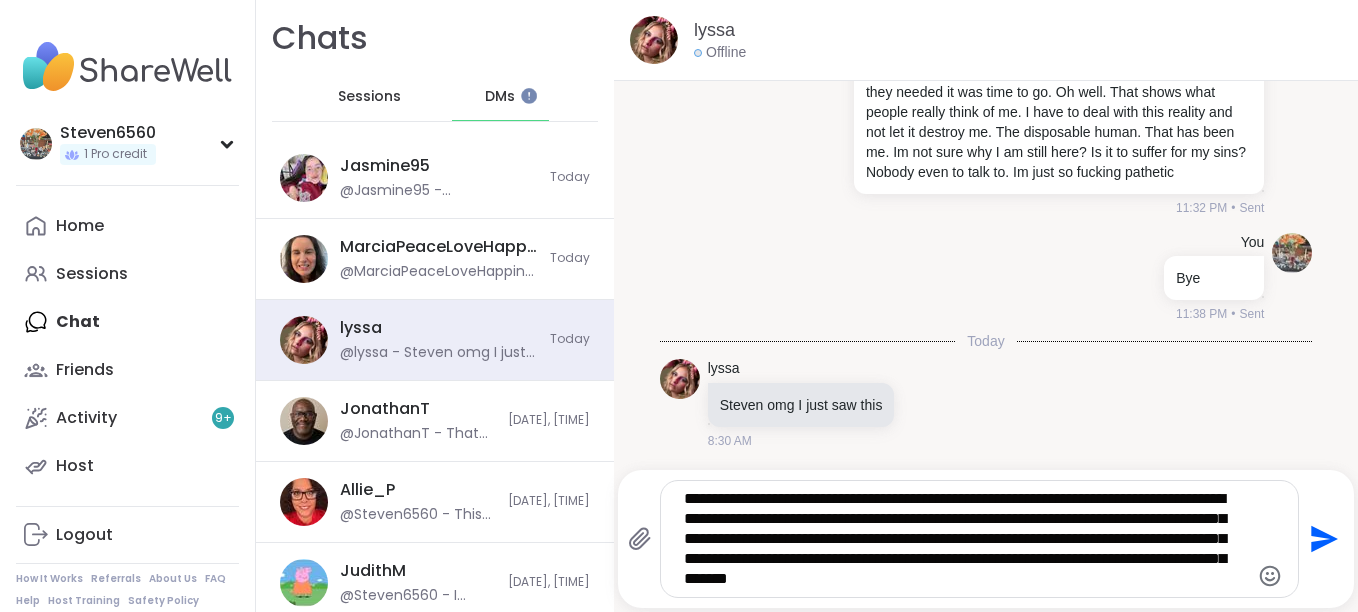 click on "**********" at bounding box center (962, 539) 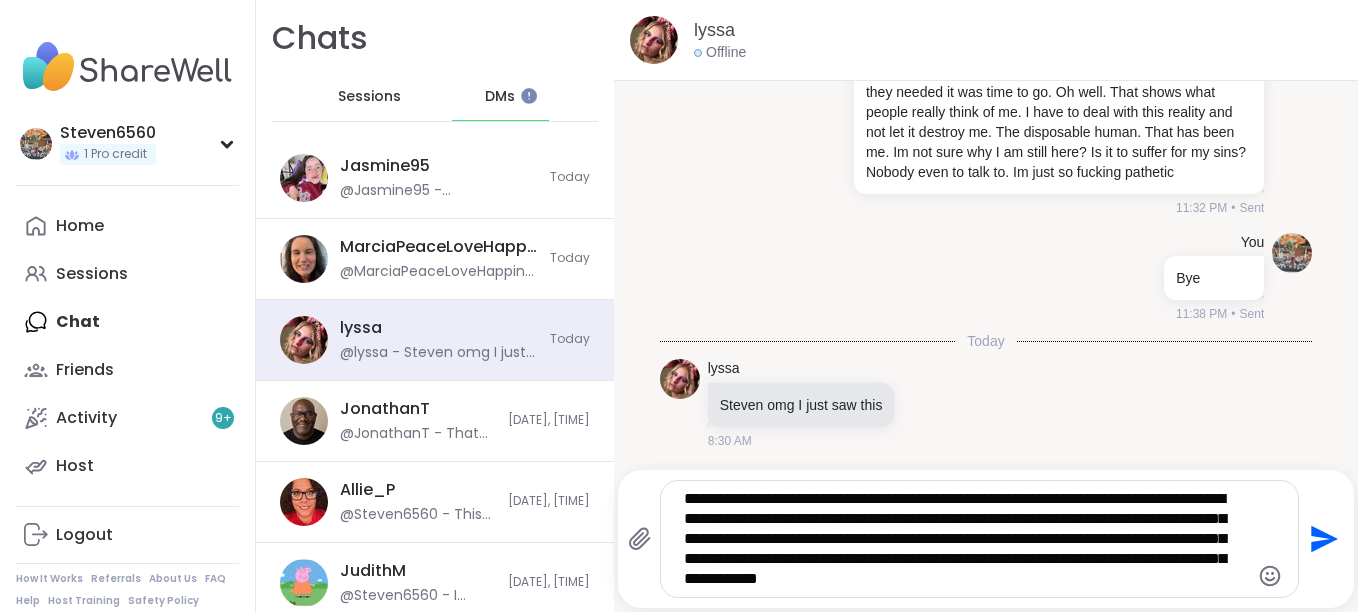 click on "**********" at bounding box center (962, 539) 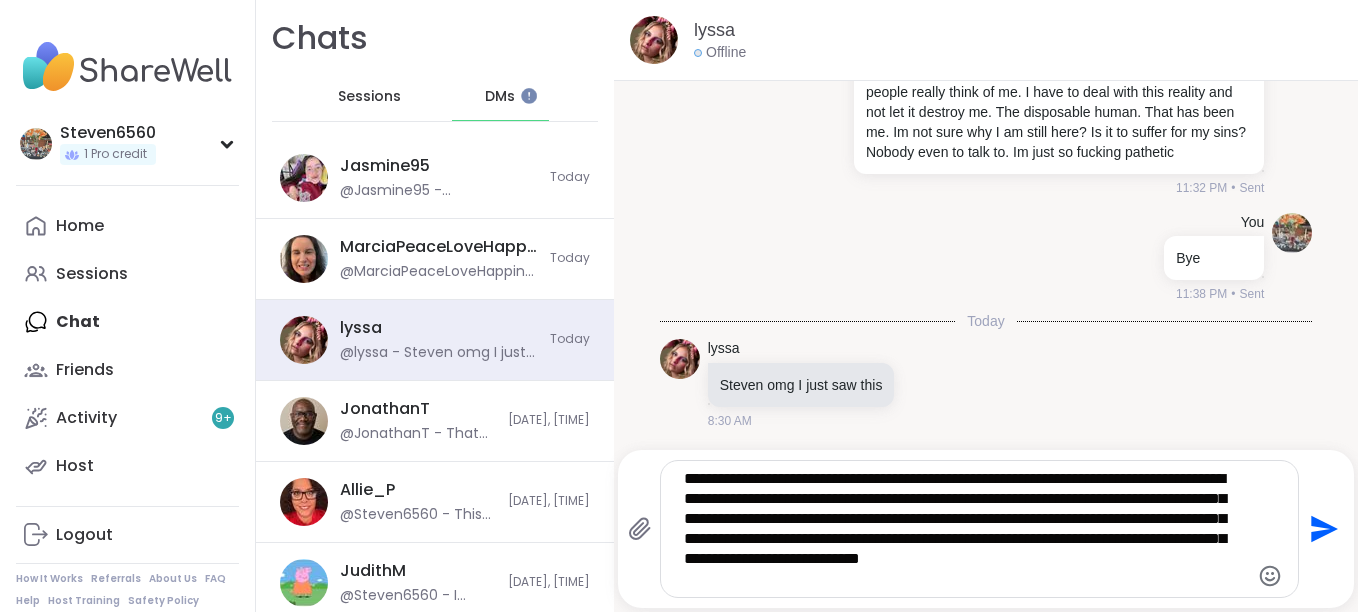 type on "**********" 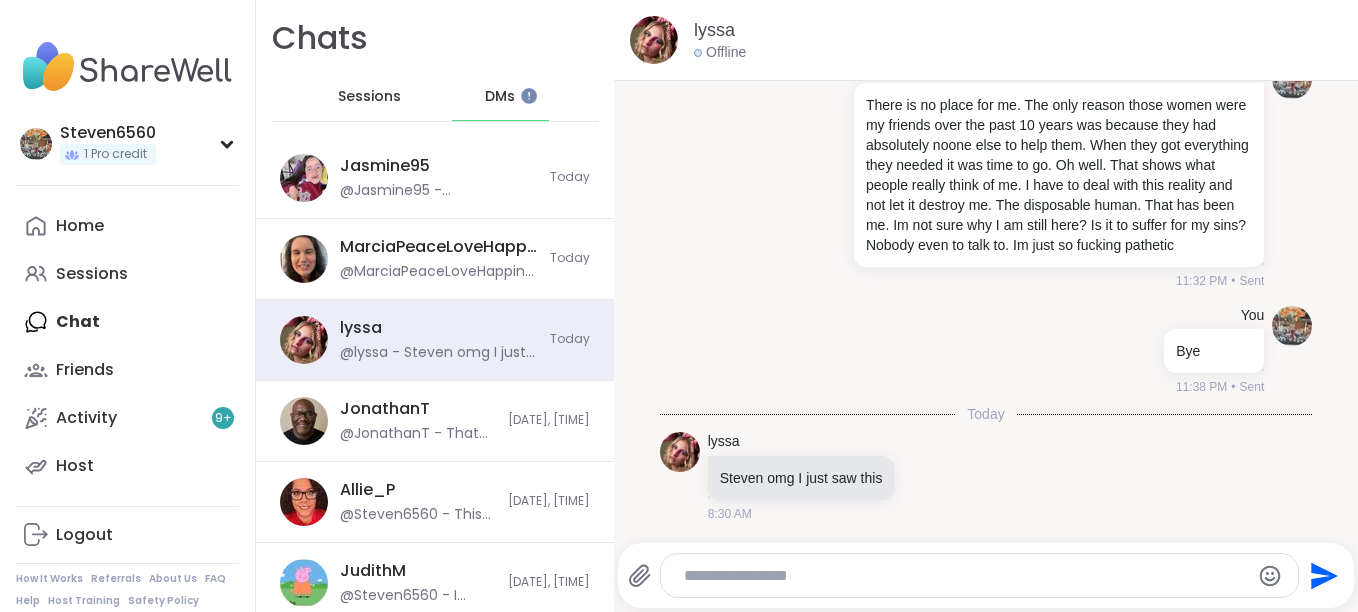 scroll, scrollTop: 21448, scrollLeft: 0, axis: vertical 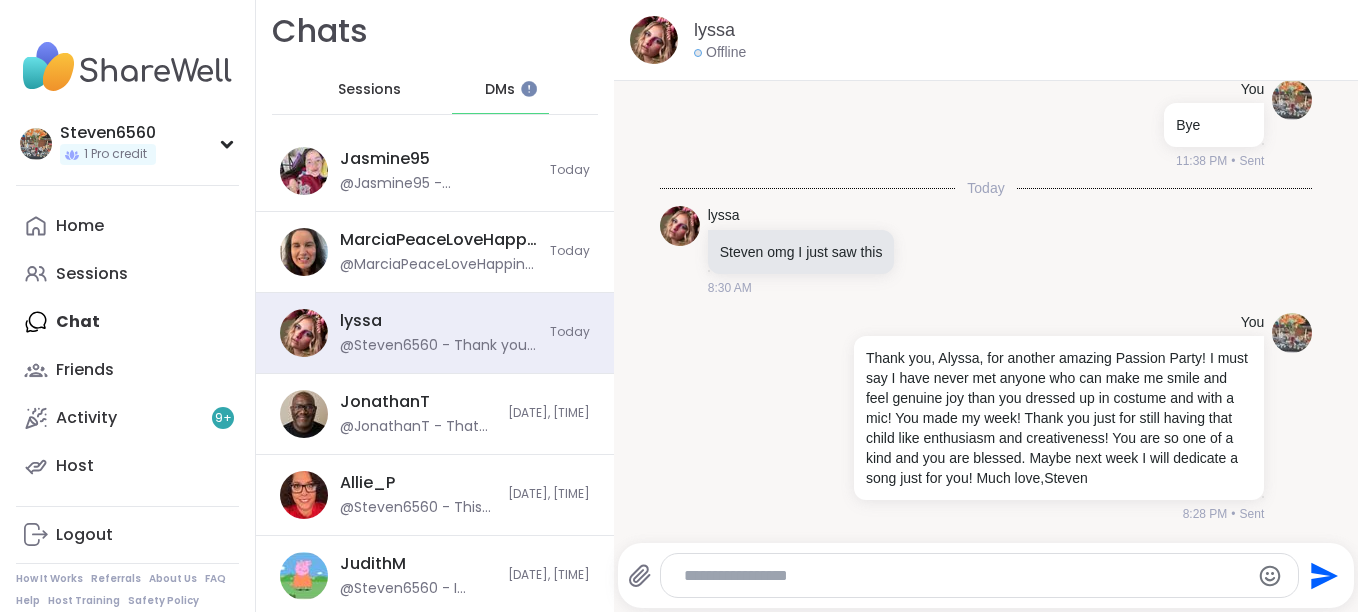 click on "Sessions" at bounding box center [369, 90] 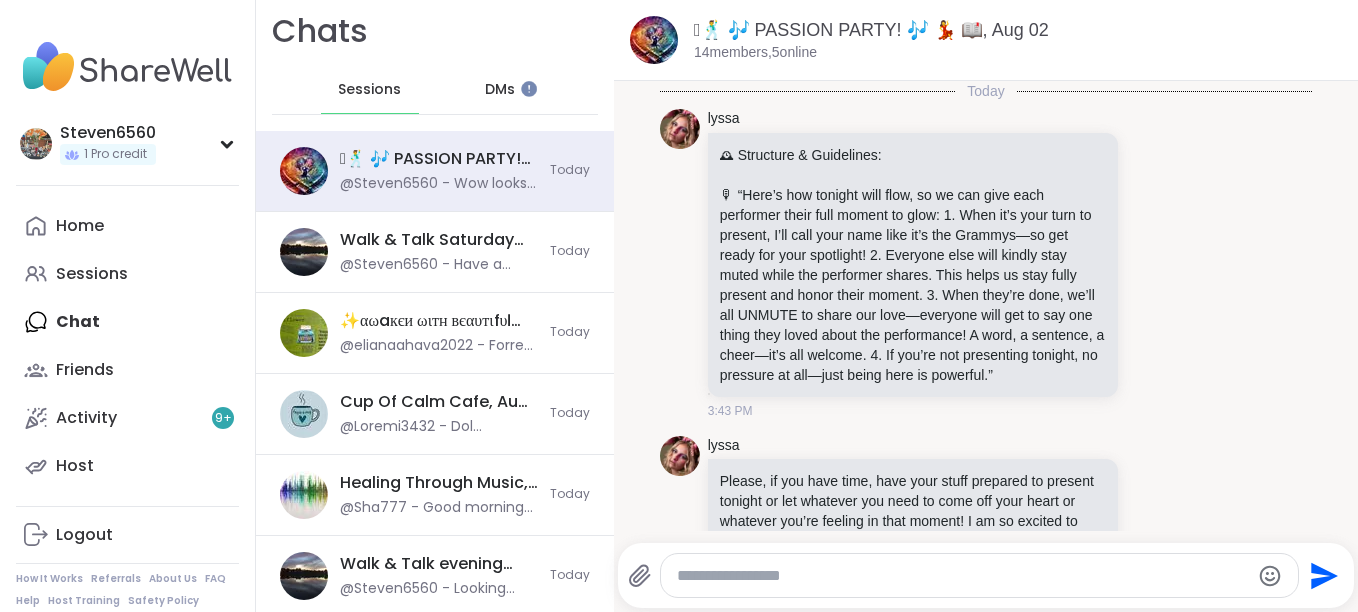 scroll, scrollTop: 4734, scrollLeft: 0, axis: vertical 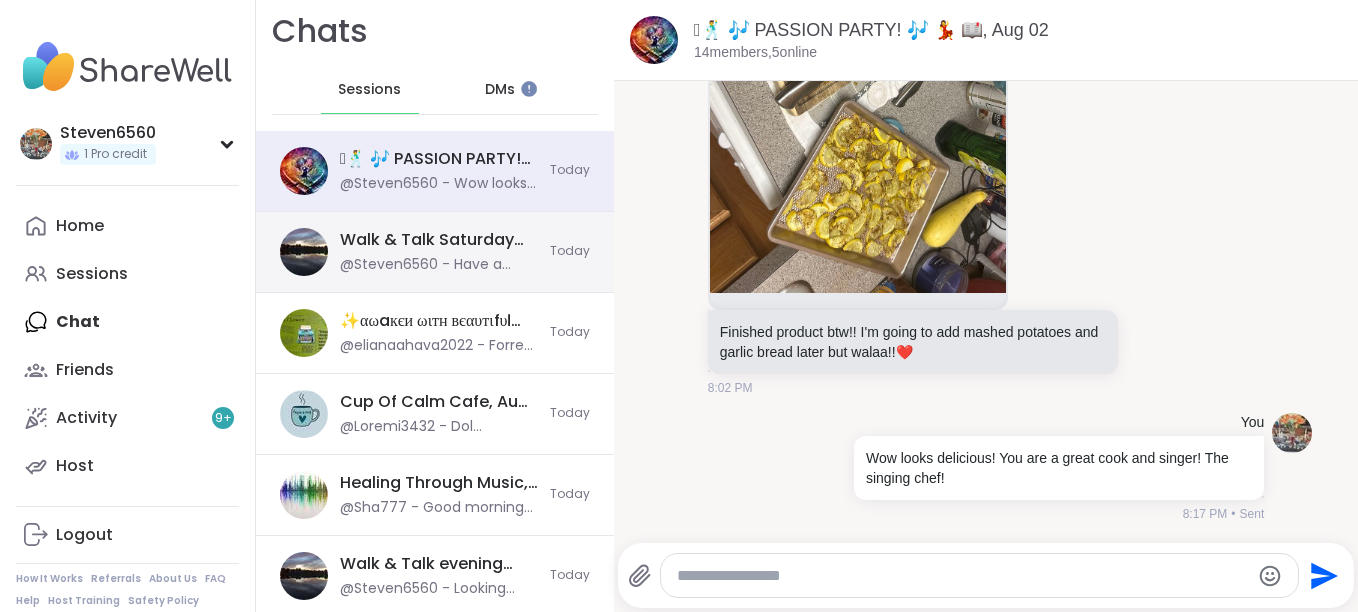 click on "Walk & Talk Saturday pop up 1 of 2, Aug 02" at bounding box center (439, 240) 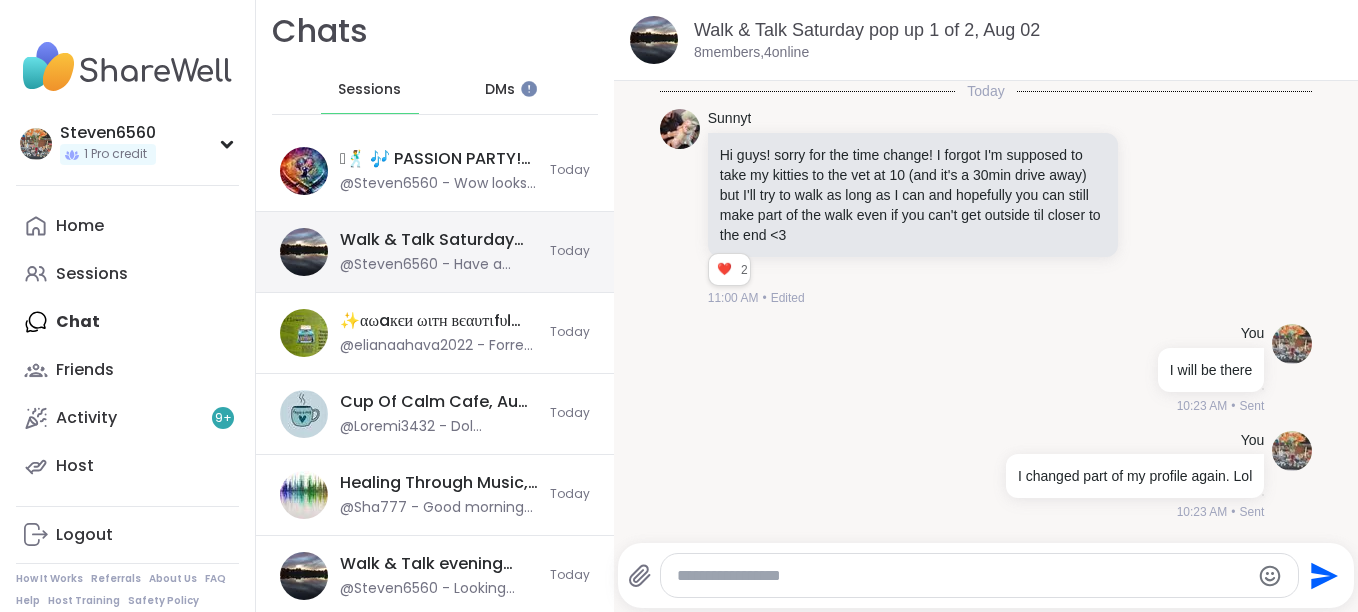 scroll, scrollTop: 1900, scrollLeft: 0, axis: vertical 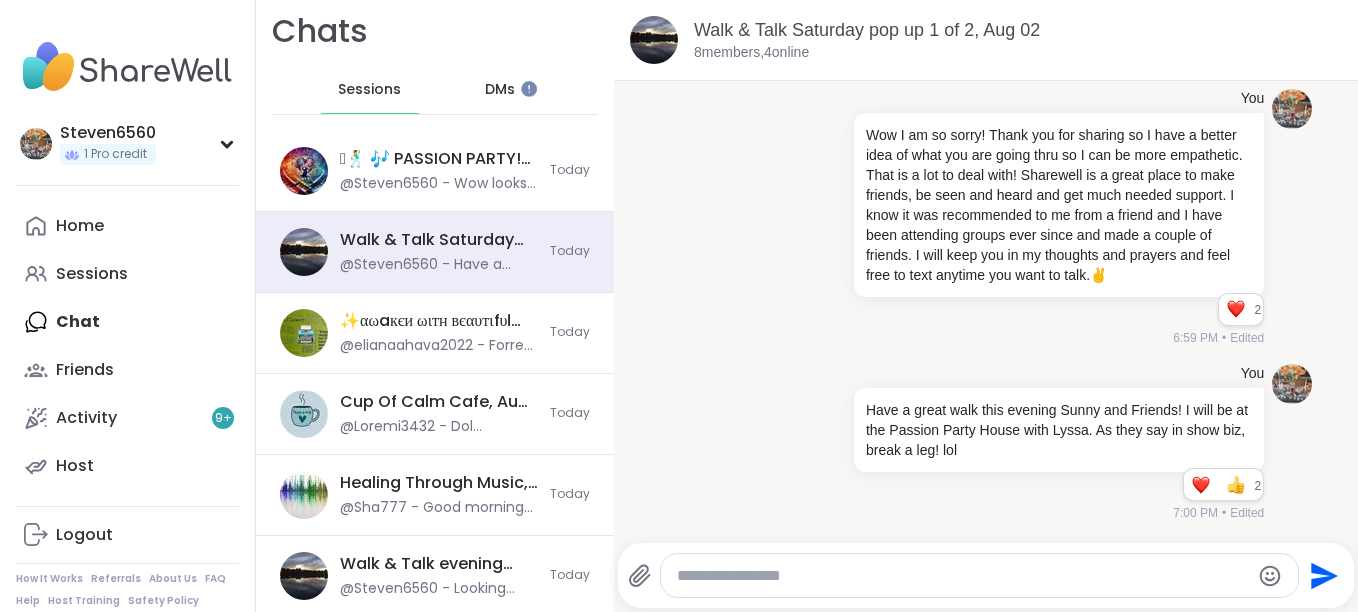 click at bounding box center [963, 576] 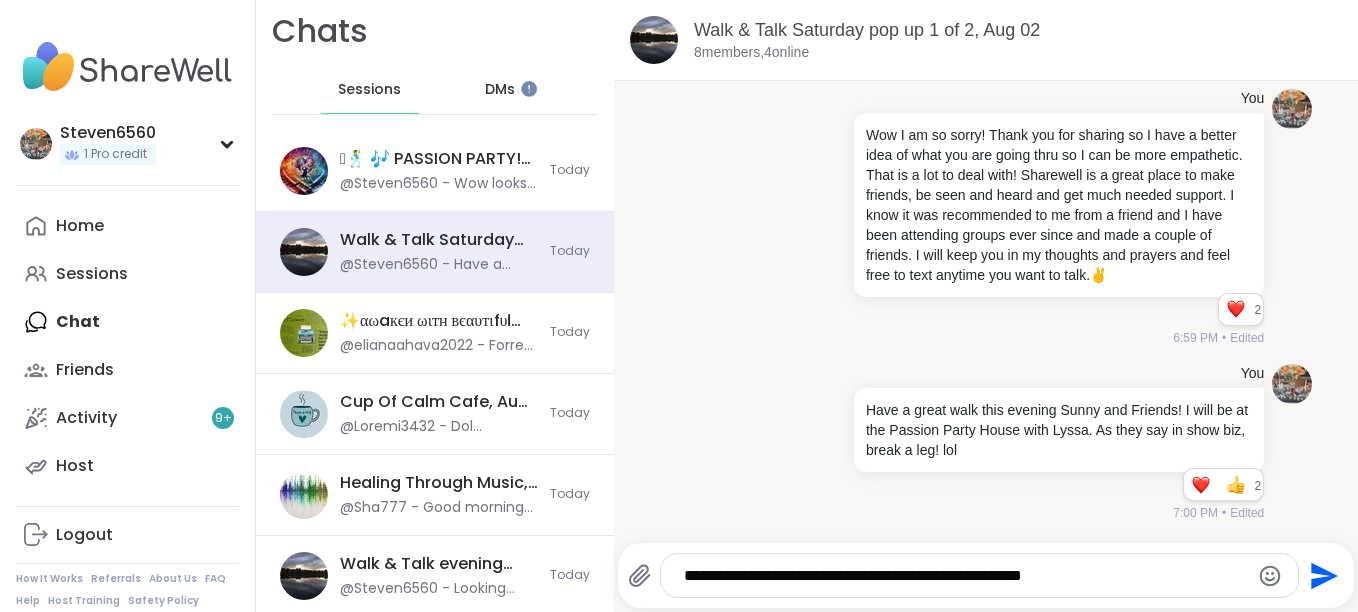 type on "**********" 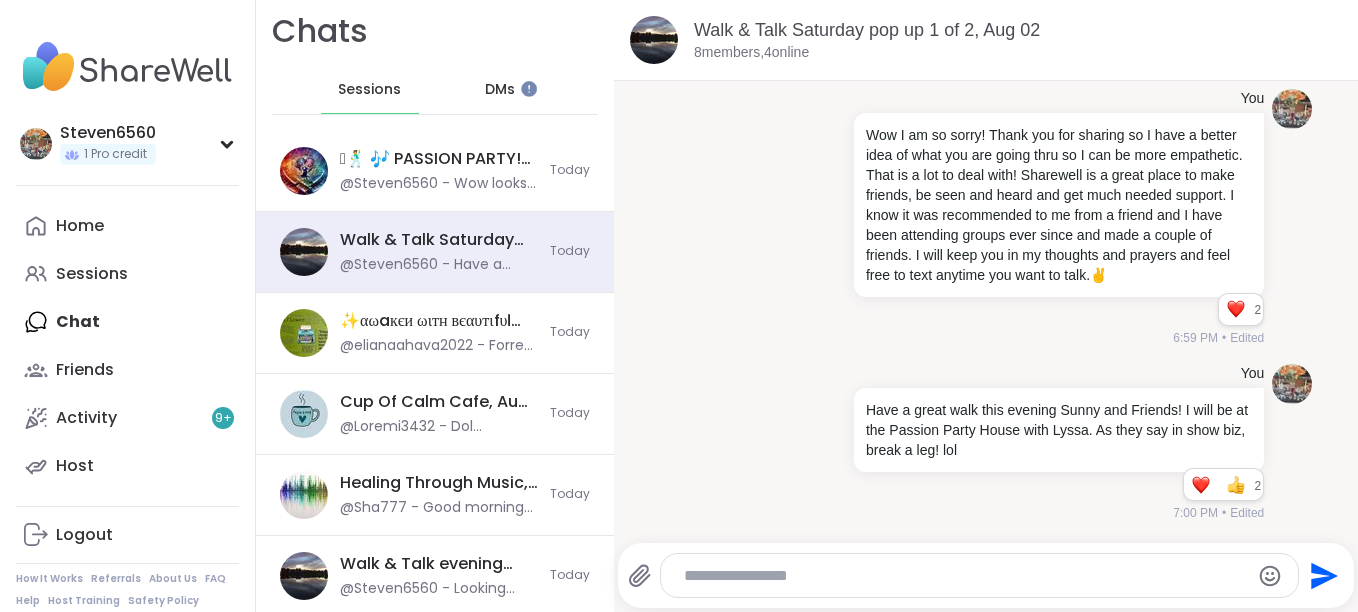 scroll, scrollTop: 2007, scrollLeft: 0, axis: vertical 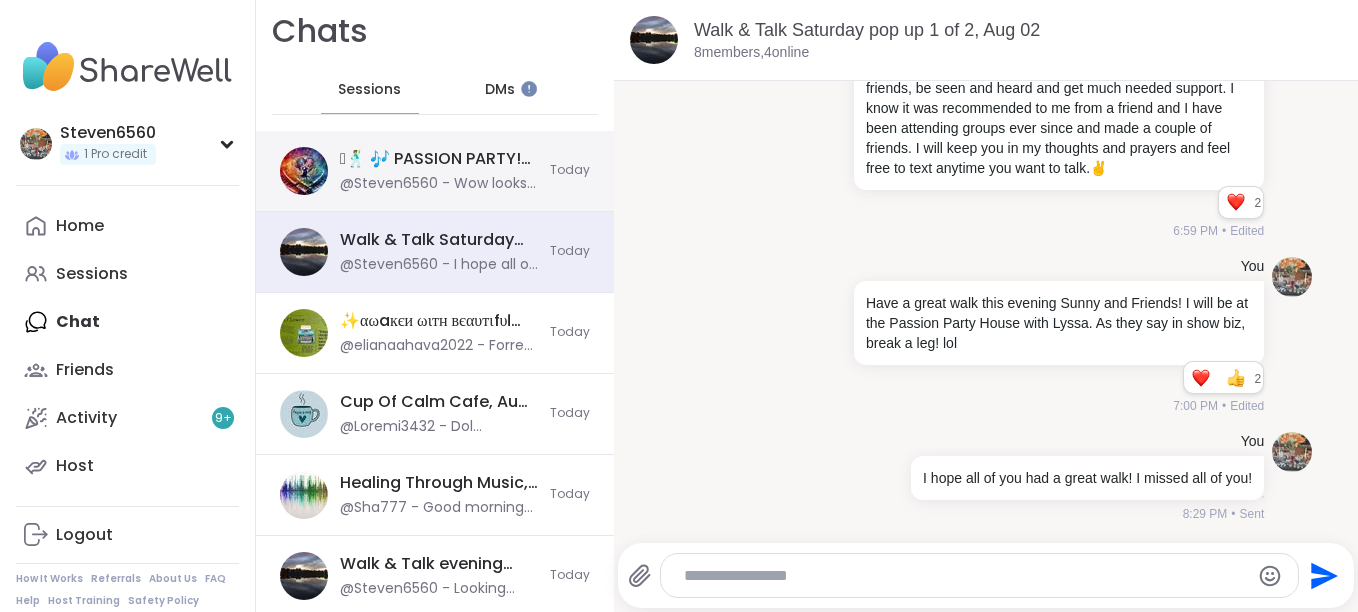 click on "@Steven6560 - Wow looks delicious! You are a great cook and singer! The singing chef!" at bounding box center [439, 184] 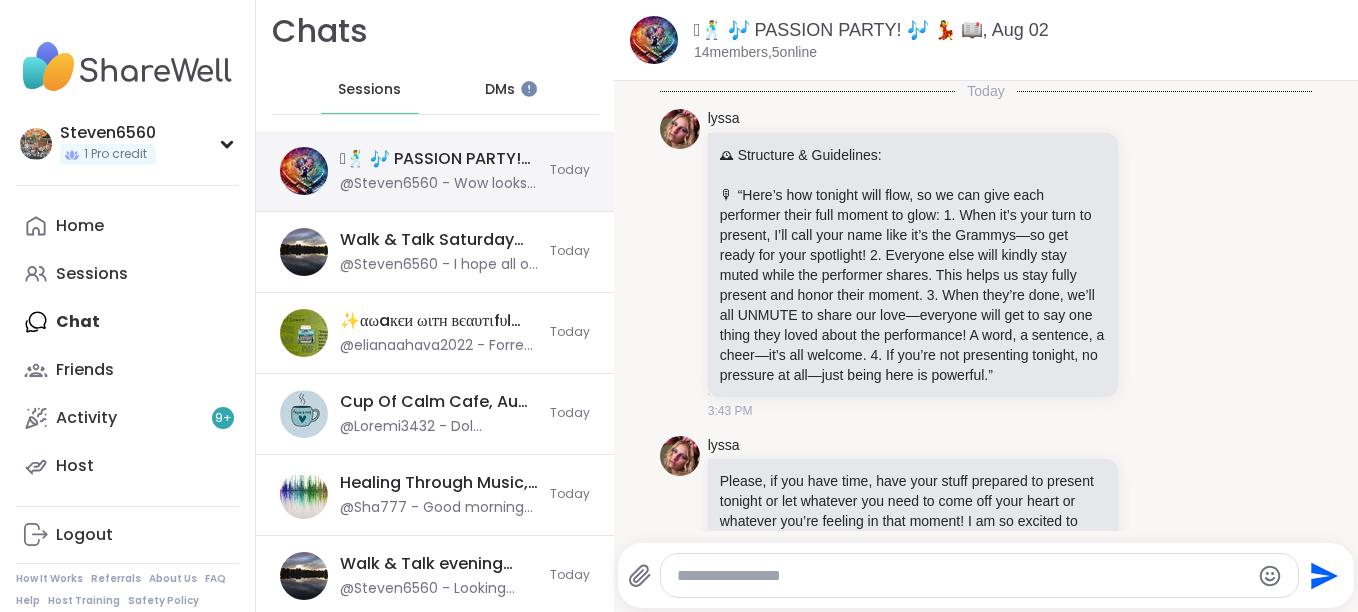 scroll, scrollTop: 4734, scrollLeft: 0, axis: vertical 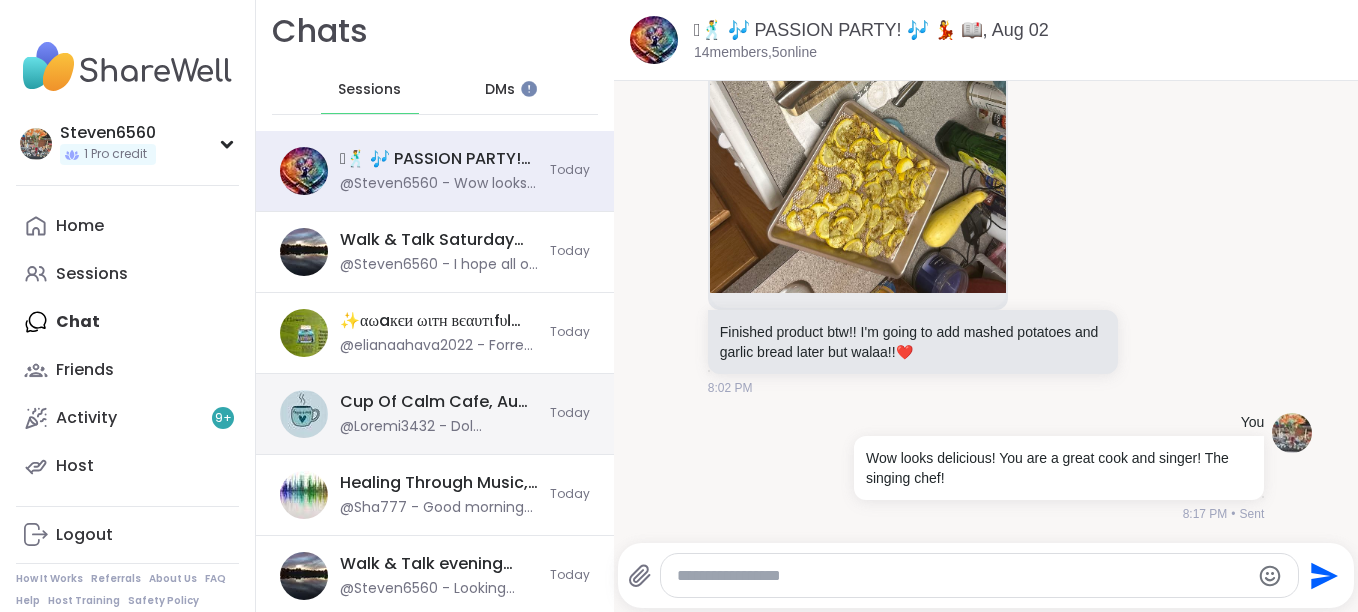 click on "Cup Of Calm Cafe, Aug 02" at bounding box center [439, 402] 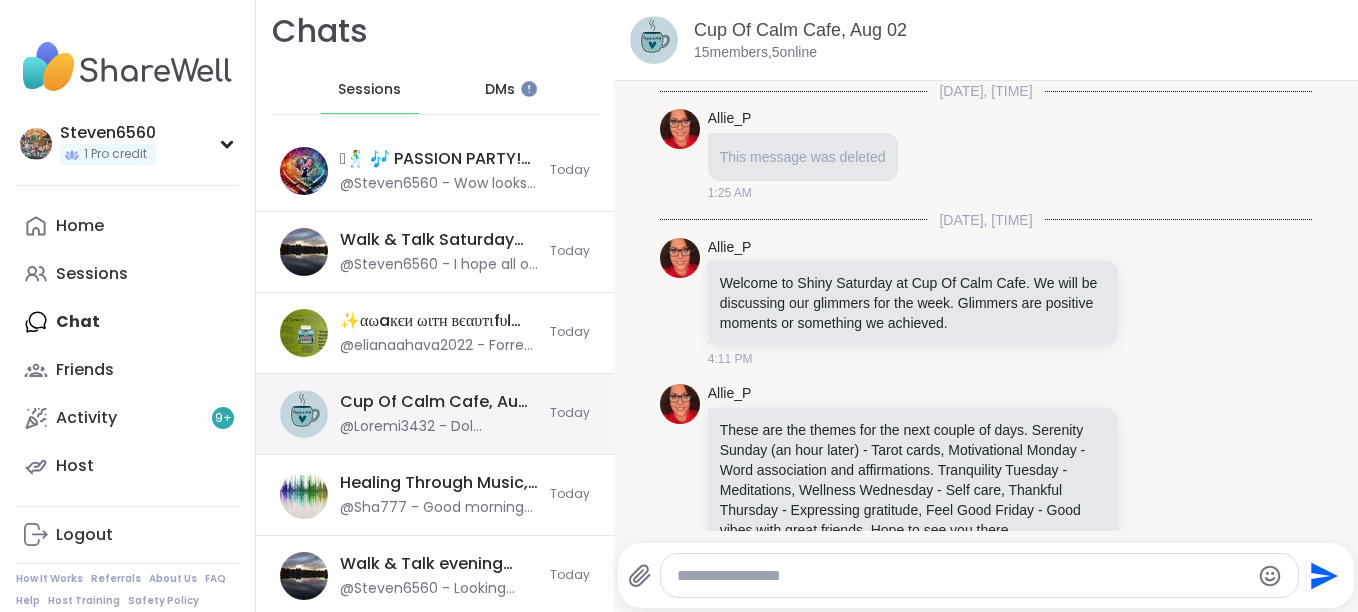 scroll, scrollTop: 7091, scrollLeft: 0, axis: vertical 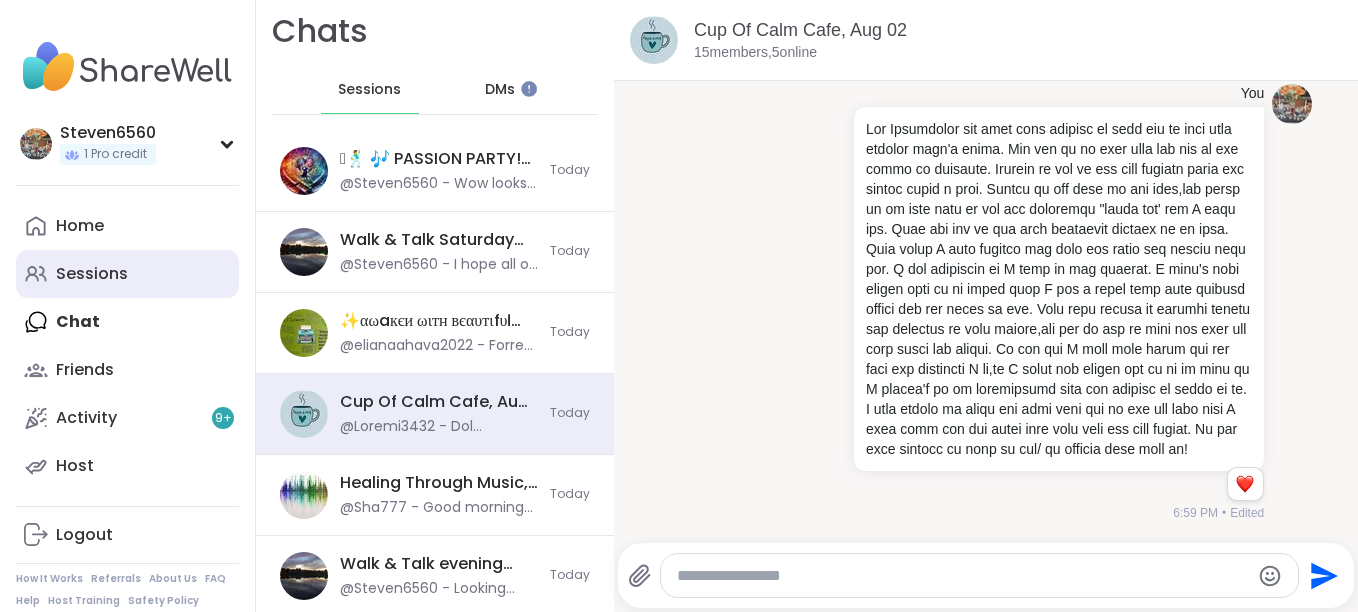 click on "Sessions" at bounding box center (92, 274) 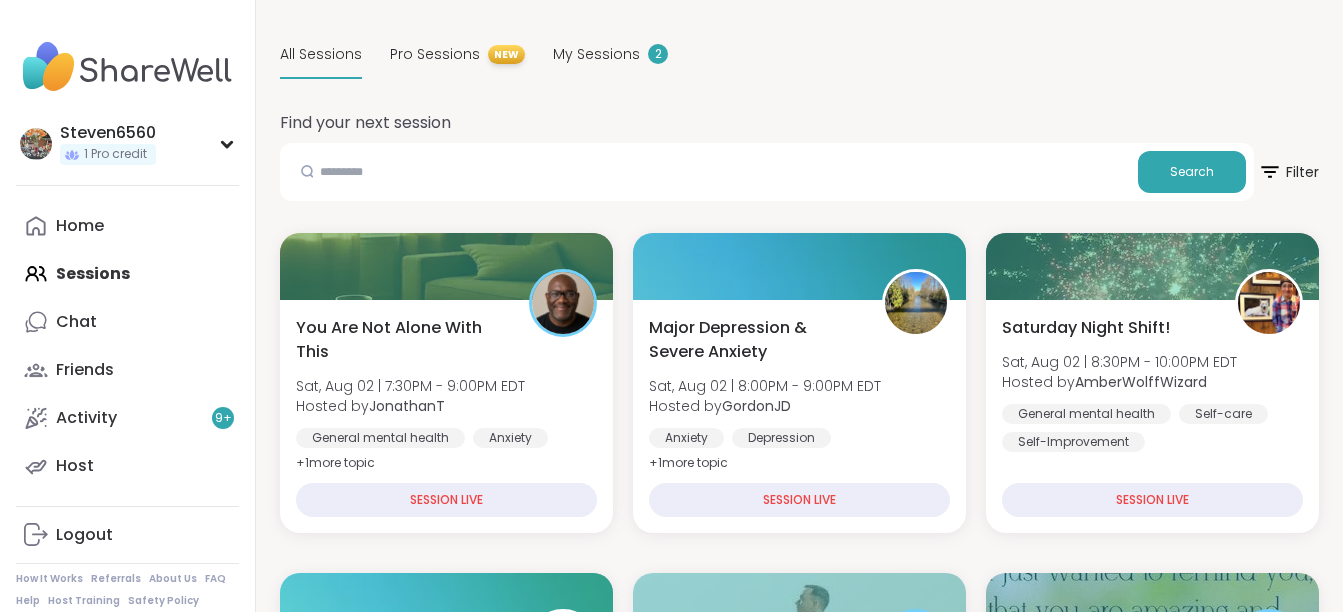 scroll, scrollTop: 200, scrollLeft: 0, axis: vertical 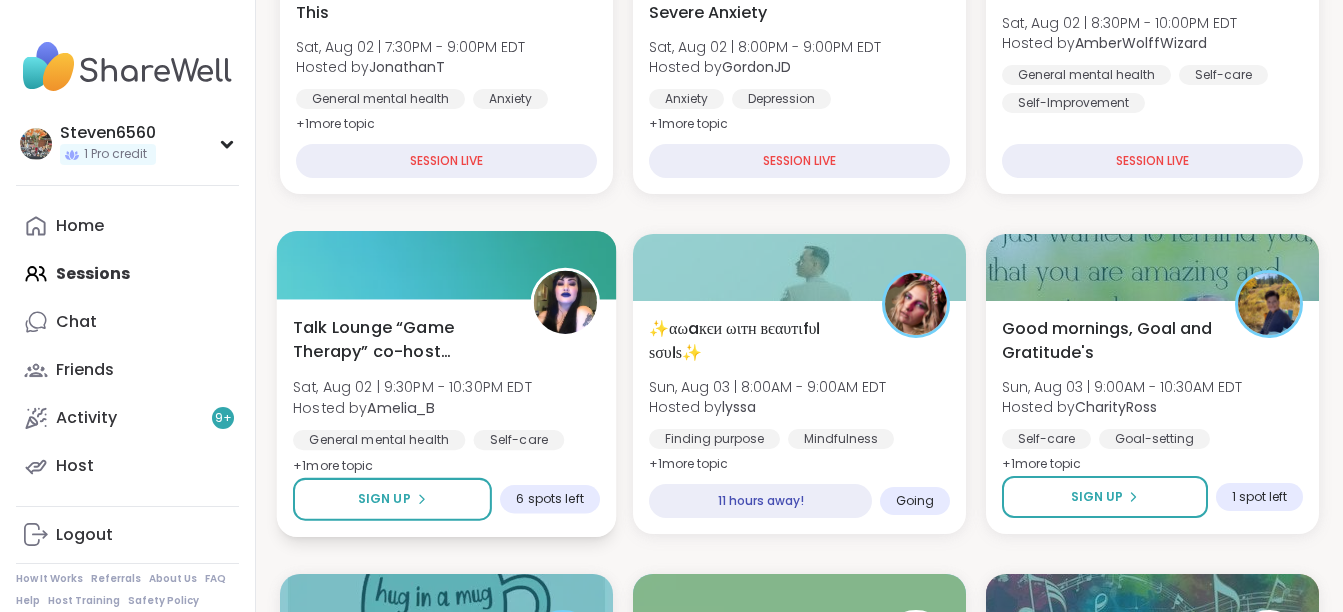 click on "Sat, Aug 02 | 9:30PM - 10:30PM EDT" at bounding box center (412, 387) 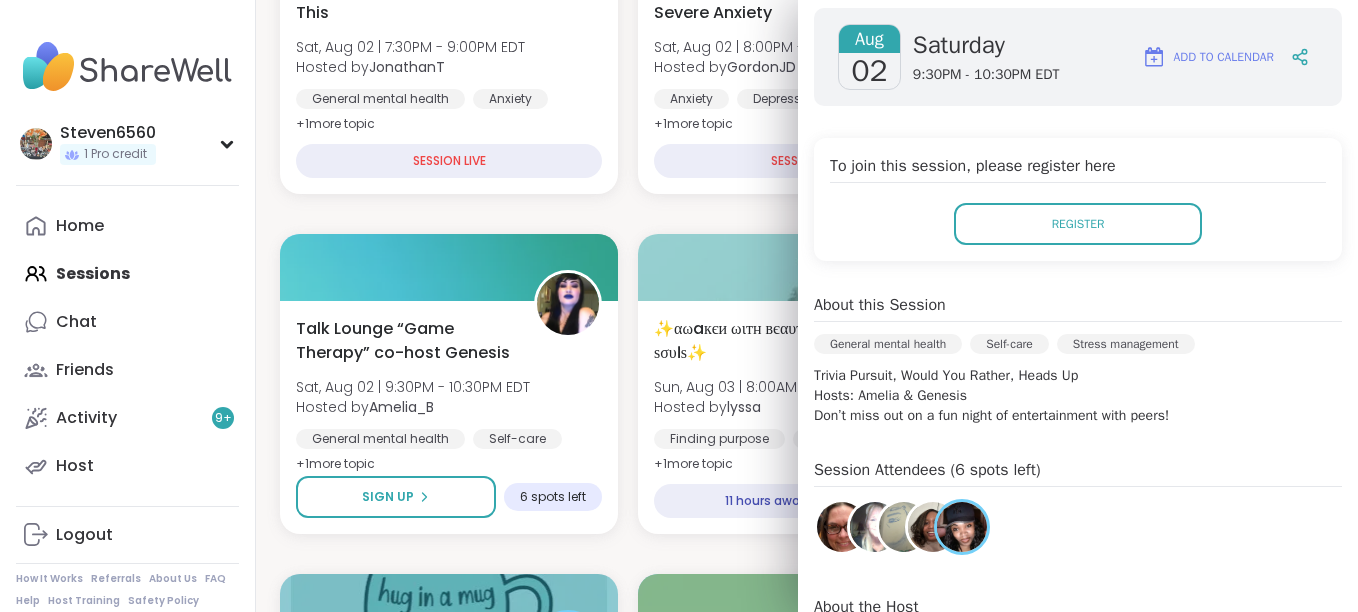 scroll, scrollTop: 360, scrollLeft: 0, axis: vertical 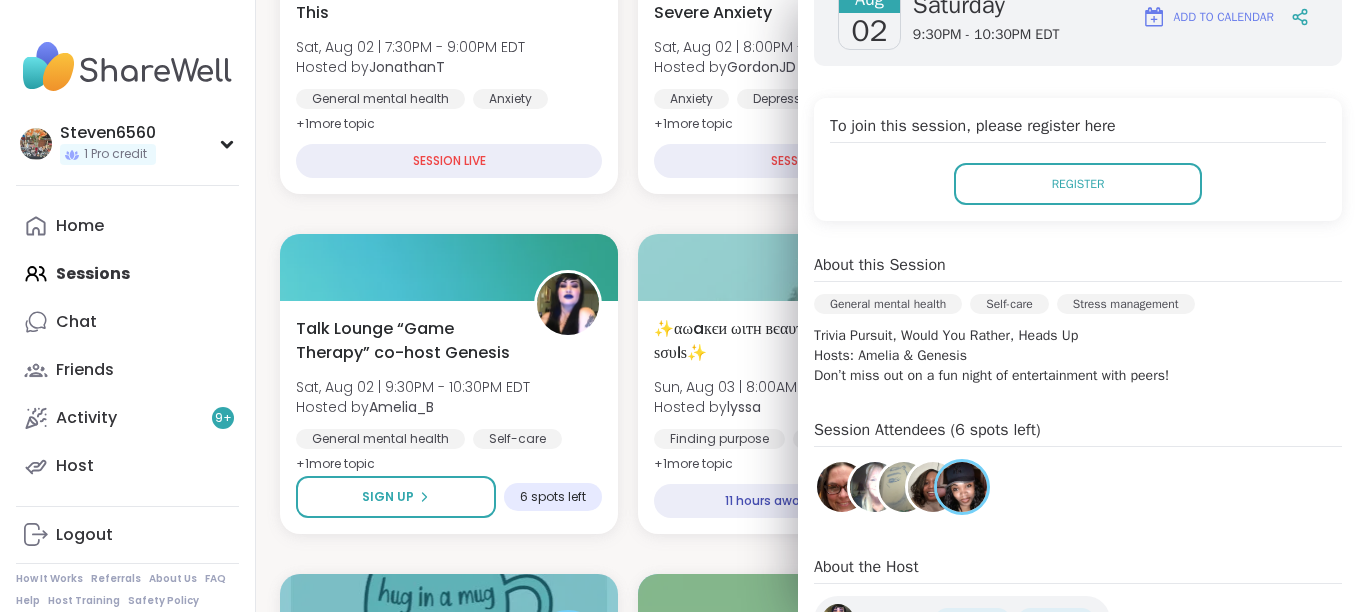 click at bounding box center (904, 487) 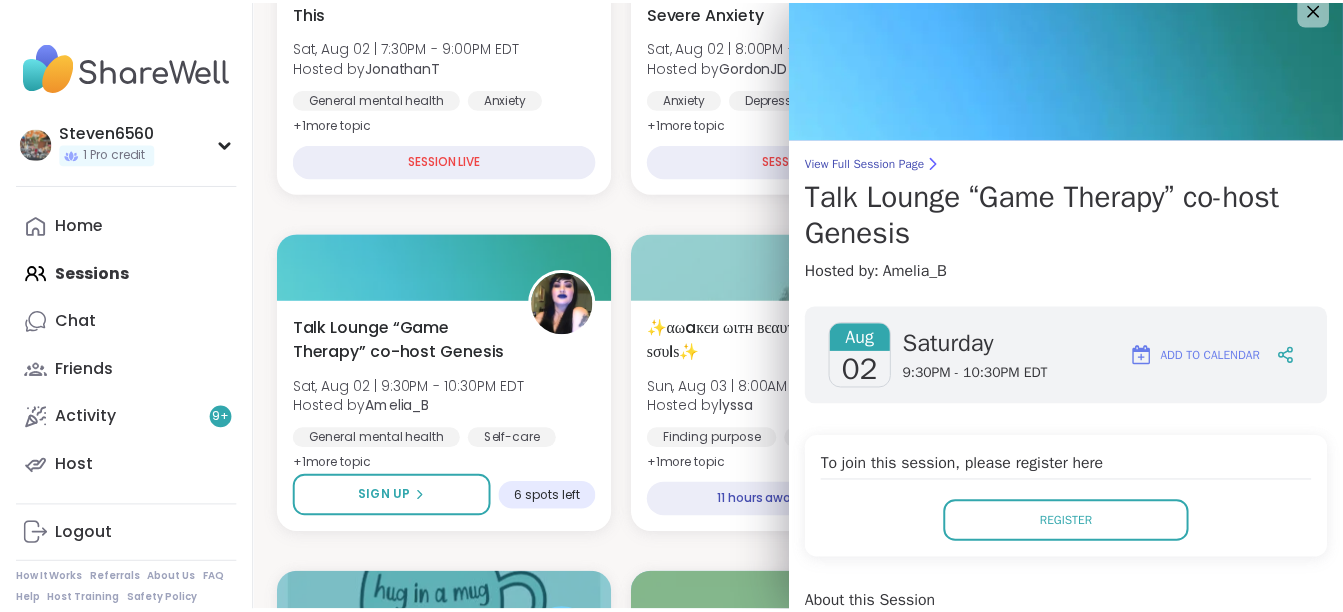 scroll, scrollTop: 0, scrollLeft: 0, axis: both 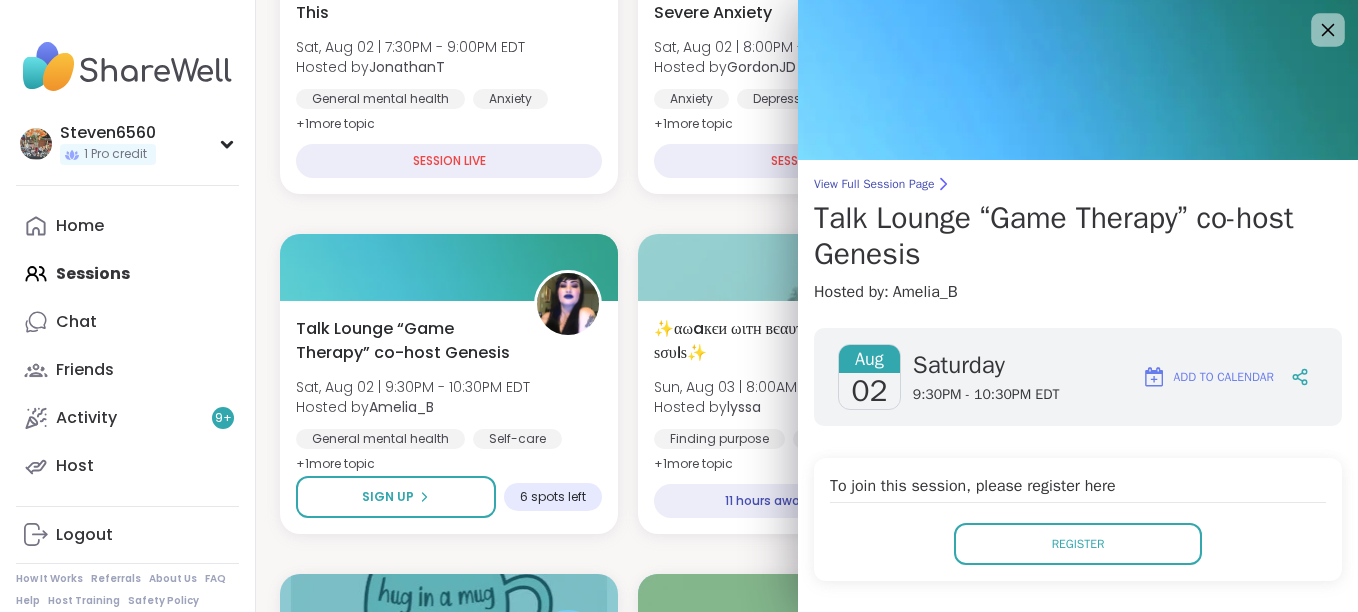 click 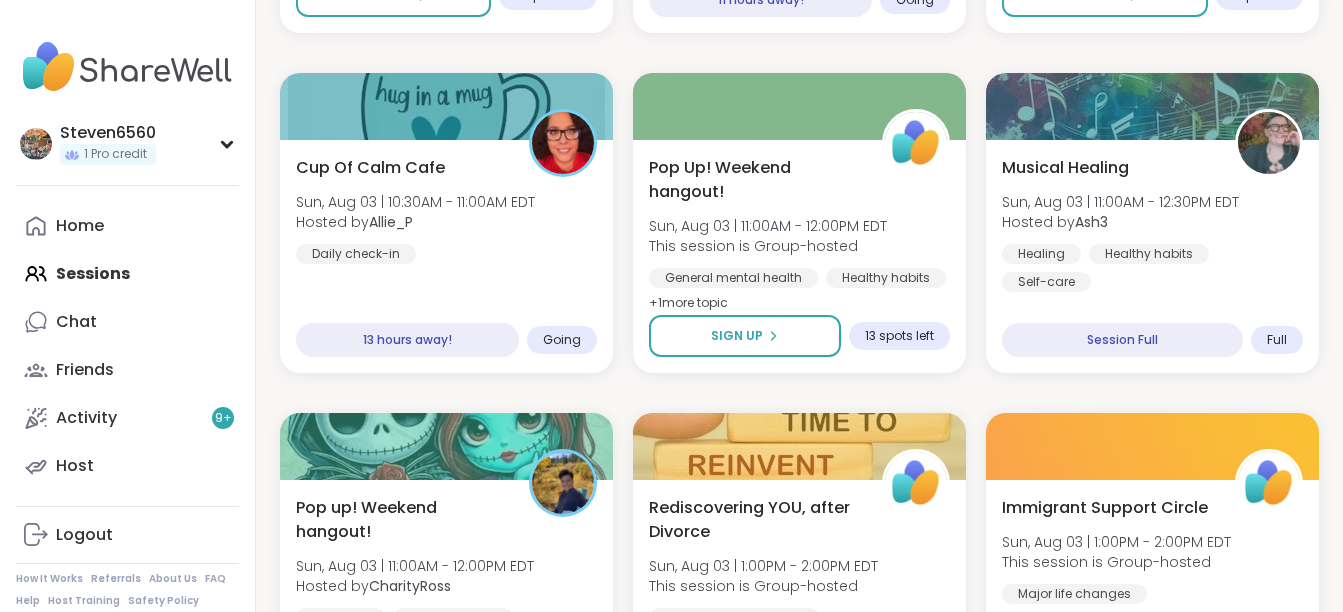 scroll, scrollTop: 1040, scrollLeft: 0, axis: vertical 